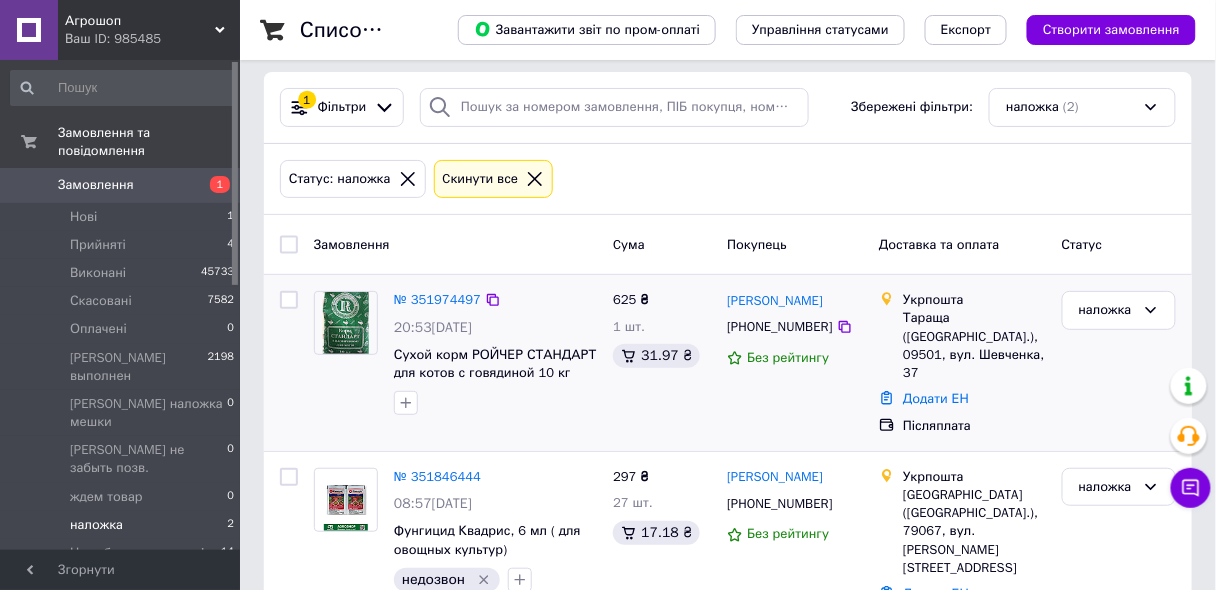 scroll, scrollTop: 0, scrollLeft: 0, axis: both 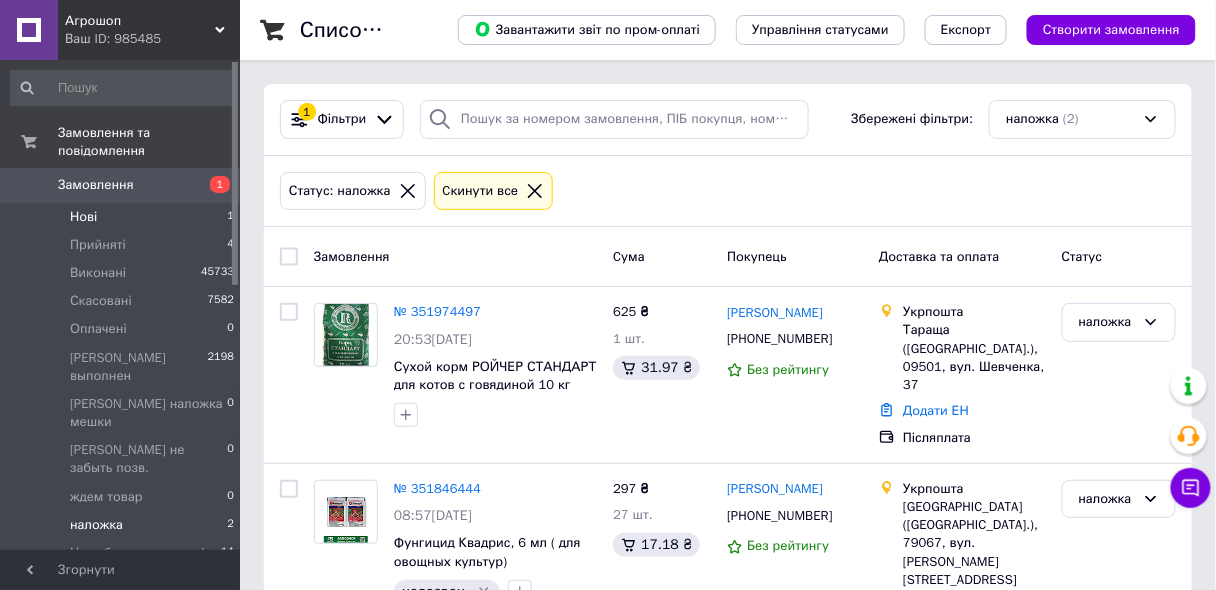click on "Нові" at bounding box center (83, 217) 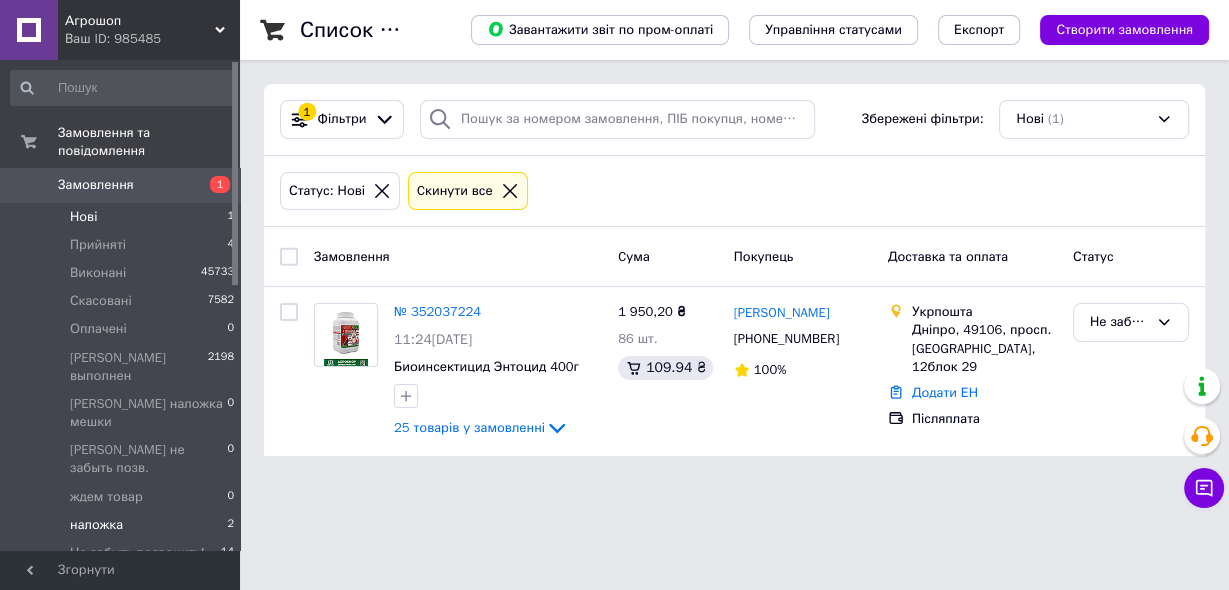 click on "наложка" at bounding box center (96, 525) 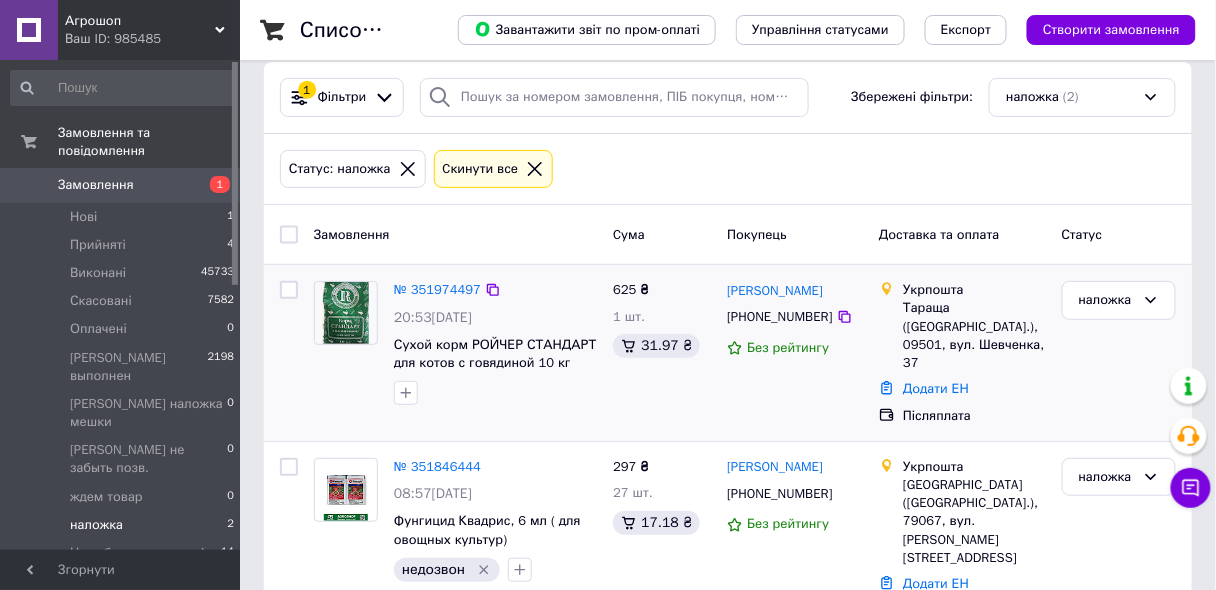 scroll, scrollTop: 35, scrollLeft: 0, axis: vertical 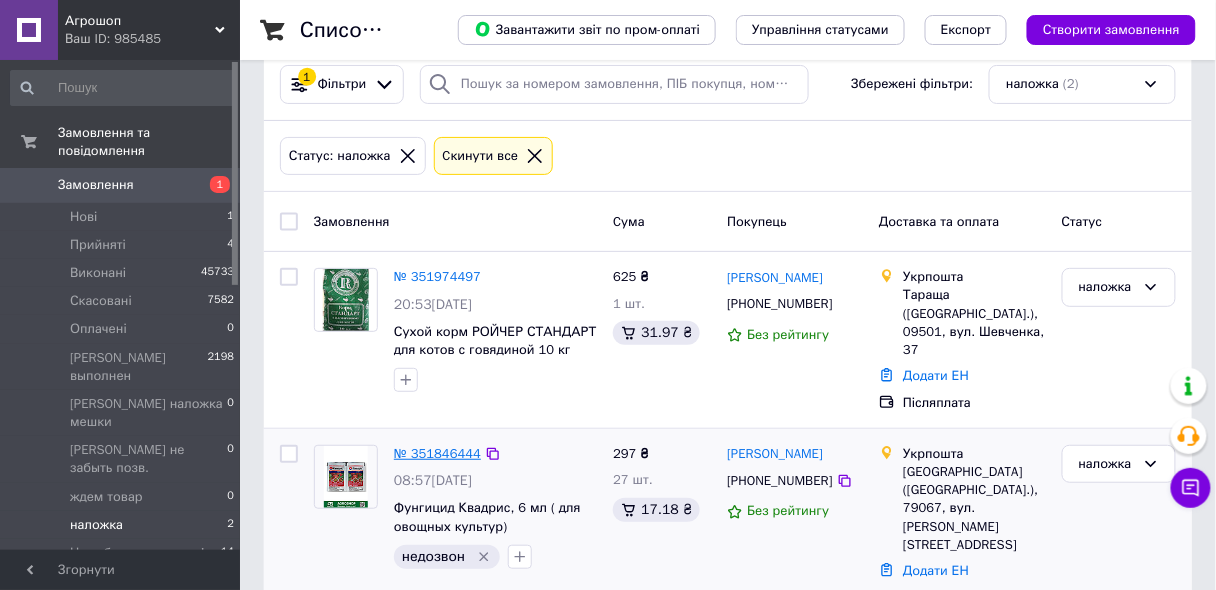 click on "№ 351846444" at bounding box center [437, 453] 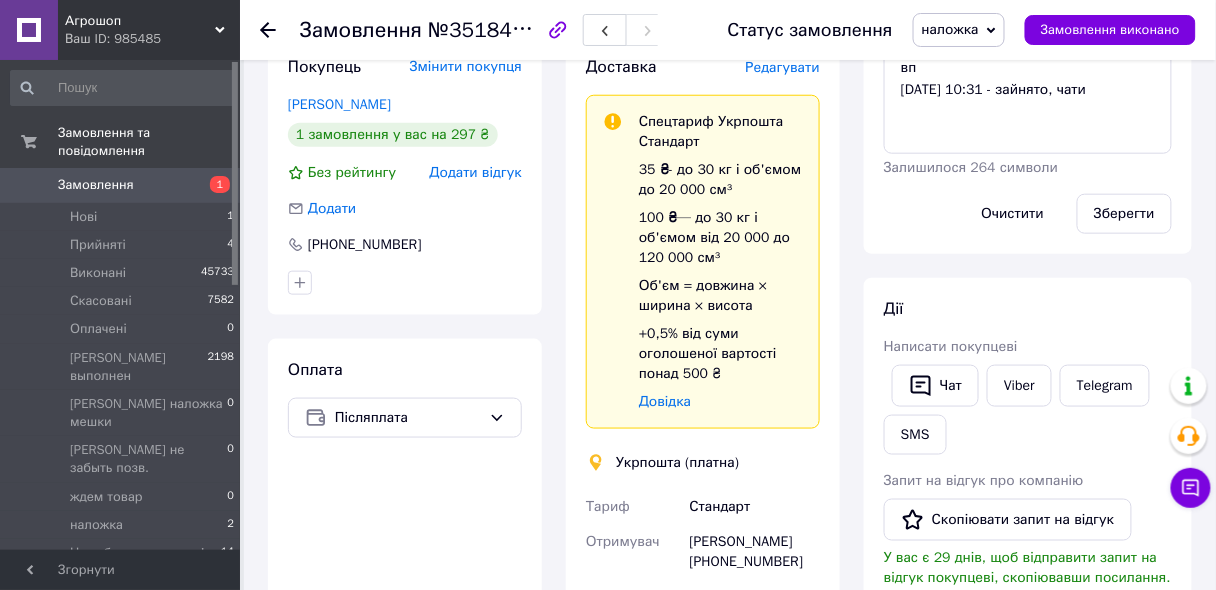scroll, scrollTop: 651, scrollLeft: 0, axis: vertical 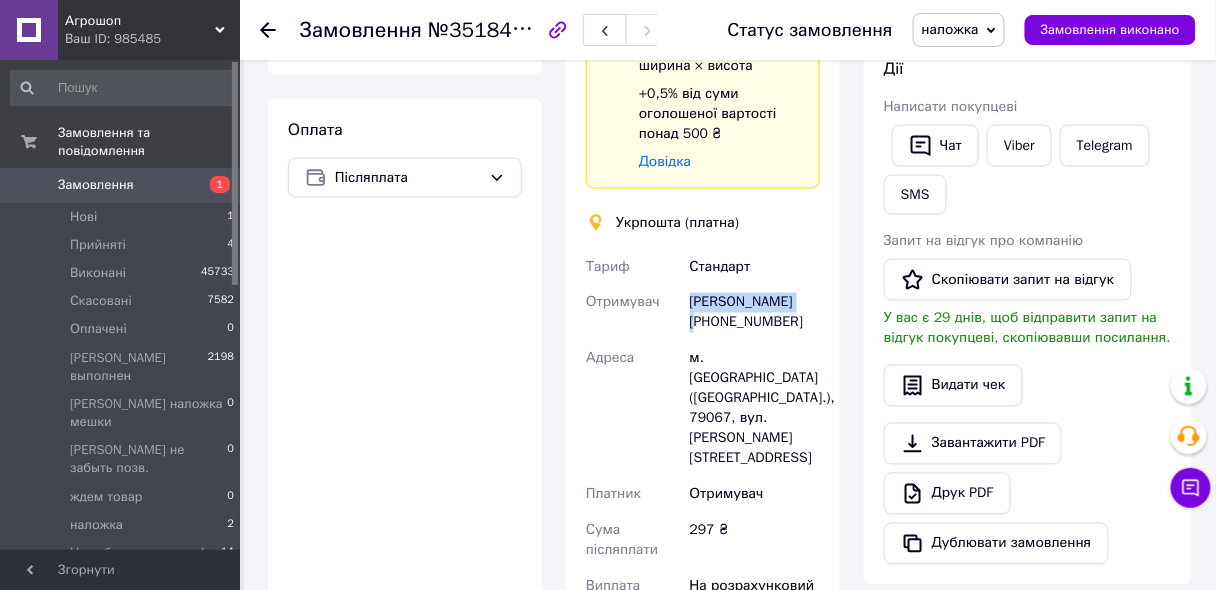 drag, startPoint x: 812, startPoint y: 310, endPoint x: 688, endPoint y: 312, distance: 124.01613 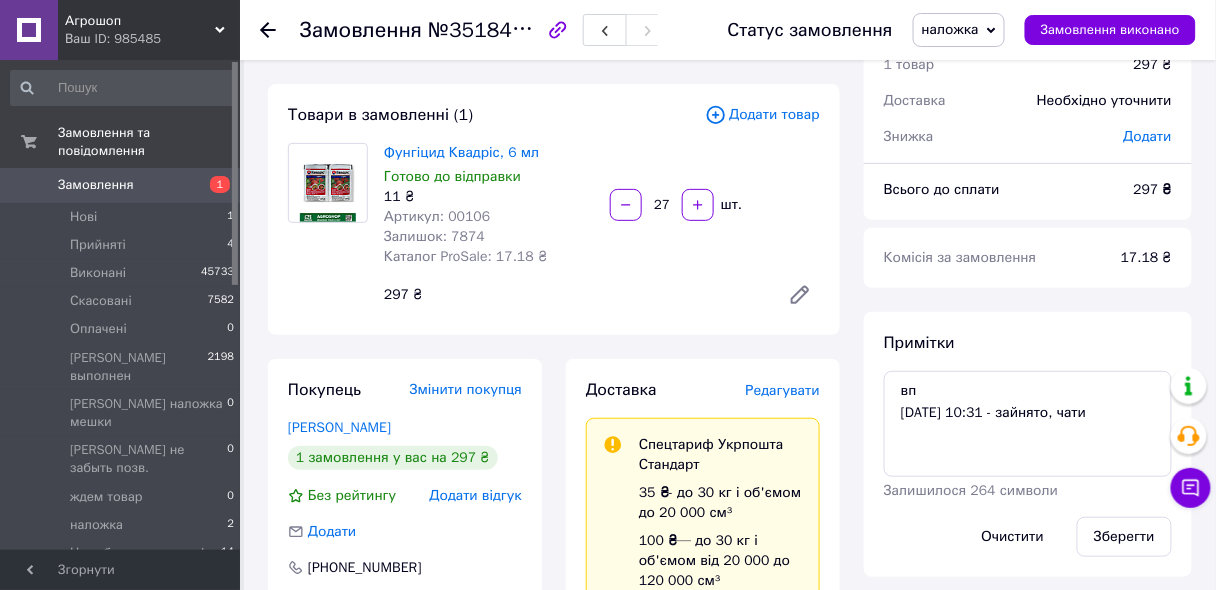 scroll, scrollTop: 0, scrollLeft: 0, axis: both 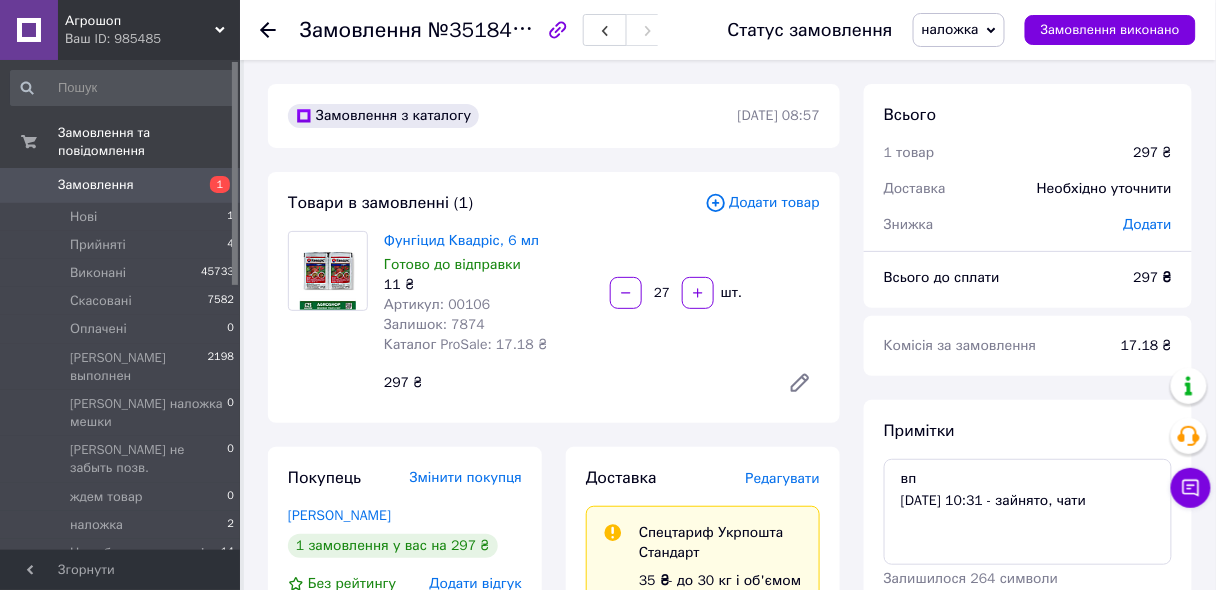 click on "Артикул: 00106" at bounding box center (437, 304) 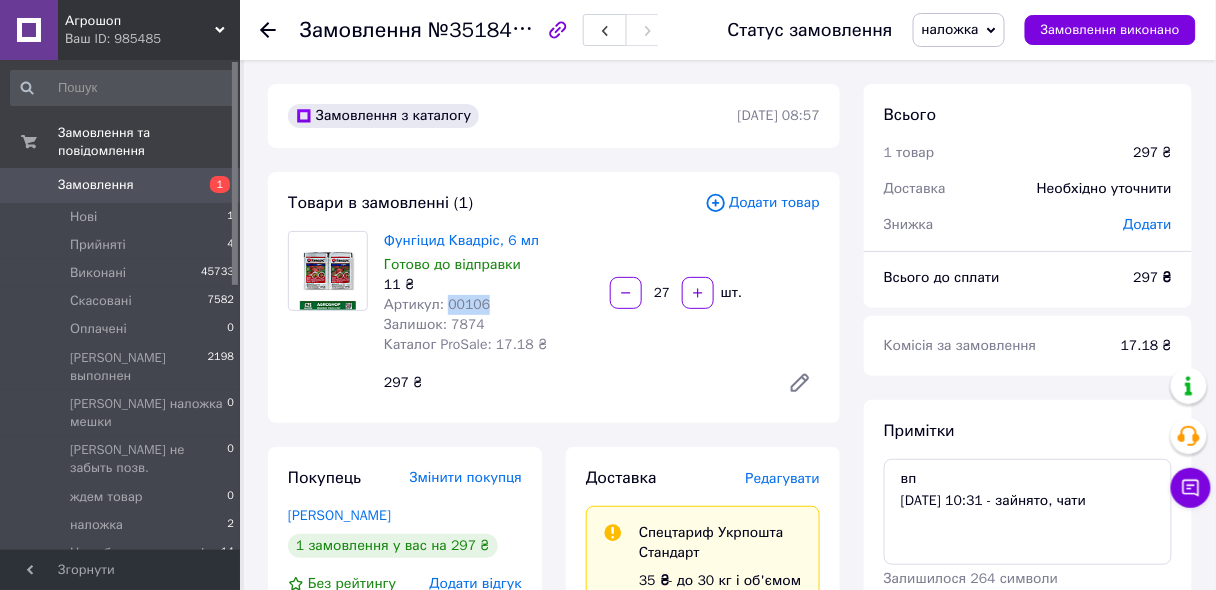click on "Артикул: 00106" at bounding box center (437, 304) 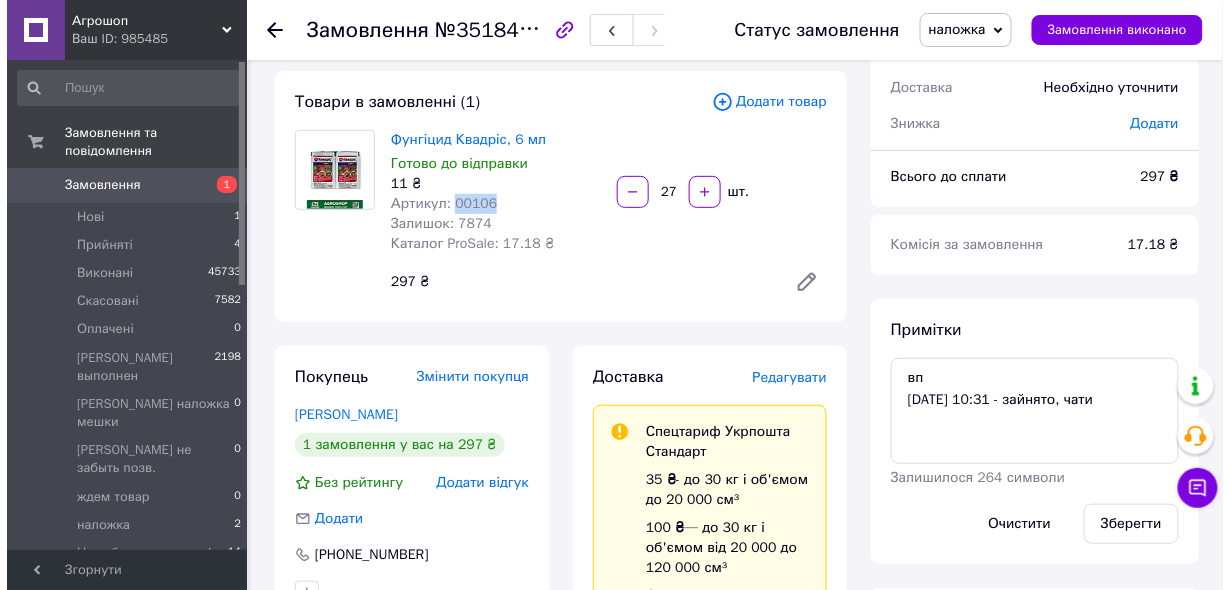scroll, scrollTop: 80, scrollLeft: 0, axis: vertical 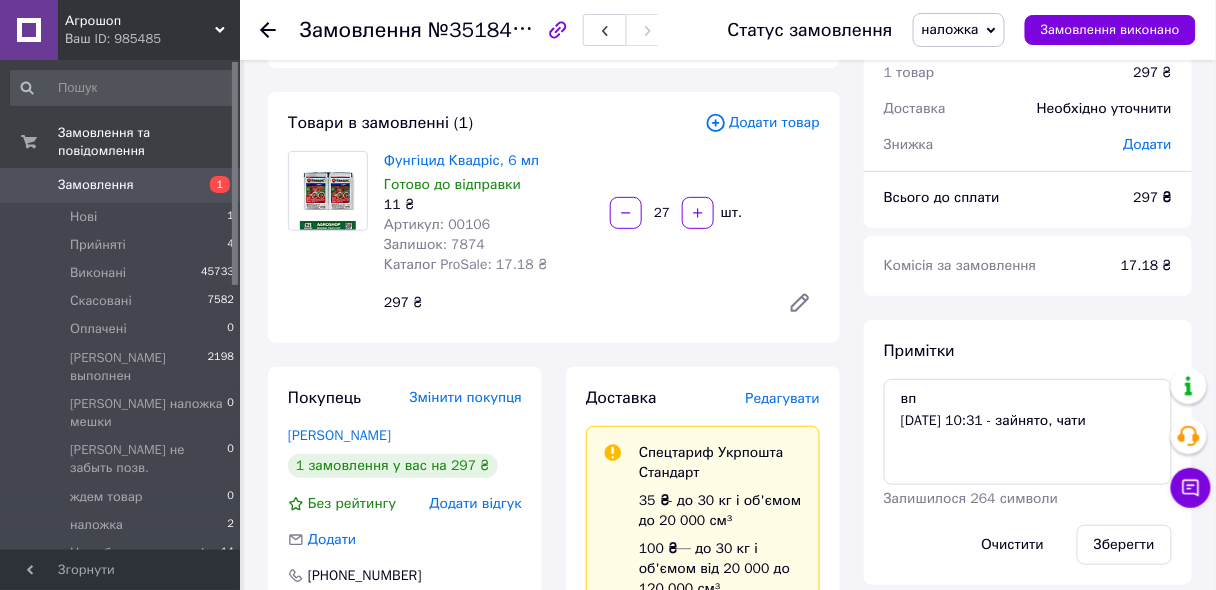 click on "Редагувати" at bounding box center [783, 398] 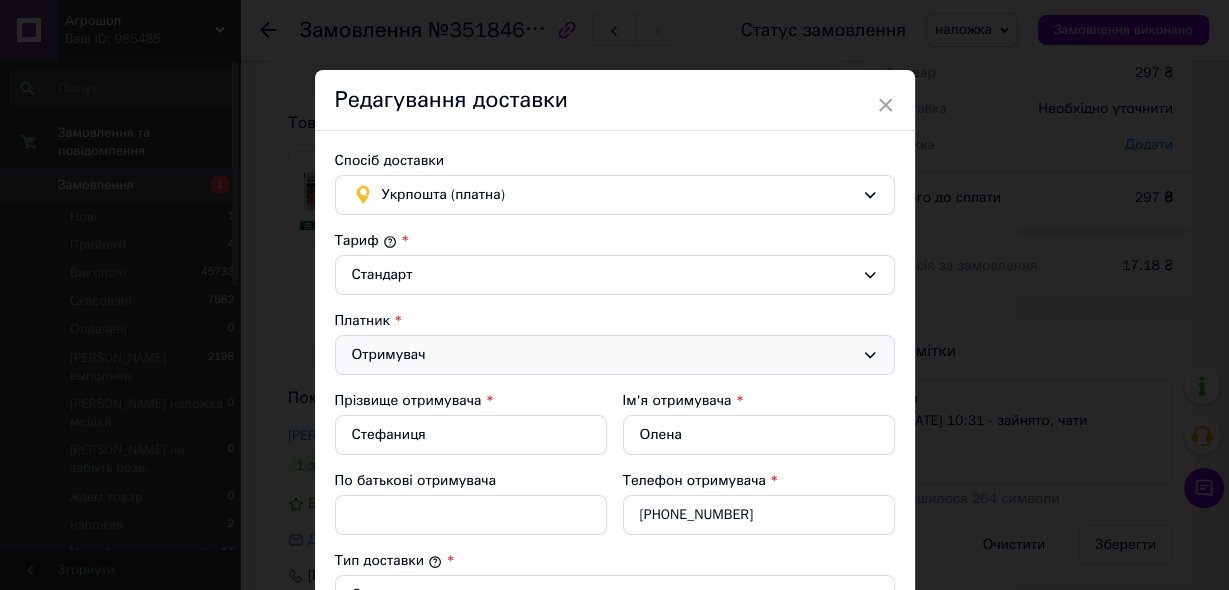 click on "Отримувач" at bounding box center [603, 355] 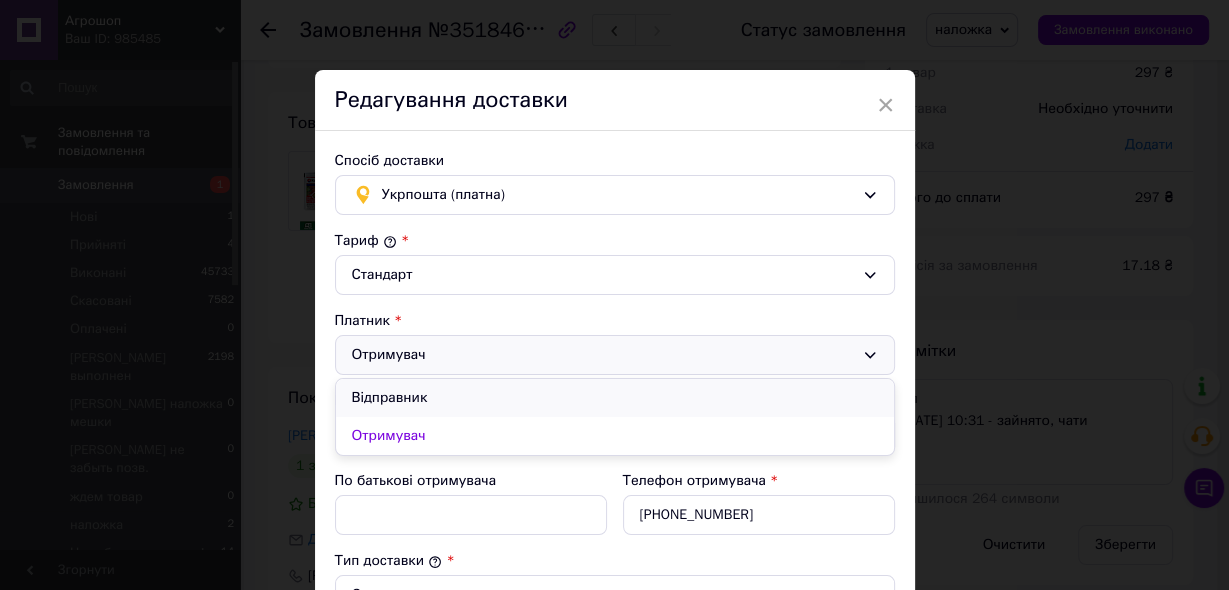 click on "Відправник" at bounding box center (615, 398) 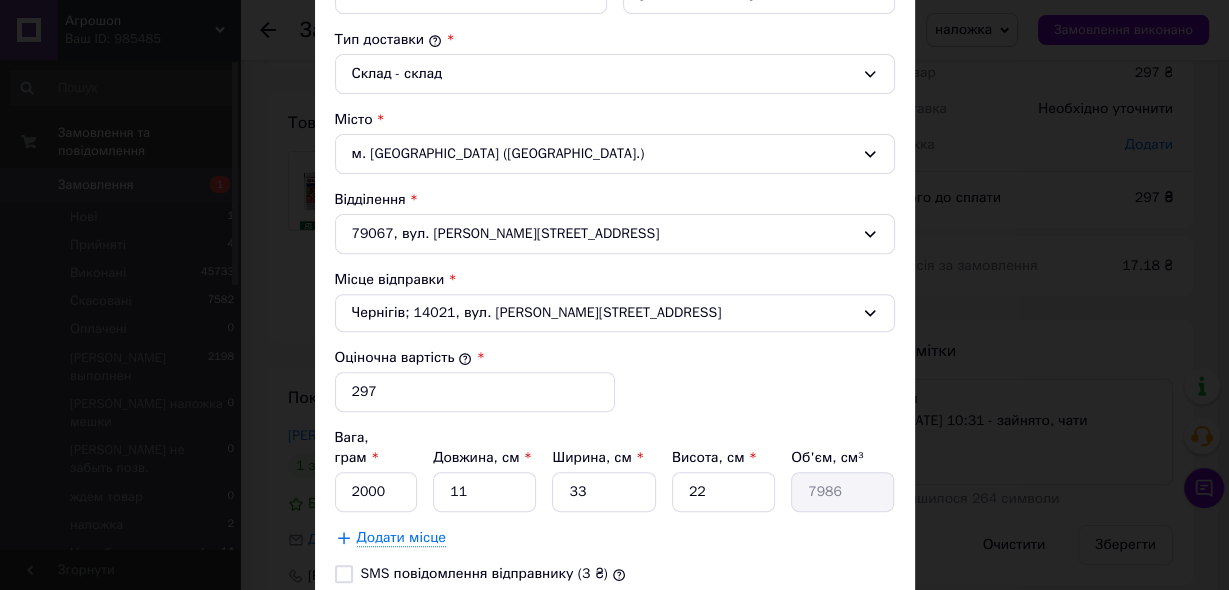 scroll, scrollTop: 560, scrollLeft: 0, axis: vertical 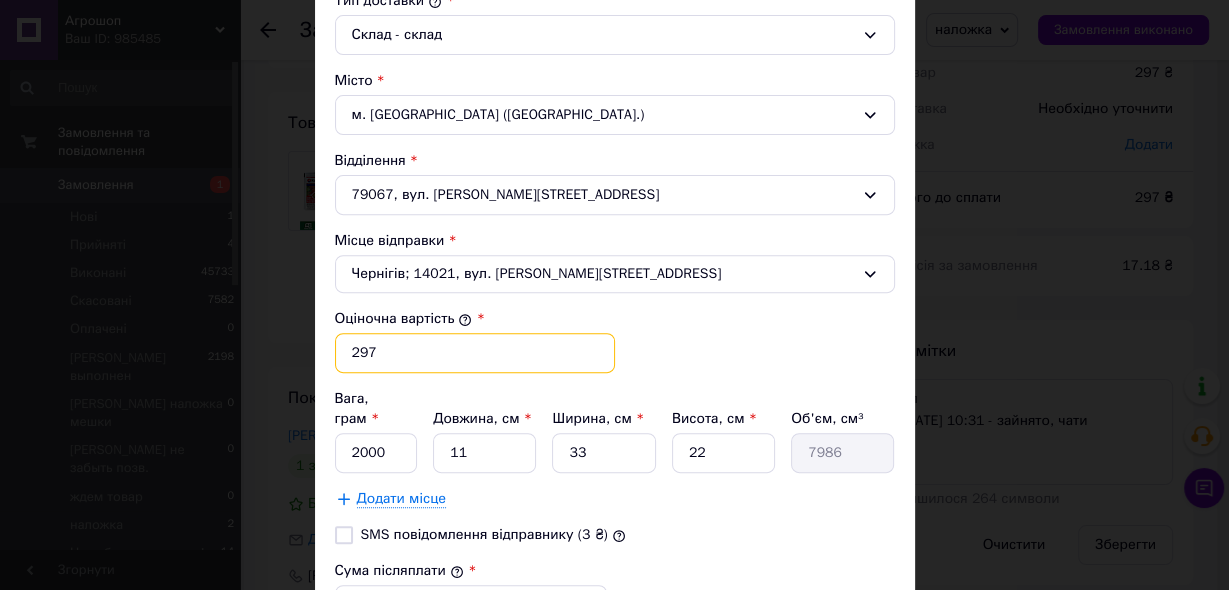 click on "297" at bounding box center (475, 353) 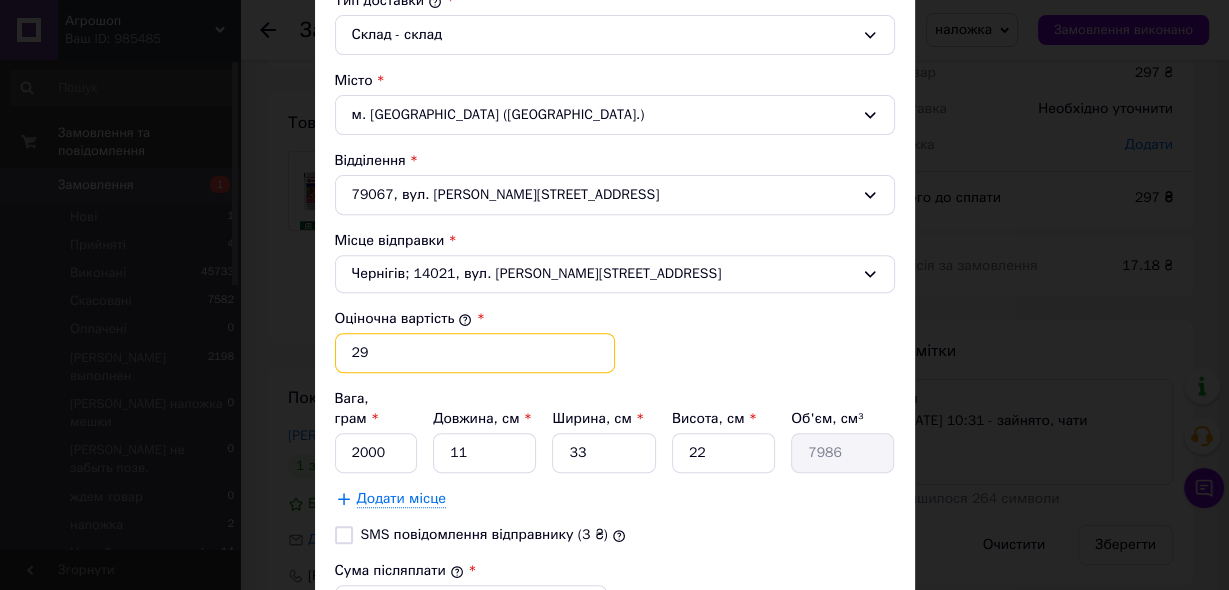 type on "2" 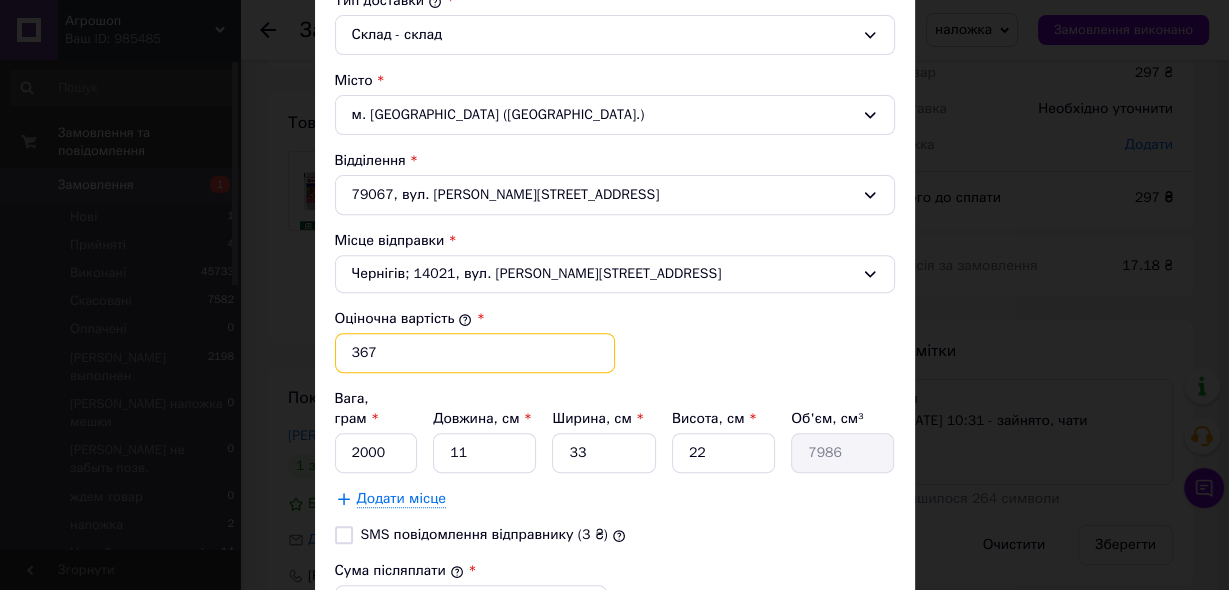 type on "367" 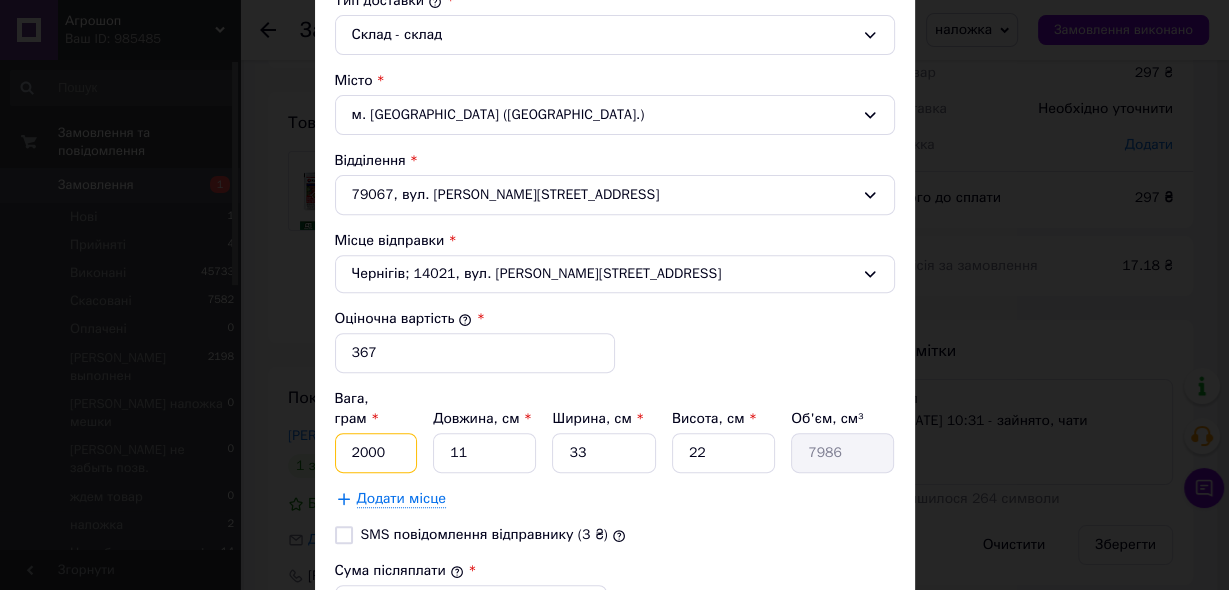 click on "2000" at bounding box center (376, 453) 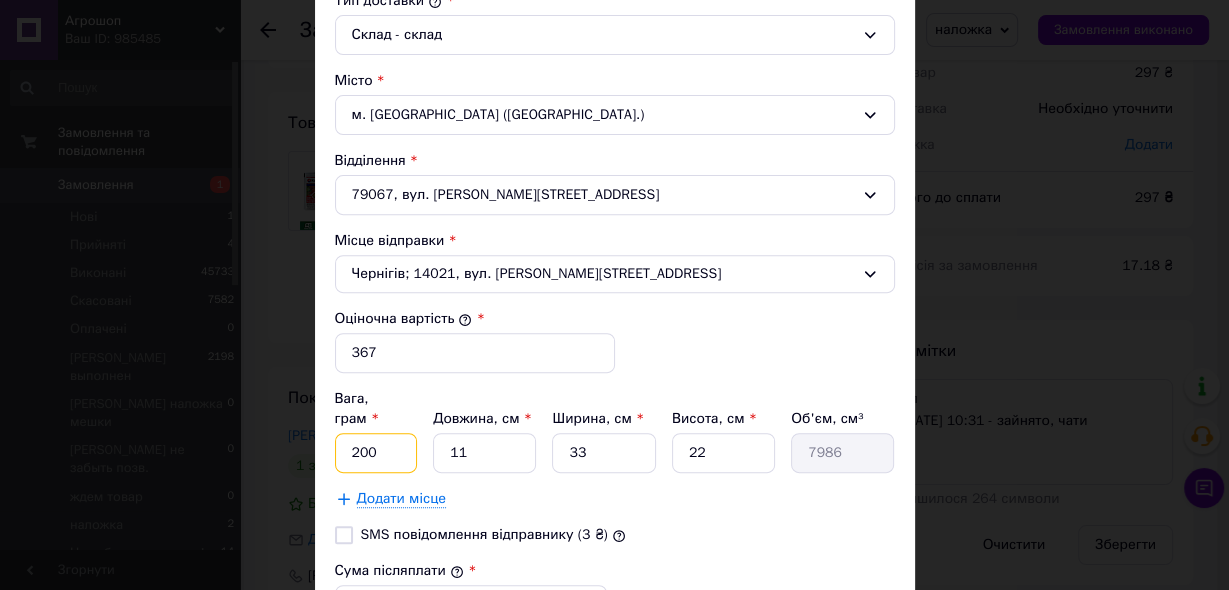 type on "200" 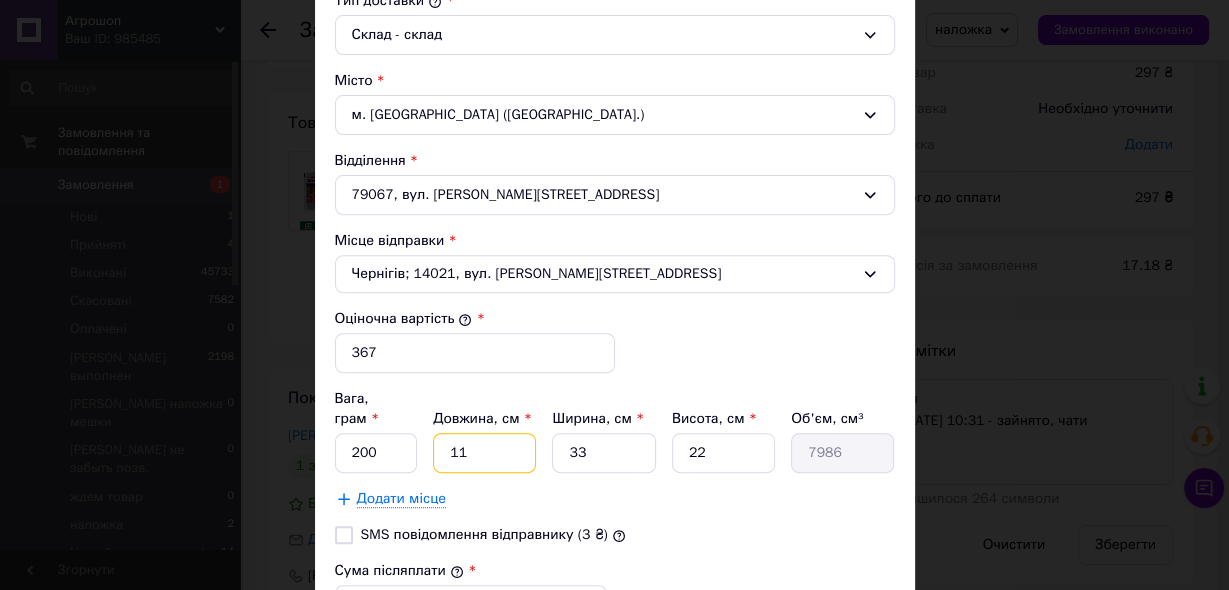 type on "1" 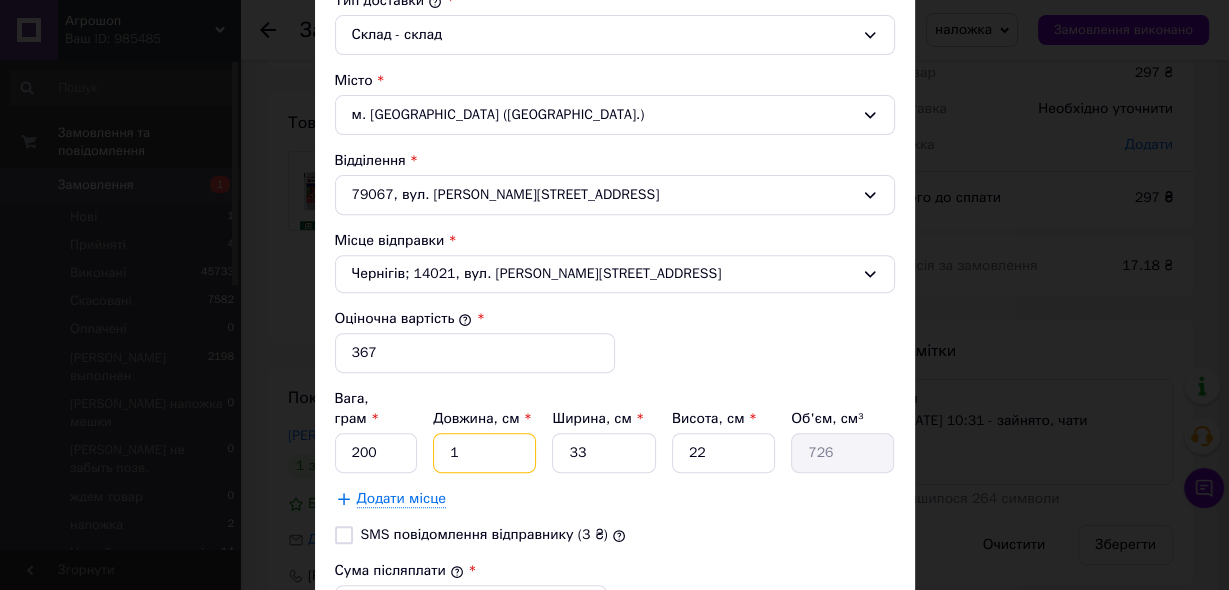 type on "10" 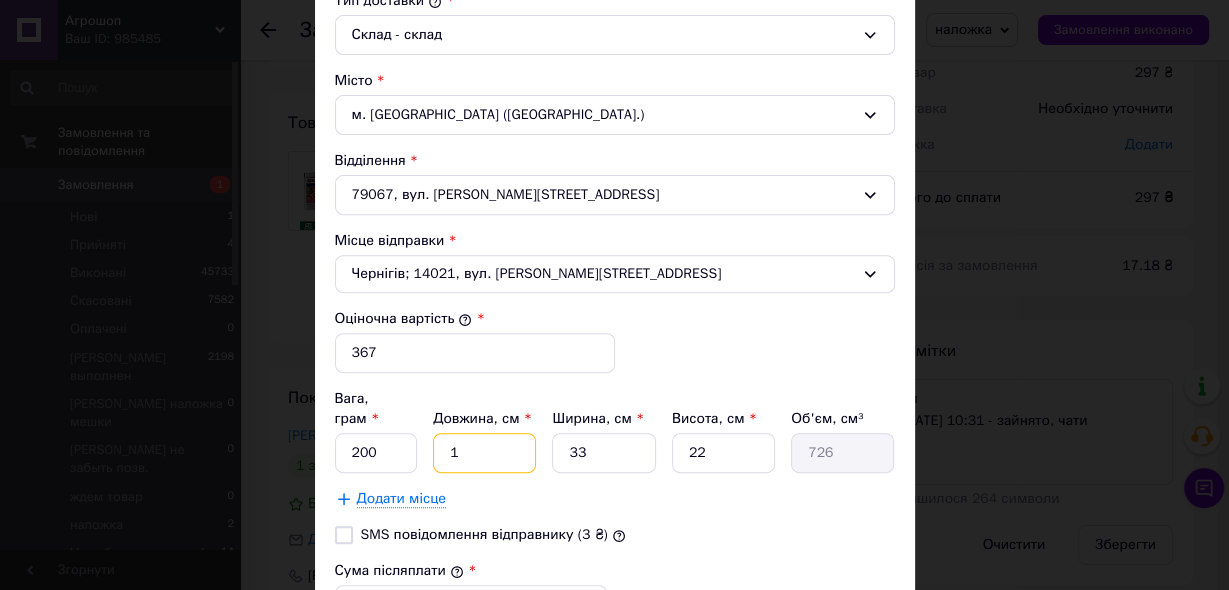 type on "7260" 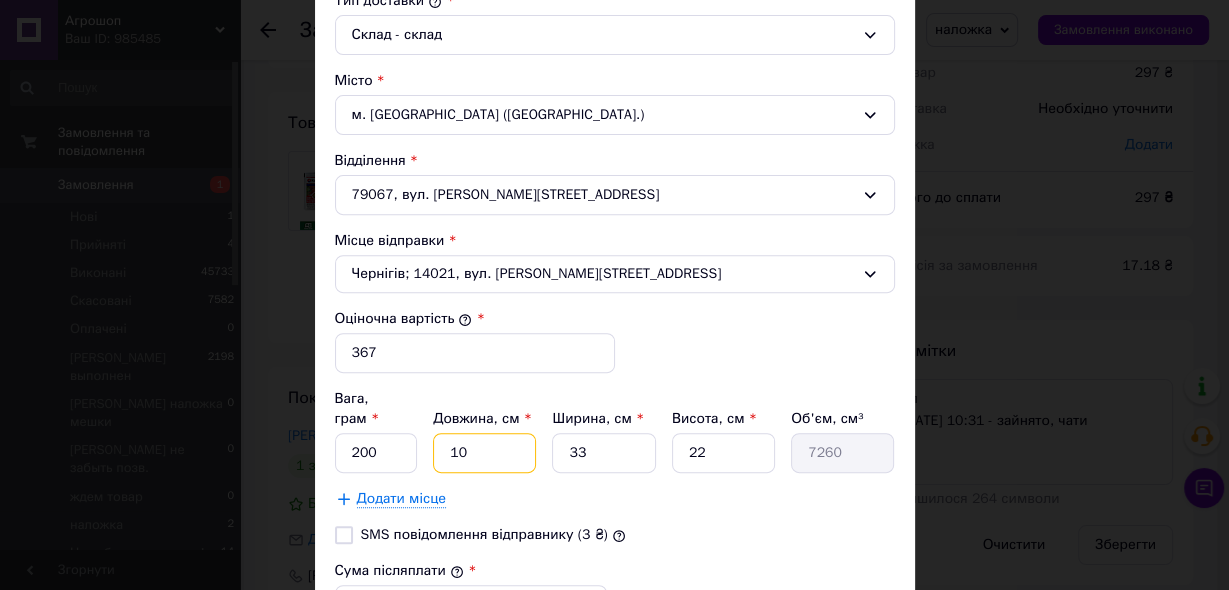 type on "10" 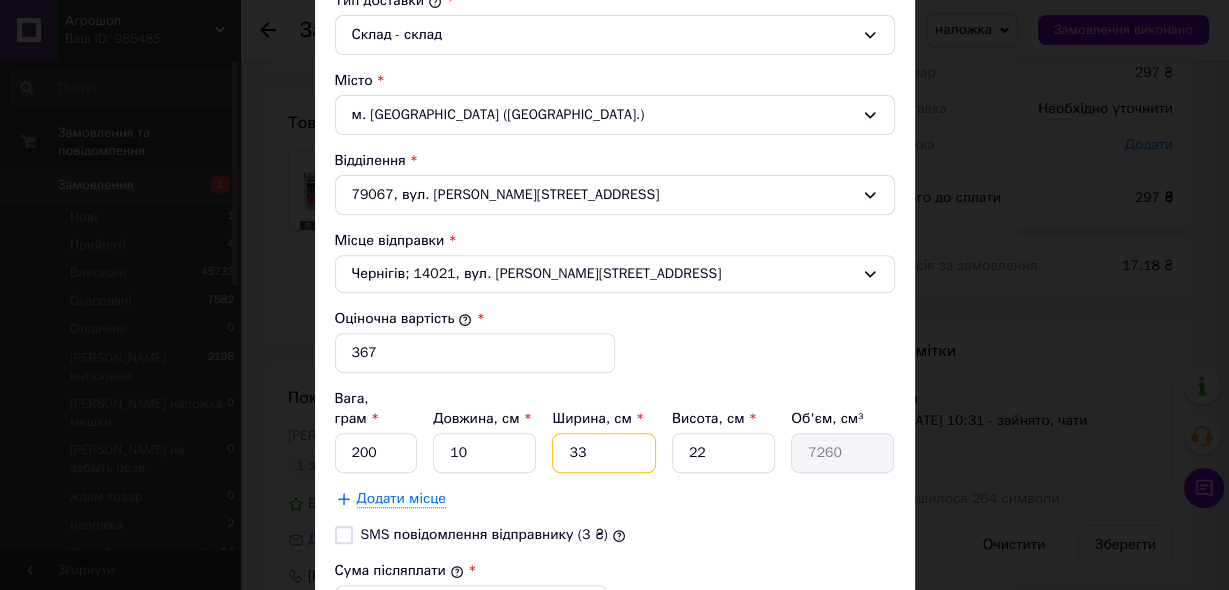 type on "8" 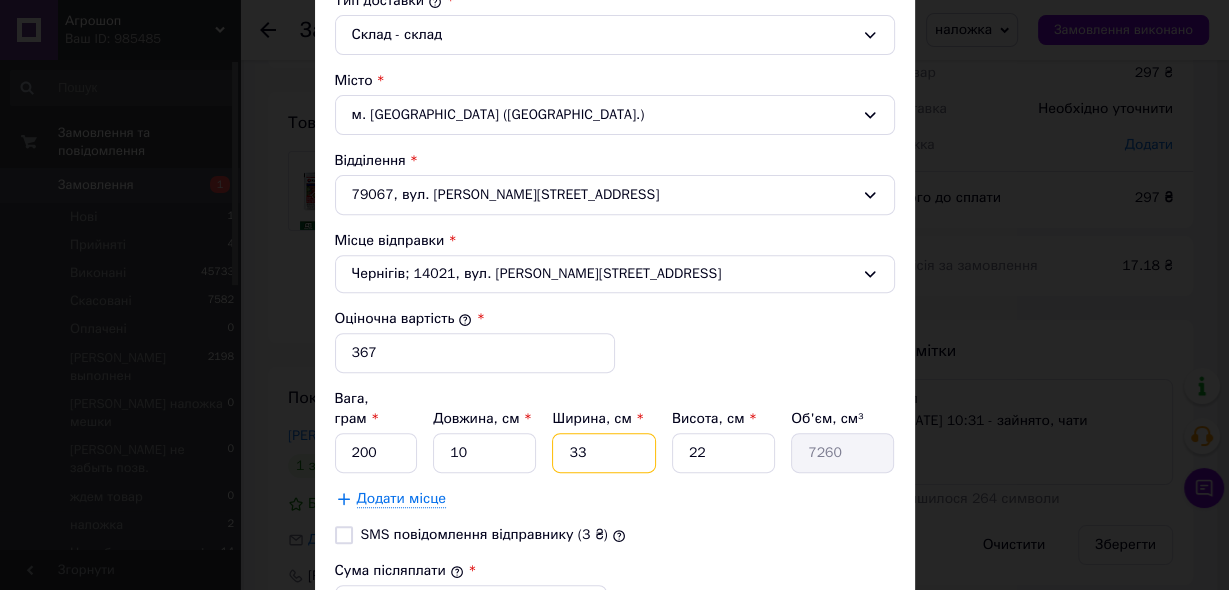 type on "1760" 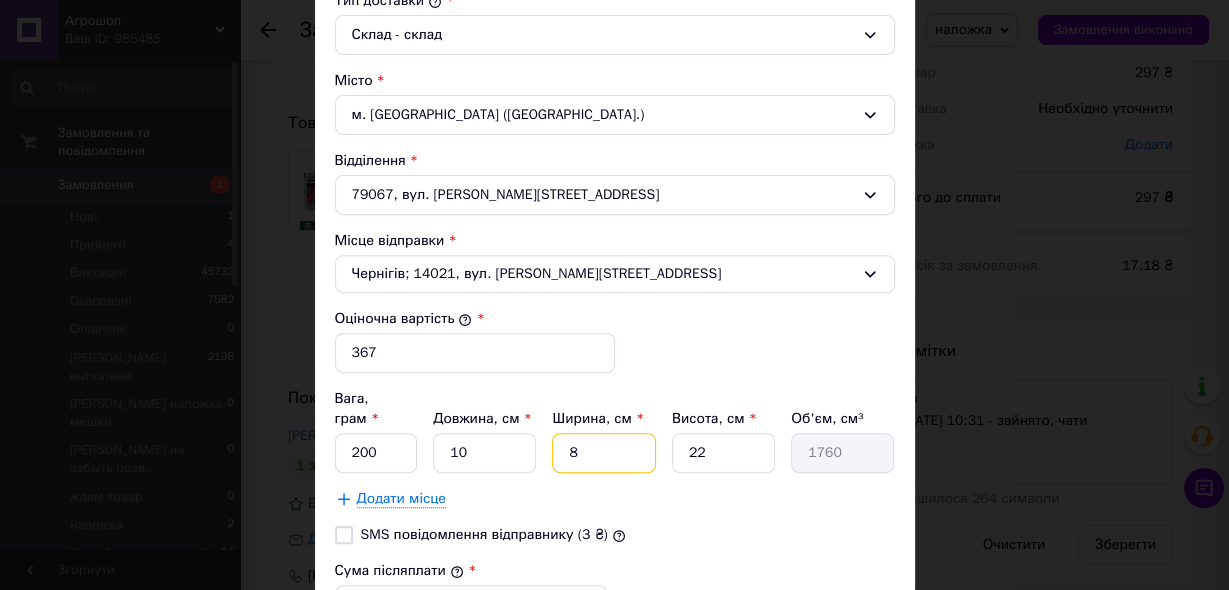 type on "8" 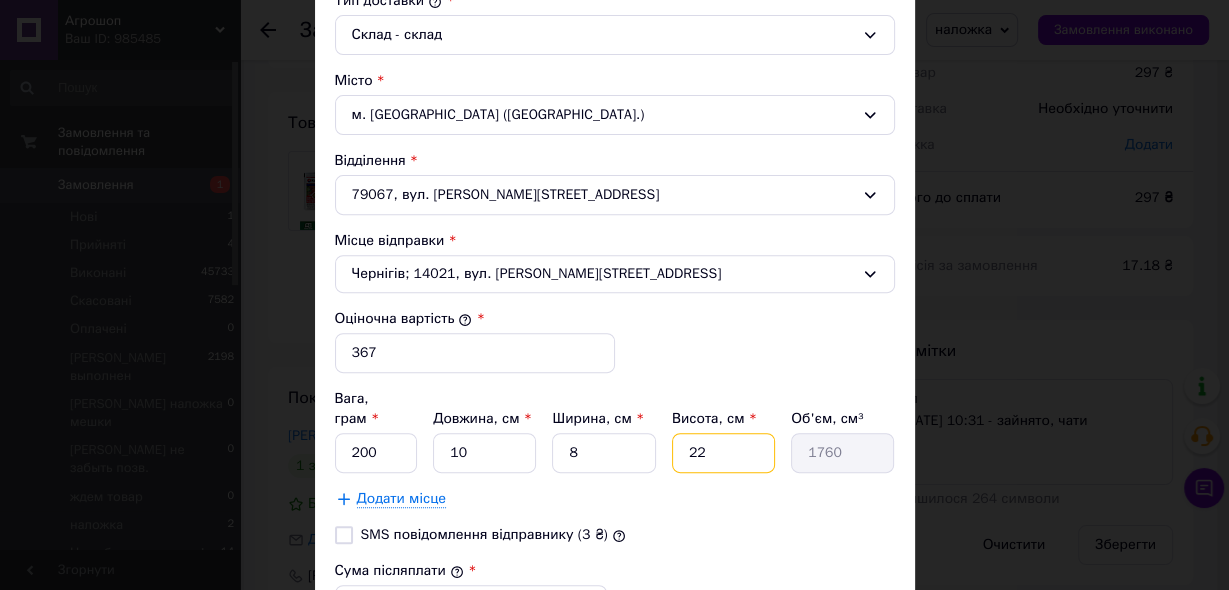 type on "1" 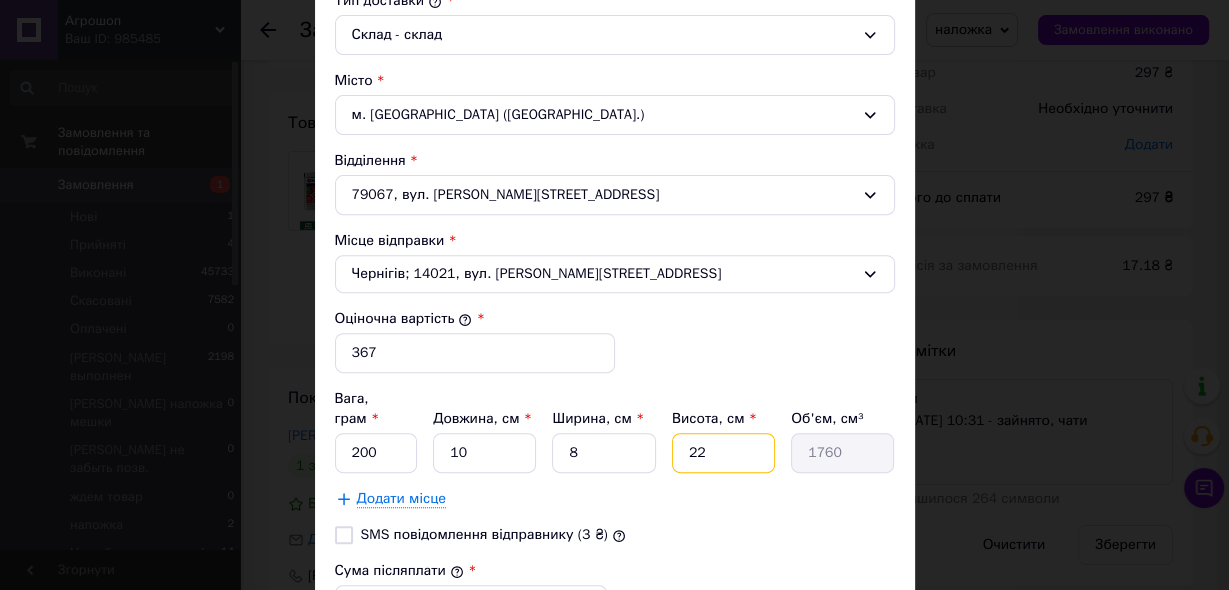 type on "80" 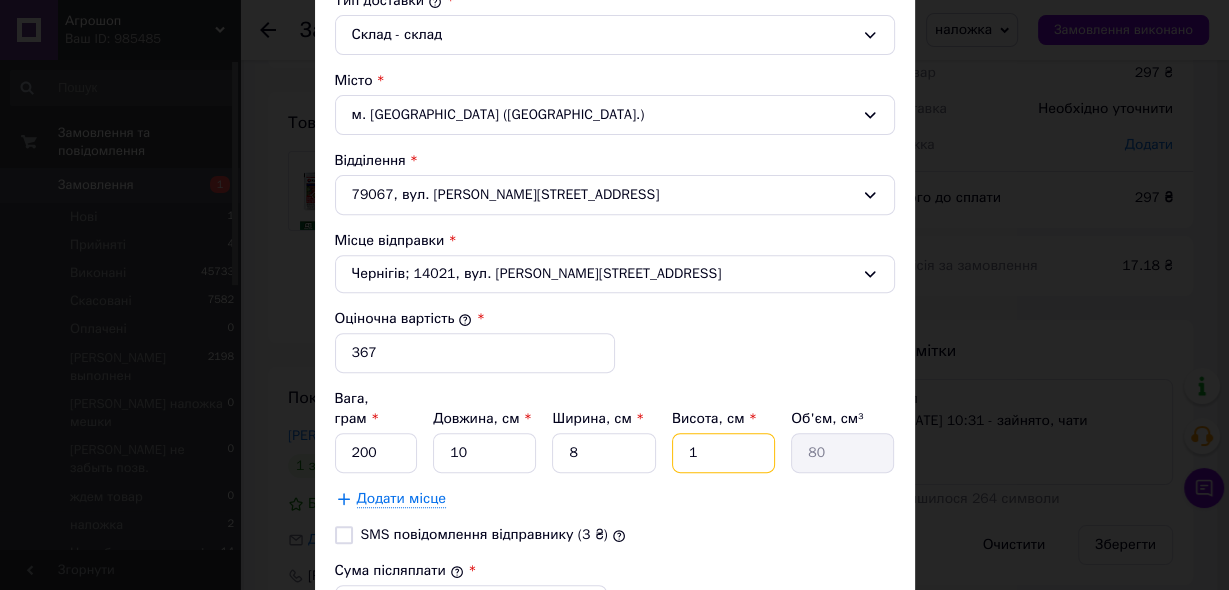 type on "10" 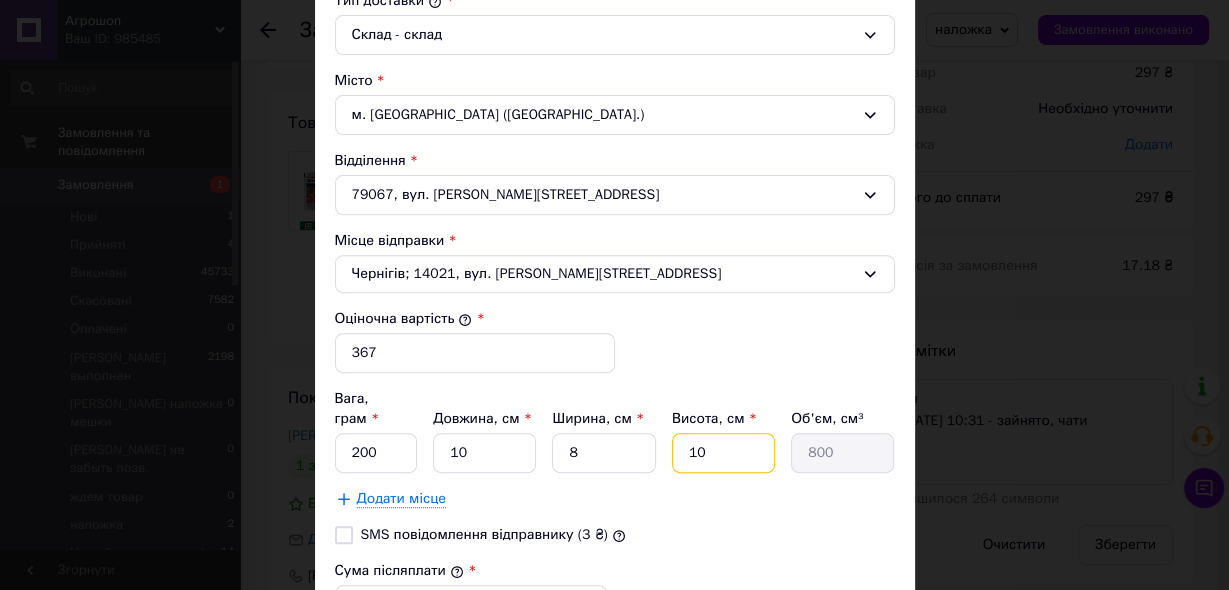 type on "10" 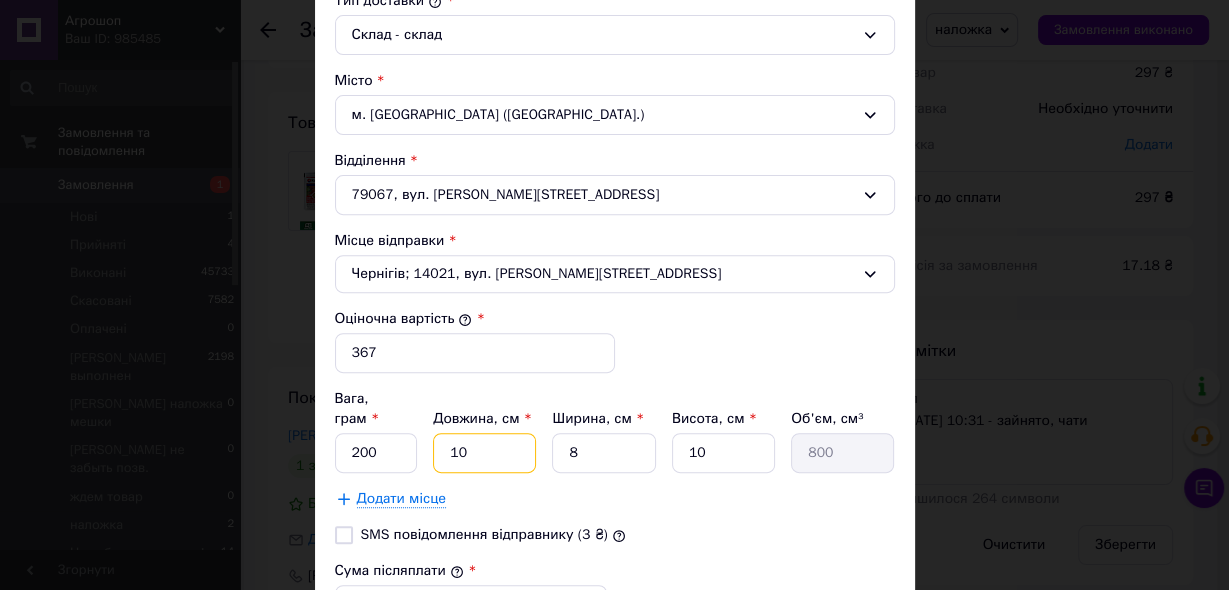 click on "10" at bounding box center (484, 453) 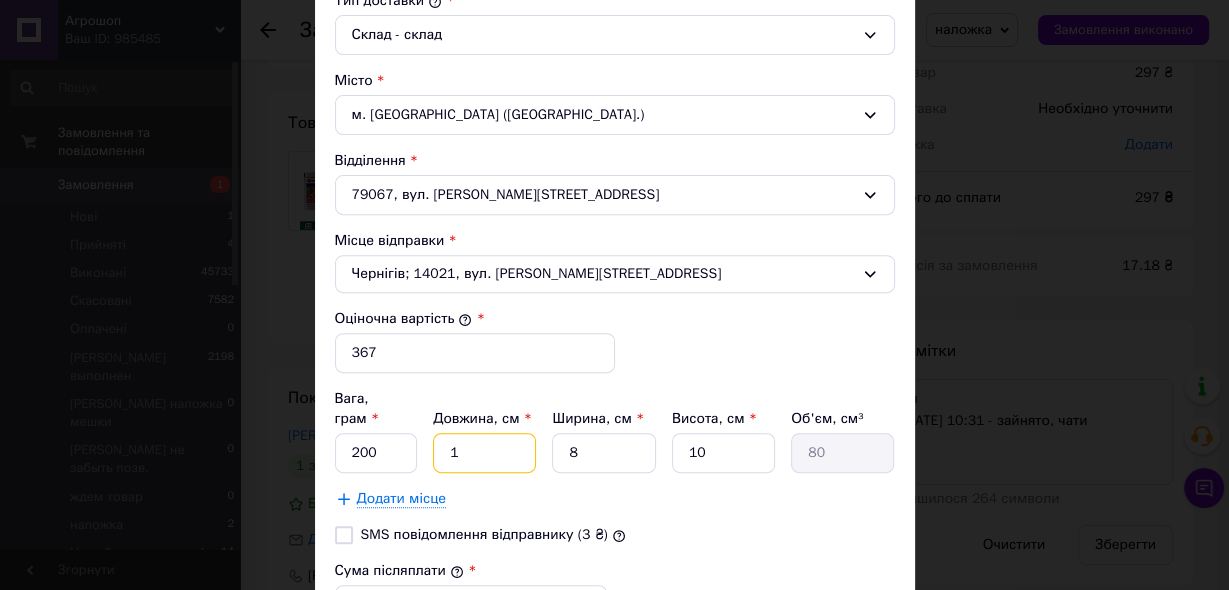 type 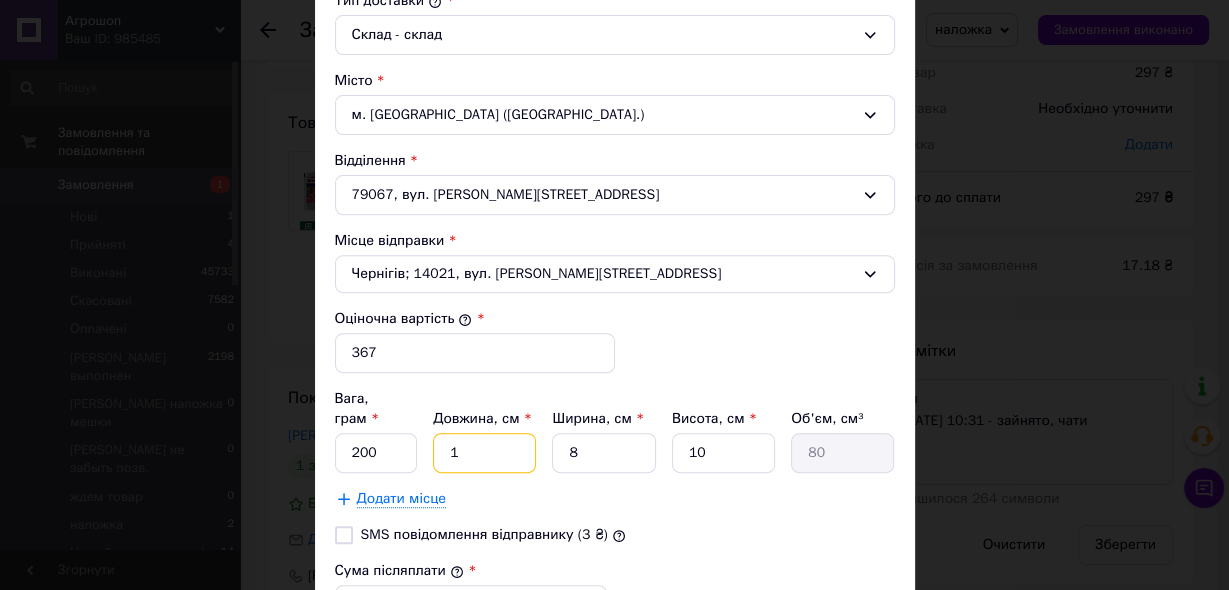 type 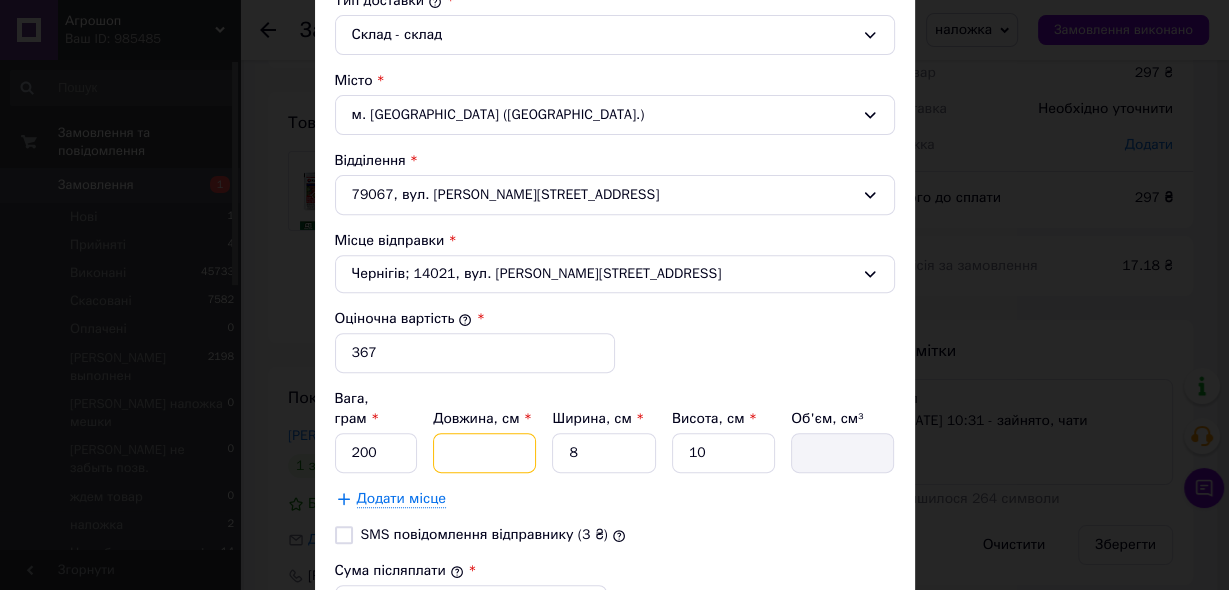 type on "8" 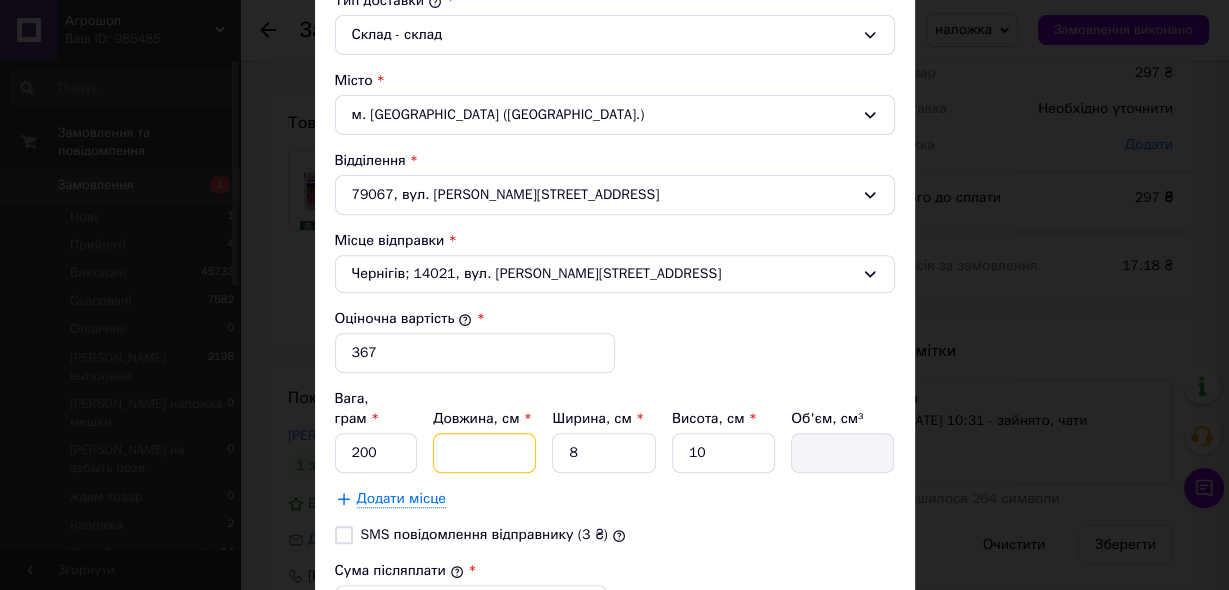 type on "640" 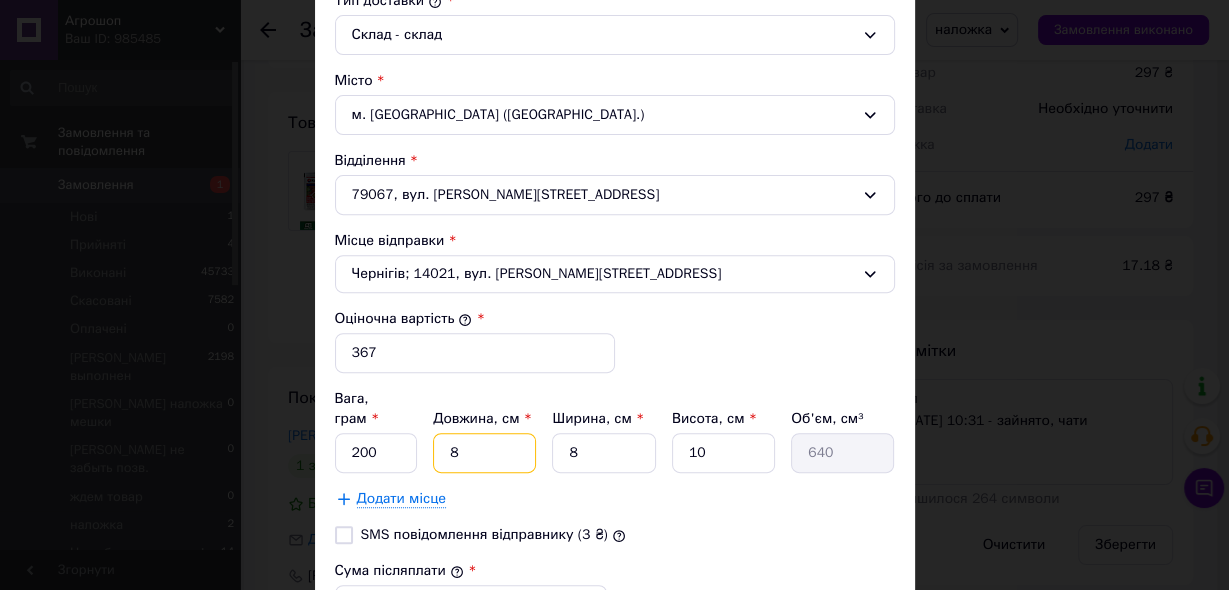 type 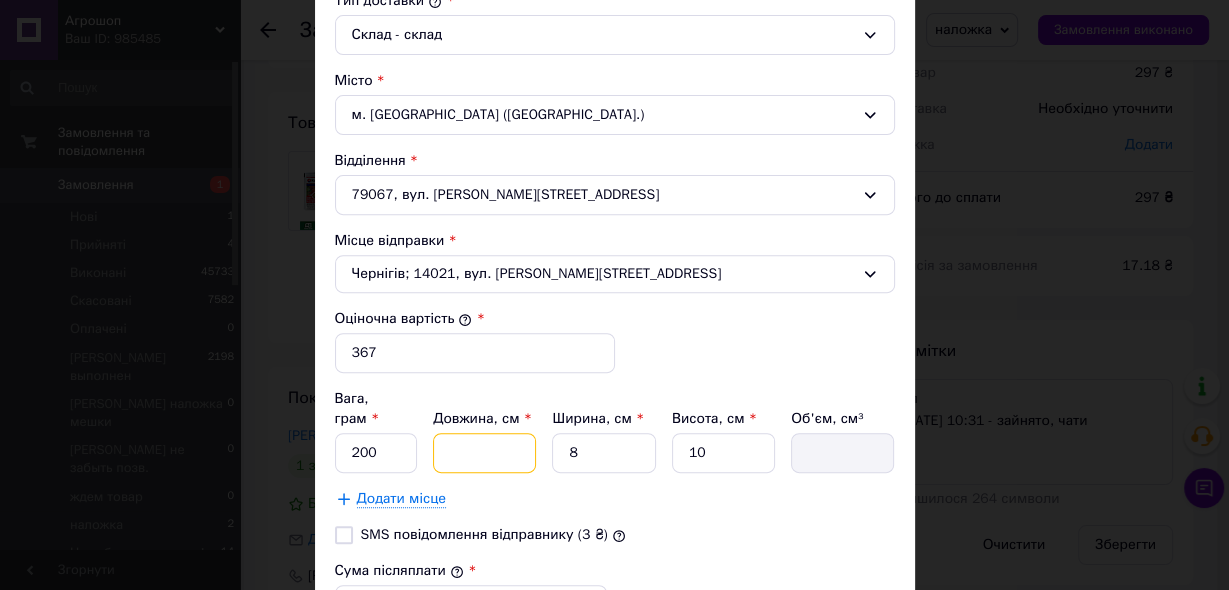 type on "5" 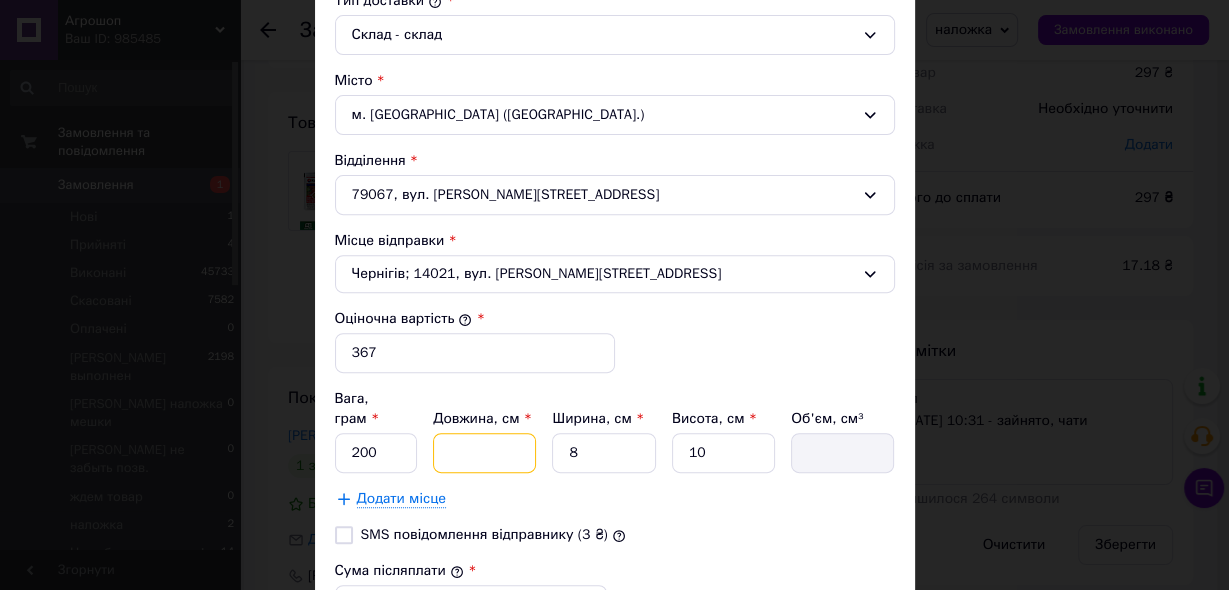 type on "400" 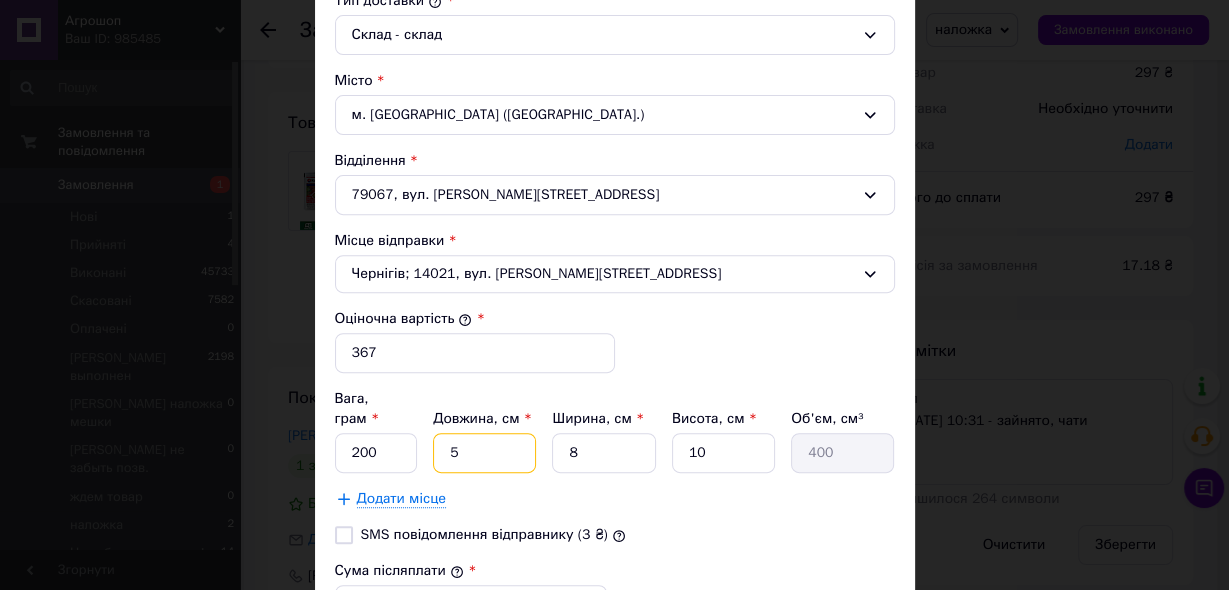 type on "5" 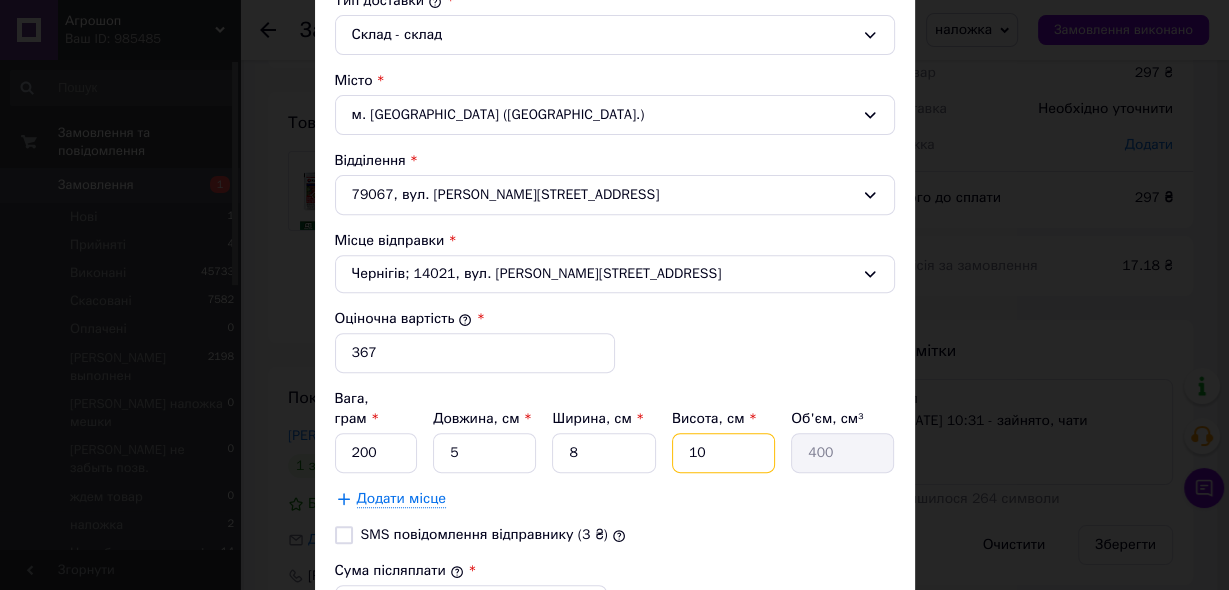 click on "10" at bounding box center (723, 453) 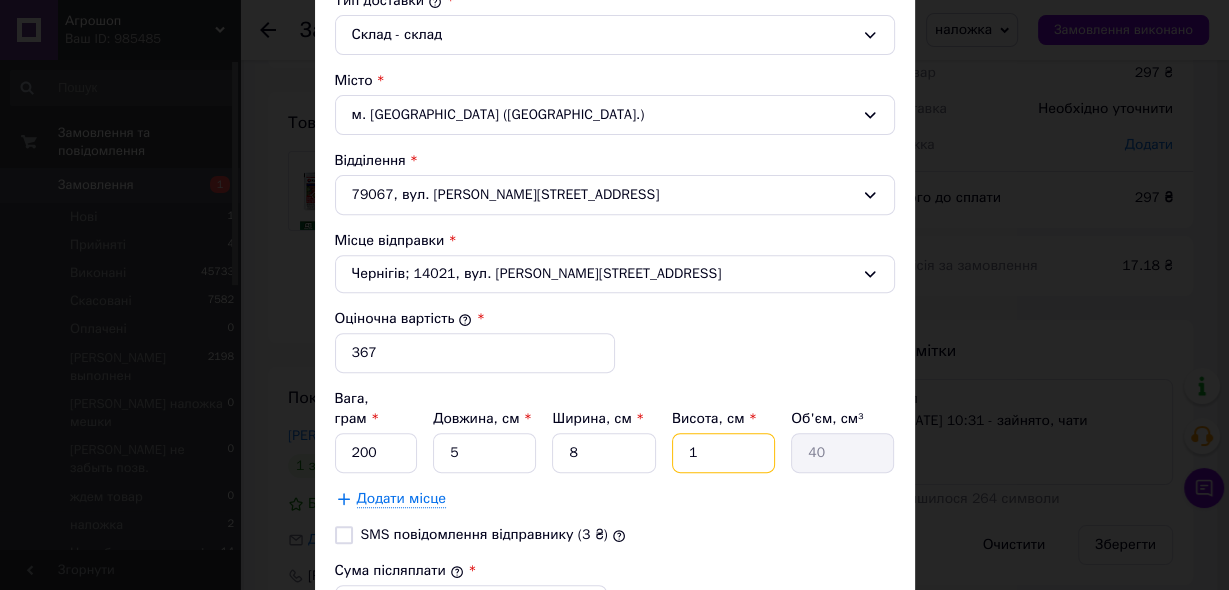 type 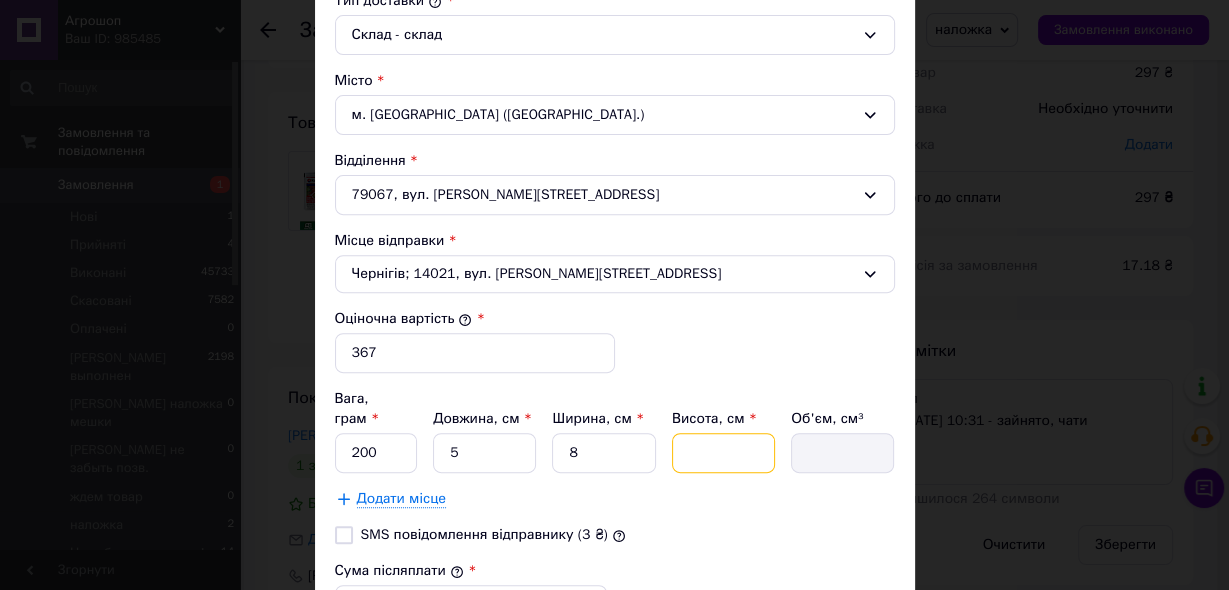 type on "5" 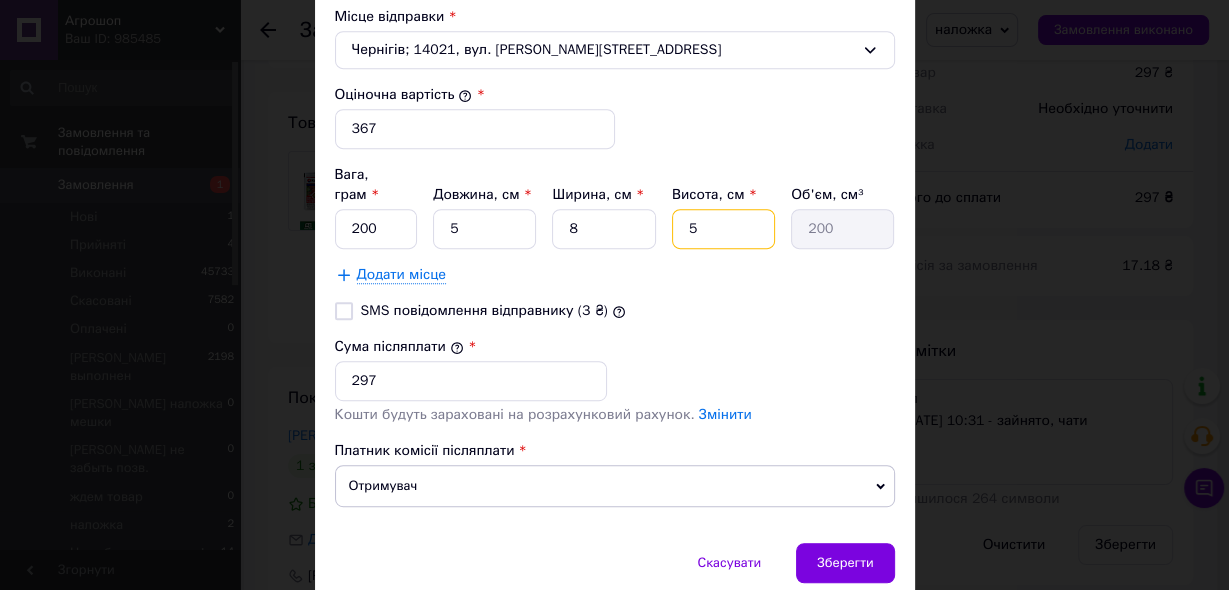 scroll, scrollTop: 800, scrollLeft: 0, axis: vertical 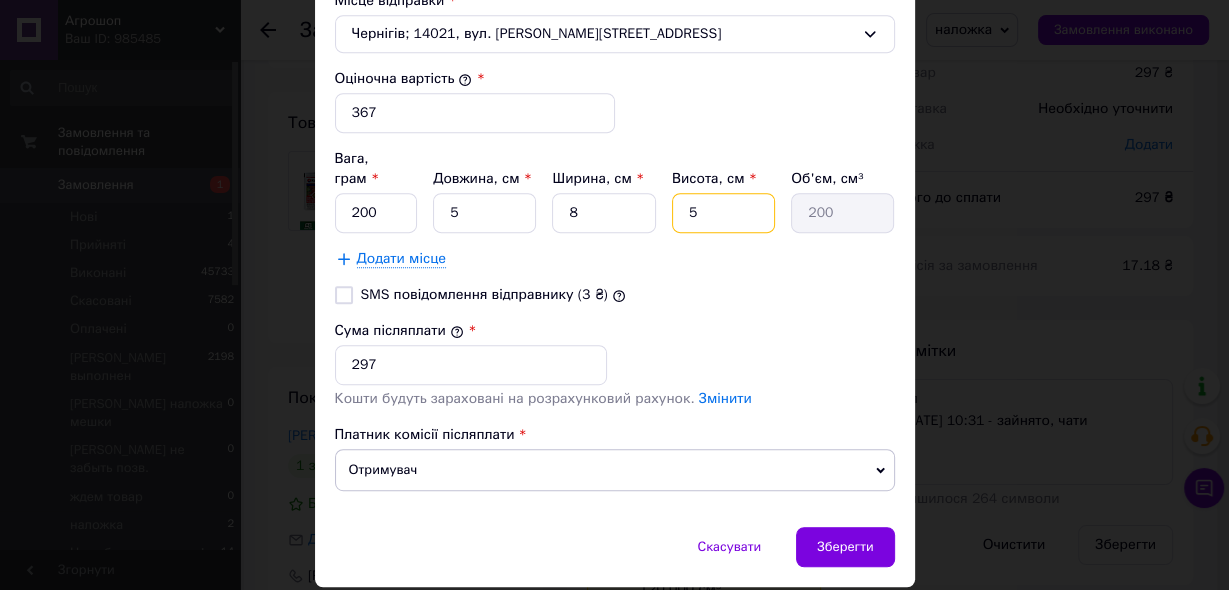 type on "5" 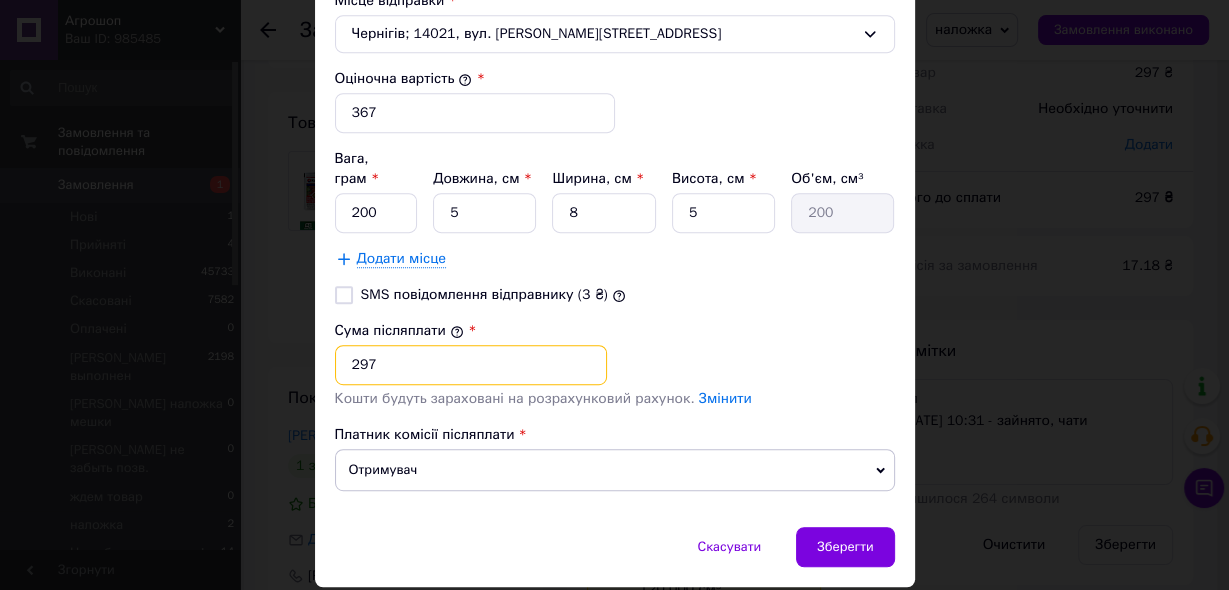 click on "297" at bounding box center [471, 365] 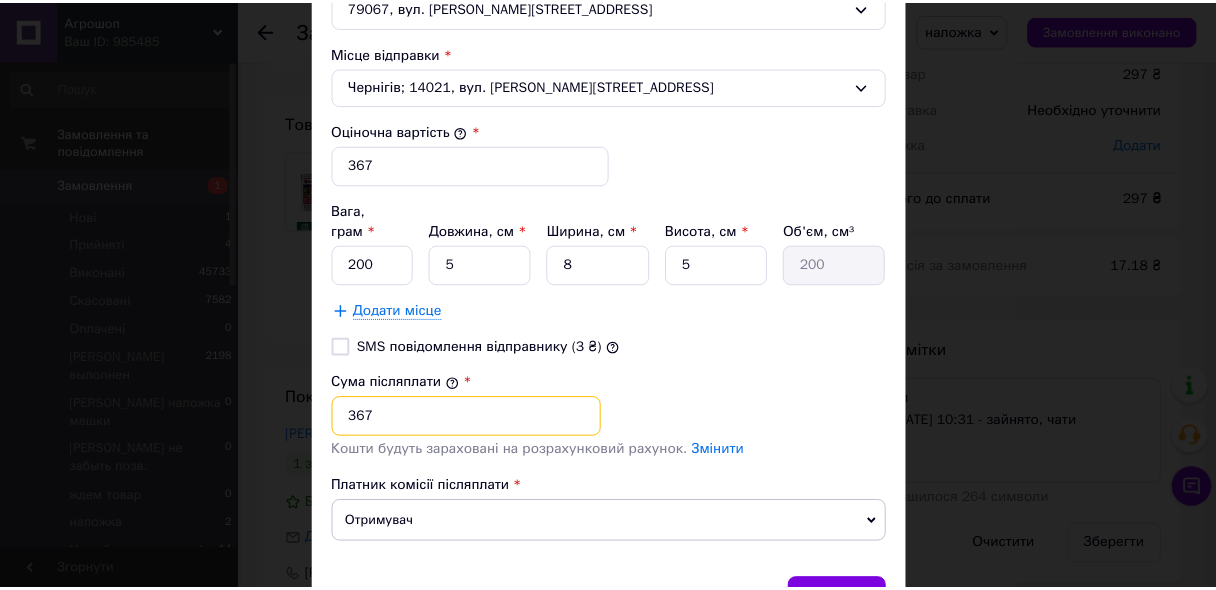 scroll, scrollTop: 836, scrollLeft: 0, axis: vertical 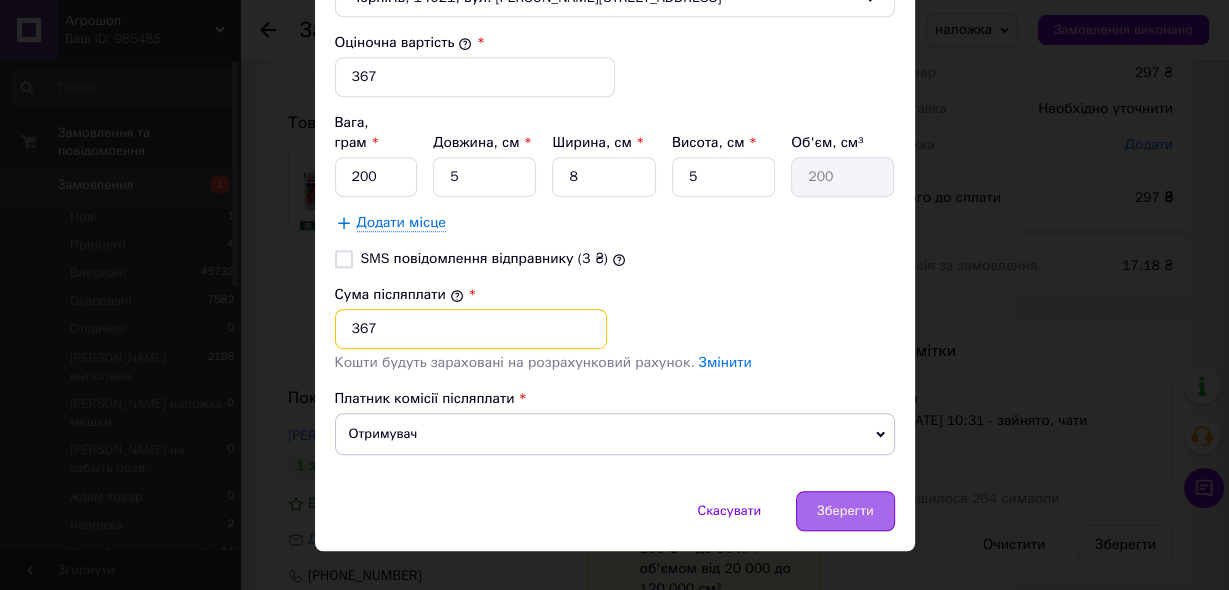type on "367" 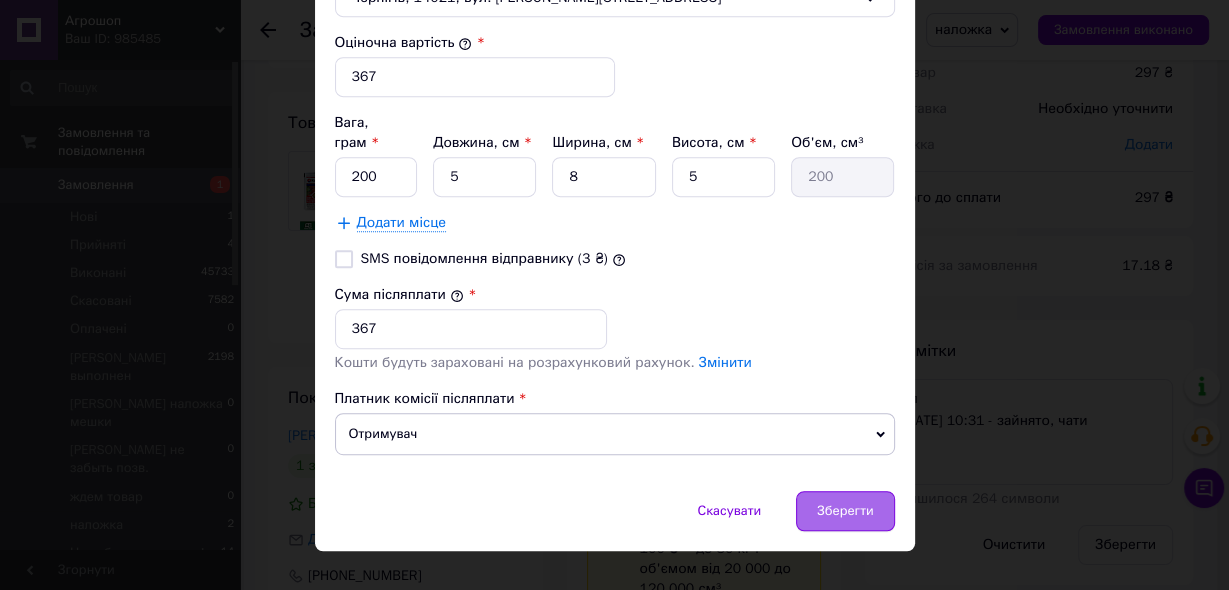click on "Зберегти" at bounding box center (845, 511) 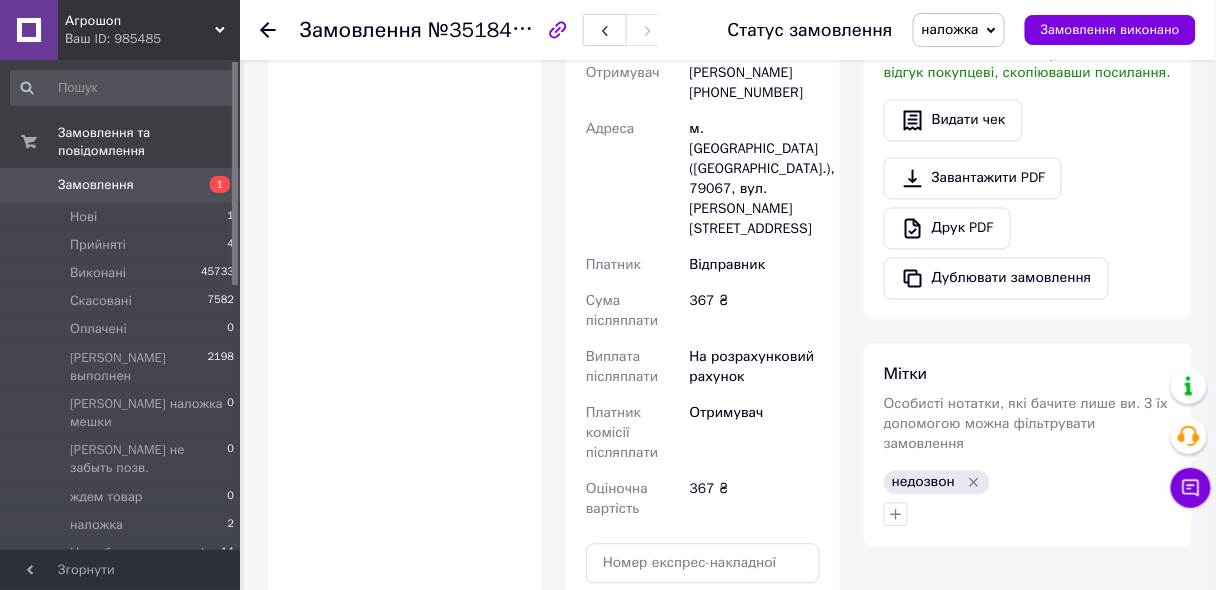 scroll, scrollTop: 1040, scrollLeft: 0, axis: vertical 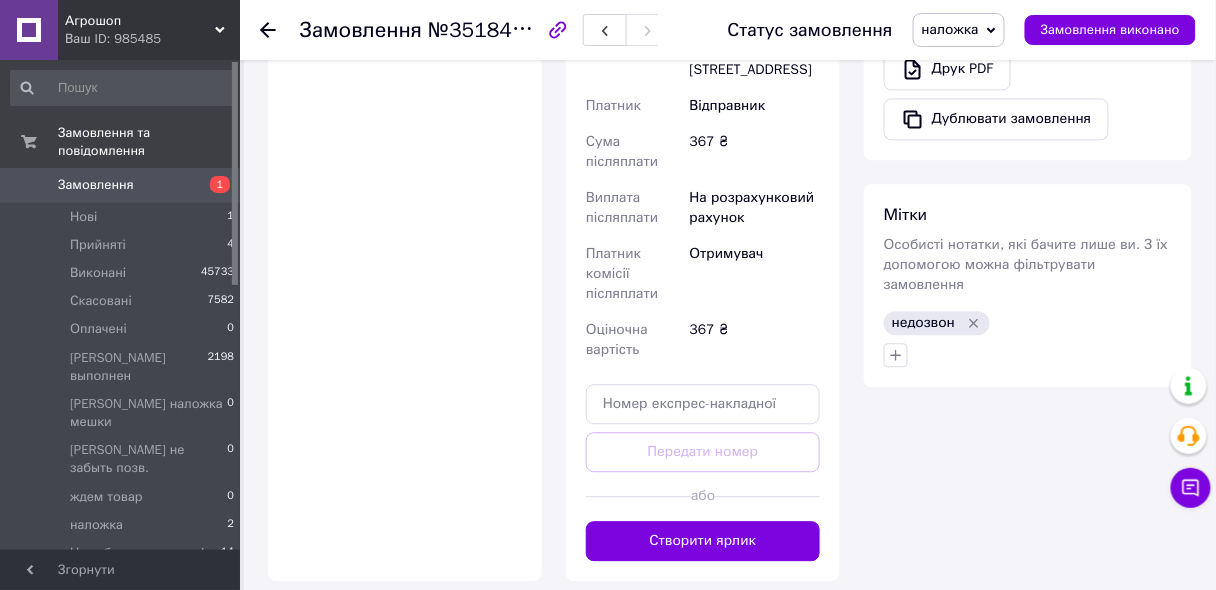 click on "Створити ярлик" at bounding box center (703, 541) 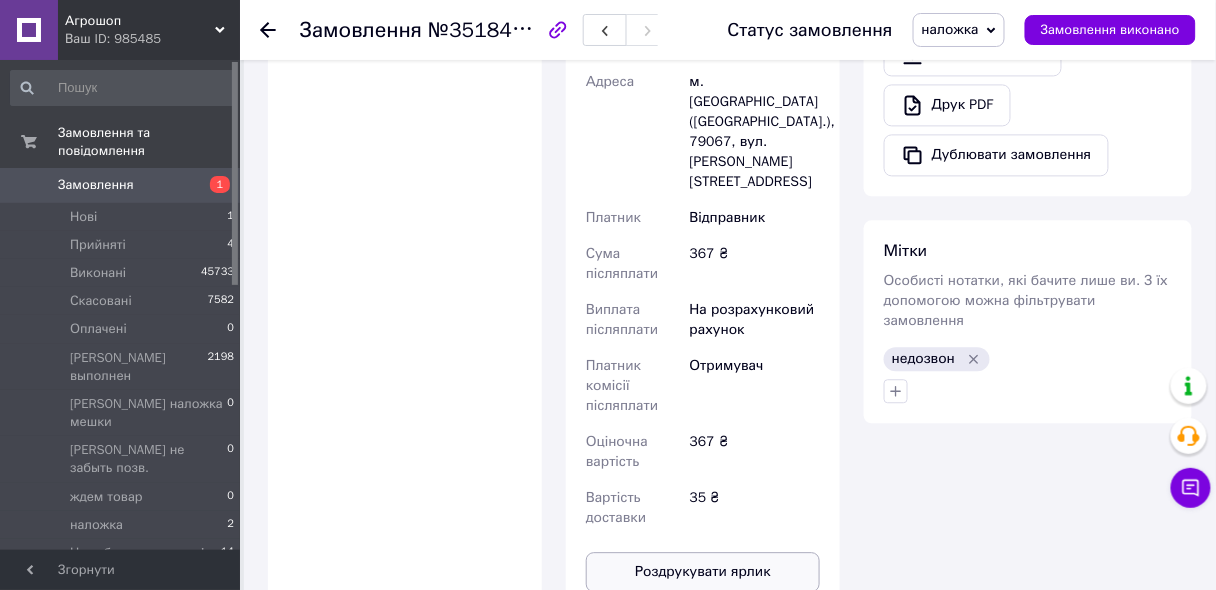 click on "Роздрукувати ярлик" at bounding box center (703, 572) 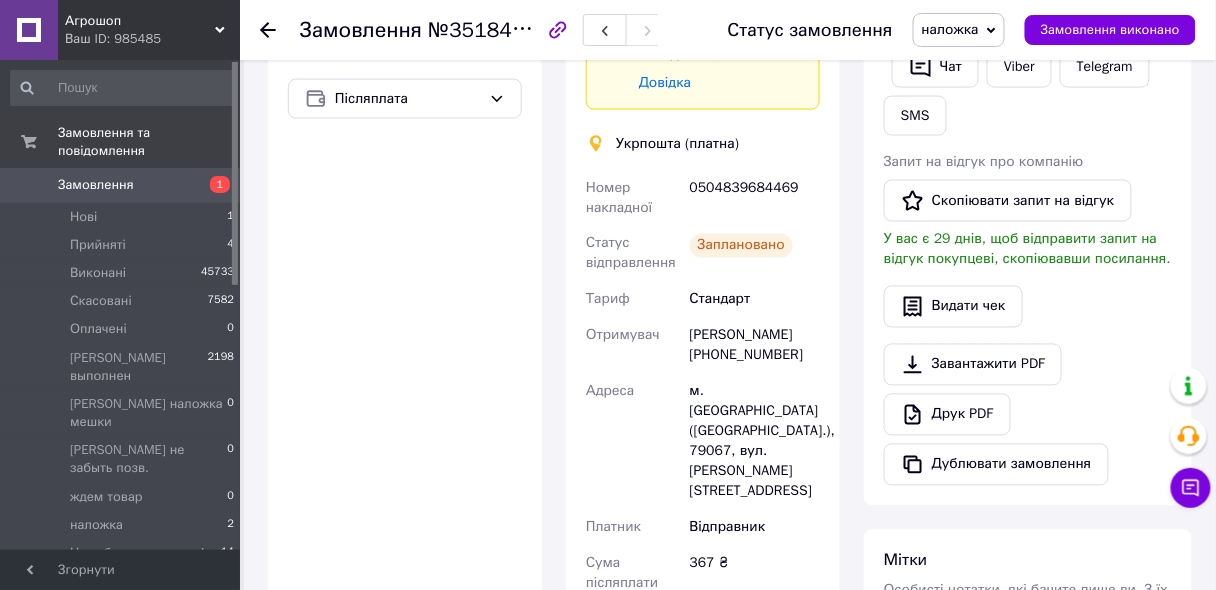 scroll, scrollTop: 720, scrollLeft: 0, axis: vertical 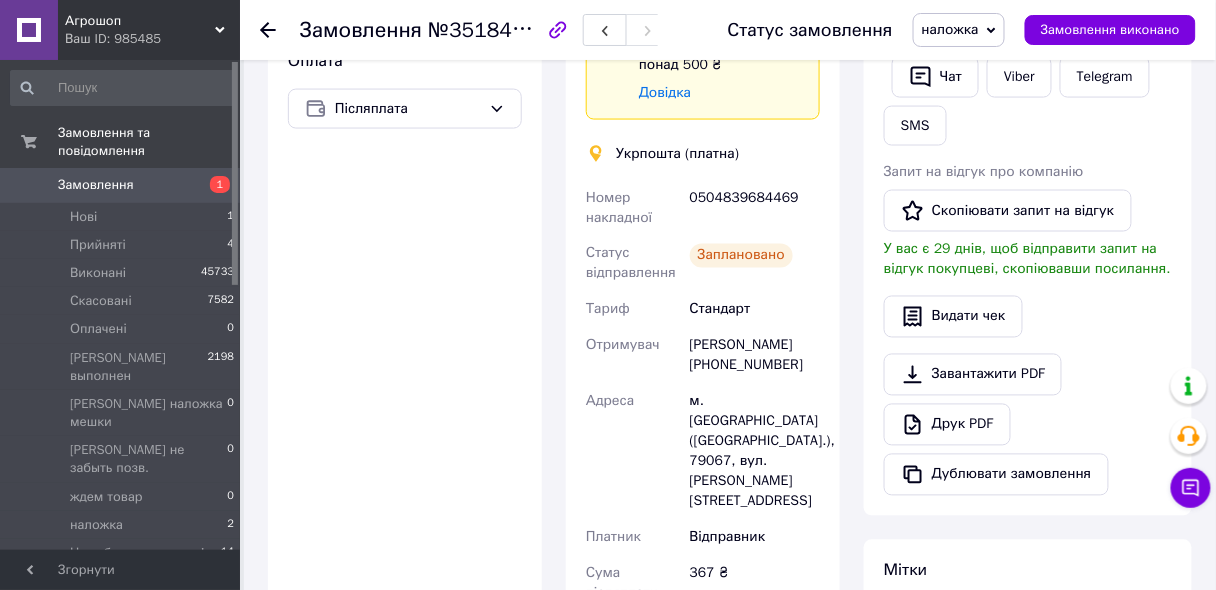 click on "0504839684469" at bounding box center (755, 208) 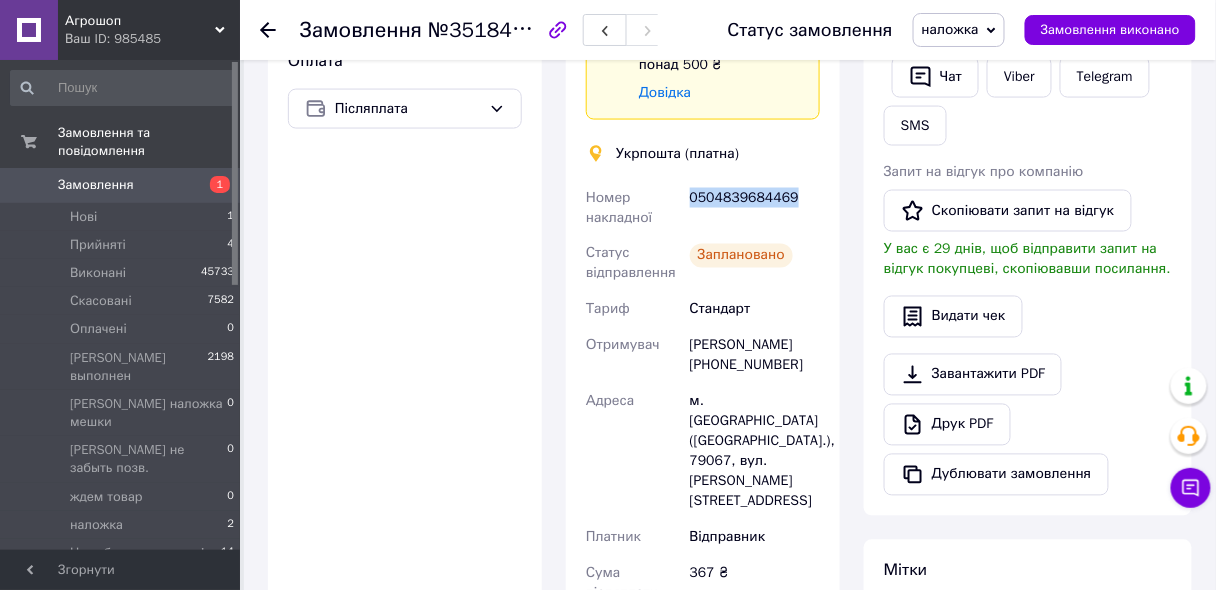 click on "0504839684469" at bounding box center (755, 208) 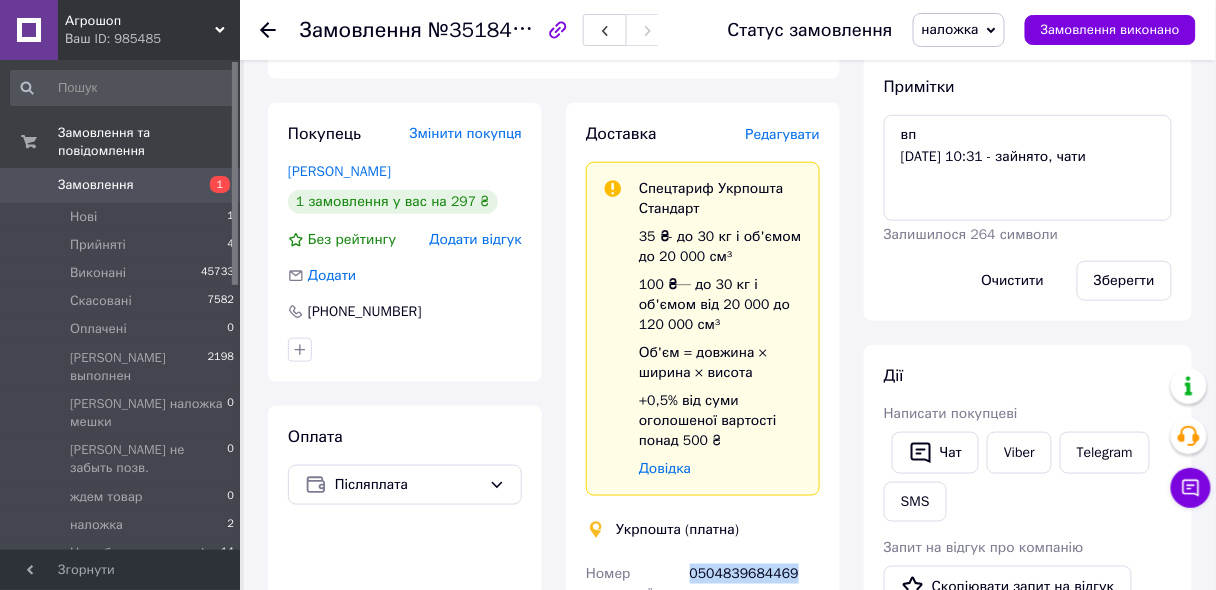 scroll, scrollTop: 320, scrollLeft: 0, axis: vertical 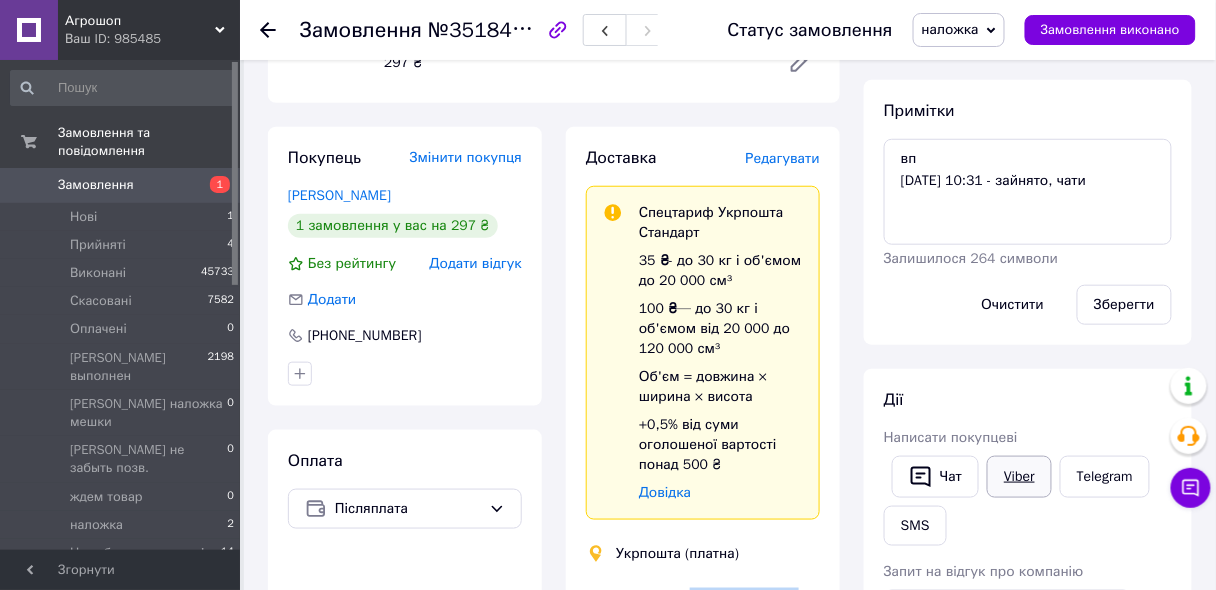 click on "Viber" at bounding box center (1019, 477) 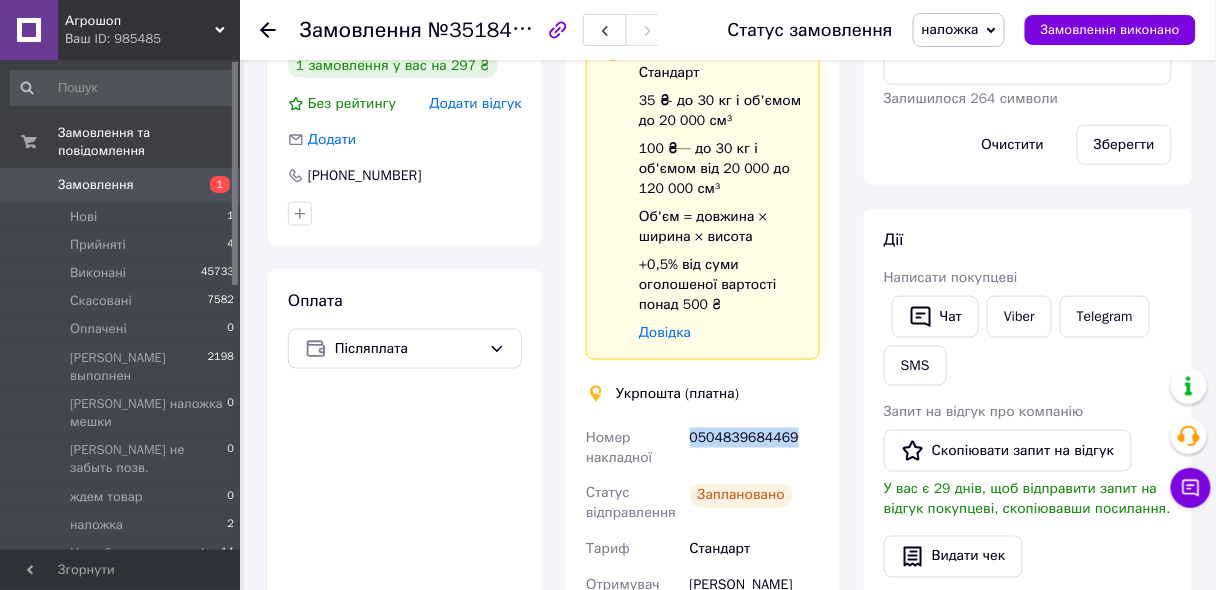scroll, scrollTop: 560, scrollLeft: 0, axis: vertical 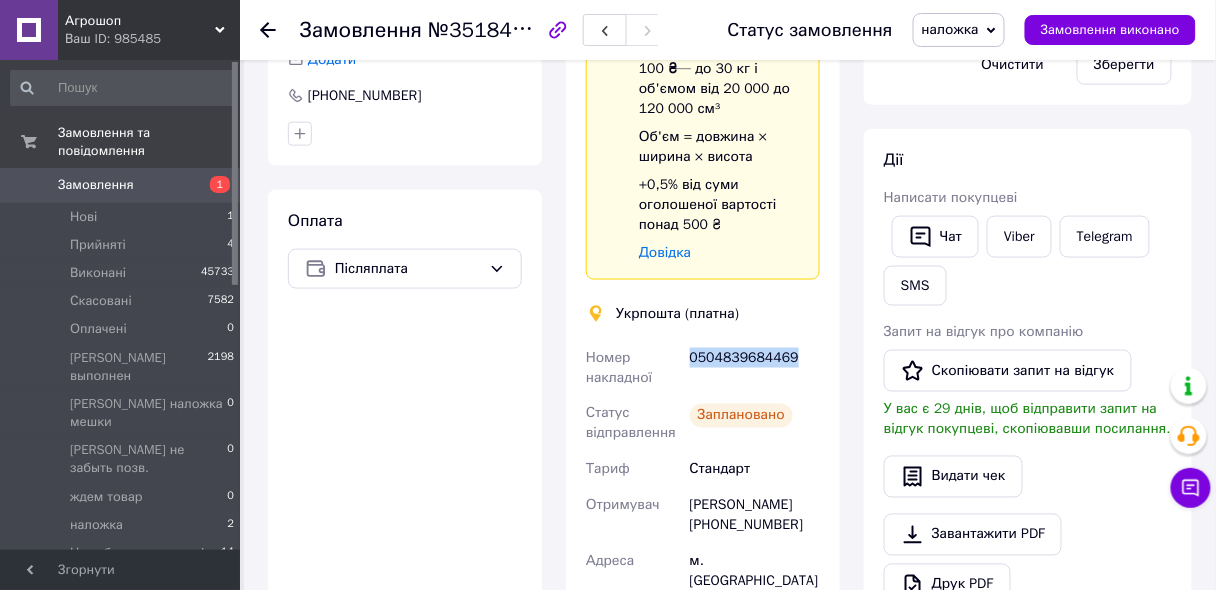 click on "наложка" at bounding box center [950, 29] 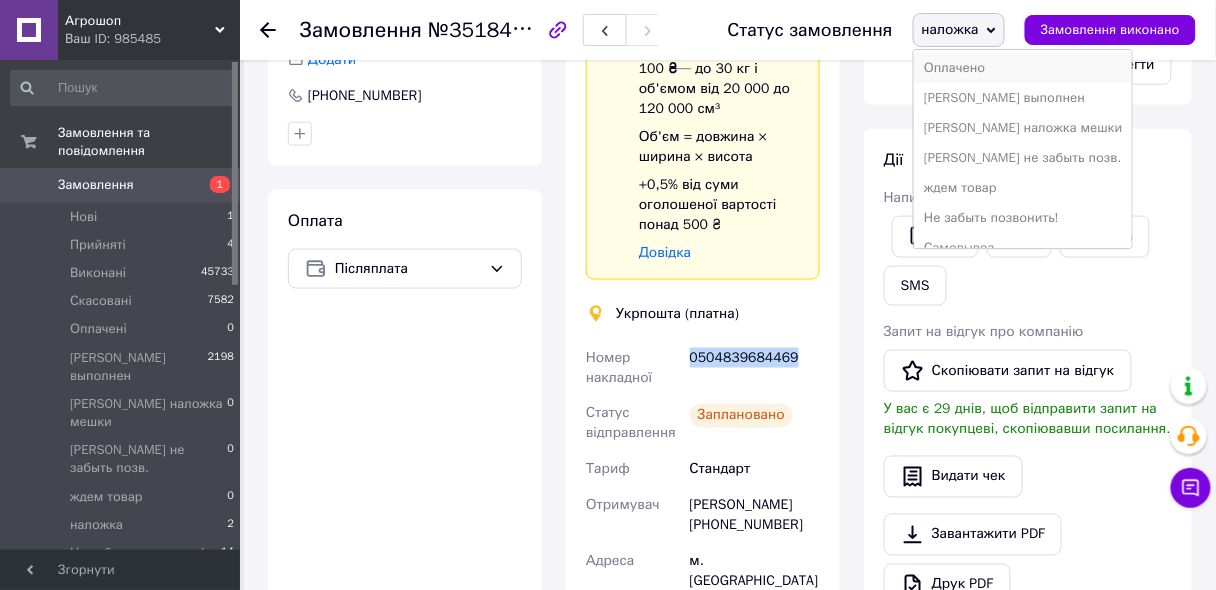 scroll, scrollTop: 140, scrollLeft: 0, axis: vertical 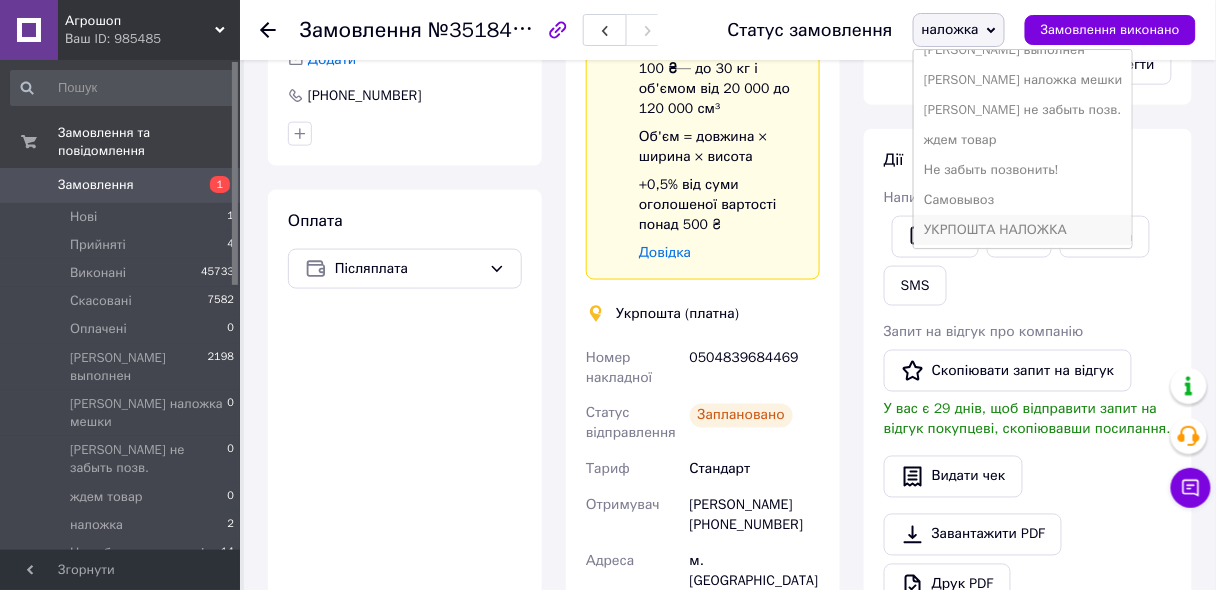 click on "УКРПОШТА НАЛОЖКА" at bounding box center [1023, 230] 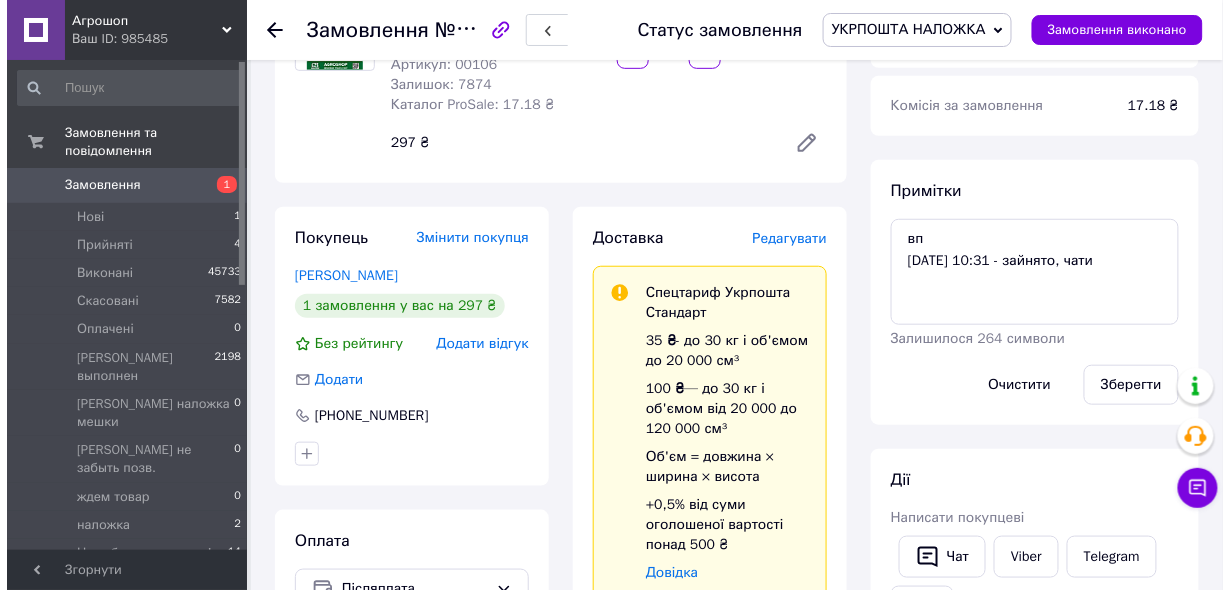 scroll, scrollTop: 0, scrollLeft: 0, axis: both 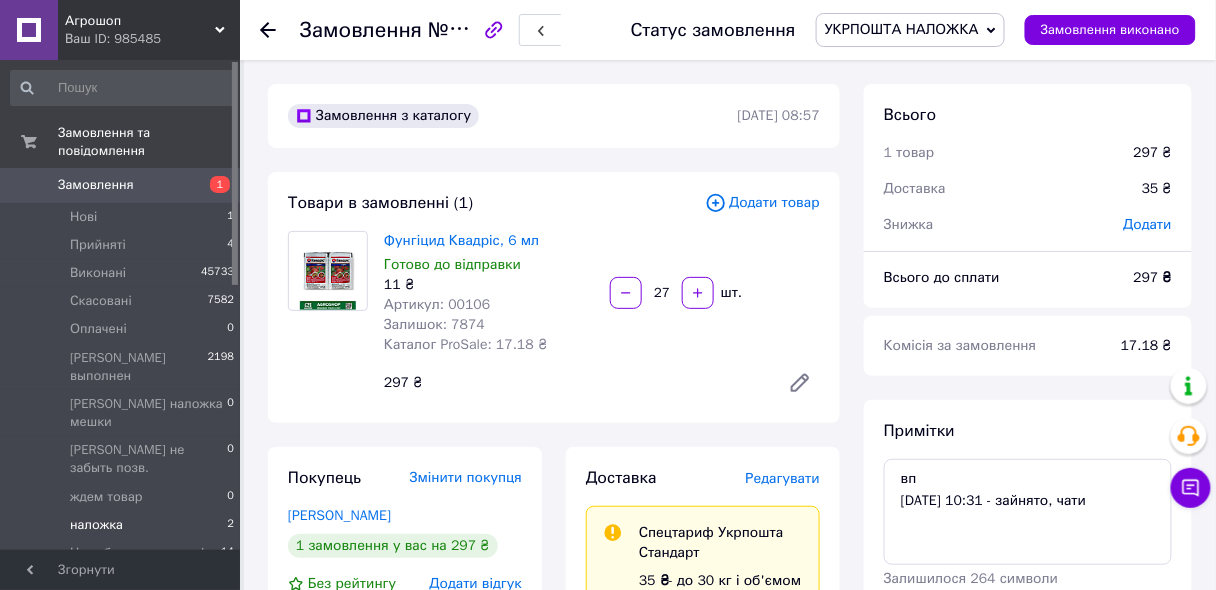 click on "наложка 2" at bounding box center (123, 525) 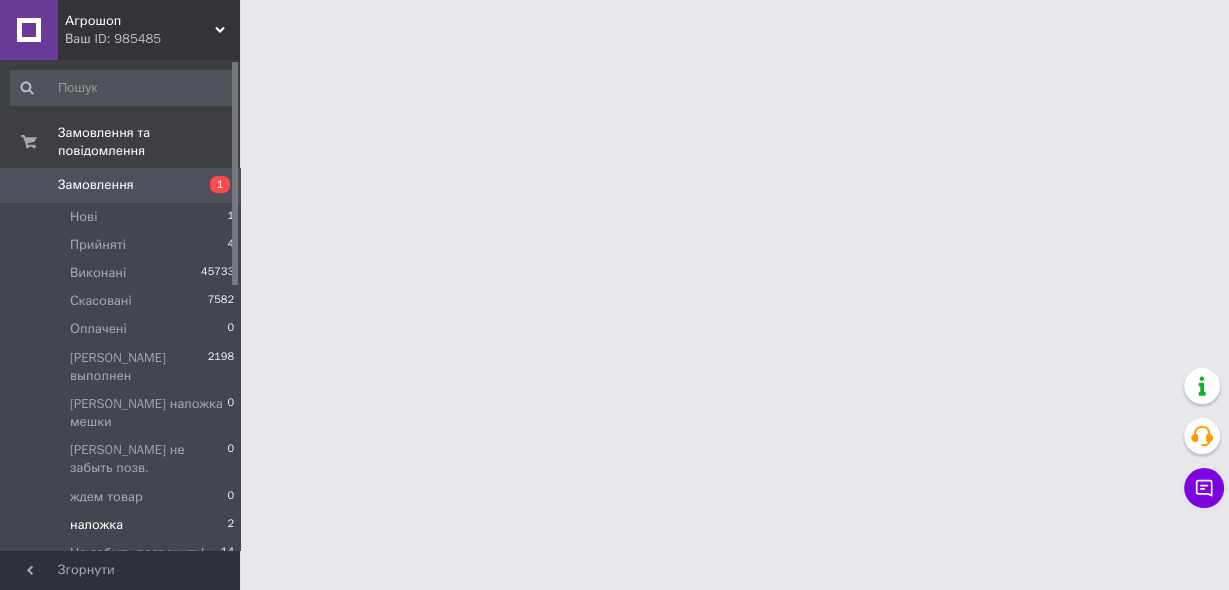 click on "наложка" at bounding box center (96, 525) 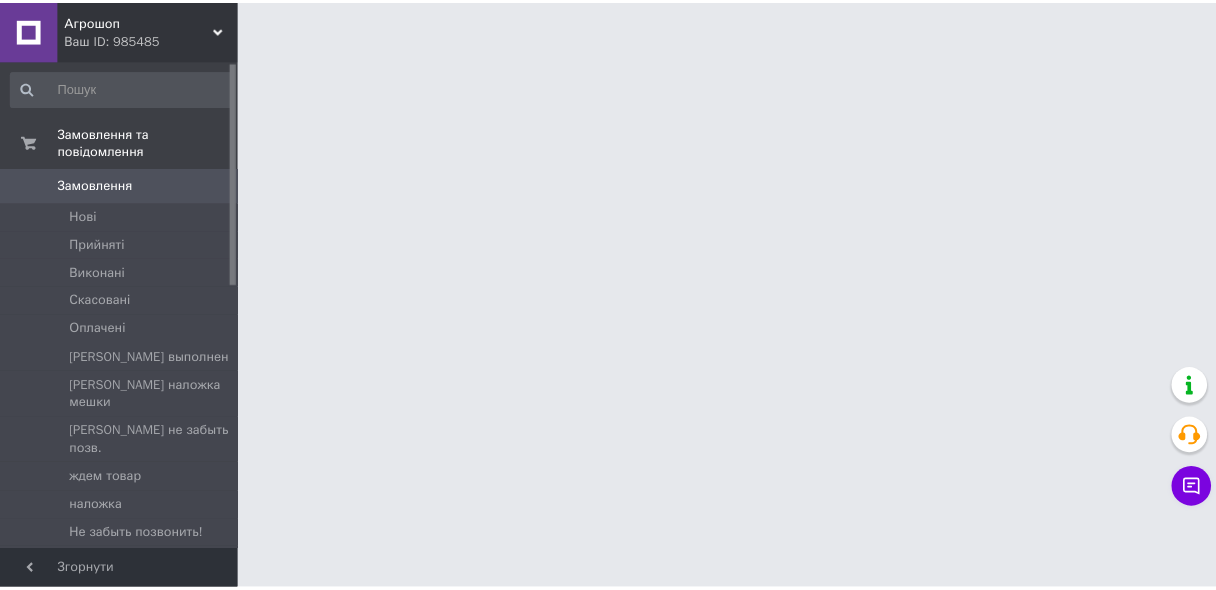 scroll, scrollTop: 0, scrollLeft: 0, axis: both 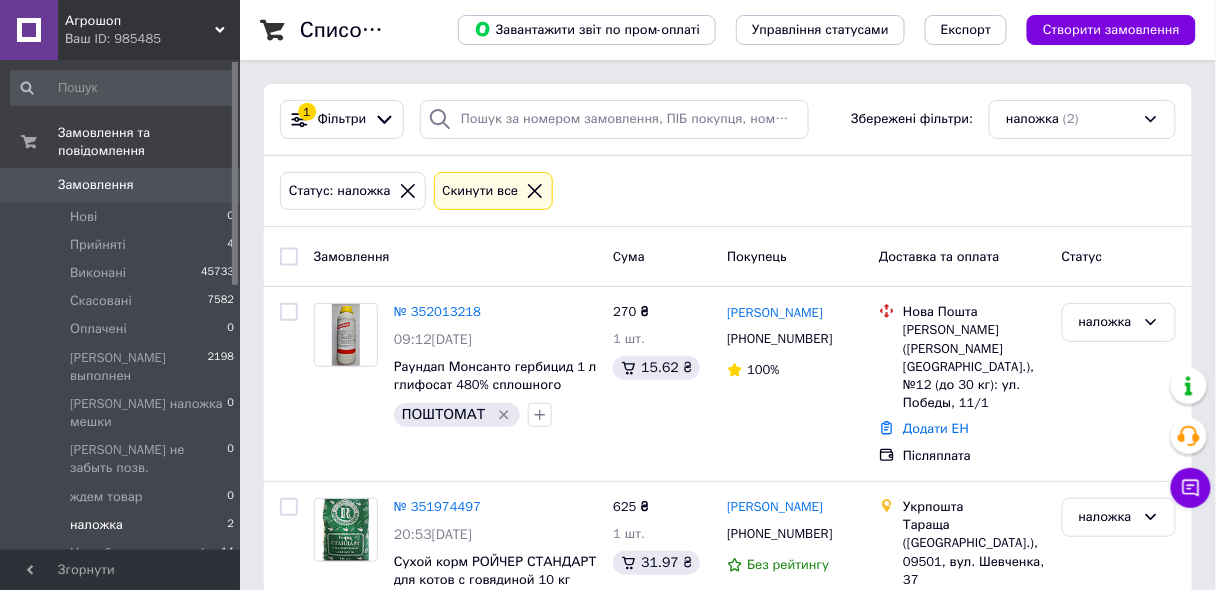 click on "наложка" at bounding box center (96, 525) 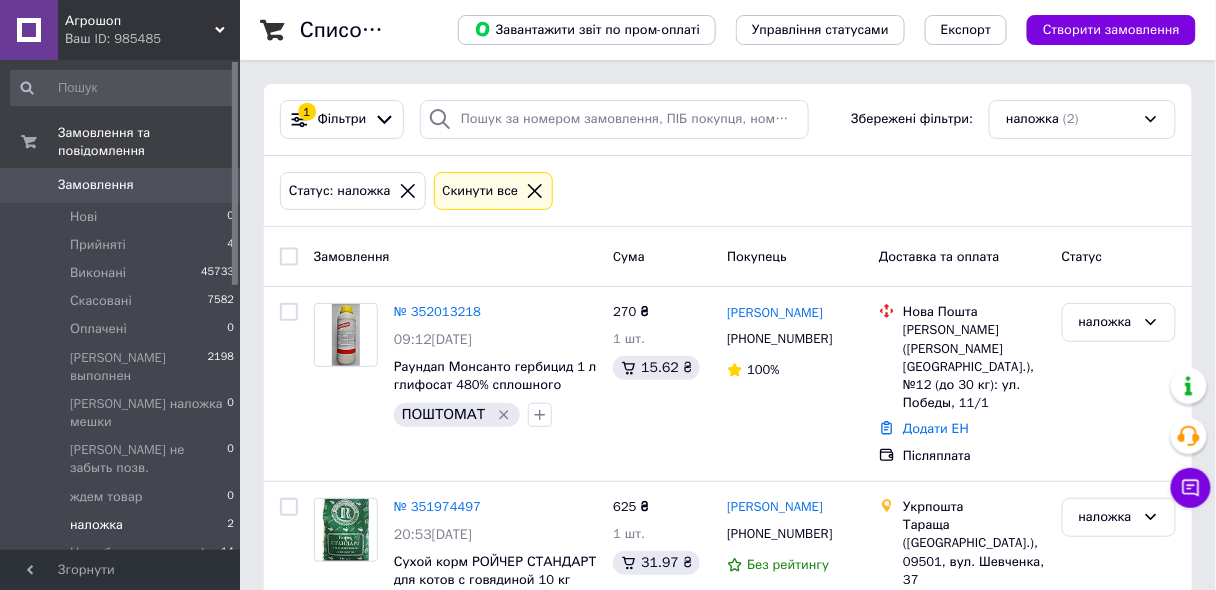 click on "наложка" at bounding box center (96, 525) 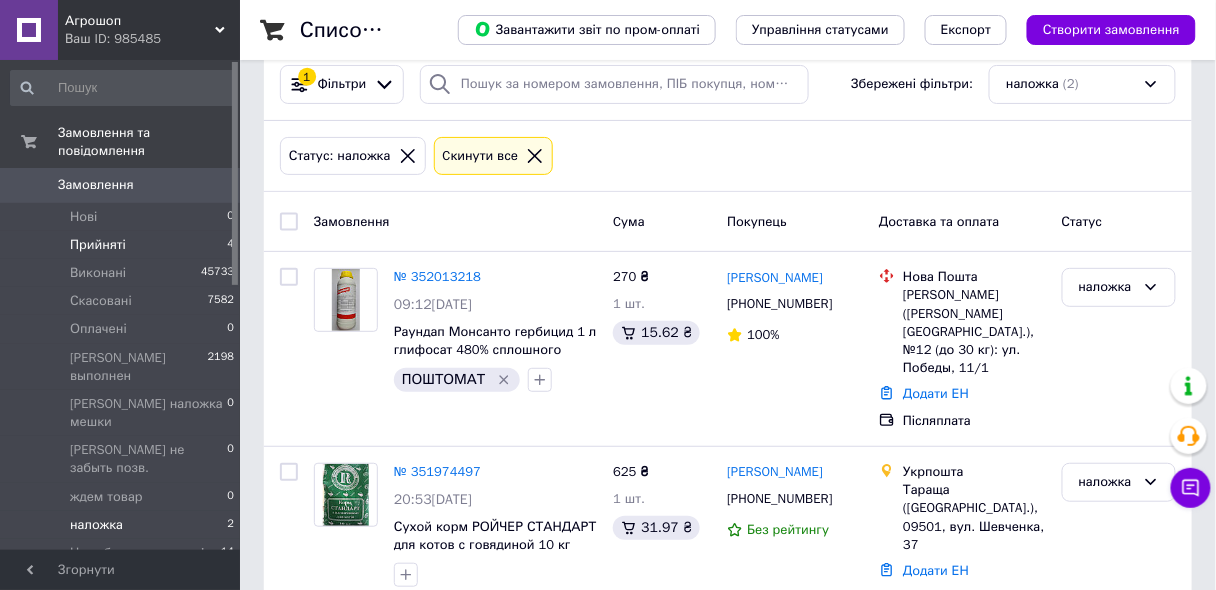 scroll, scrollTop: 53, scrollLeft: 0, axis: vertical 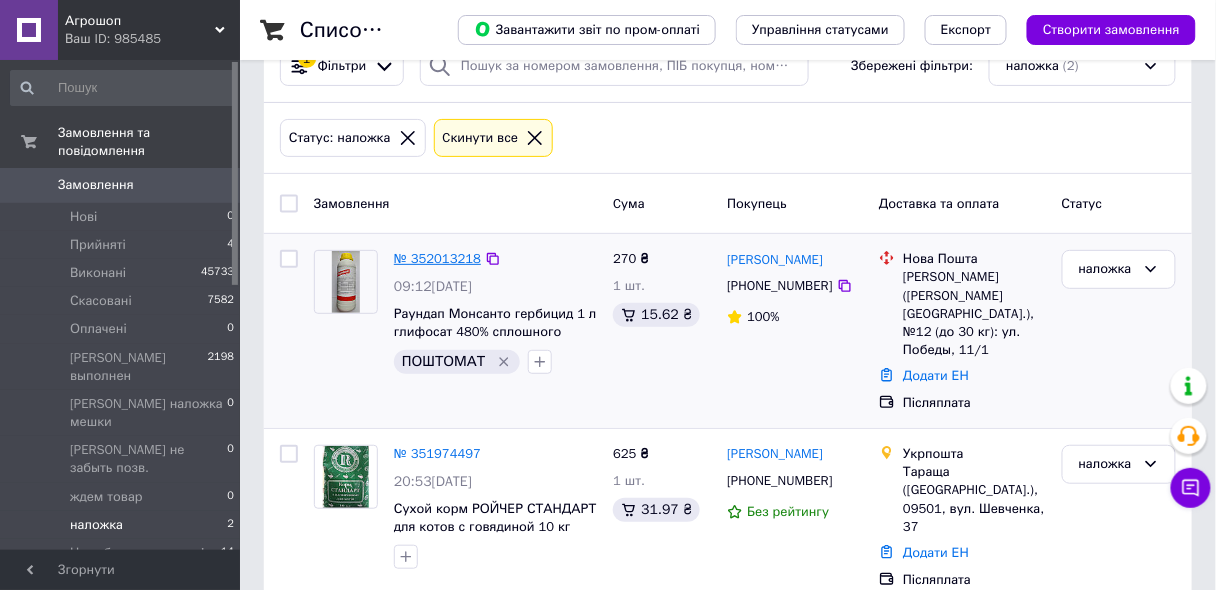 click on "№ 352013218" at bounding box center [437, 258] 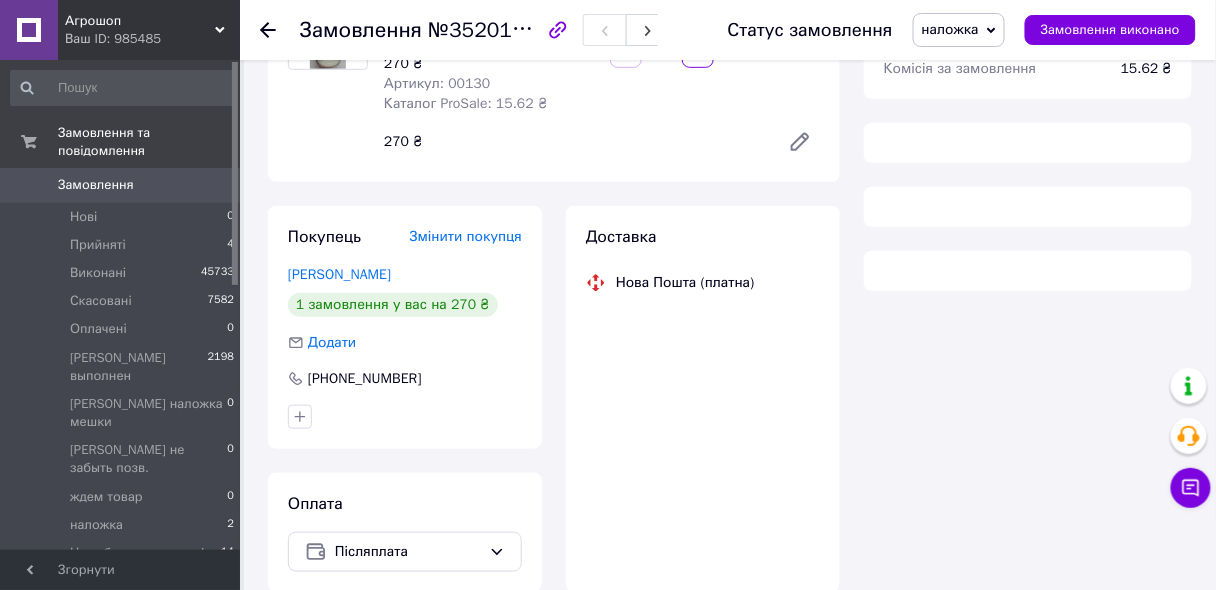 scroll, scrollTop: 331, scrollLeft: 0, axis: vertical 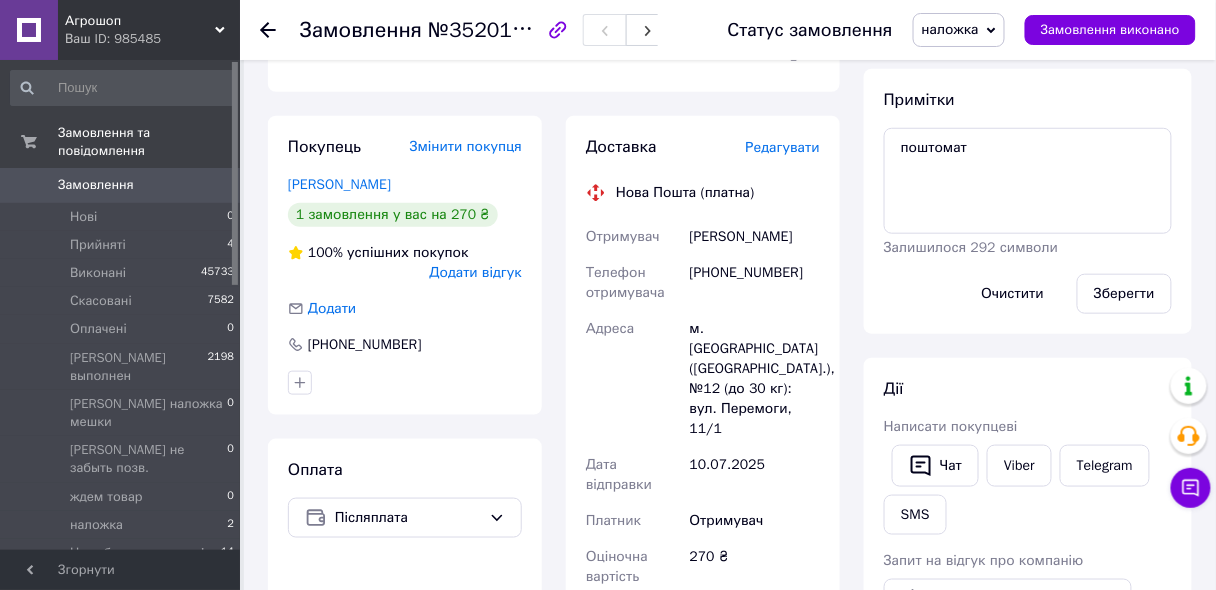 drag, startPoint x: 817, startPoint y: 235, endPoint x: 687, endPoint y: 232, distance: 130.0346 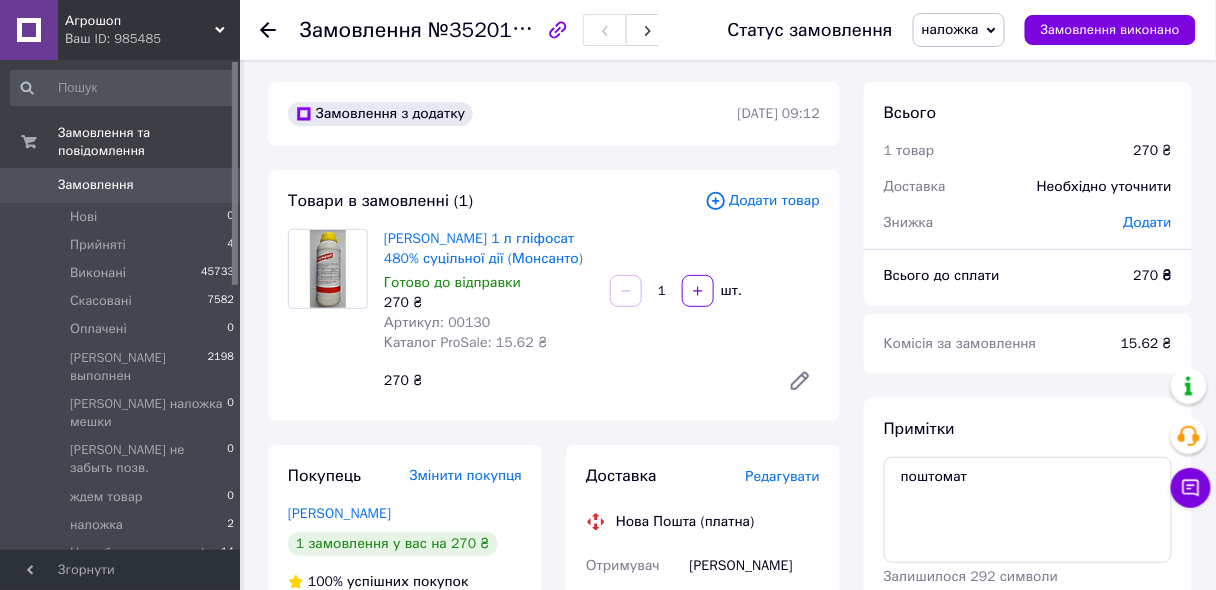 scroll, scrollTop: 0, scrollLeft: 0, axis: both 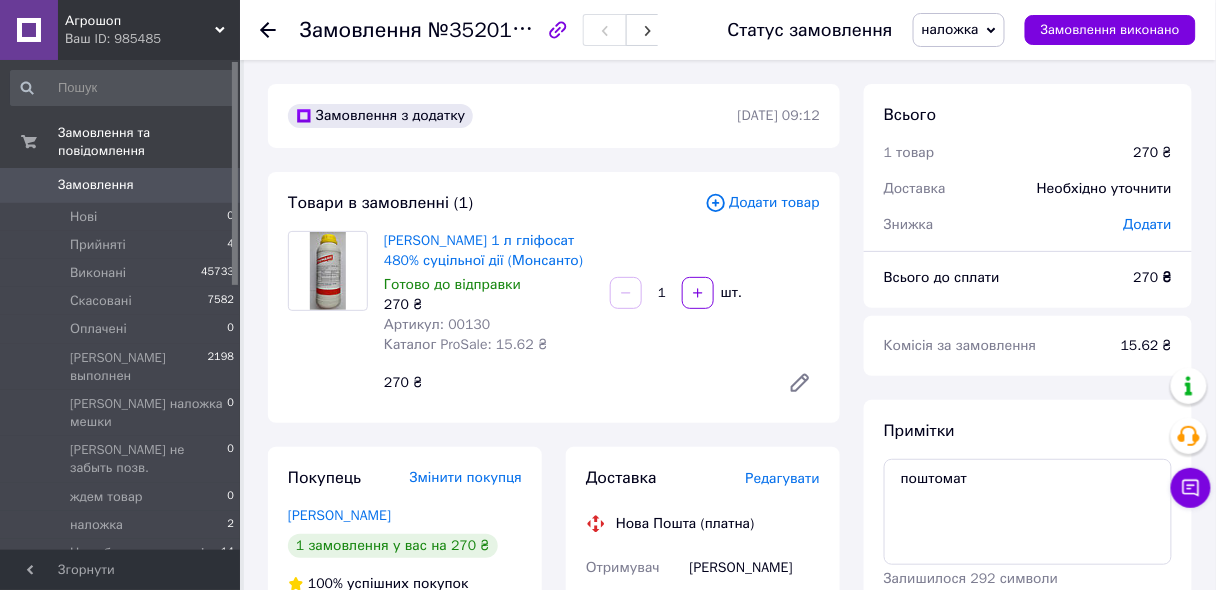 click on "Артикул: 00130" at bounding box center (437, 324) 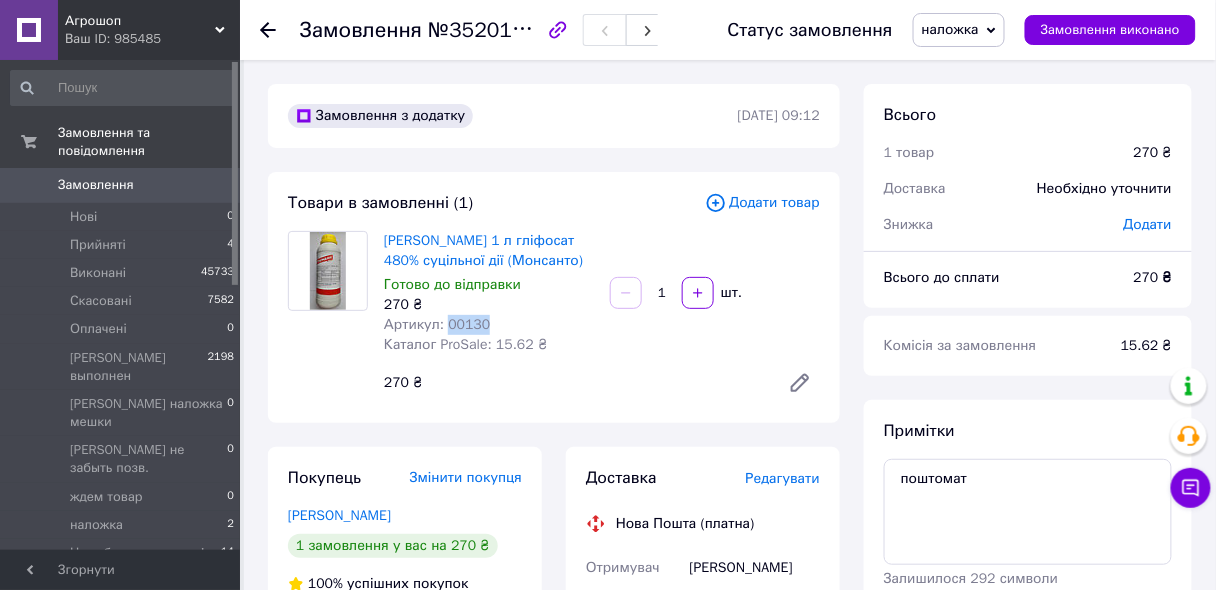 click on "Артикул: 00130" at bounding box center (437, 324) 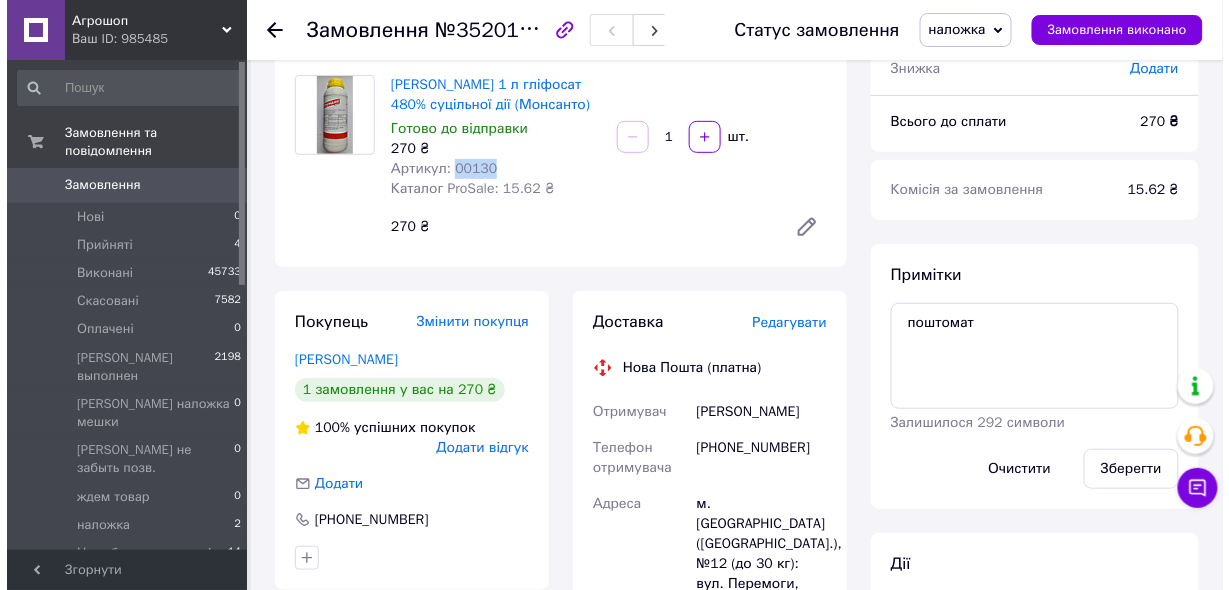scroll, scrollTop: 160, scrollLeft: 0, axis: vertical 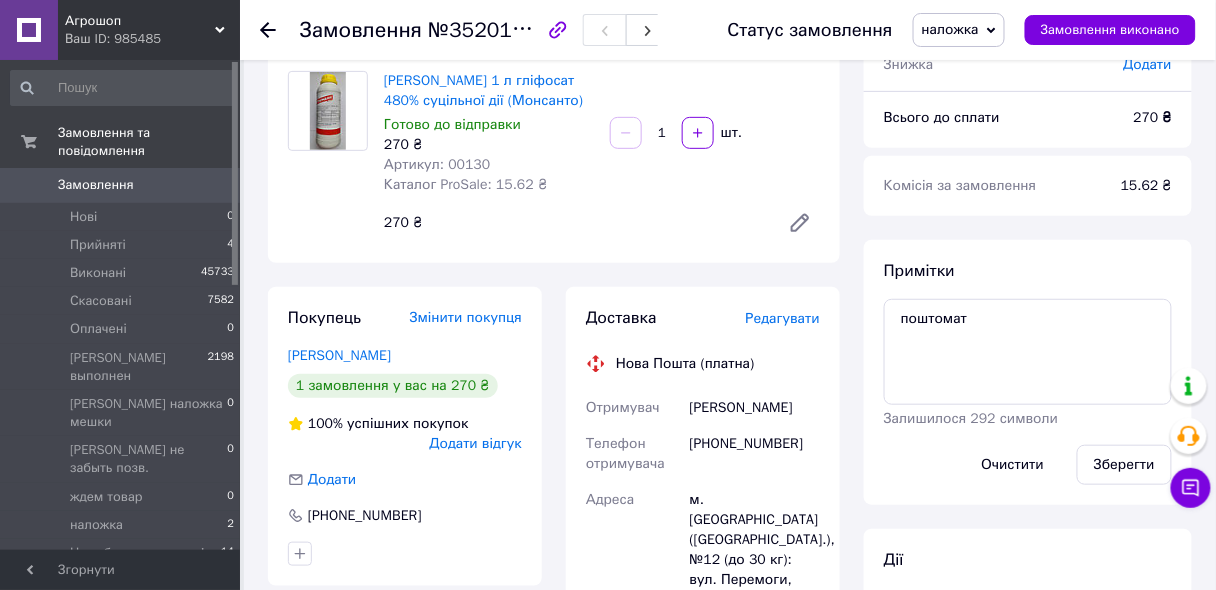 click on "Редагувати" at bounding box center [783, 318] 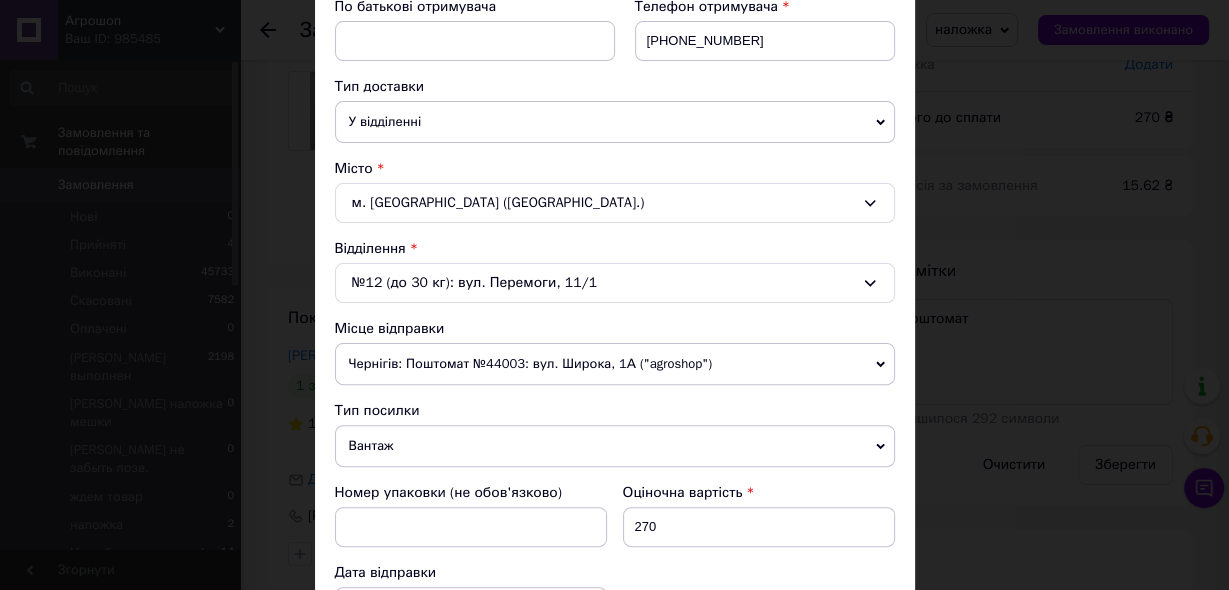 scroll, scrollTop: 400, scrollLeft: 0, axis: vertical 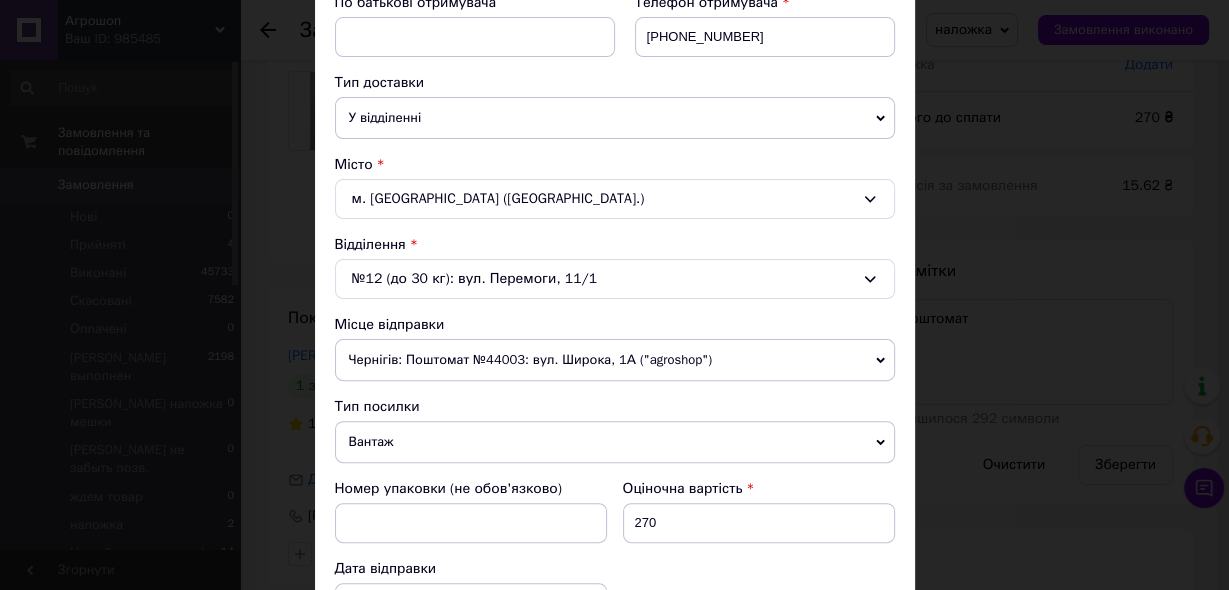 click on "м. [GEOGRAPHIC_DATA] ([GEOGRAPHIC_DATA].)" at bounding box center (615, 199) 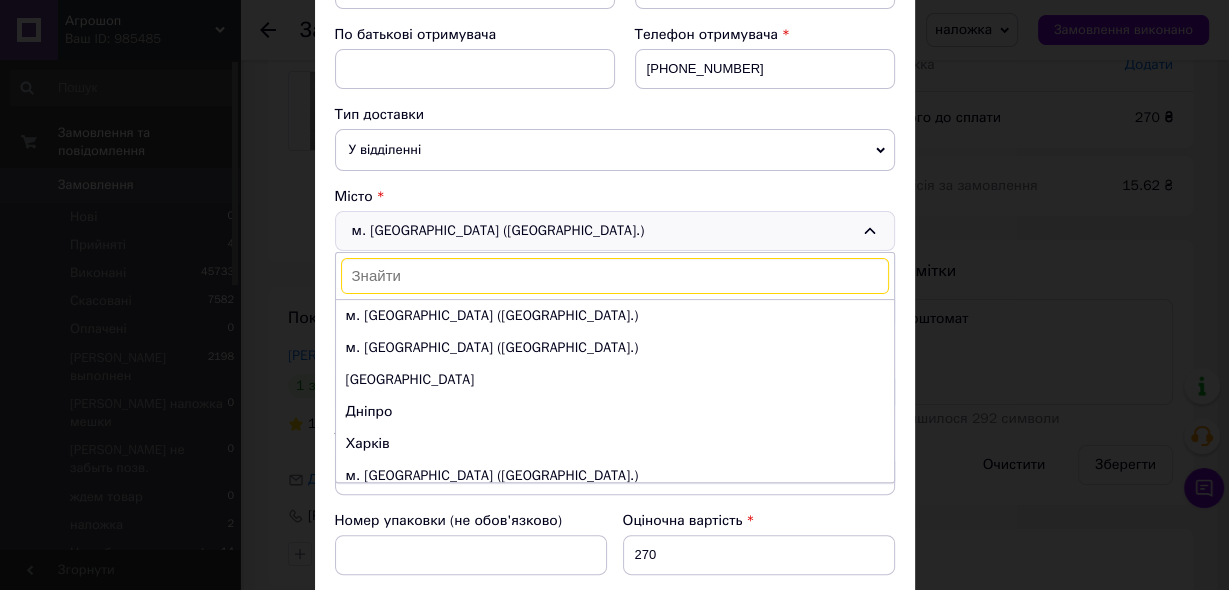 scroll, scrollTop: 400, scrollLeft: 0, axis: vertical 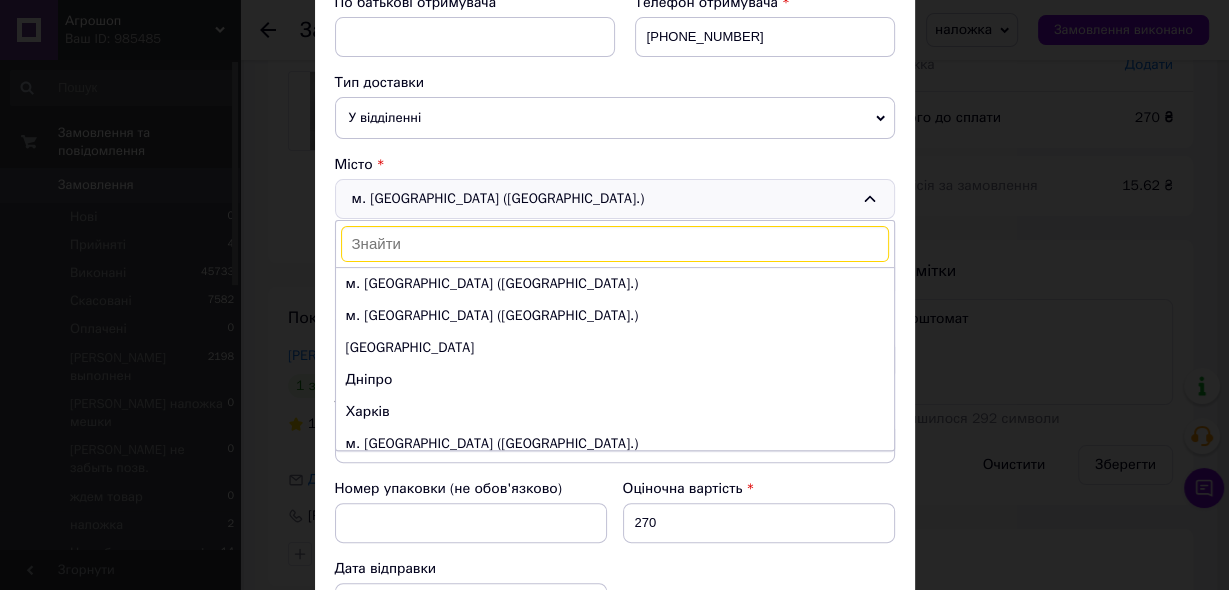 click on "Місто" at bounding box center (615, 165) 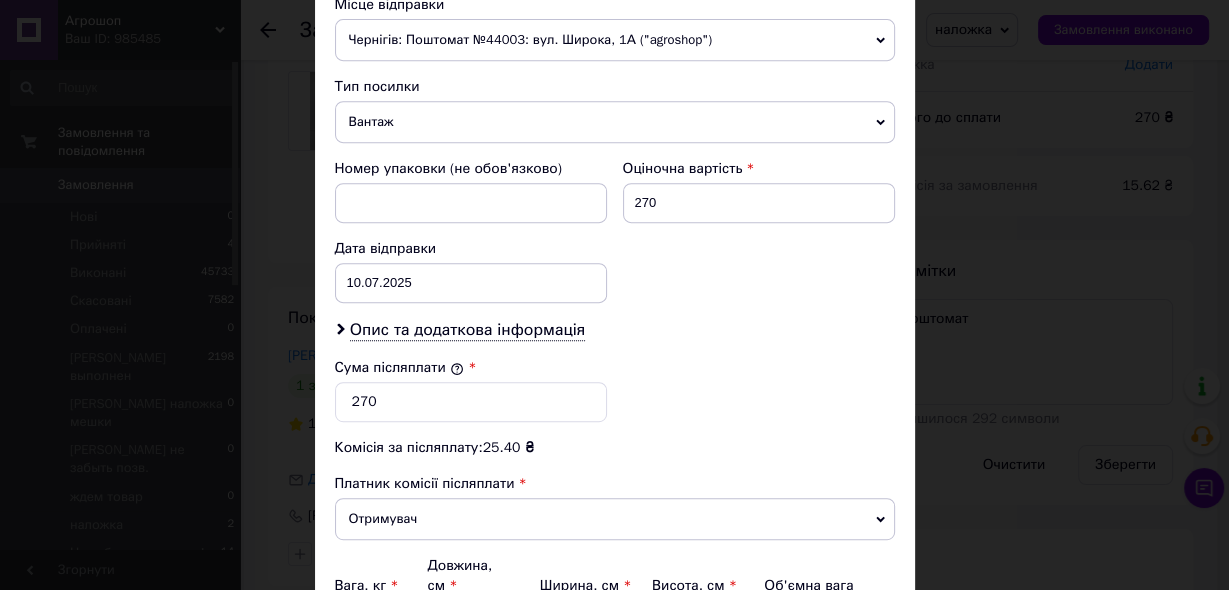 scroll, scrollTop: 800, scrollLeft: 0, axis: vertical 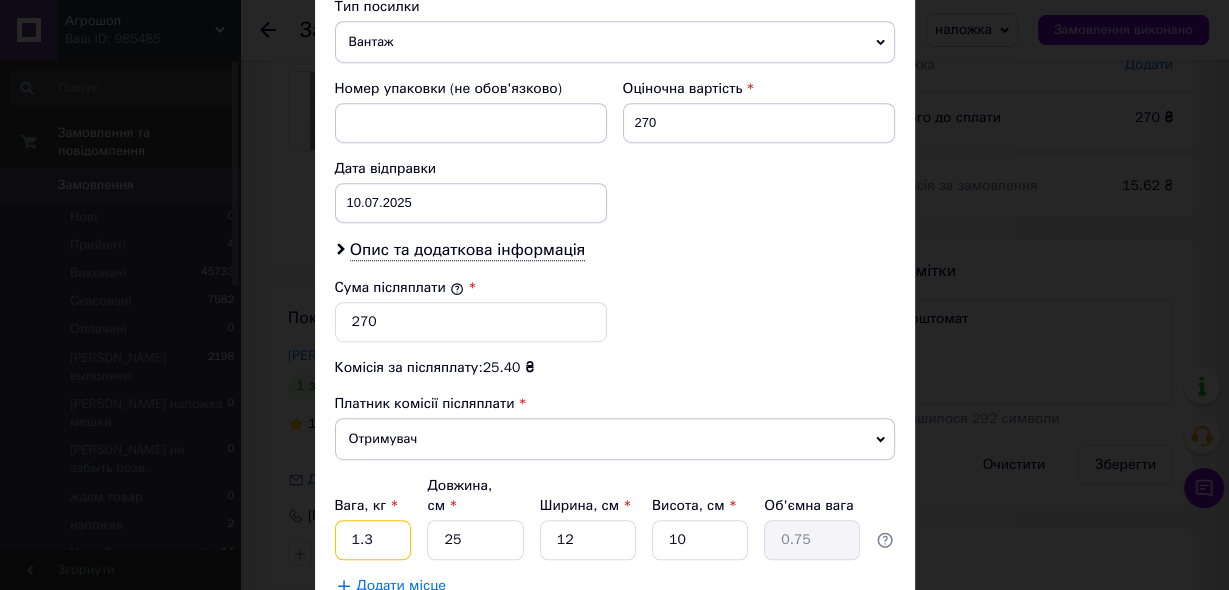 click on "1.3" at bounding box center (373, 540) 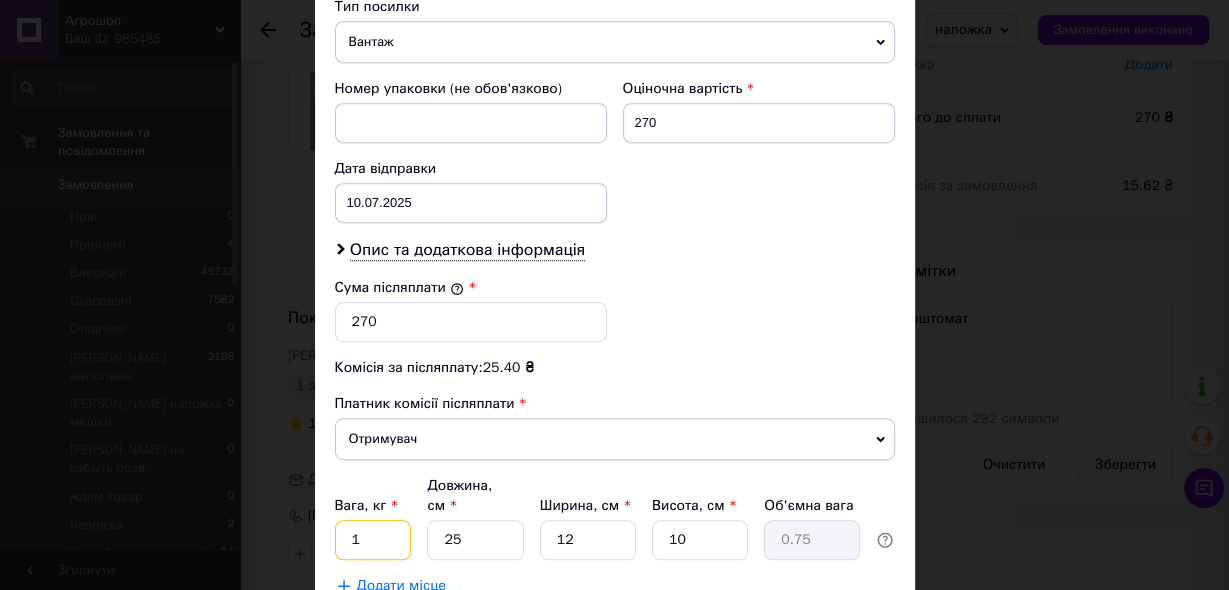 type on "1" 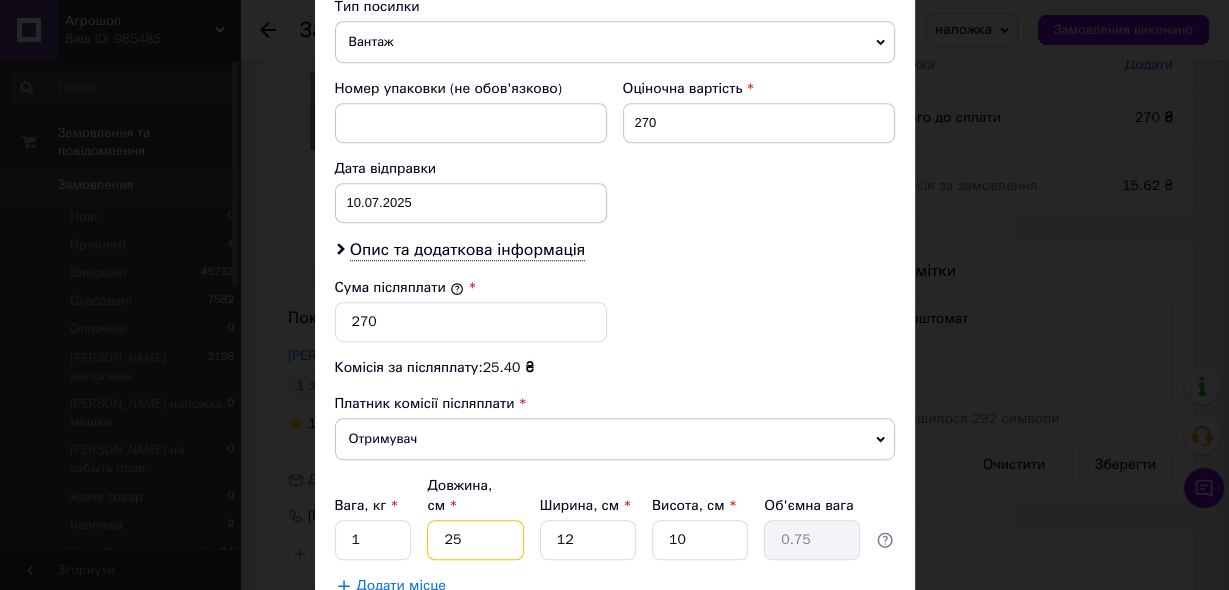click on "25" at bounding box center [475, 540] 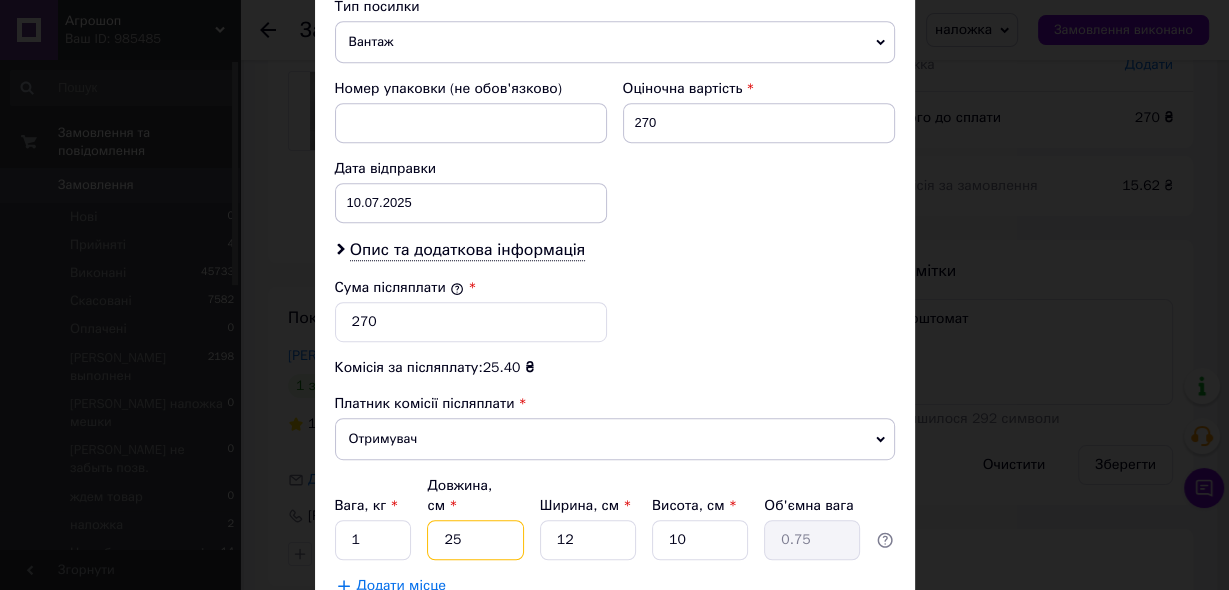 type on "2" 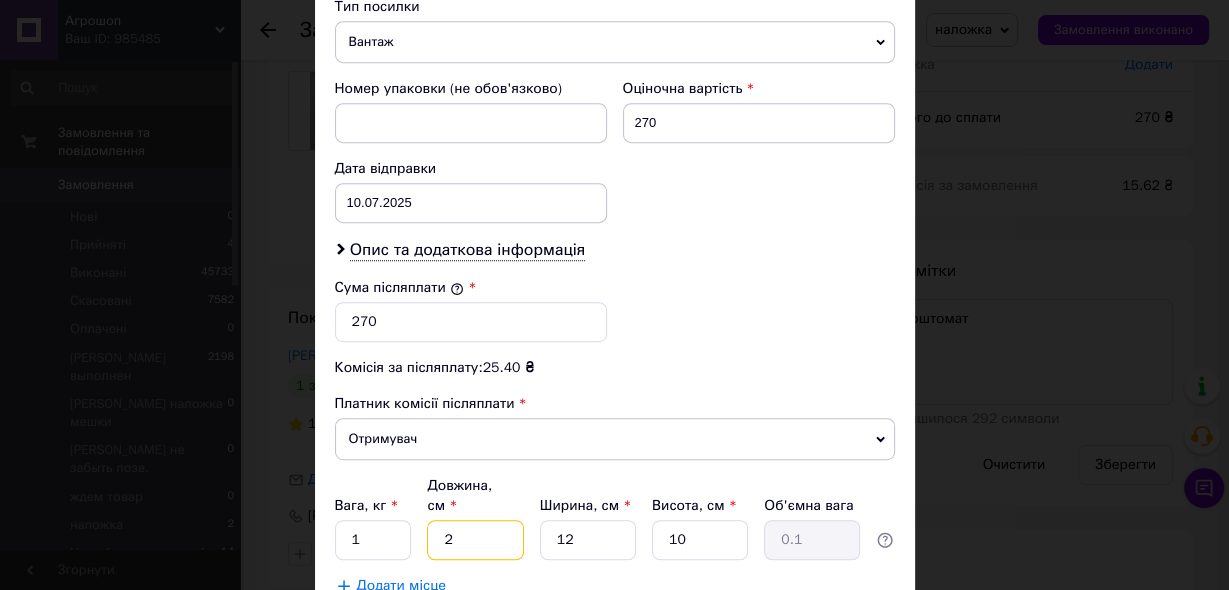 type on "20" 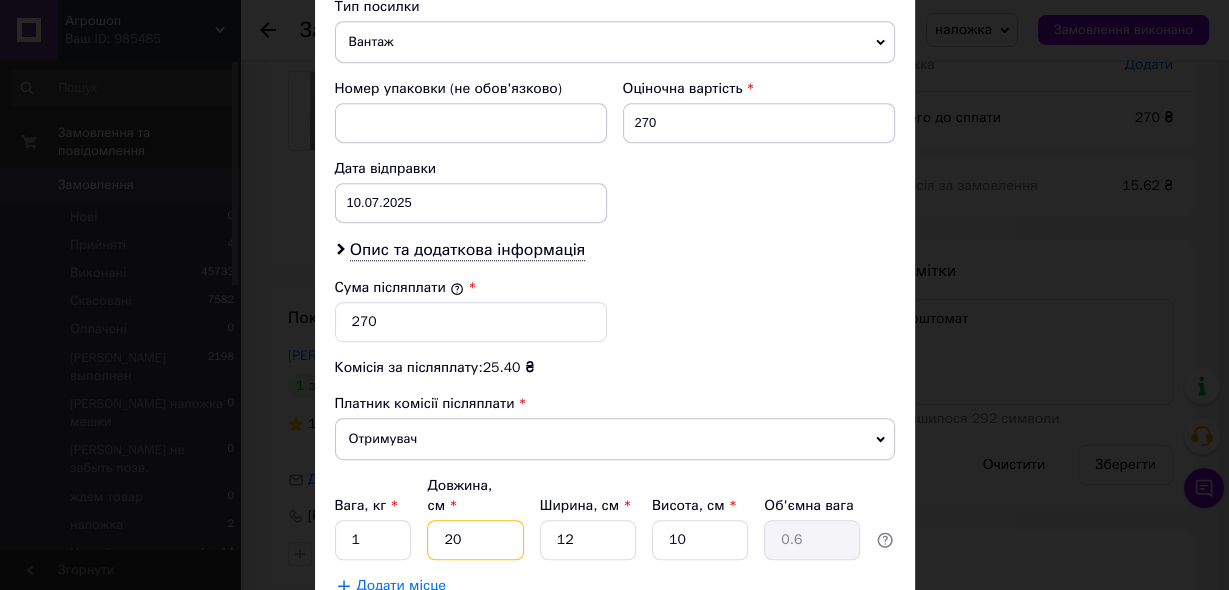 type on "20" 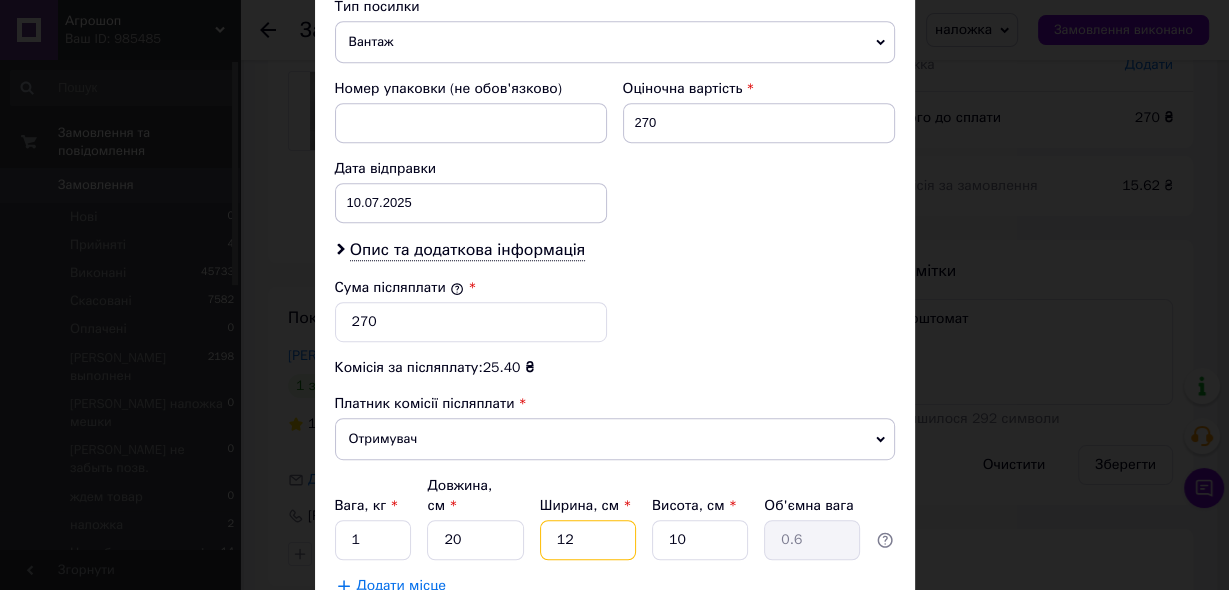 type on "2" 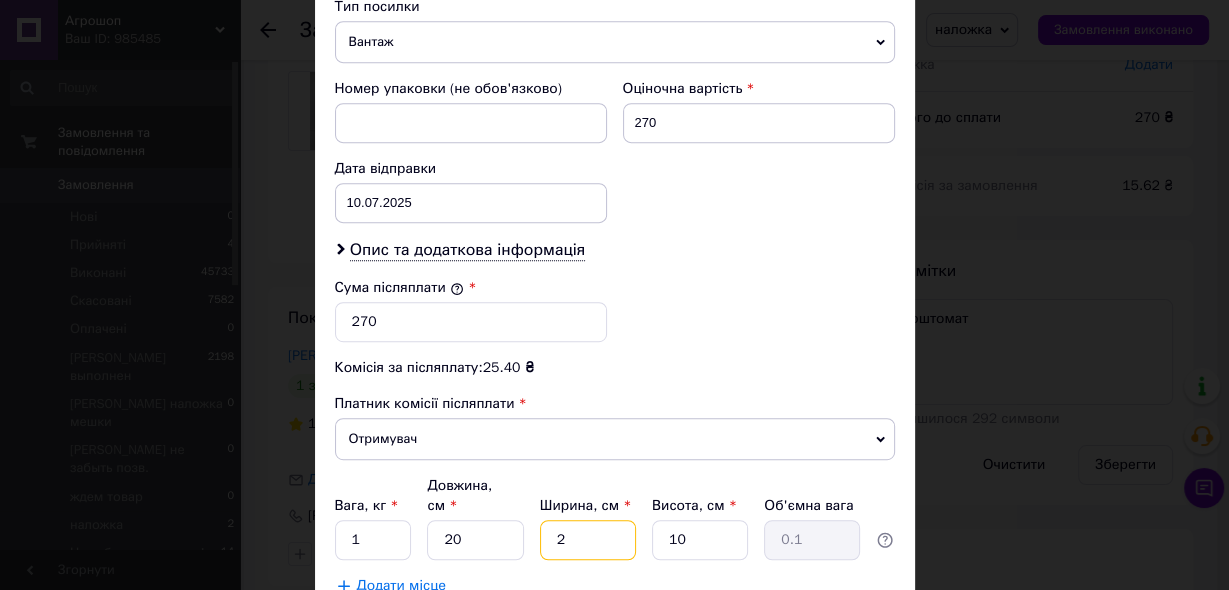type on "20" 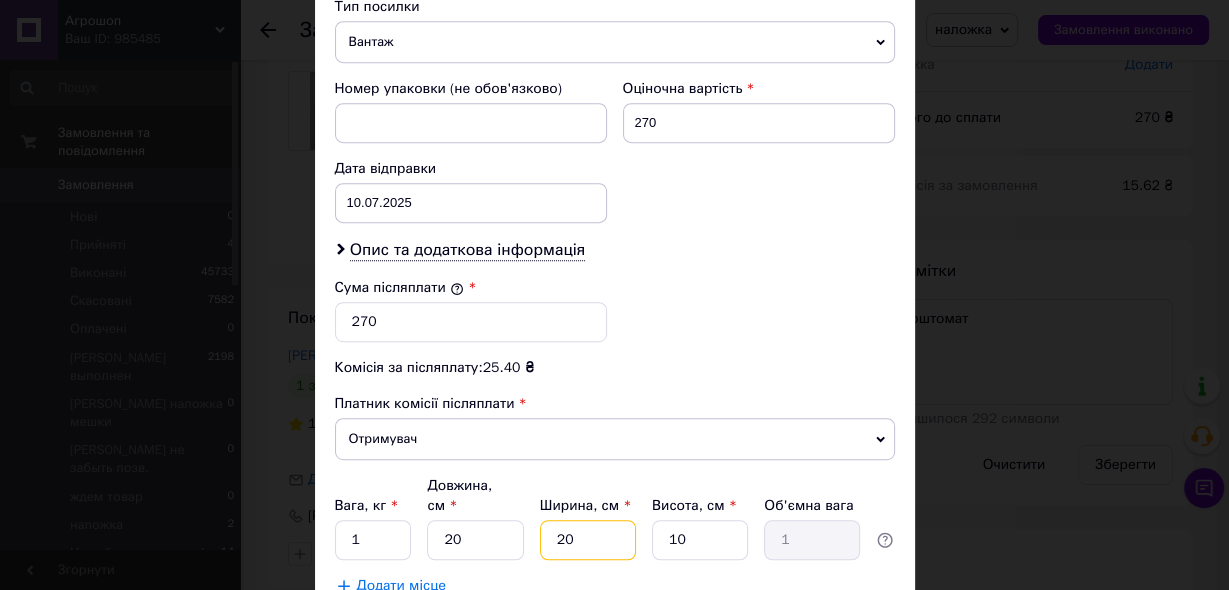 type on "20" 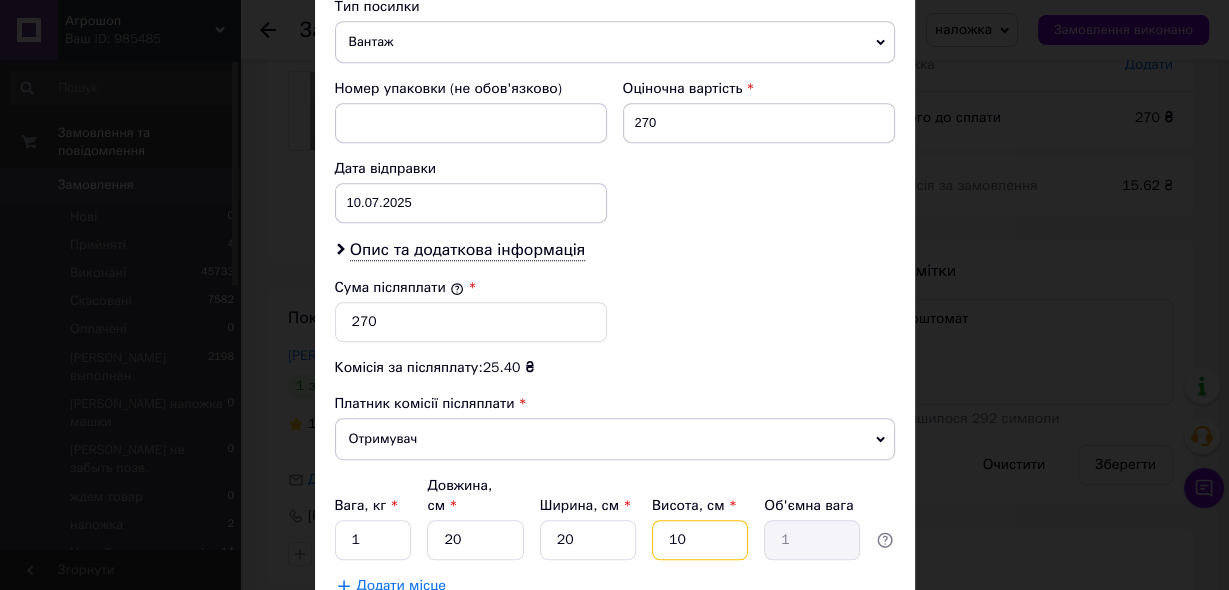 type on "2" 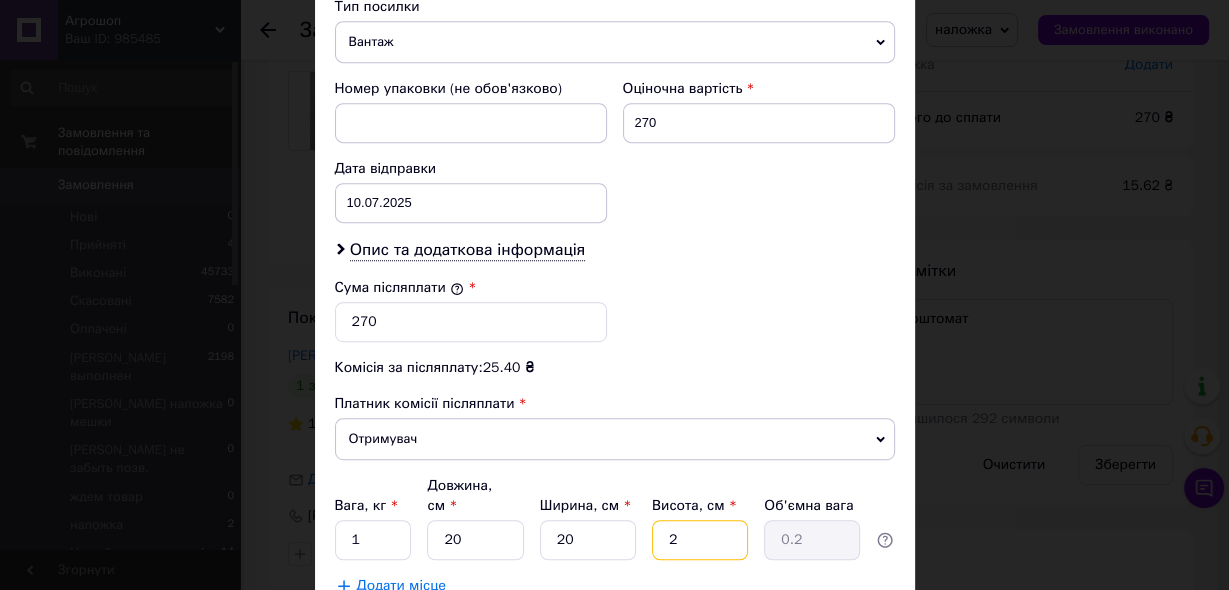 type on "20" 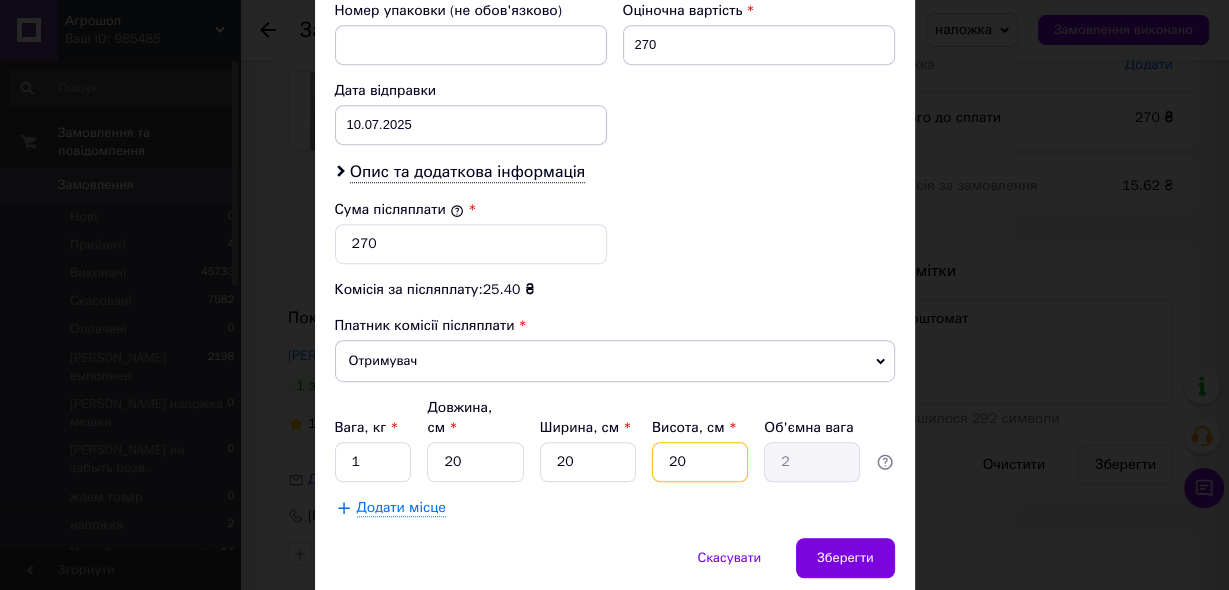scroll, scrollTop: 924, scrollLeft: 0, axis: vertical 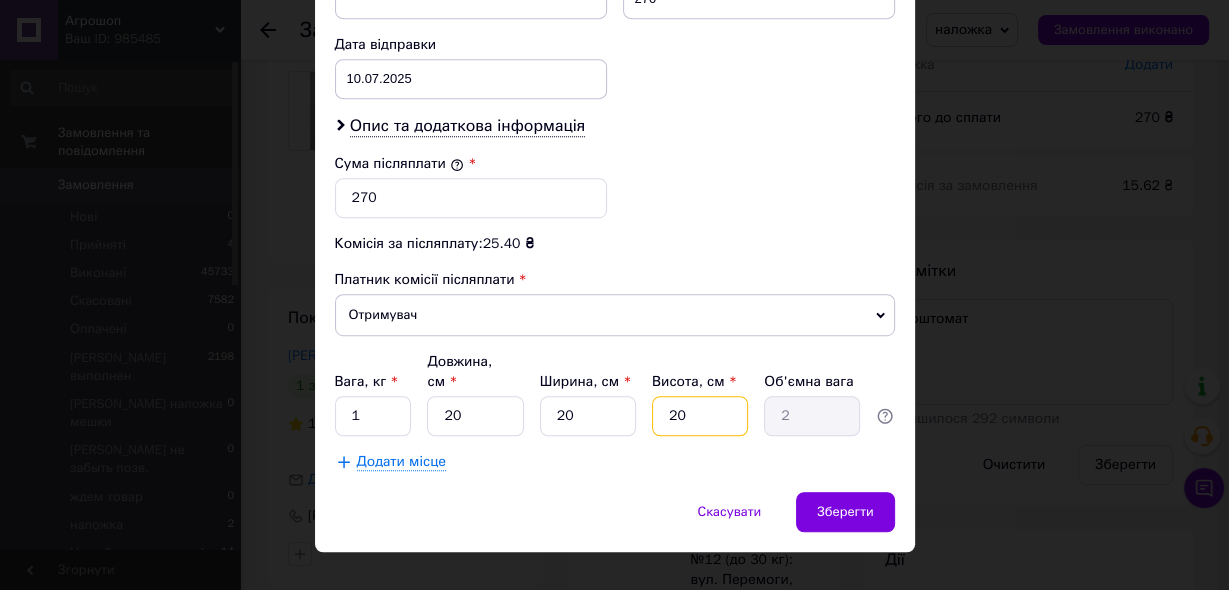 type on "2" 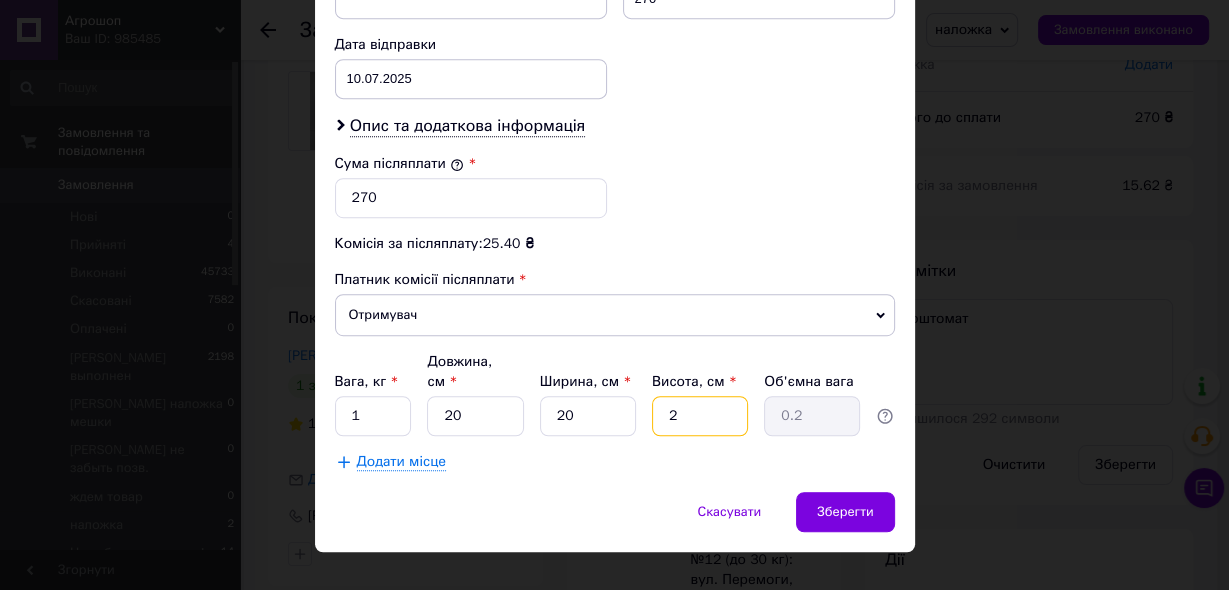 type 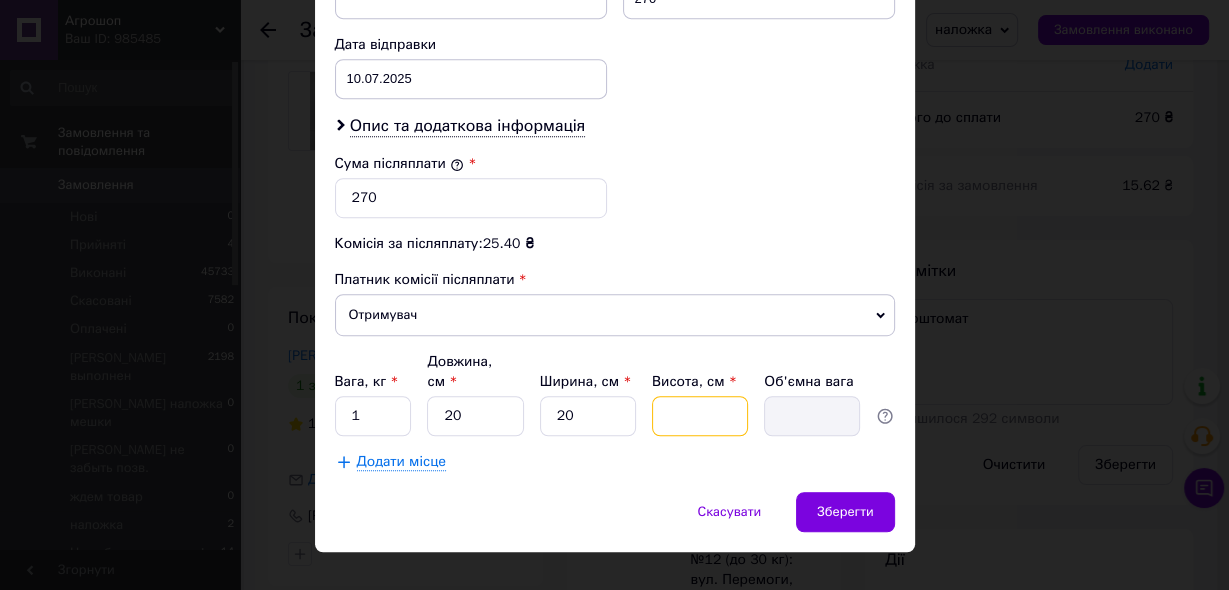 type on "1" 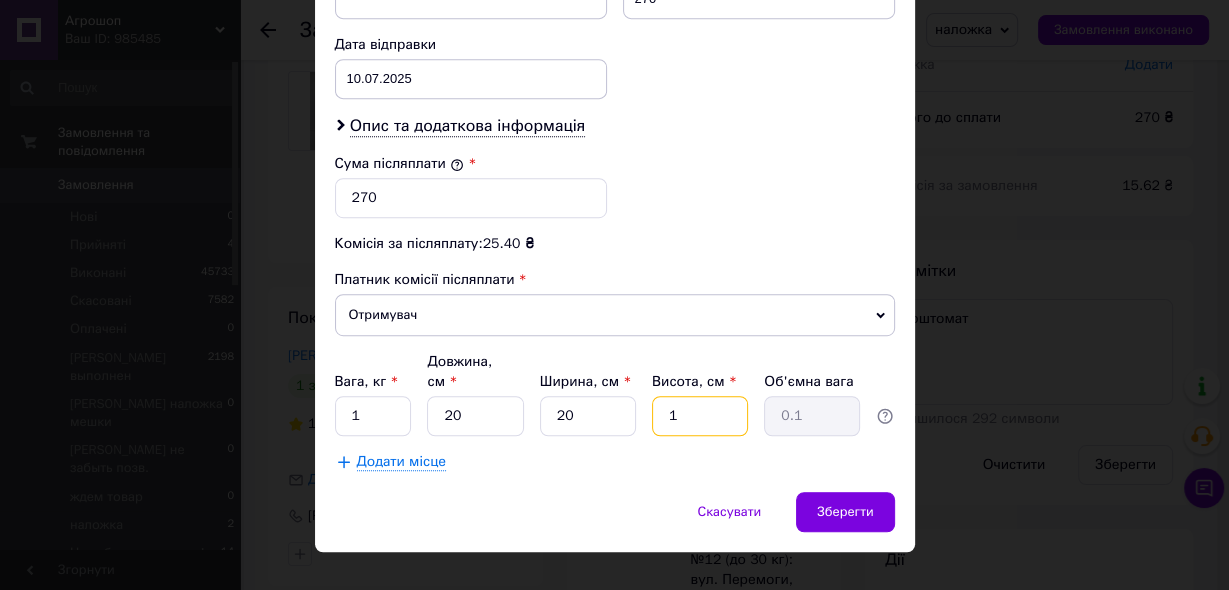 type on "10" 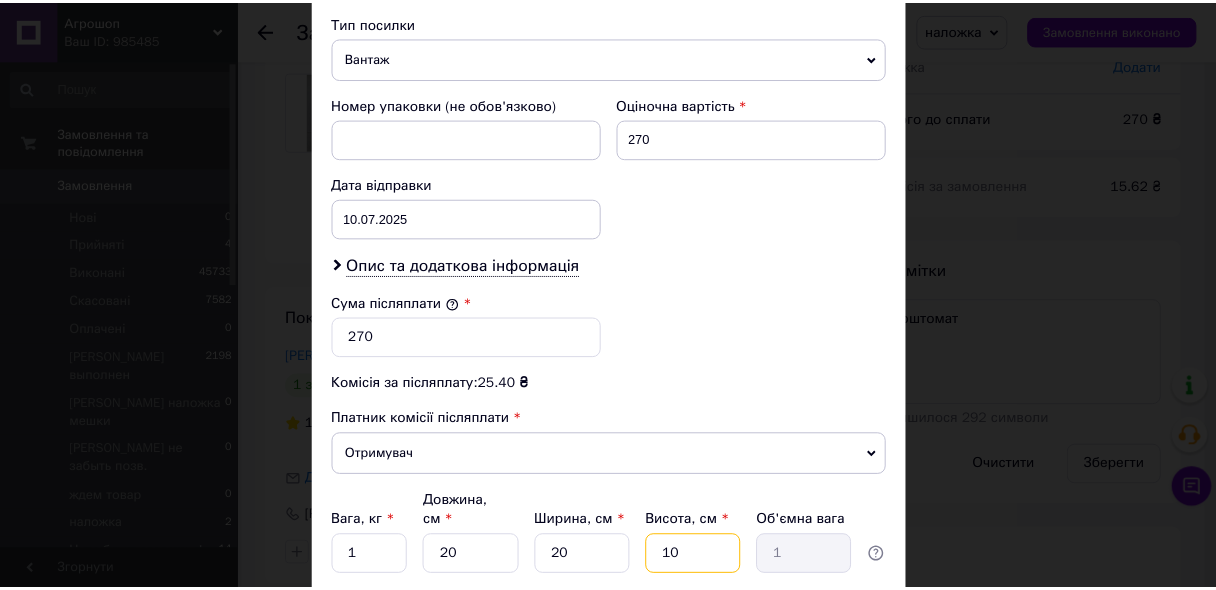 scroll, scrollTop: 924, scrollLeft: 0, axis: vertical 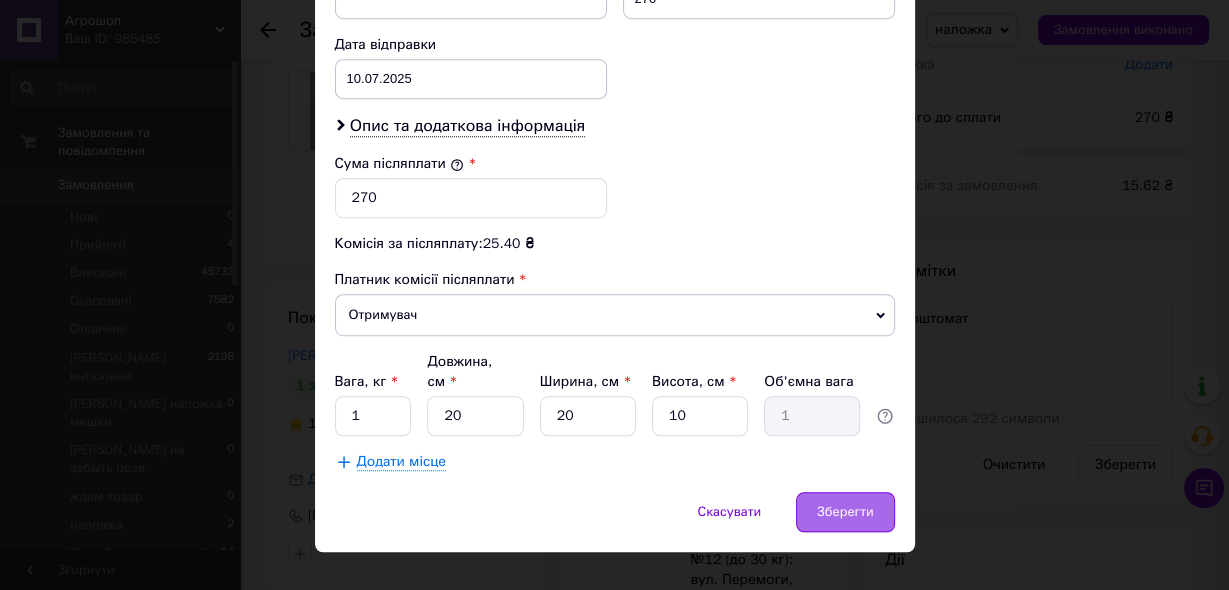 click on "Зберегти" at bounding box center (845, 512) 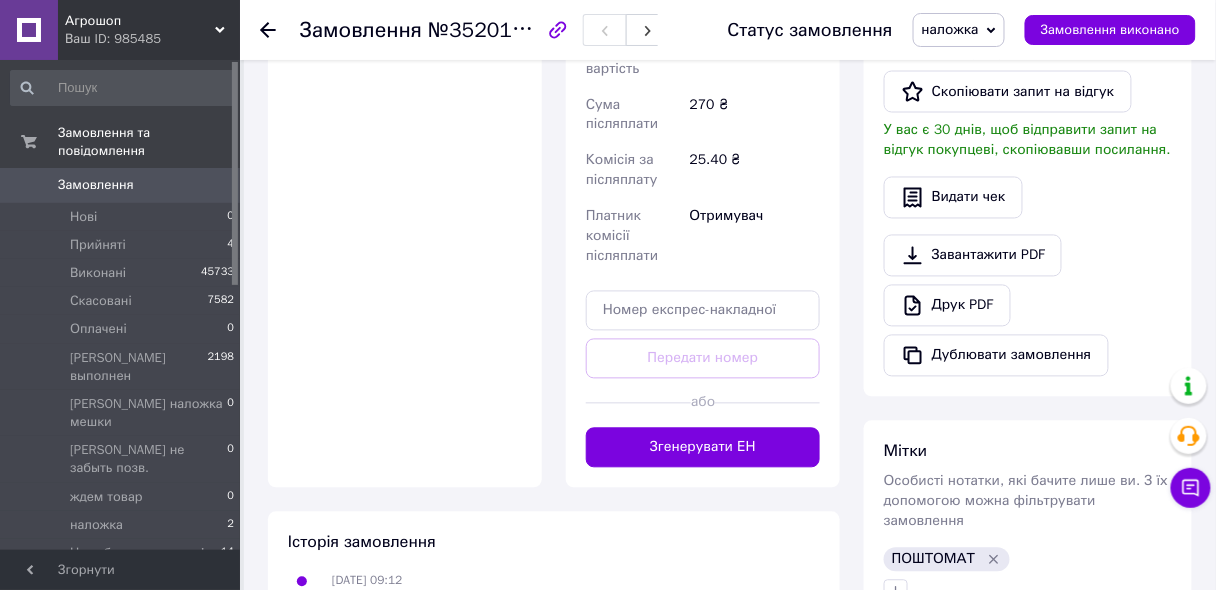 scroll, scrollTop: 880, scrollLeft: 0, axis: vertical 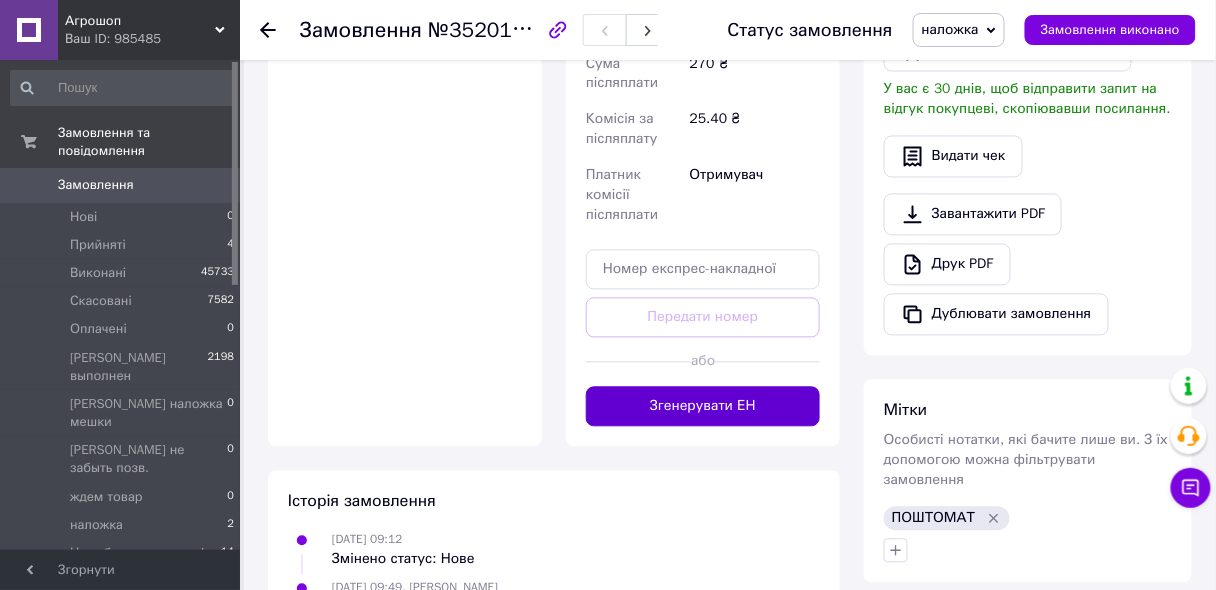 click on "Згенерувати ЕН" at bounding box center (703, 407) 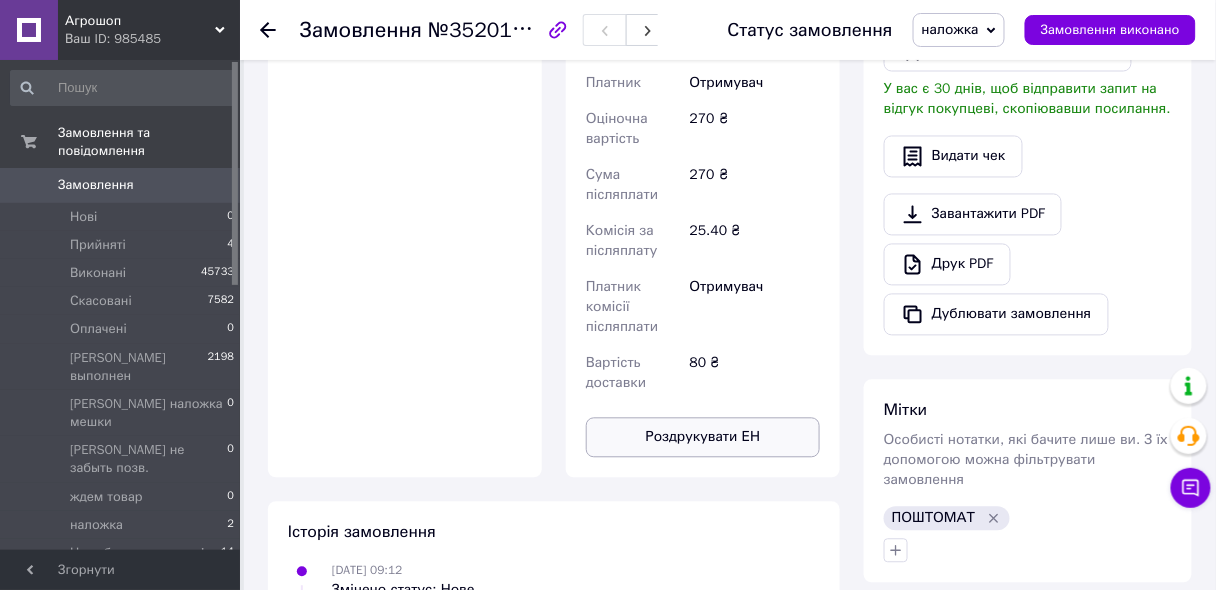 click on "Роздрукувати ЕН" at bounding box center [703, 438] 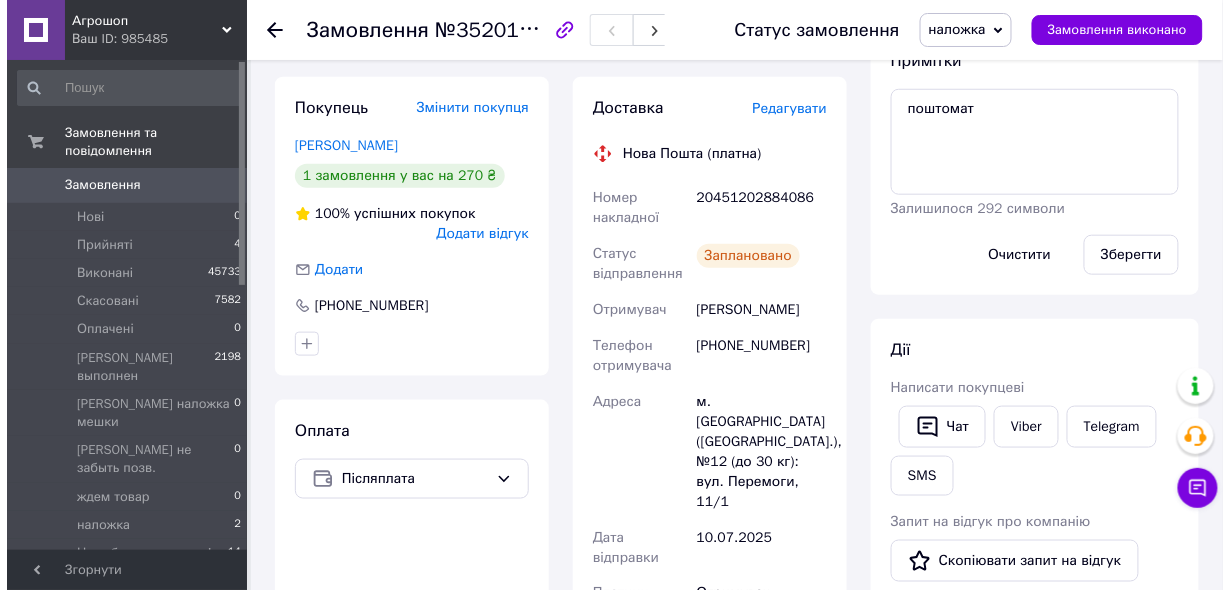 scroll, scrollTop: 320, scrollLeft: 0, axis: vertical 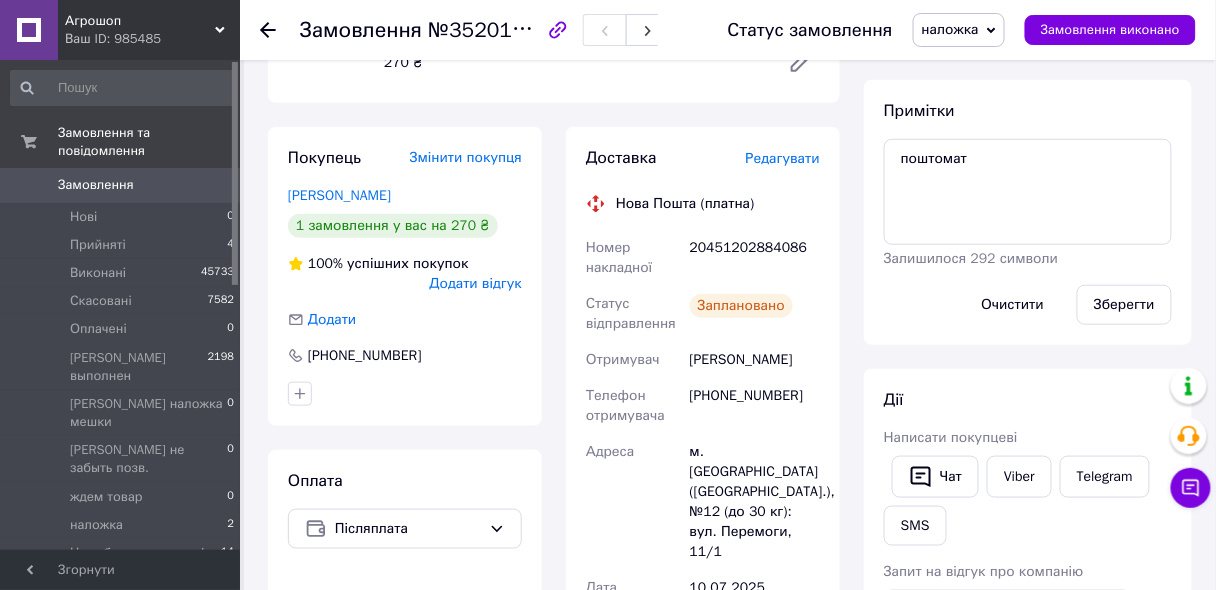 click on "20451202884086" at bounding box center (755, 258) 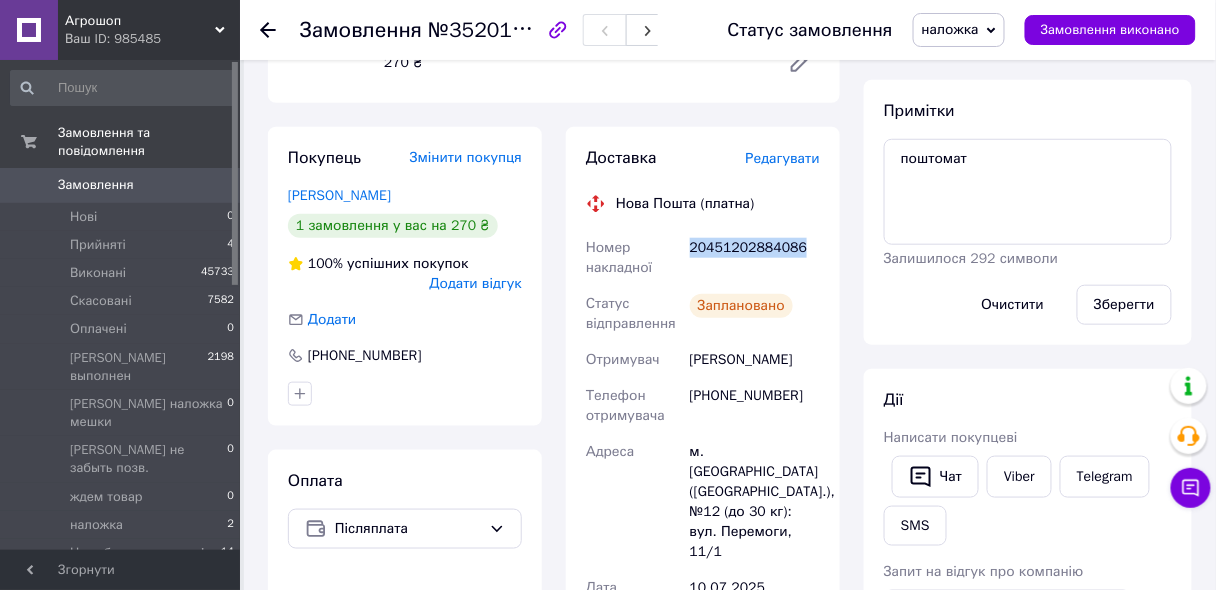 click on "20451202884086" at bounding box center (755, 258) 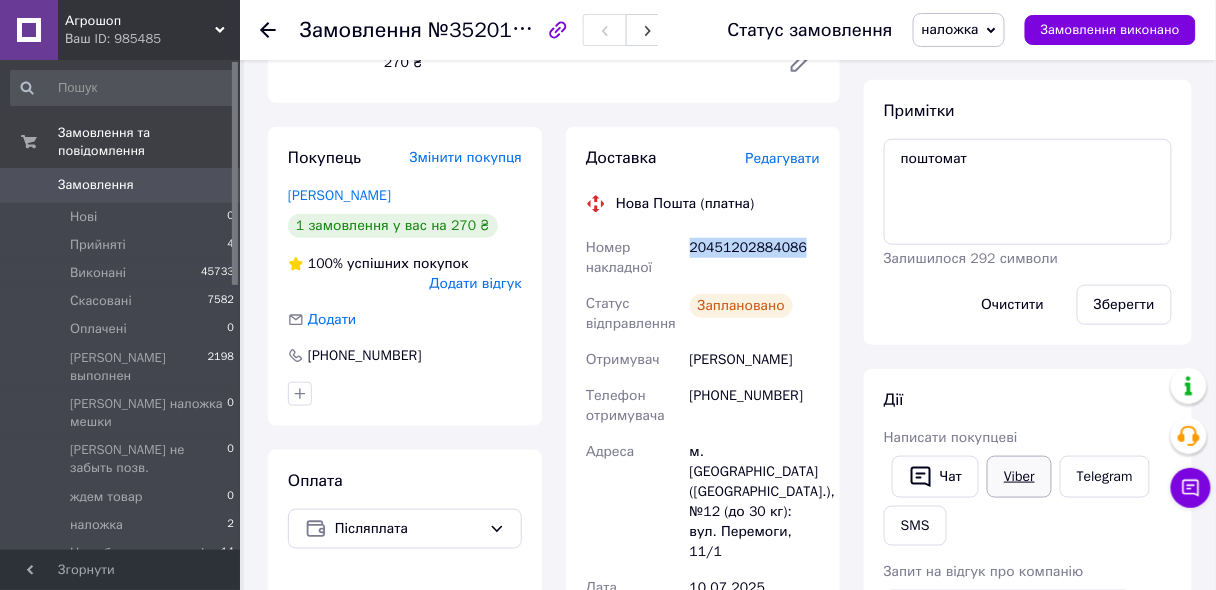 click on "Viber" at bounding box center (1019, 477) 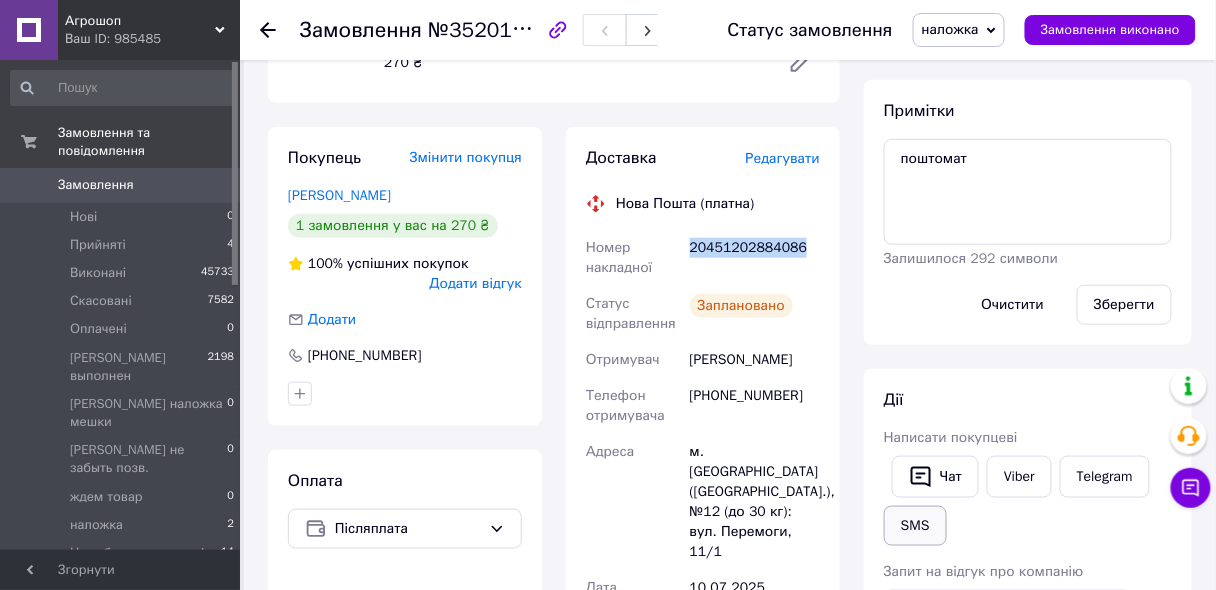 click on "SMS" at bounding box center [915, 526] 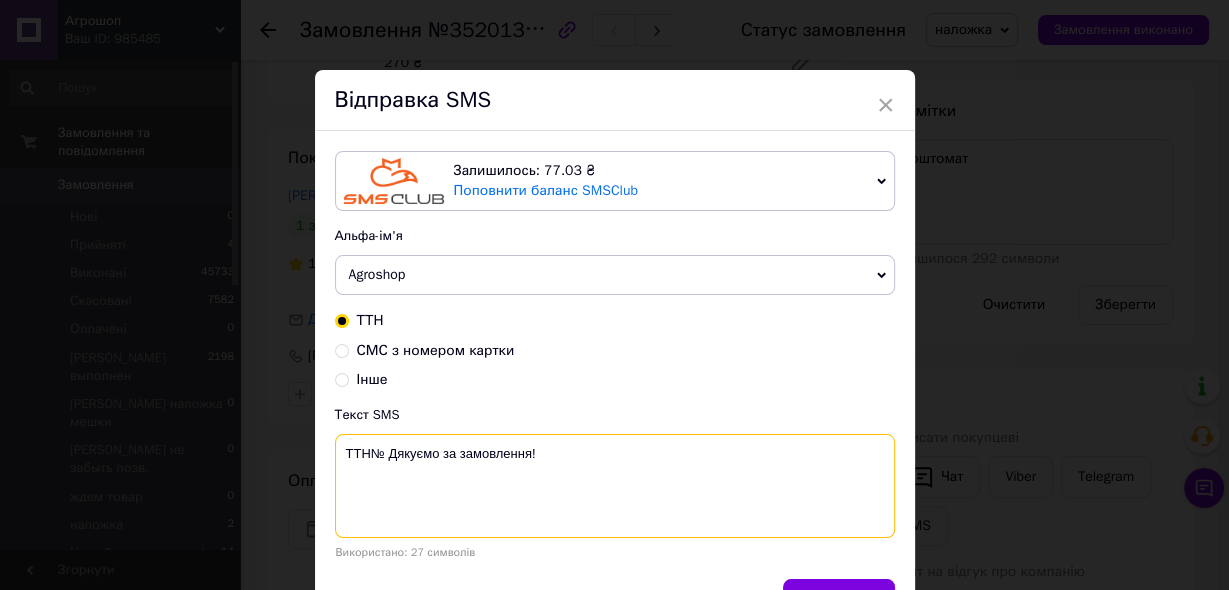 click on "ТТН№ Дякуємо за замовлення!" at bounding box center (615, 486) 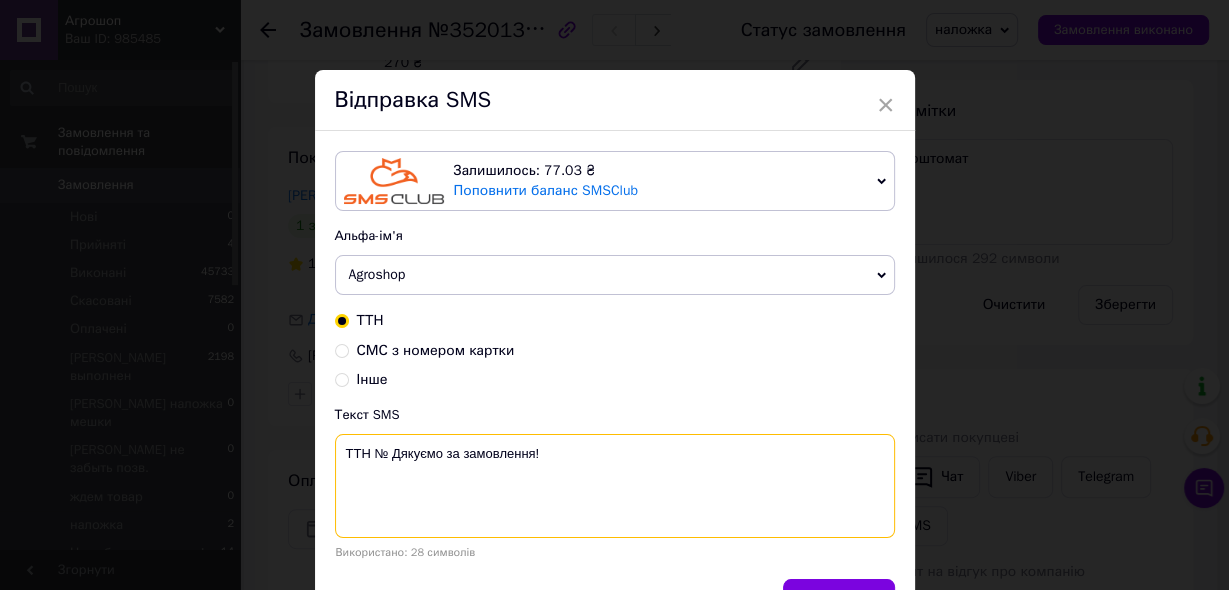 click on "ТТН № Дякуємо за замовлення!" at bounding box center (615, 486) 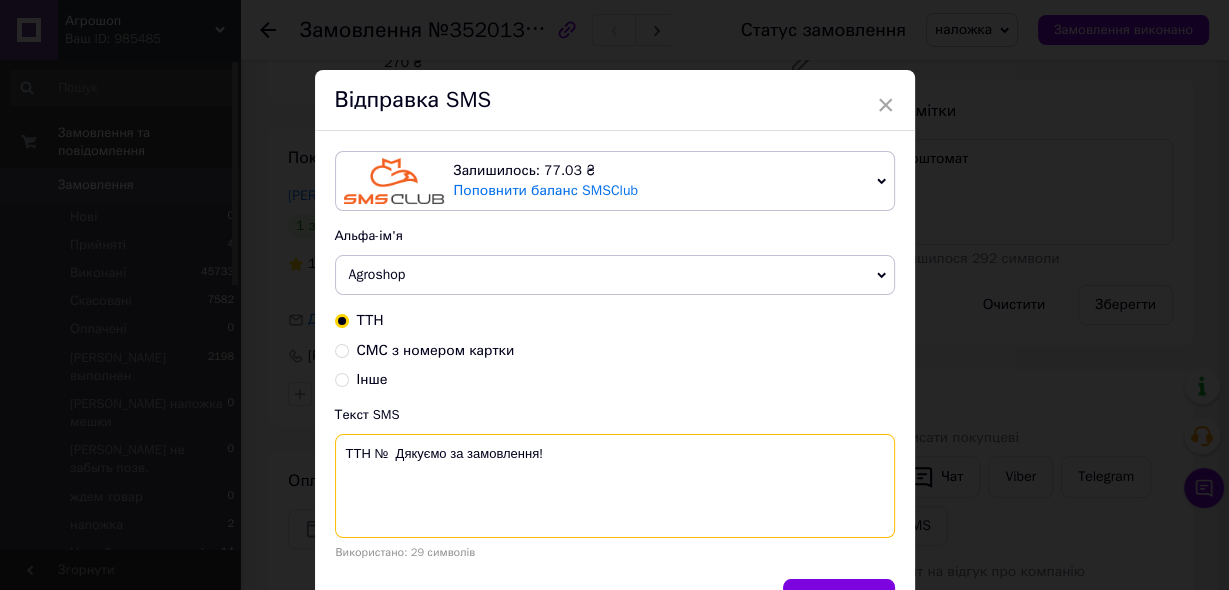 paste on "20451202884086" 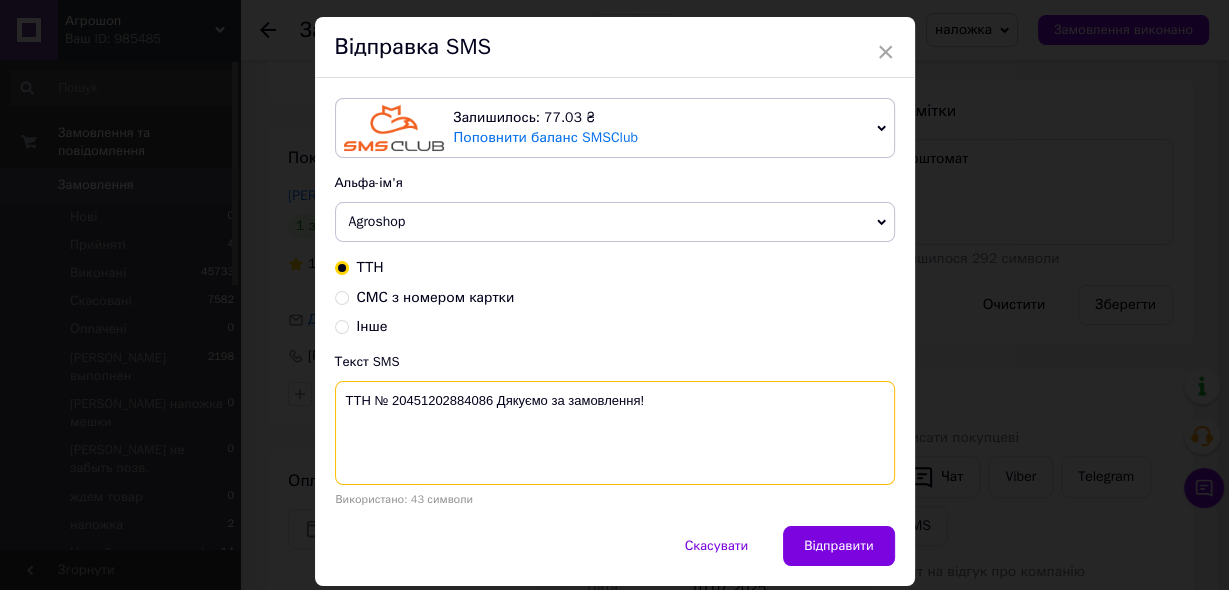 scroll, scrollTop: 80, scrollLeft: 0, axis: vertical 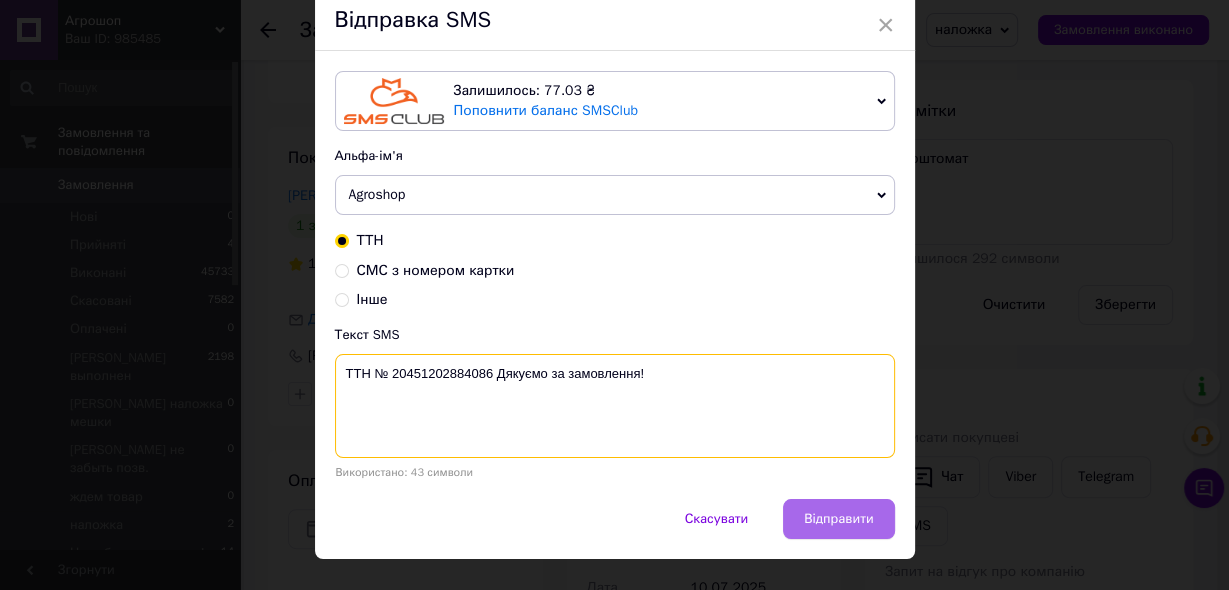 type on "ТТН № 20451202884086 Дякуємо за замовлення!" 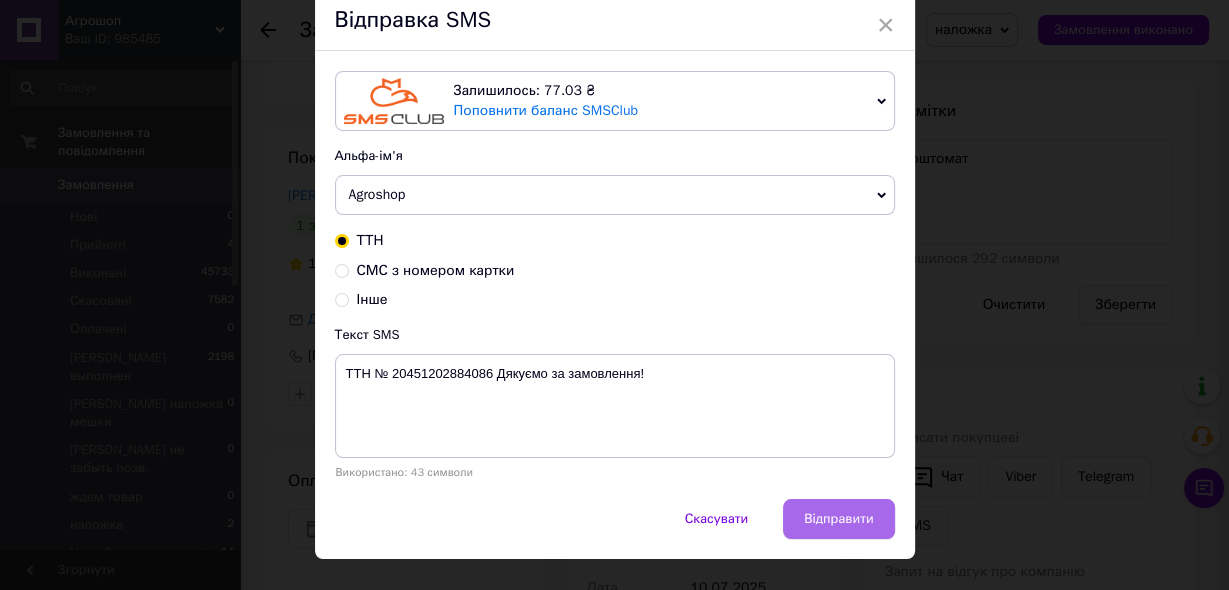 click on "Відправити" at bounding box center (838, 519) 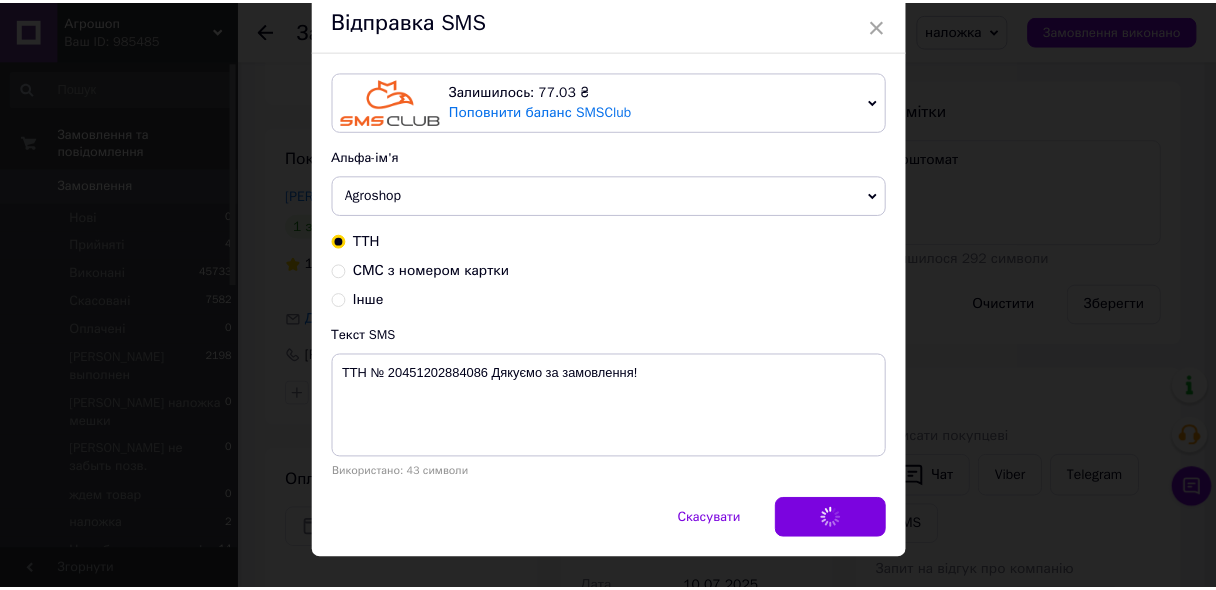 scroll, scrollTop: 0, scrollLeft: 0, axis: both 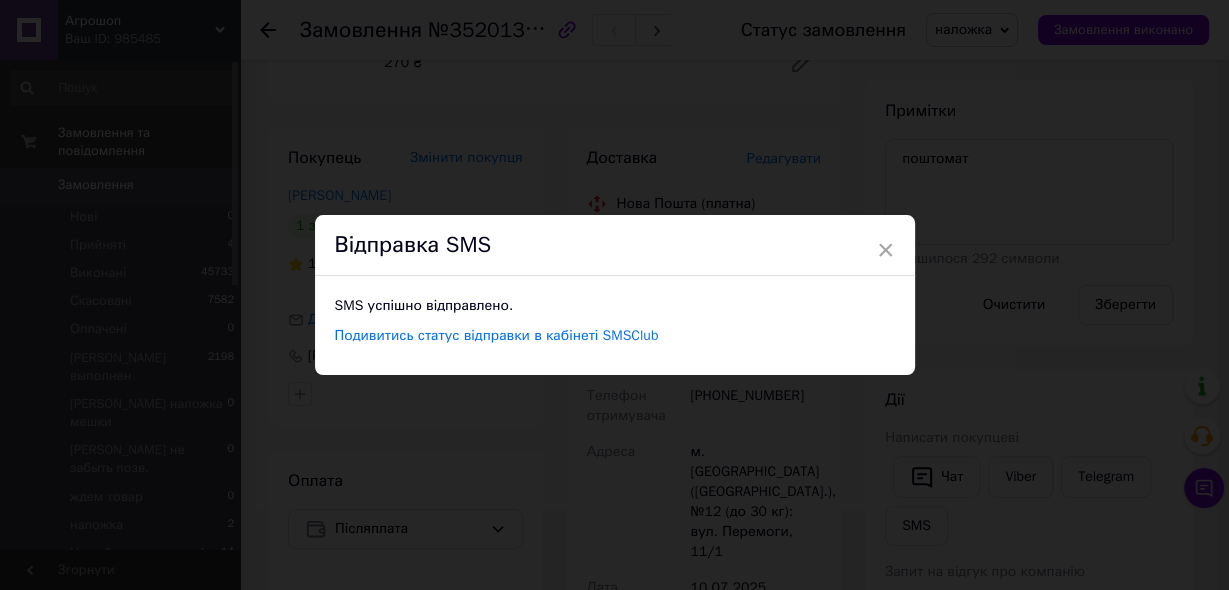 click on "Відправка SMS" at bounding box center (615, 245) 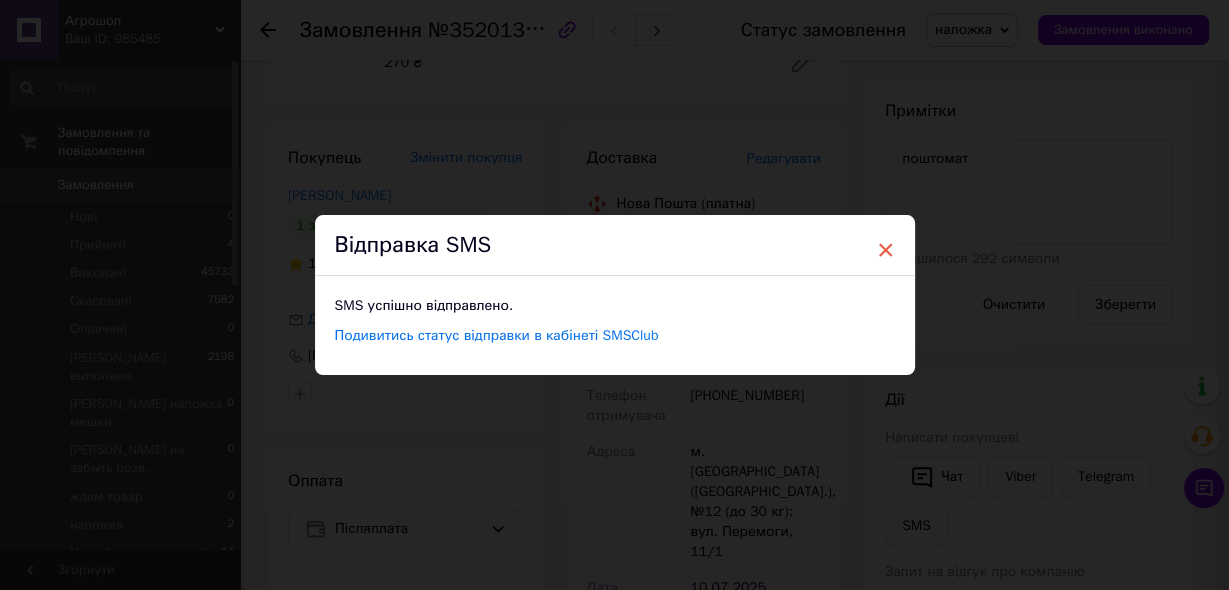 click on "×" at bounding box center [886, 250] 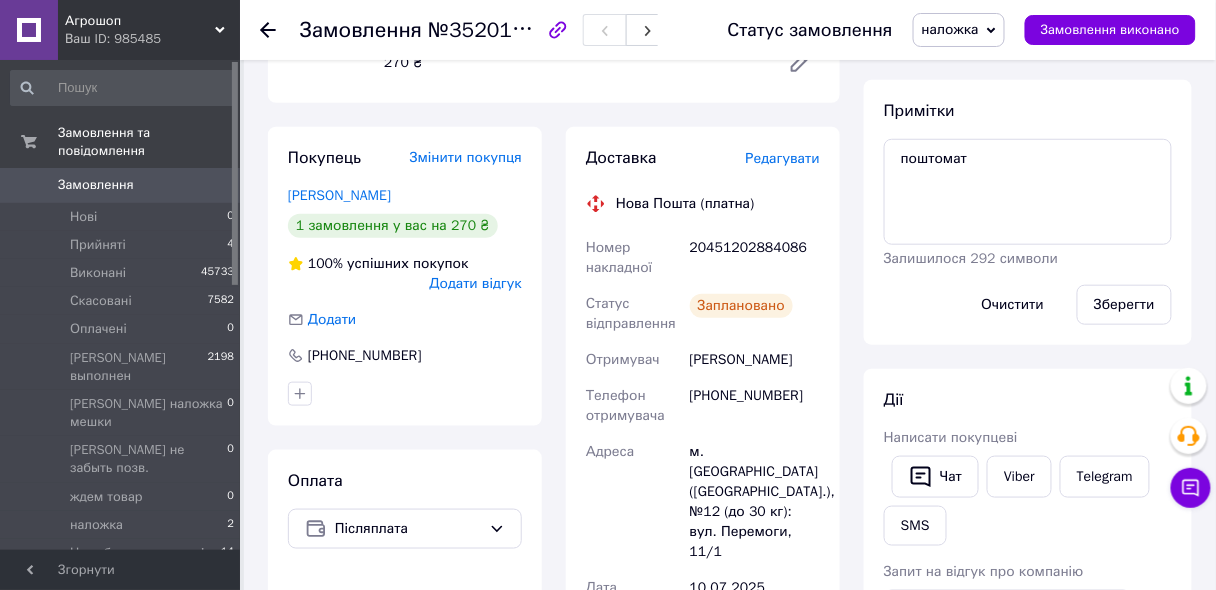 click on "20451202884086" at bounding box center [755, 258] 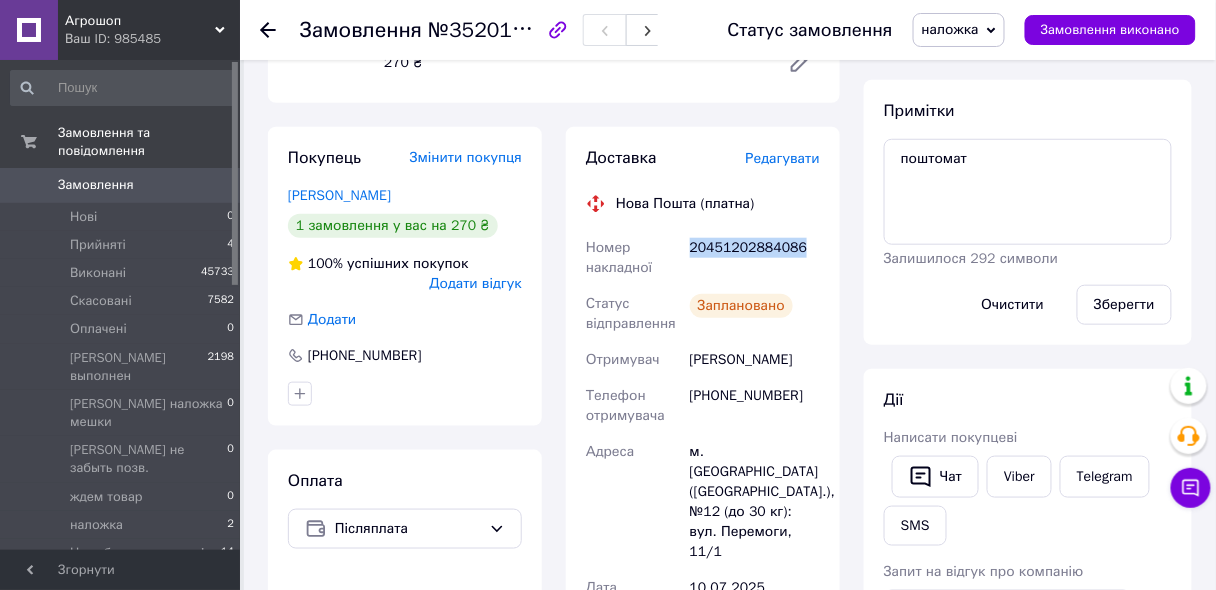 click on "20451202884086" at bounding box center [755, 258] 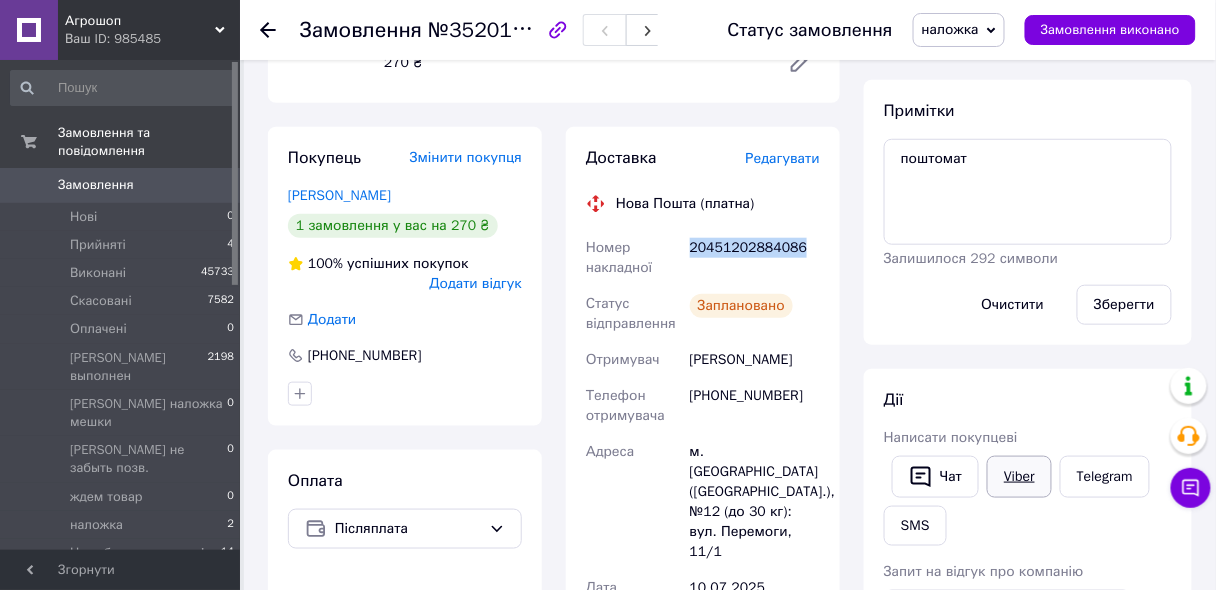 click on "Viber" at bounding box center [1019, 477] 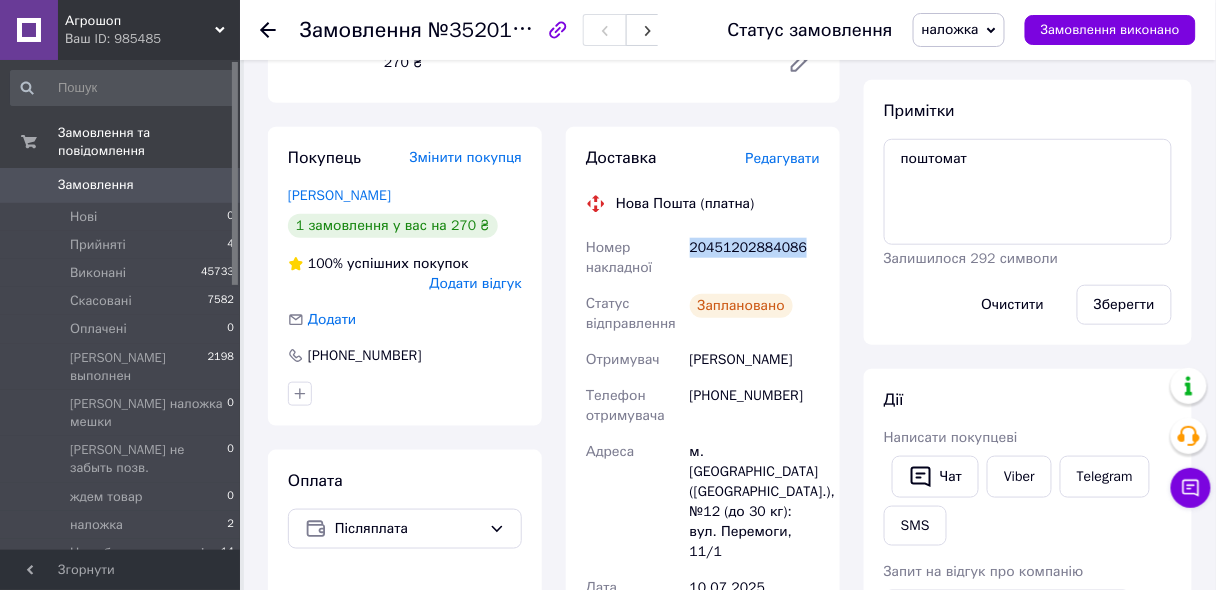 click on "наложка" at bounding box center [950, 29] 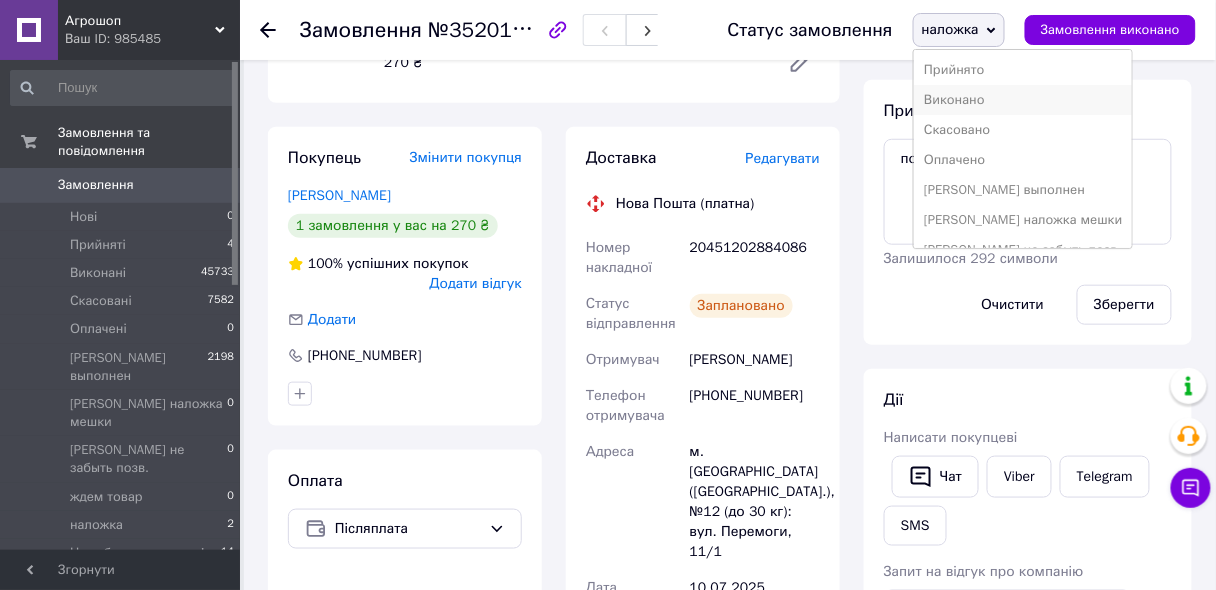 drag, startPoint x: 954, startPoint y: 98, endPoint x: 965, endPoint y: 97, distance: 11.045361 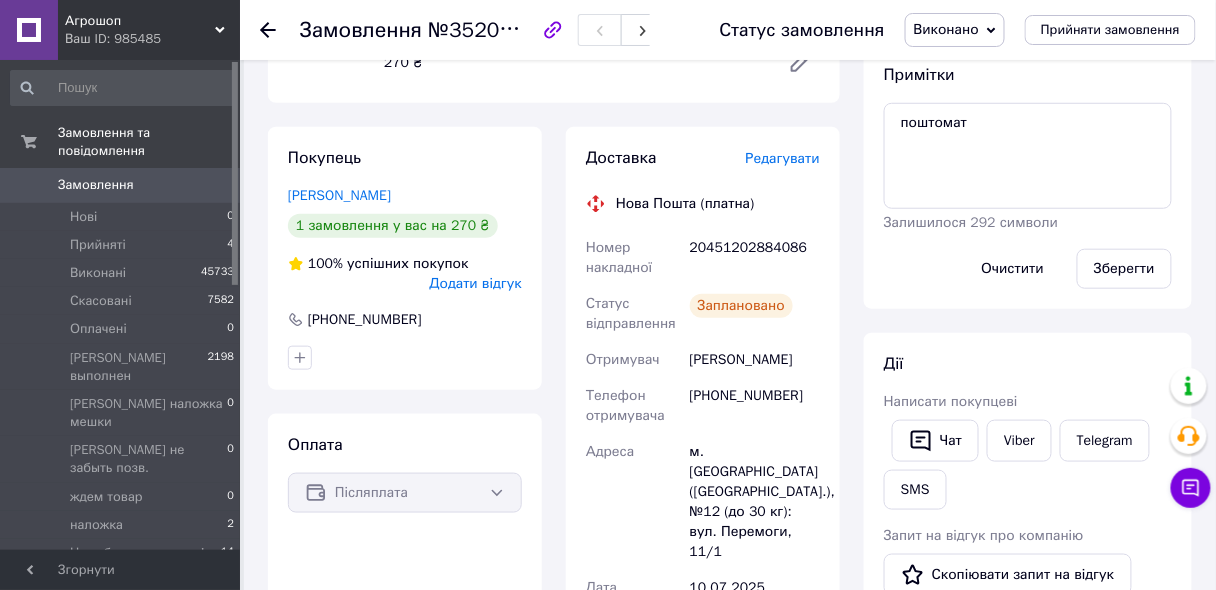 scroll, scrollTop: 26, scrollLeft: 0, axis: vertical 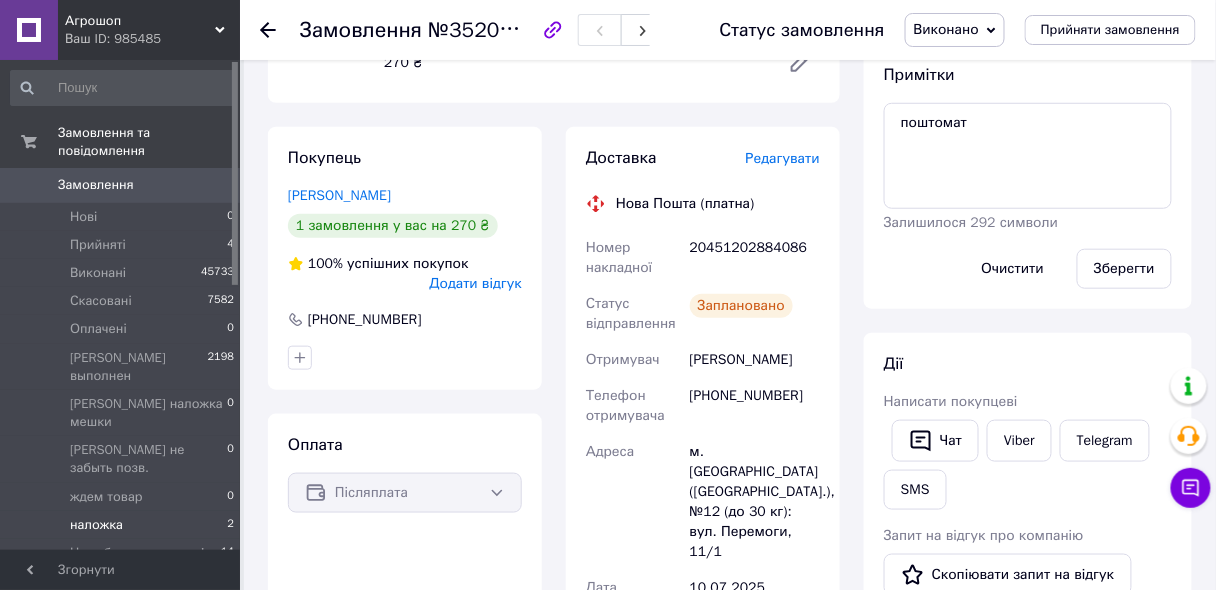 click on "наложка" at bounding box center (96, 525) 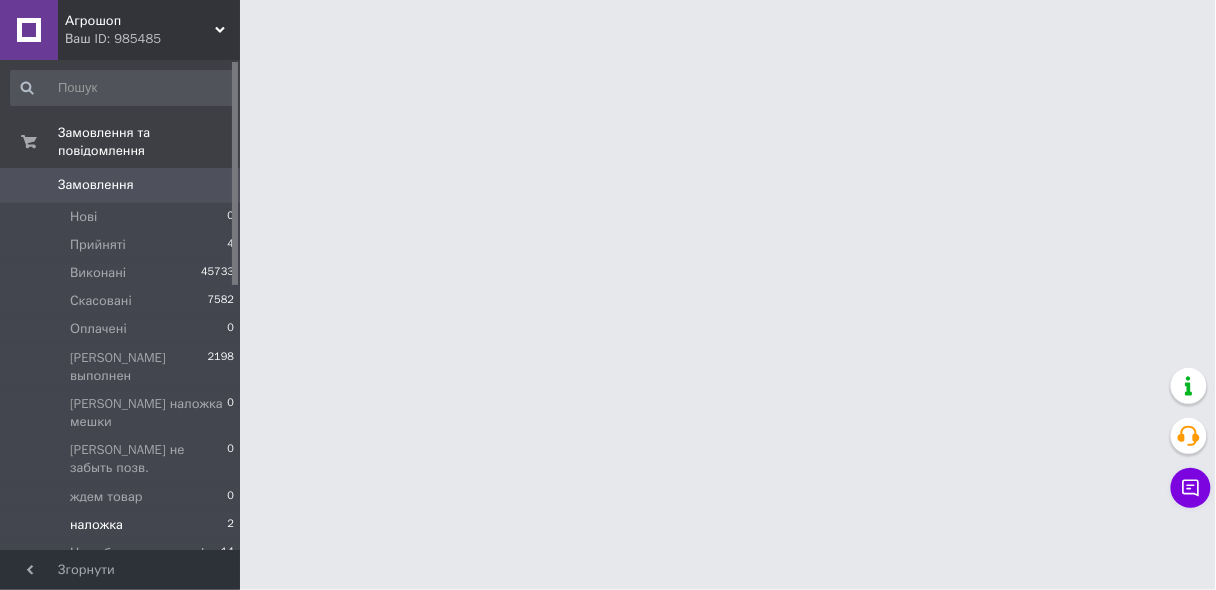 scroll, scrollTop: 0, scrollLeft: 0, axis: both 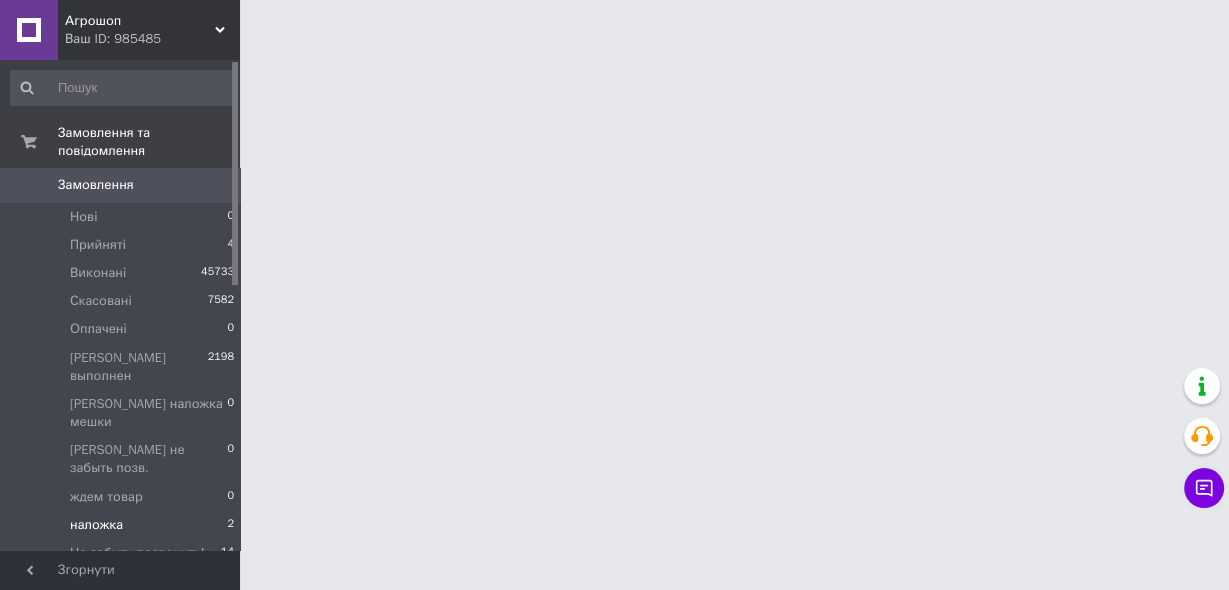 click on "наложка" at bounding box center (96, 525) 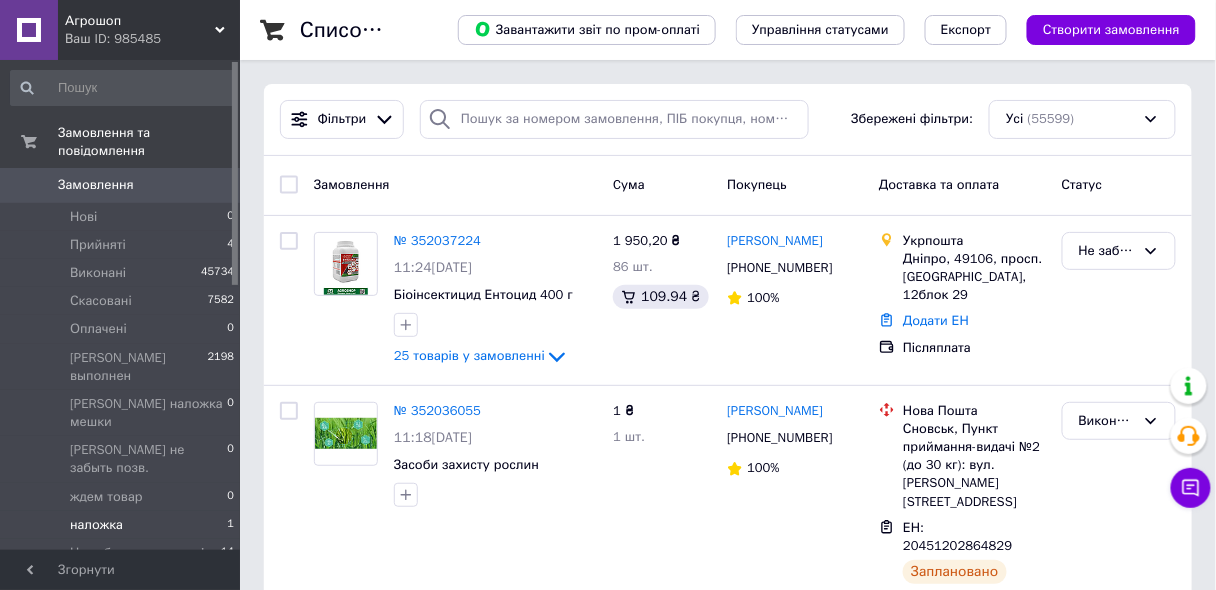 click on "наложка" at bounding box center (96, 525) 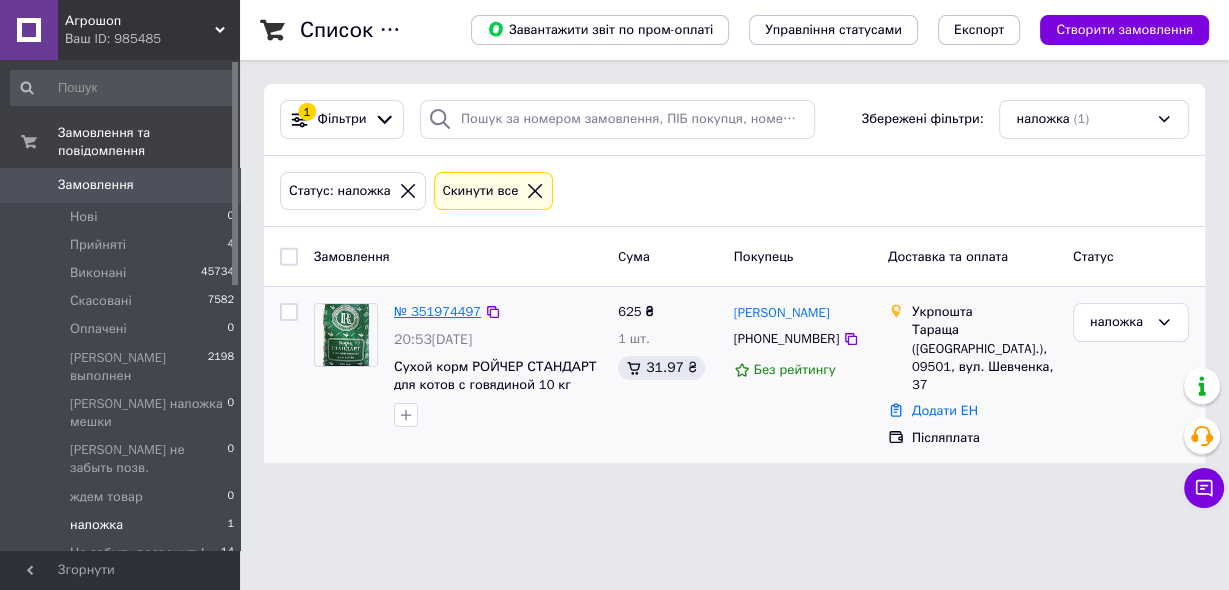 click on "№ 351974497" at bounding box center (437, 311) 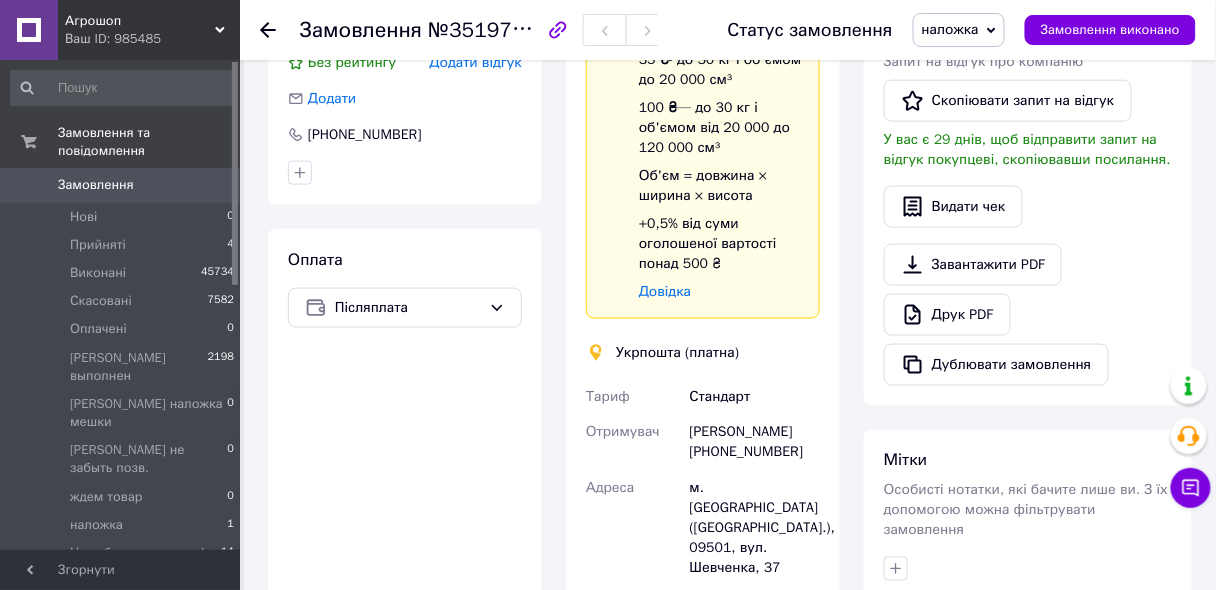 scroll, scrollTop: 640, scrollLeft: 0, axis: vertical 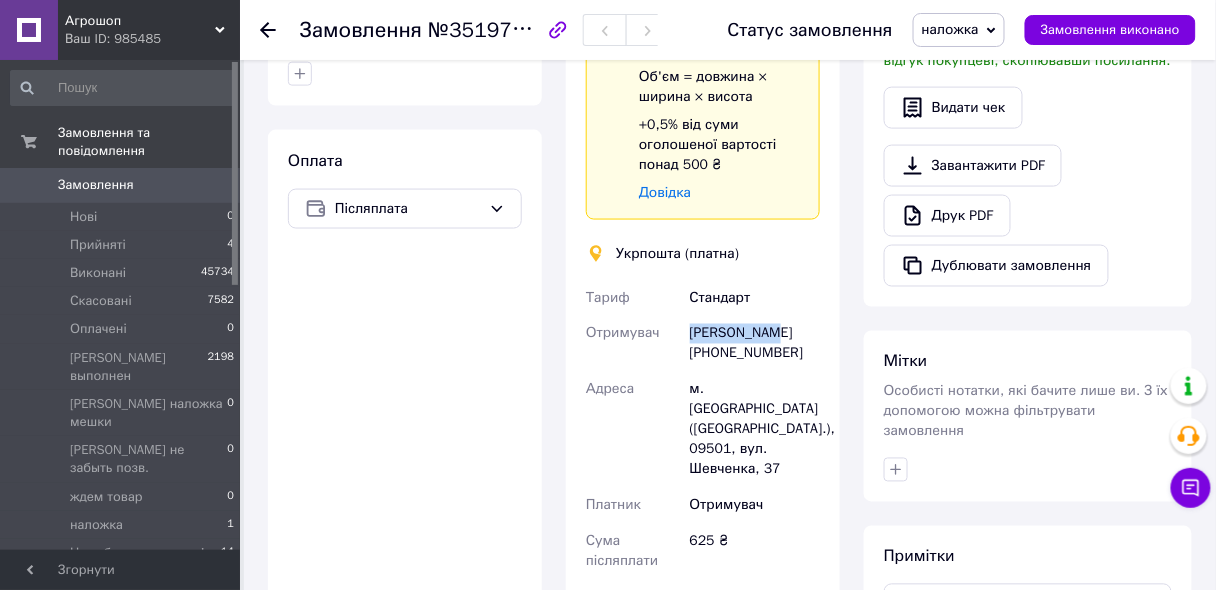 drag, startPoint x: 795, startPoint y: 306, endPoint x: 674, endPoint y: 308, distance: 121.016525 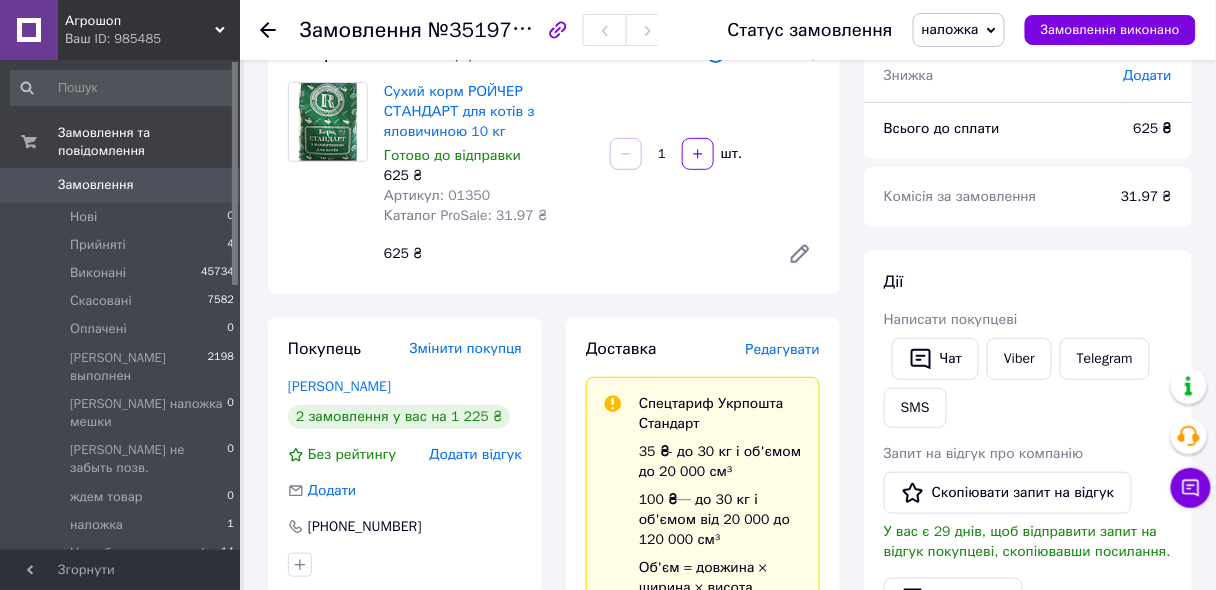 scroll, scrollTop: 0, scrollLeft: 0, axis: both 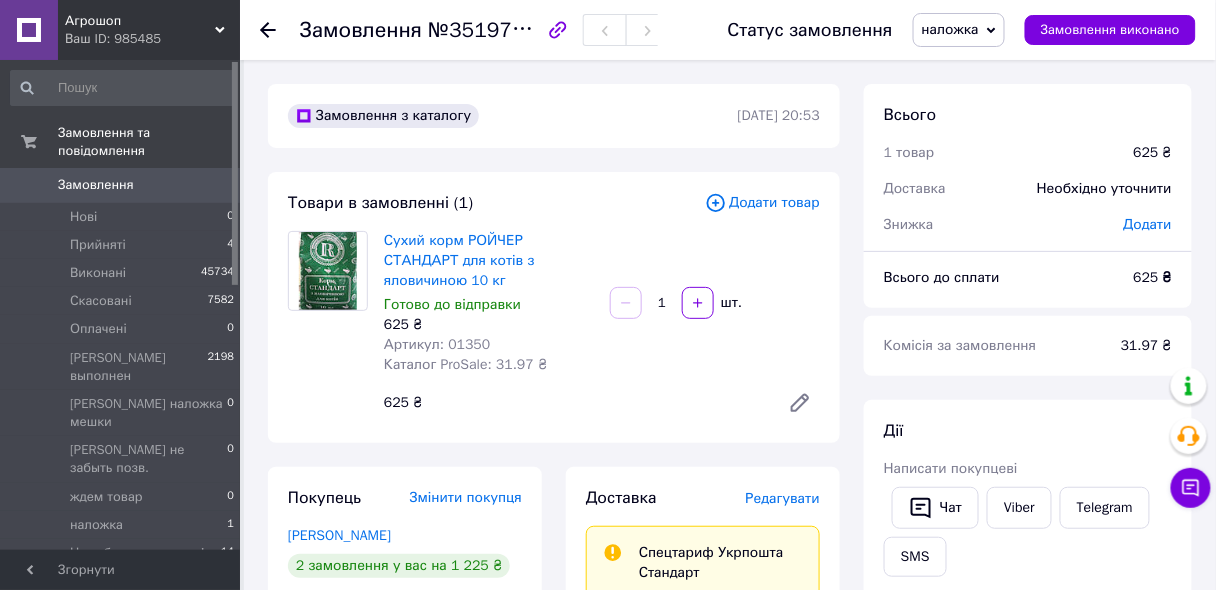 click on "Артикул: 01350" at bounding box center (437, 344) 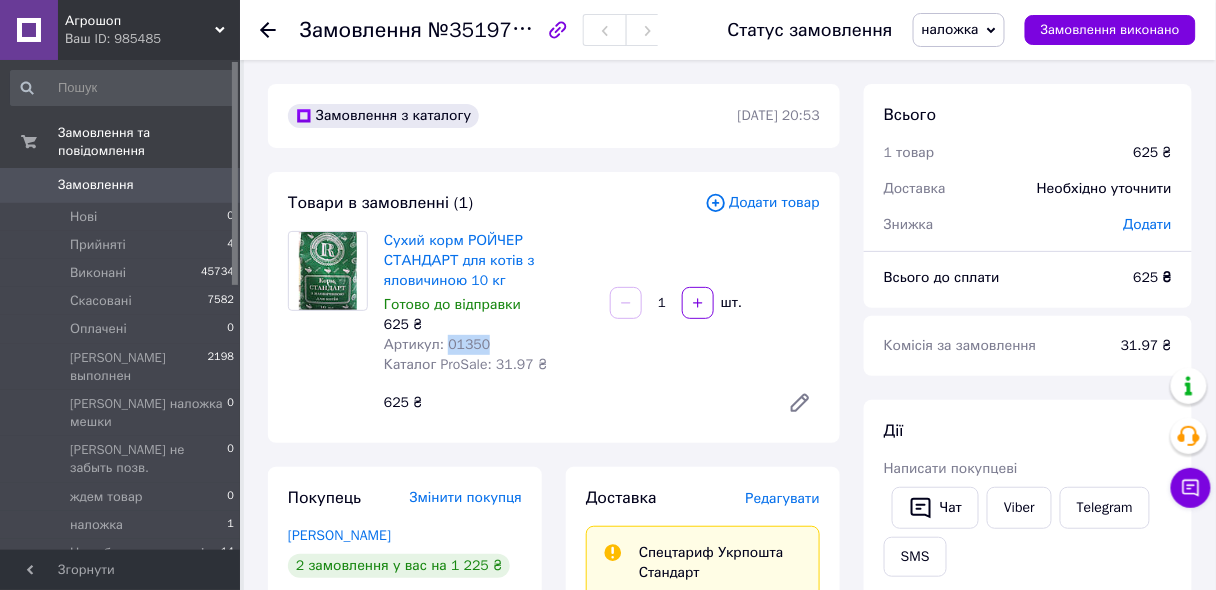 click on "Артикул: 01350" at bounding box center [437, 344] 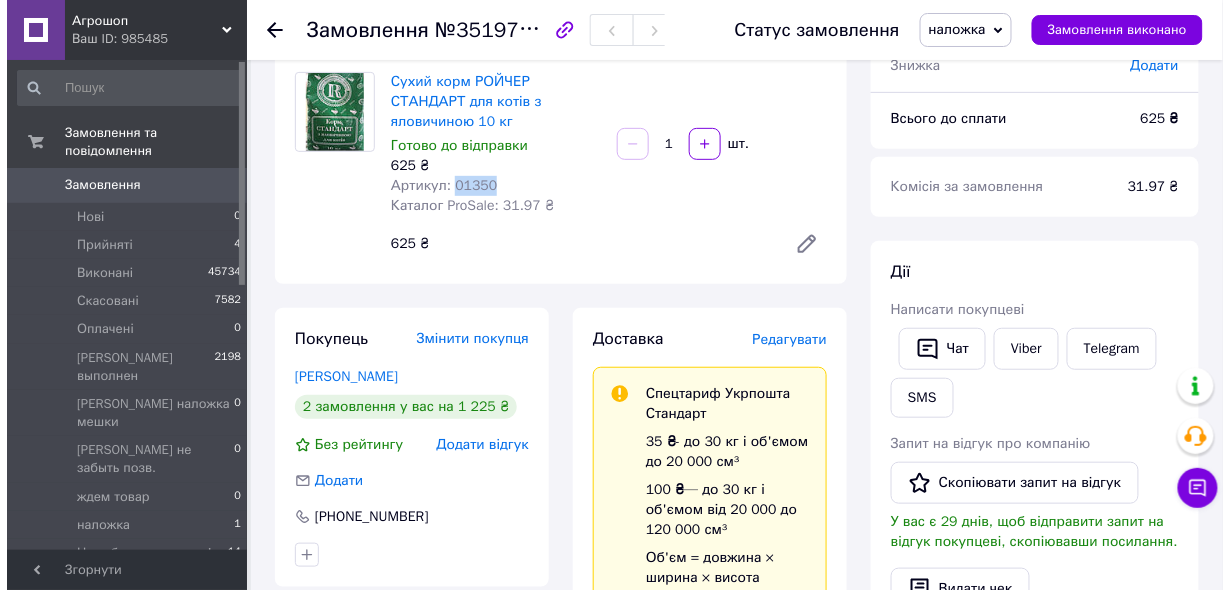scroll, scrollTop: 160, scrollLeft: 0, axis: vertical 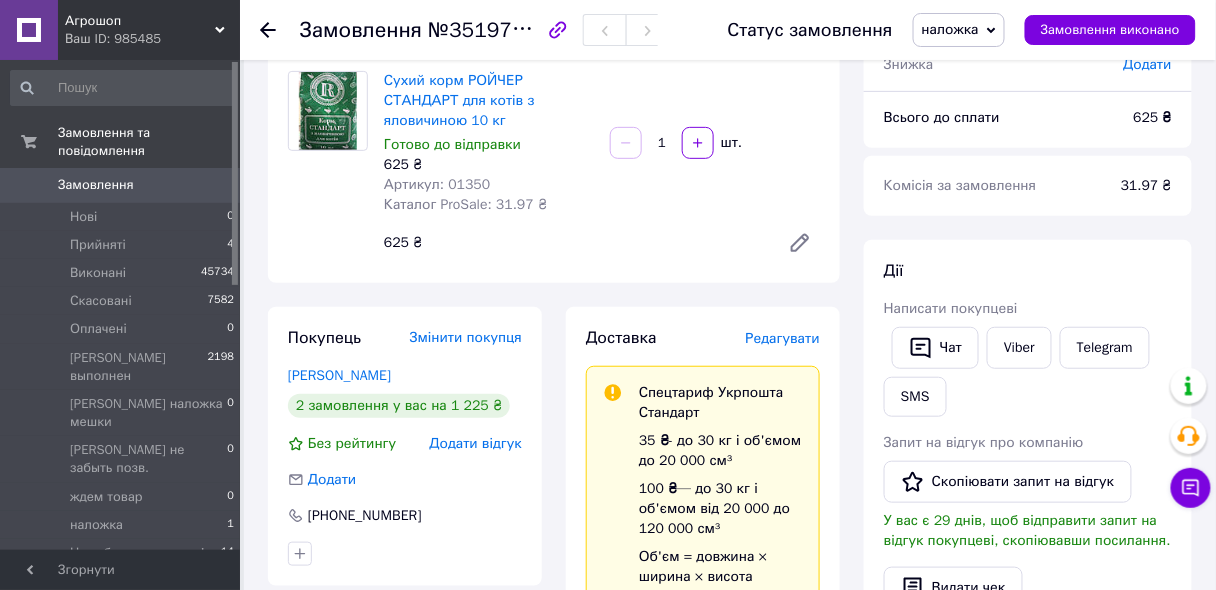 click on "Редагувати" at bounding box center [783, 338] 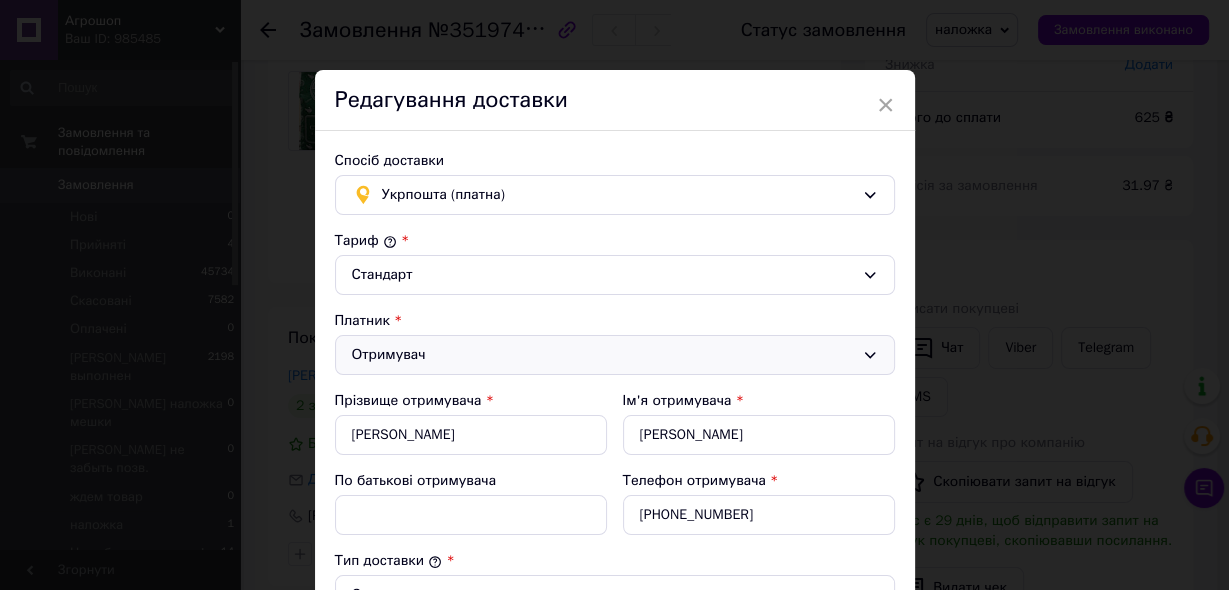 click on "Отримувач" at bounding box center [603, 355] 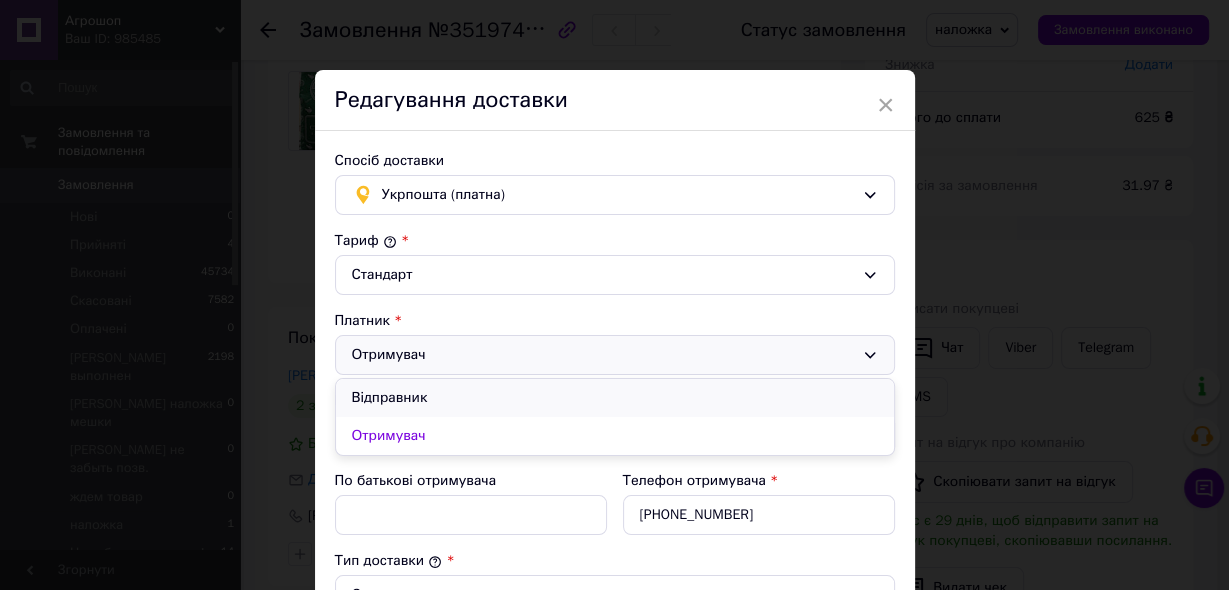 click on "Відправник" at bounding box center [615, 398] 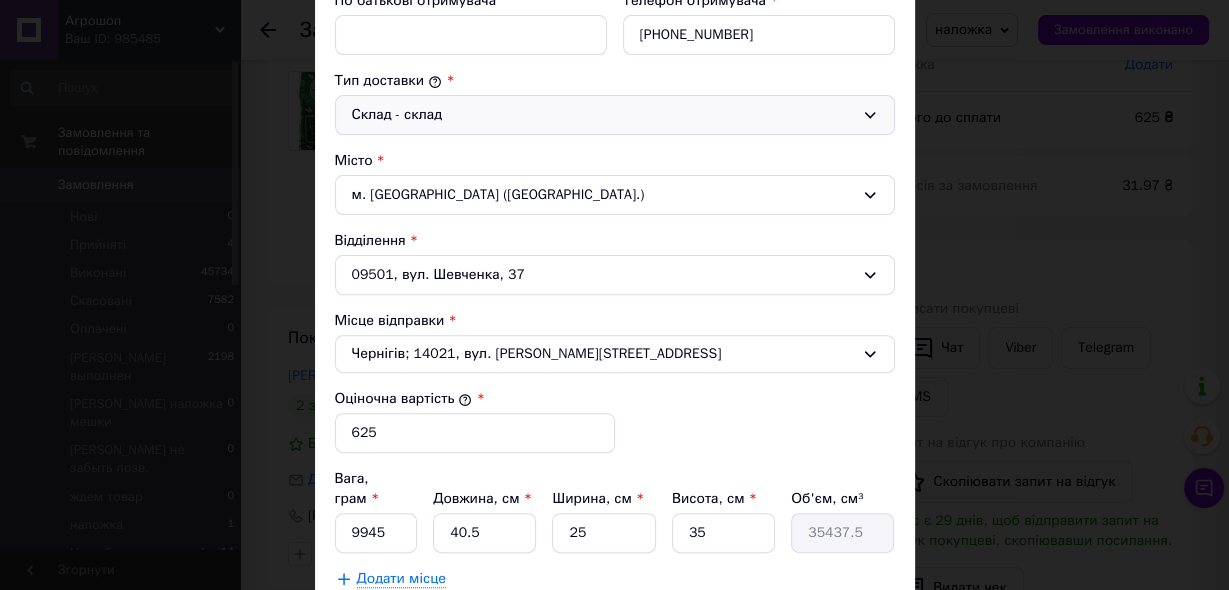 scroll, scrollTop: 800, scrollLeft: 0, axis: vertical 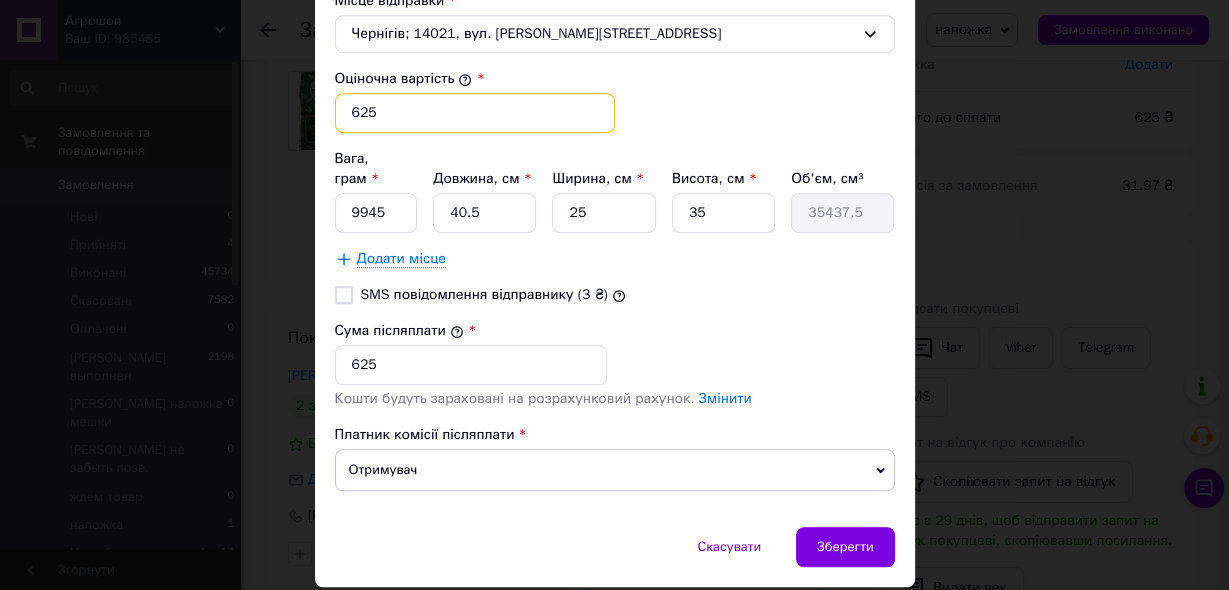 click on "625" at bounding box center [475, 113] 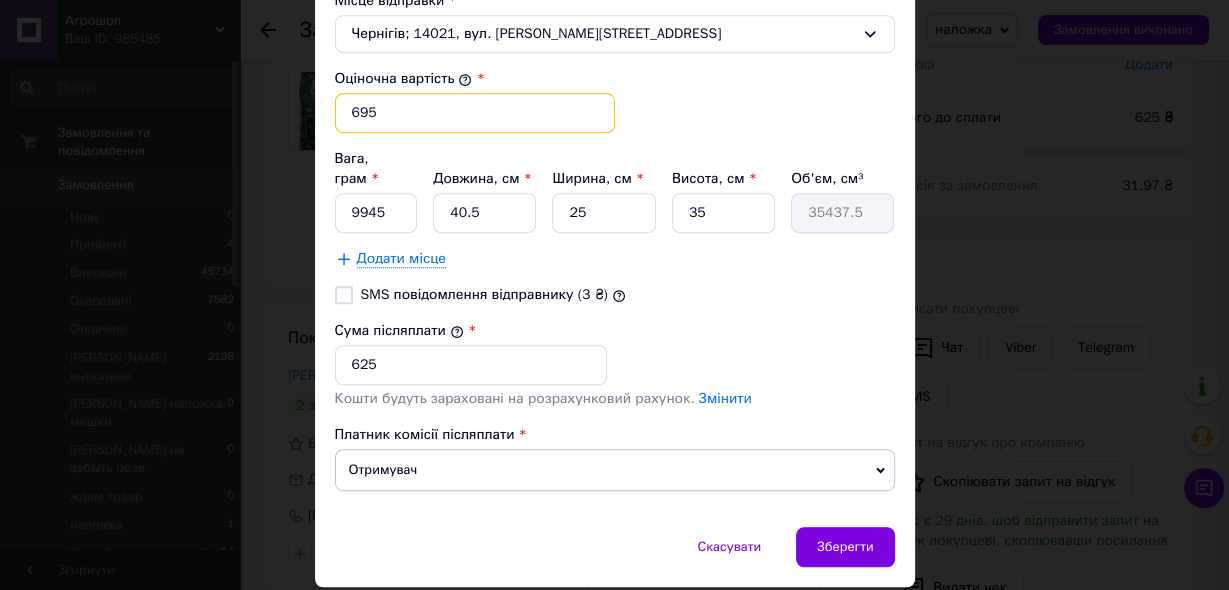 type on "695" 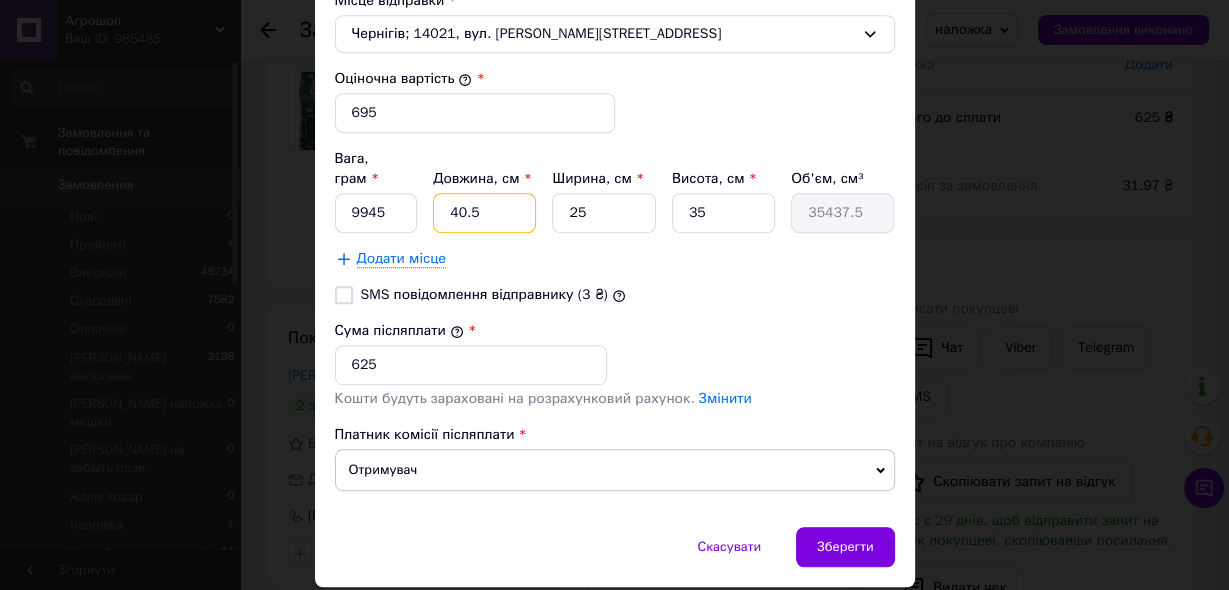 click on "40.5" at bounding box center [484, 213] 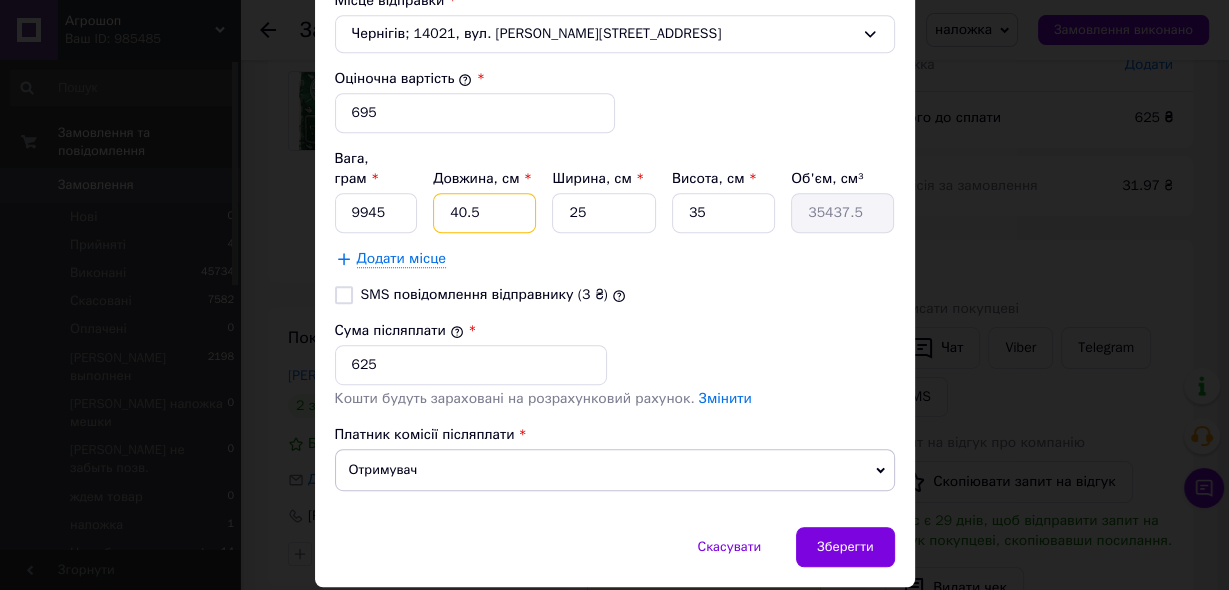 type on "40." 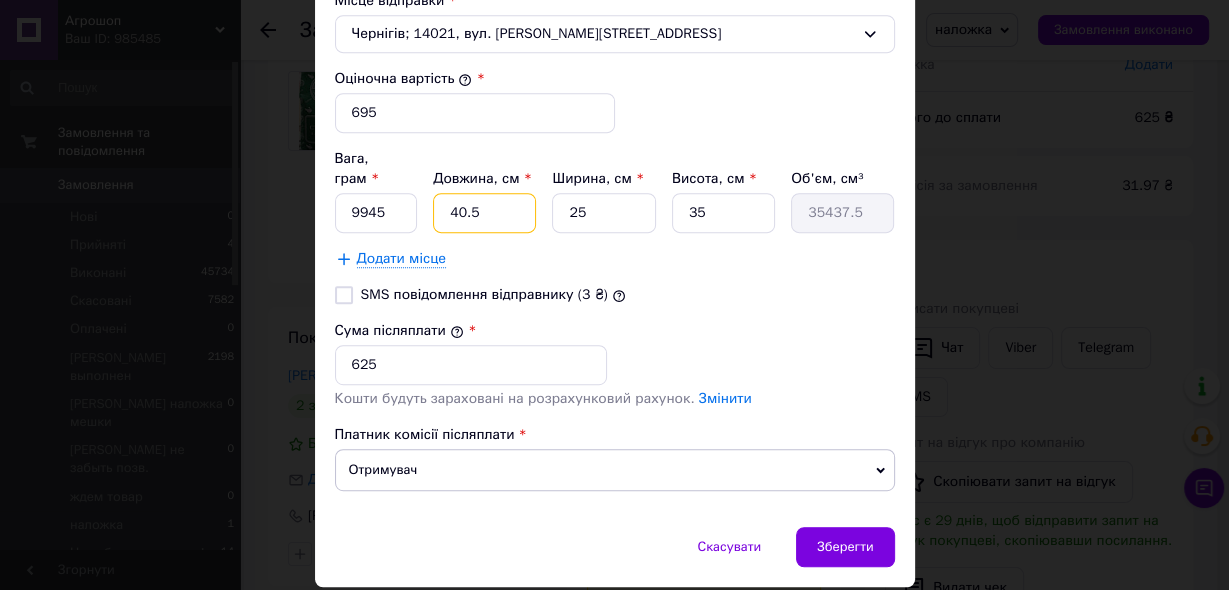 type on "35000" 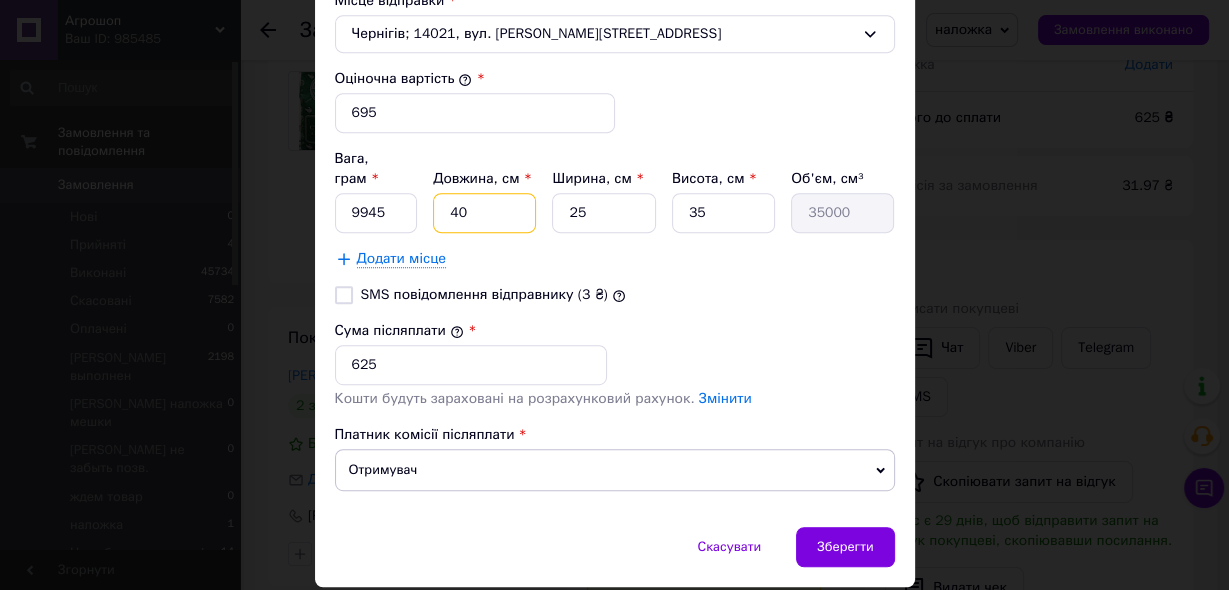 type on "4" 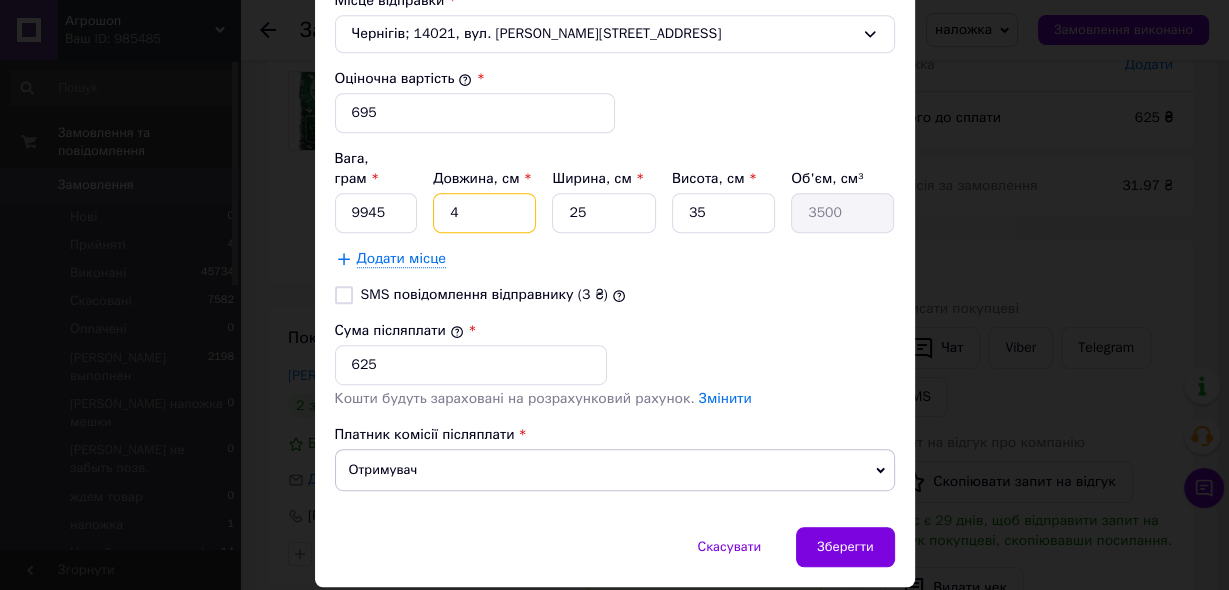 type 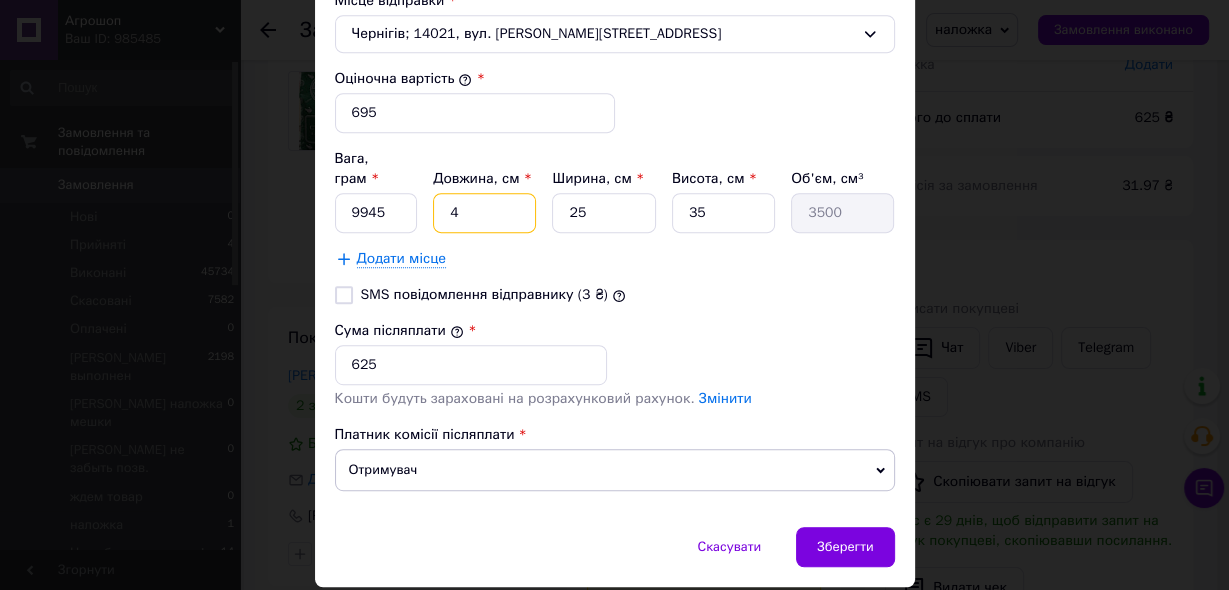 type 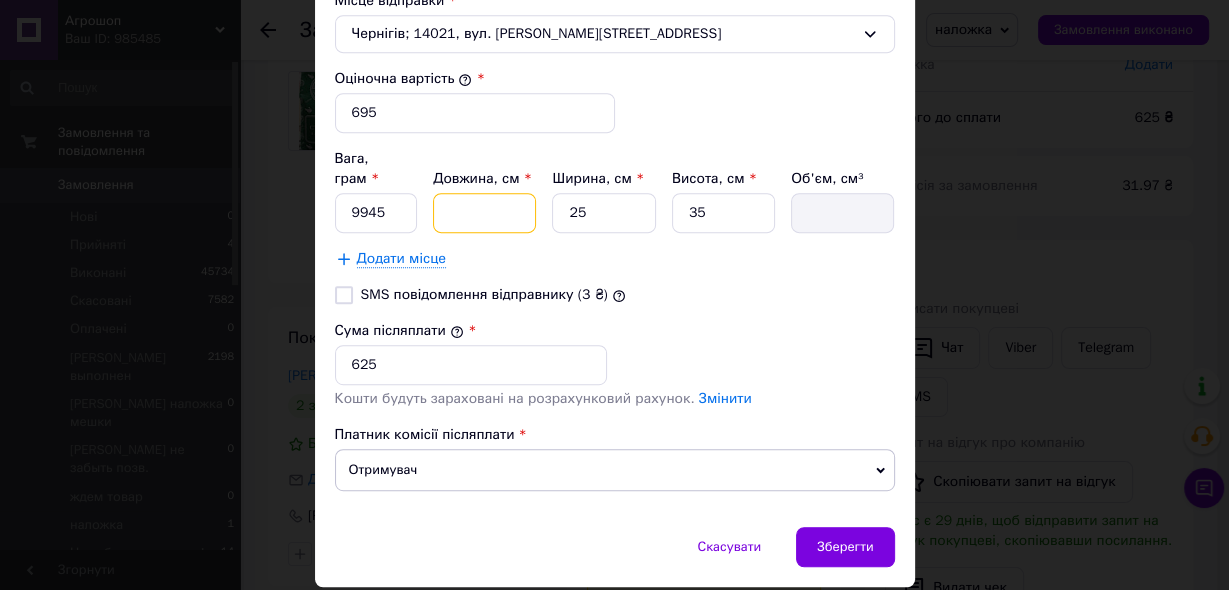 type on "3" 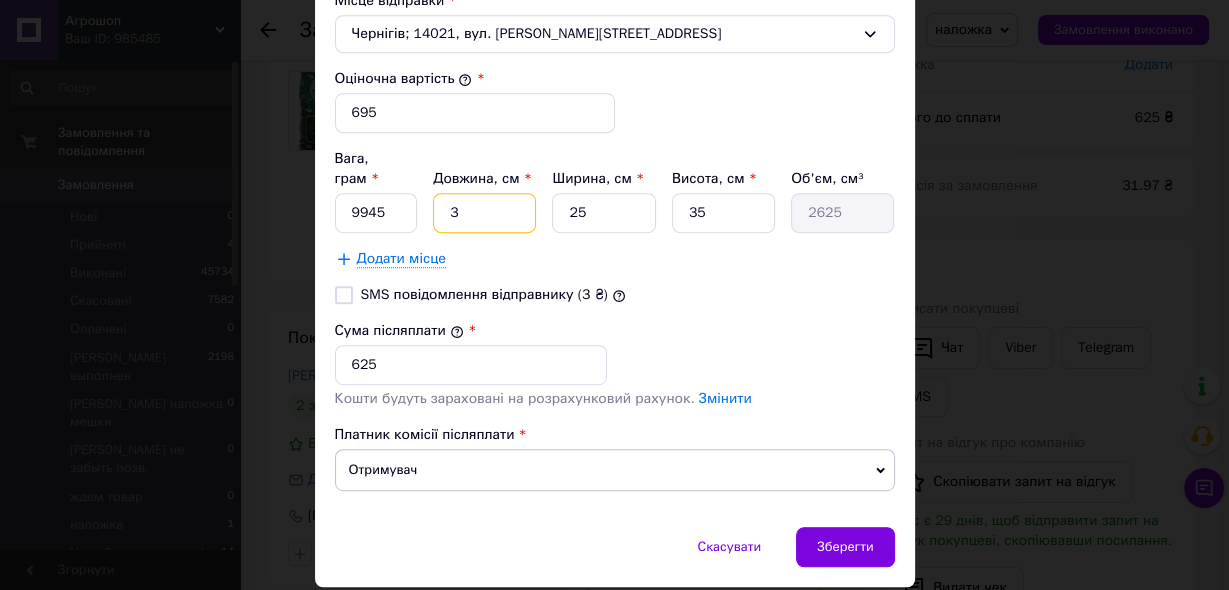 type on "30" 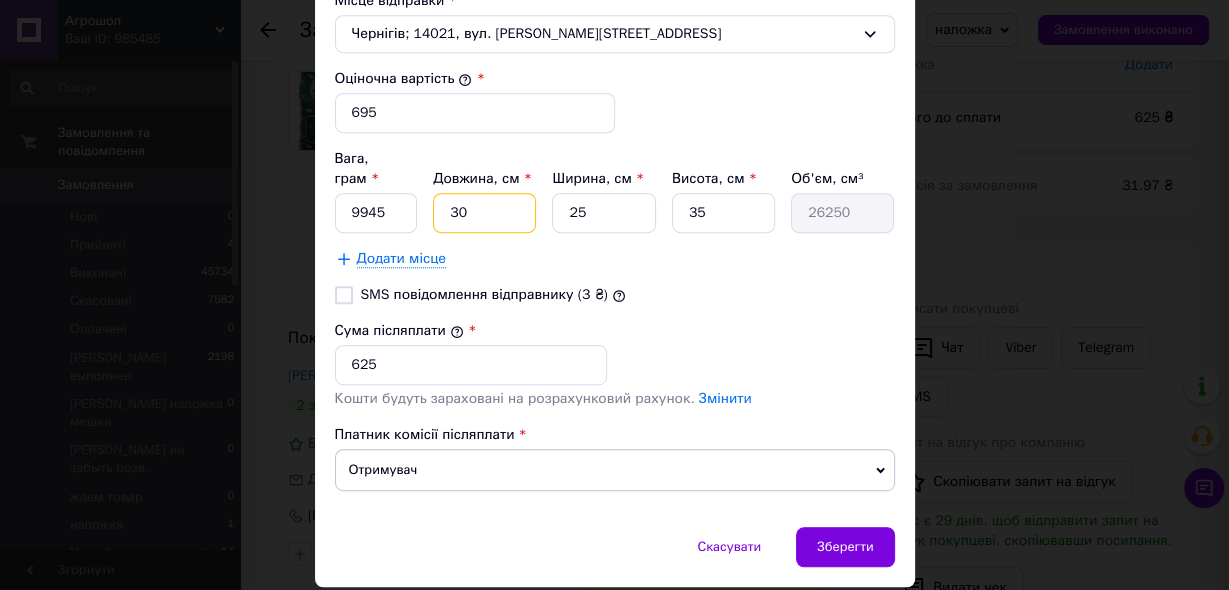 type on "30" 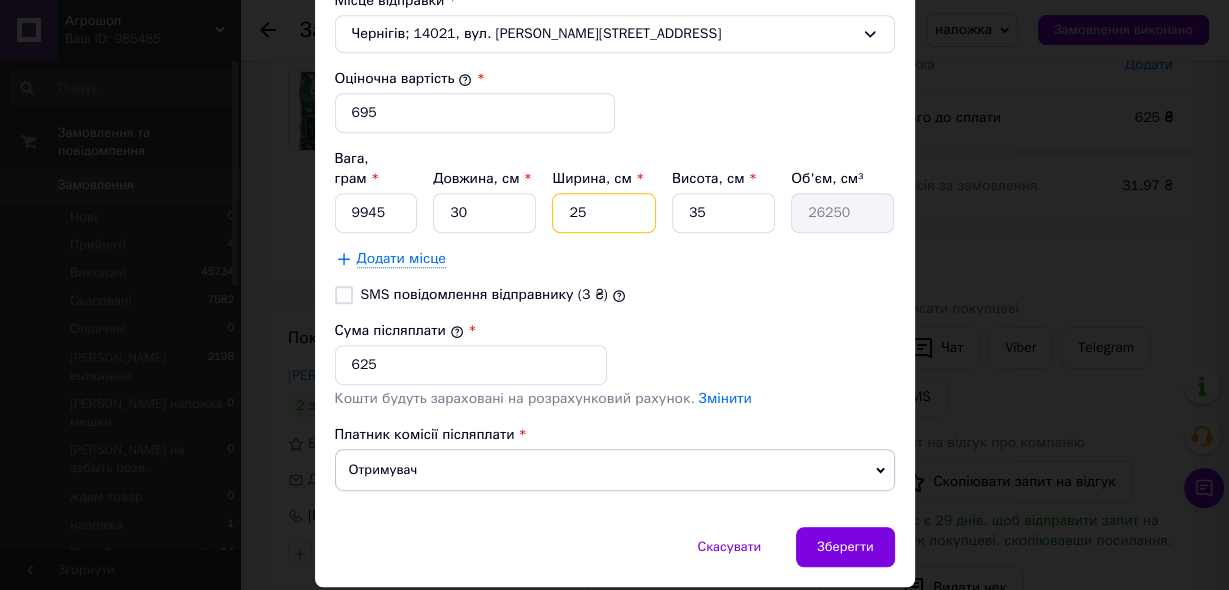 click on "25" at bounding box center [603, 213] 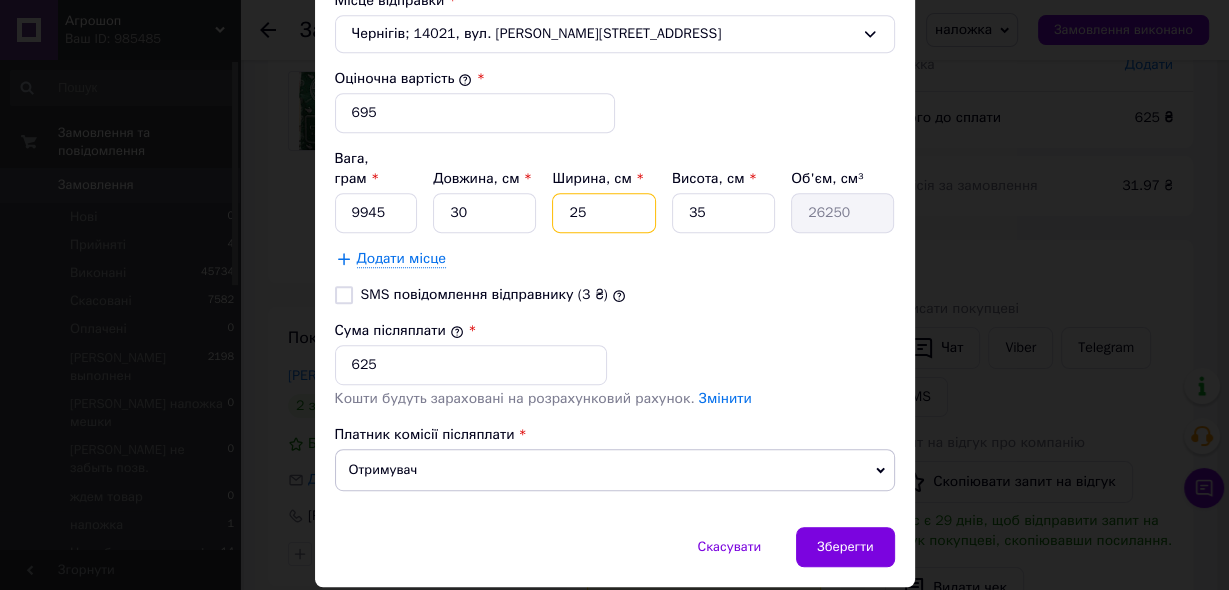 type on "254" 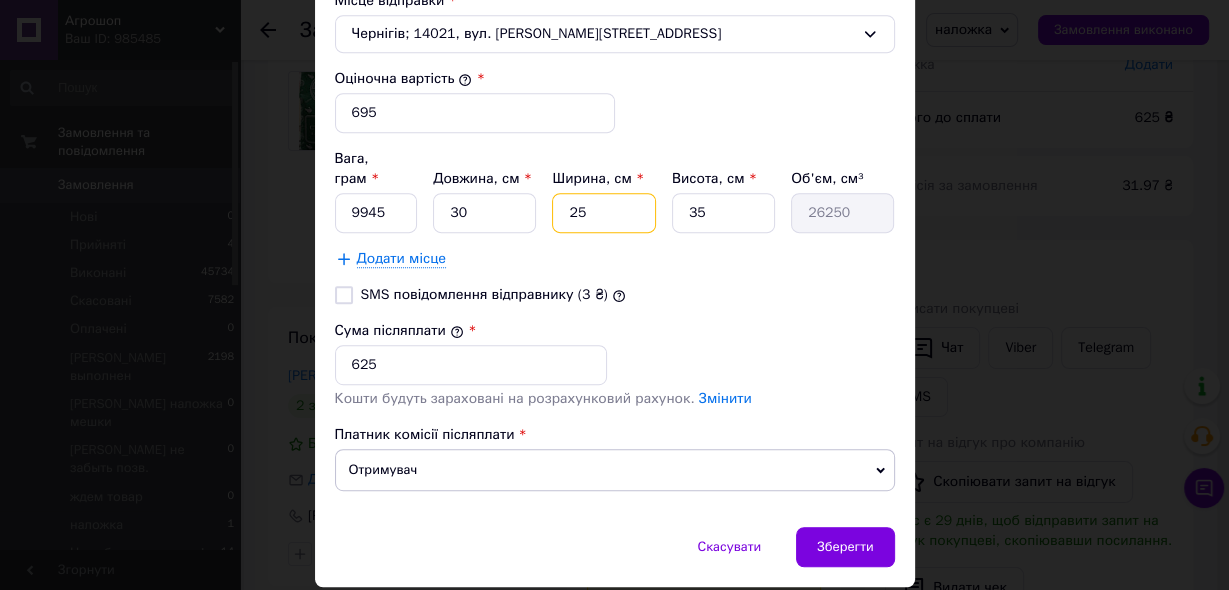 type on "266700" 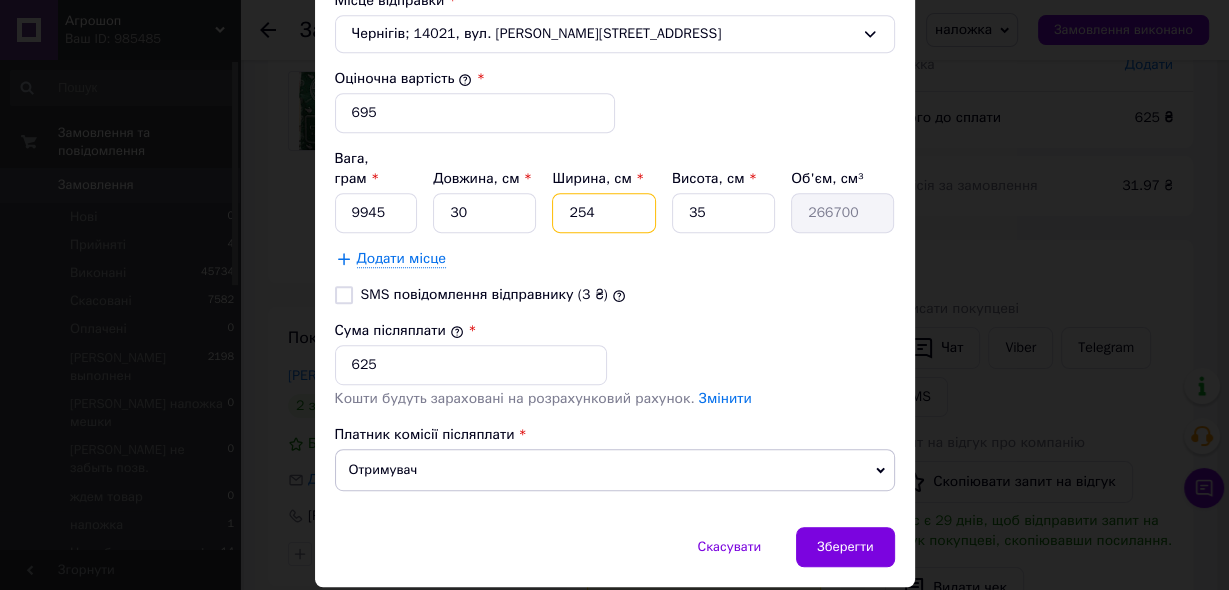 type on "25" 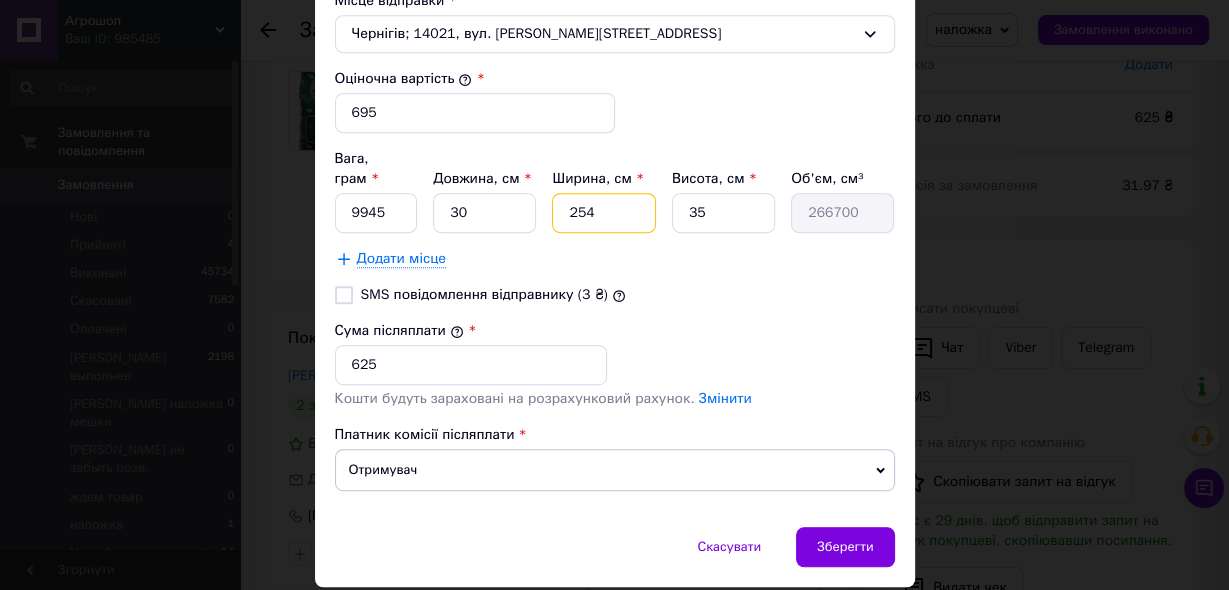 type on "26250" 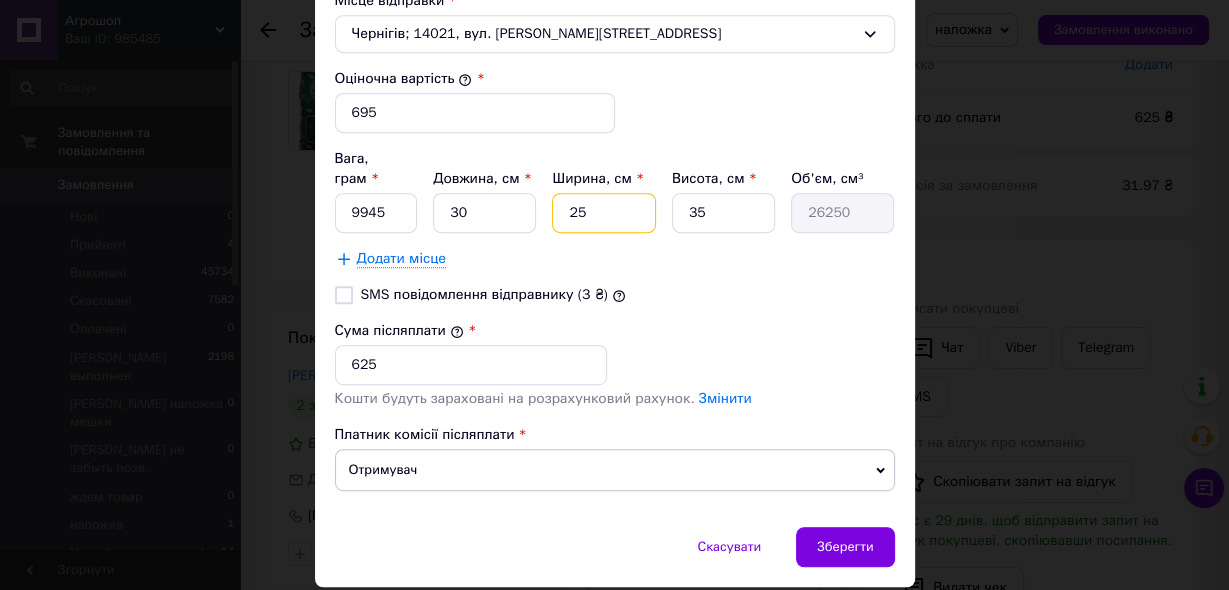 type on "2" 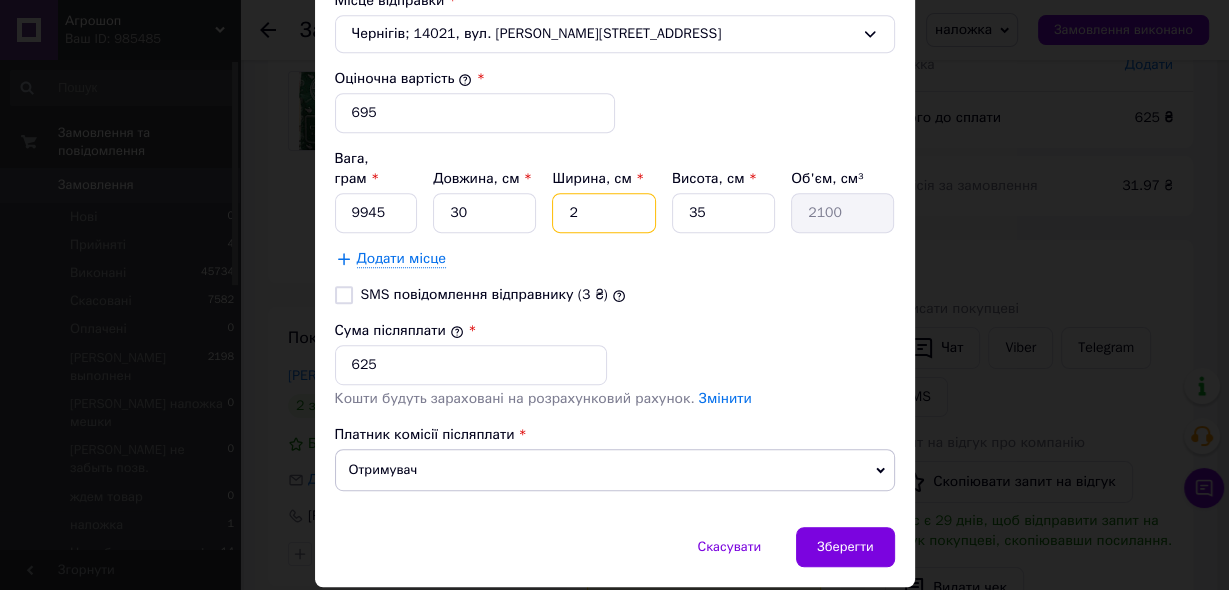 type on "24" 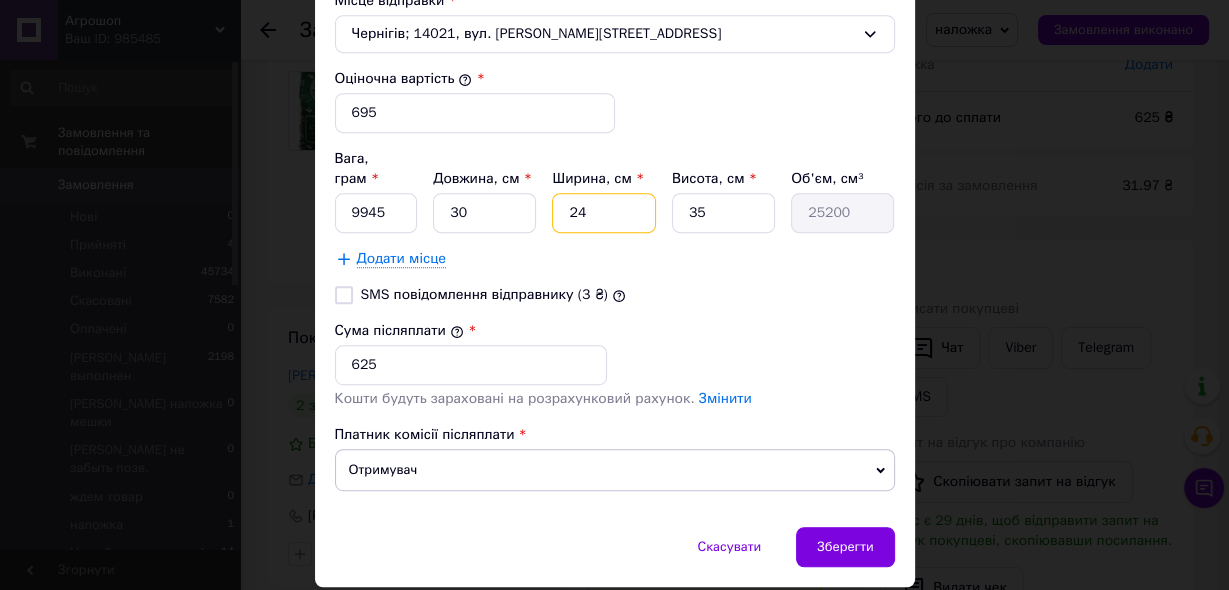 type on "24" 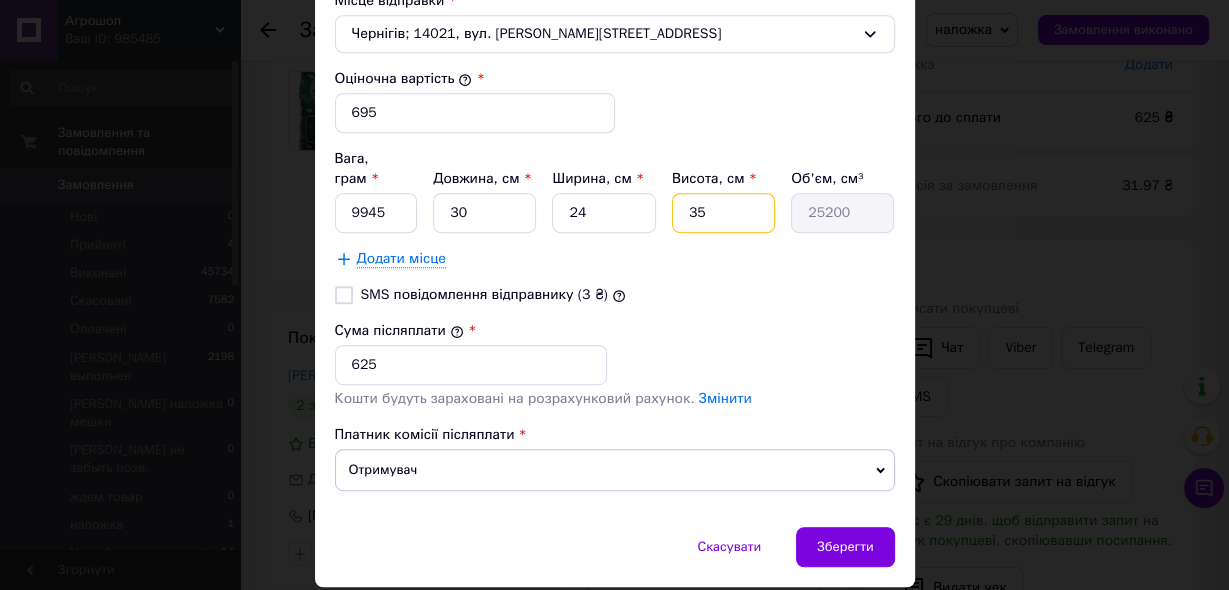 click on "35" at bounding box center [723, 213] 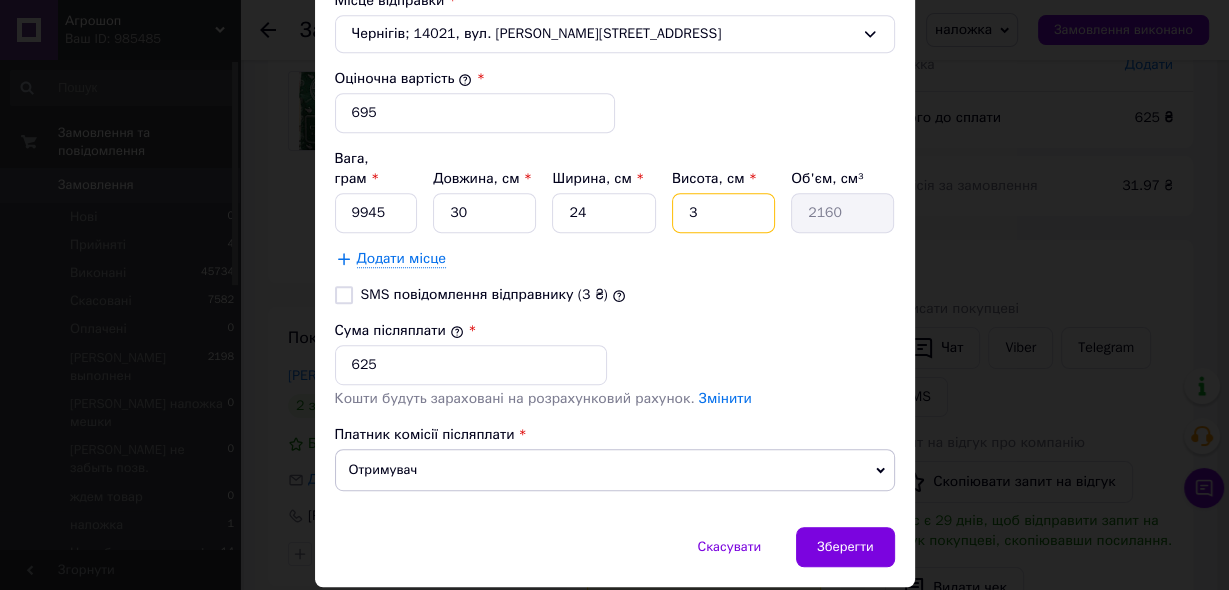 type 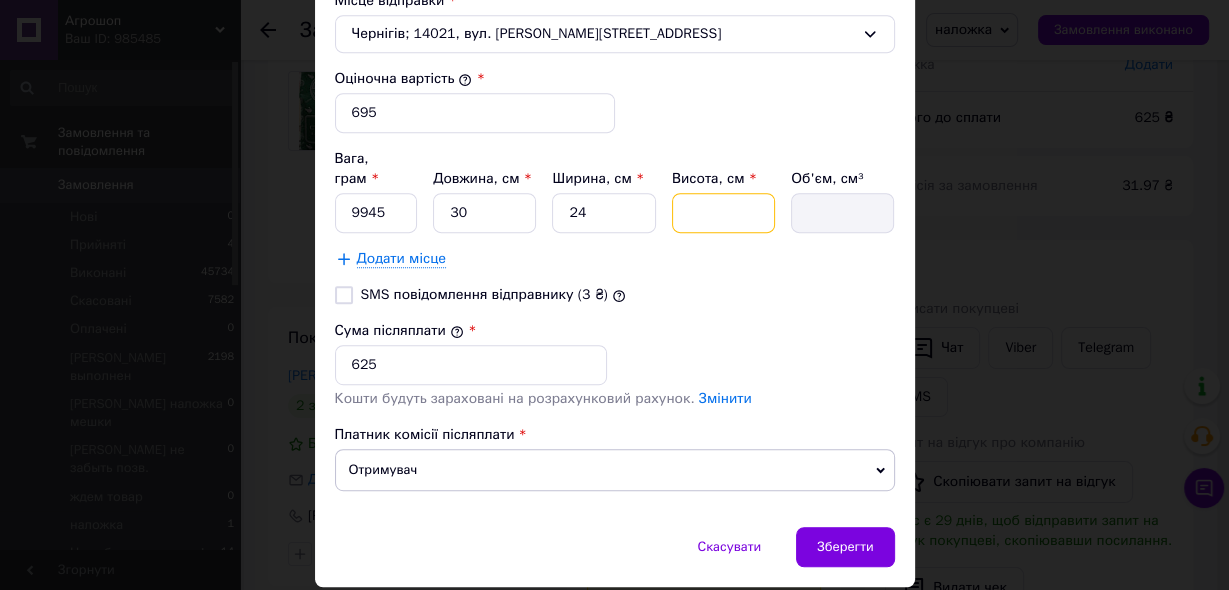 type on "2" 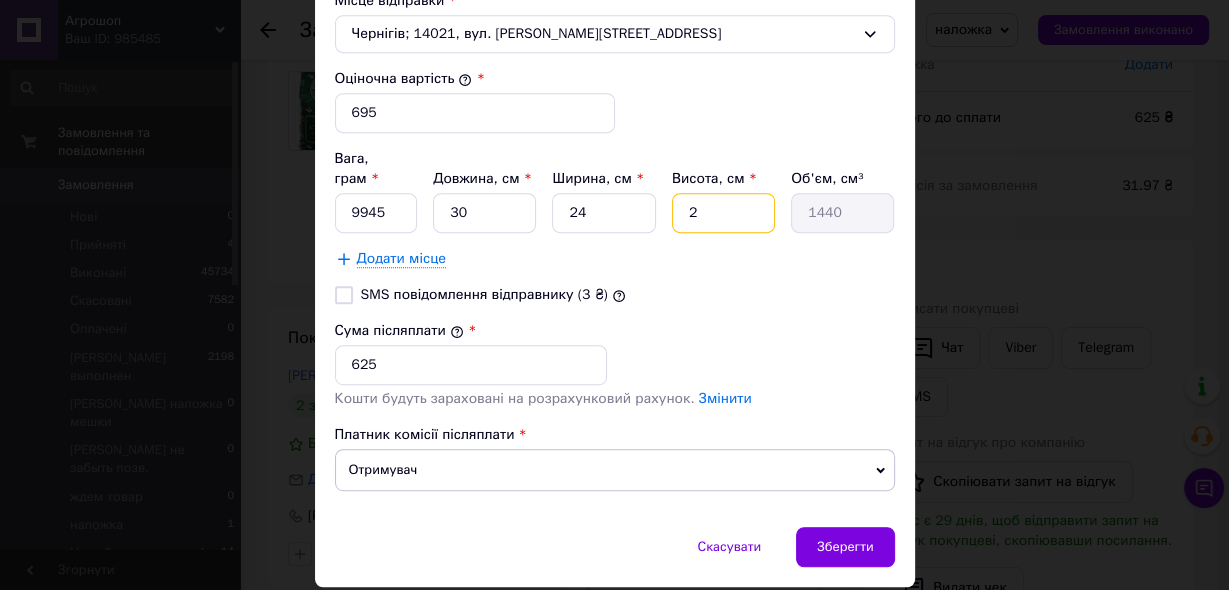 type on "20" 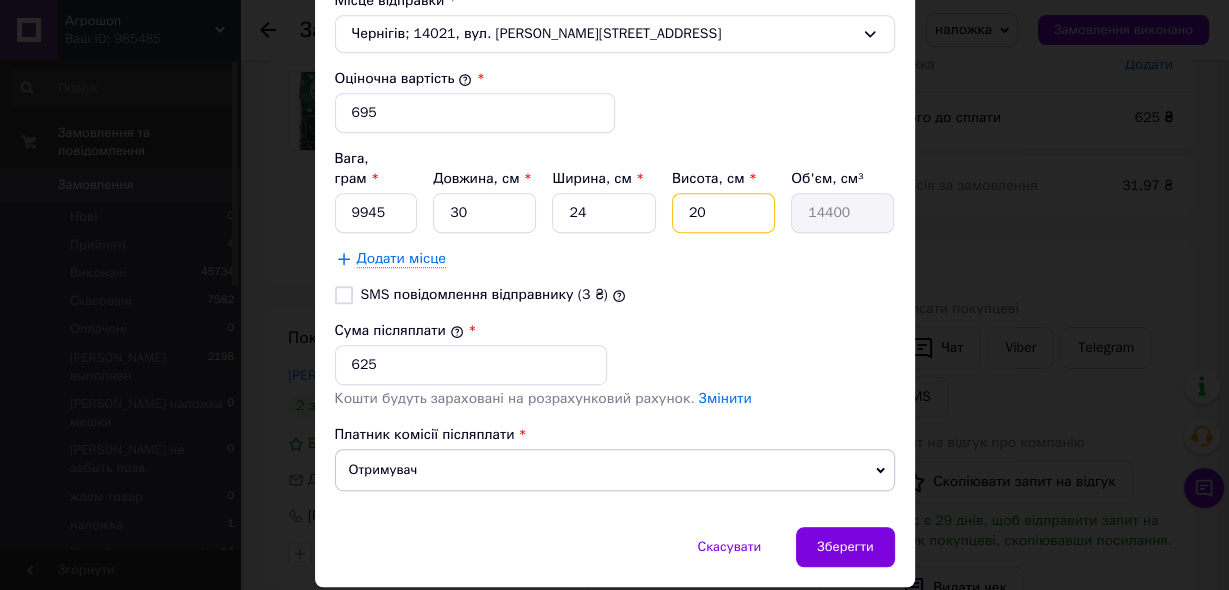 type on "2" 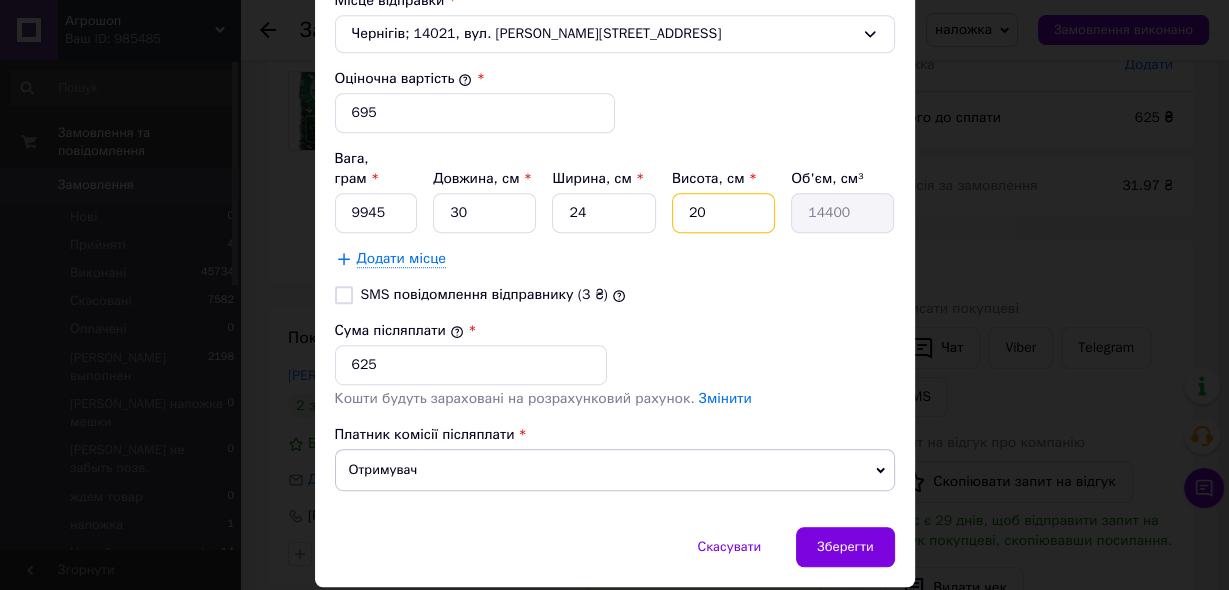 type on "1440" 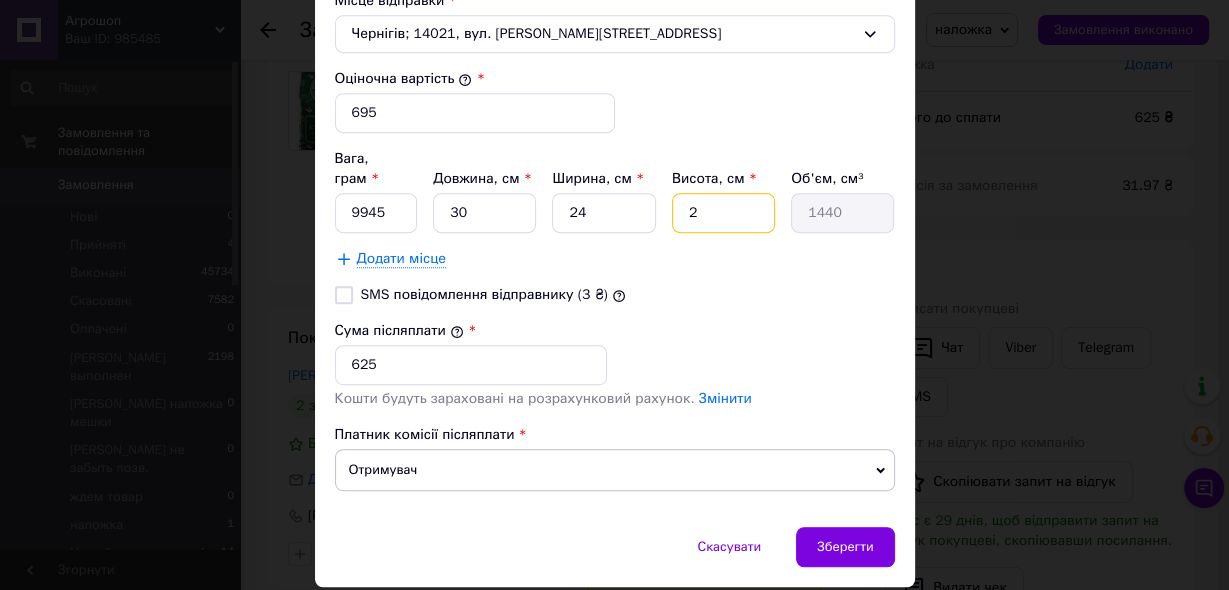 type 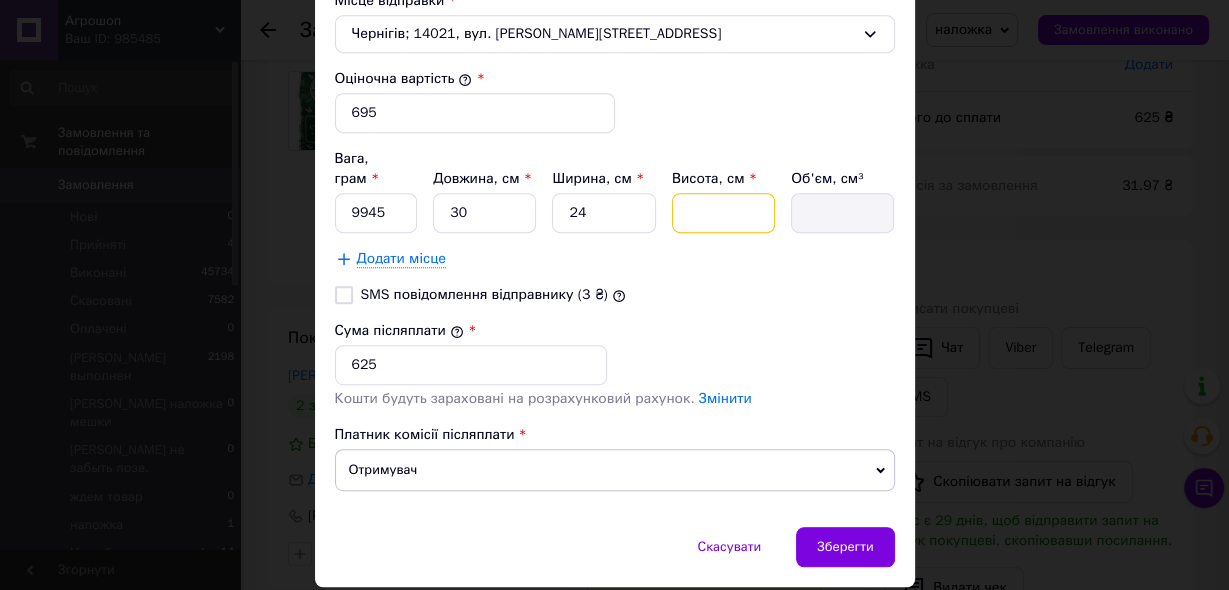 type on "3" 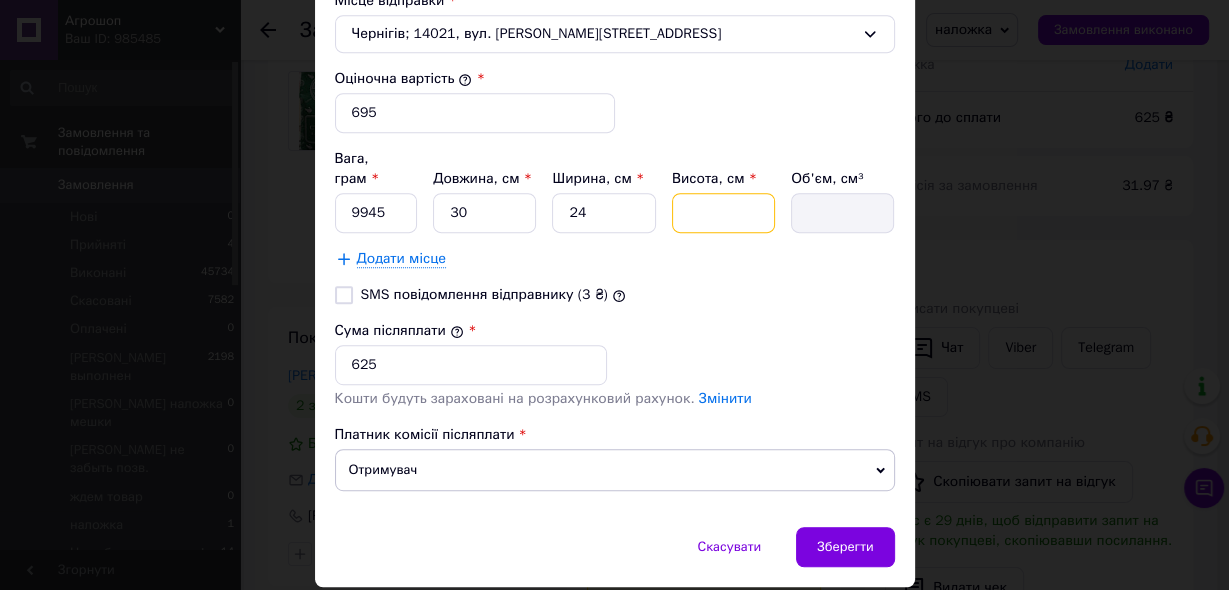 type on "2160" 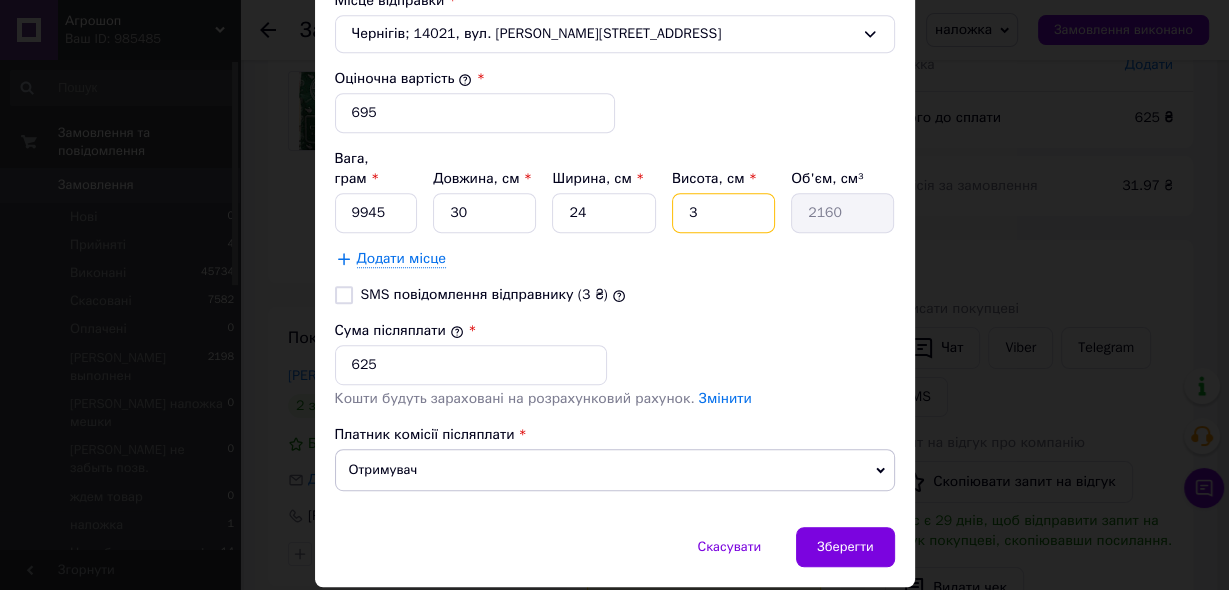 type 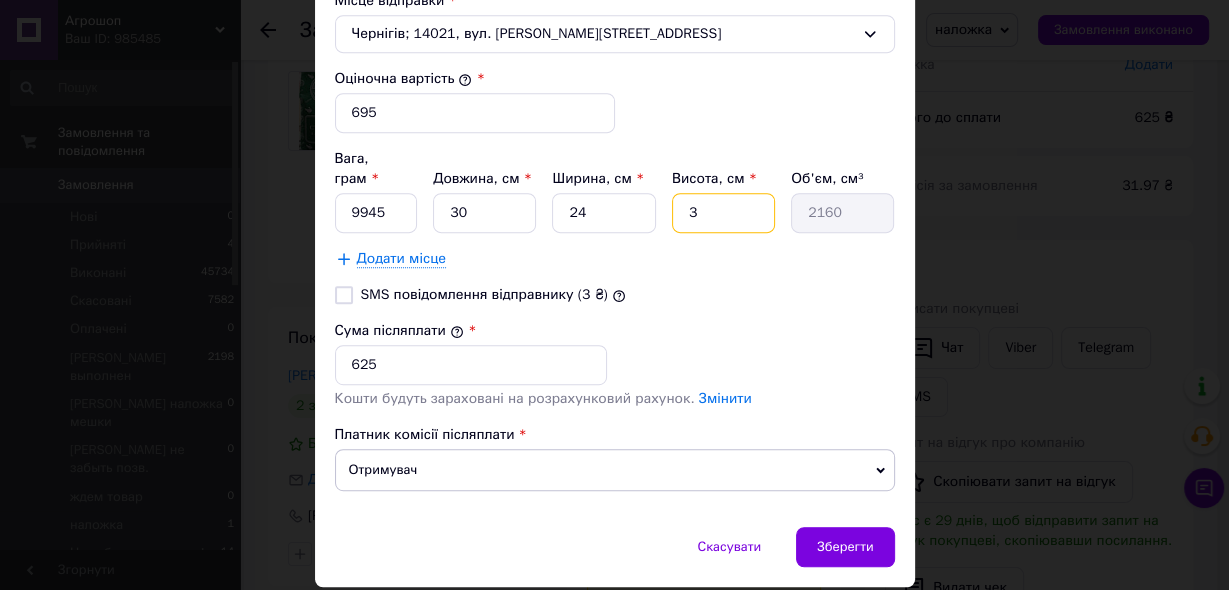 type 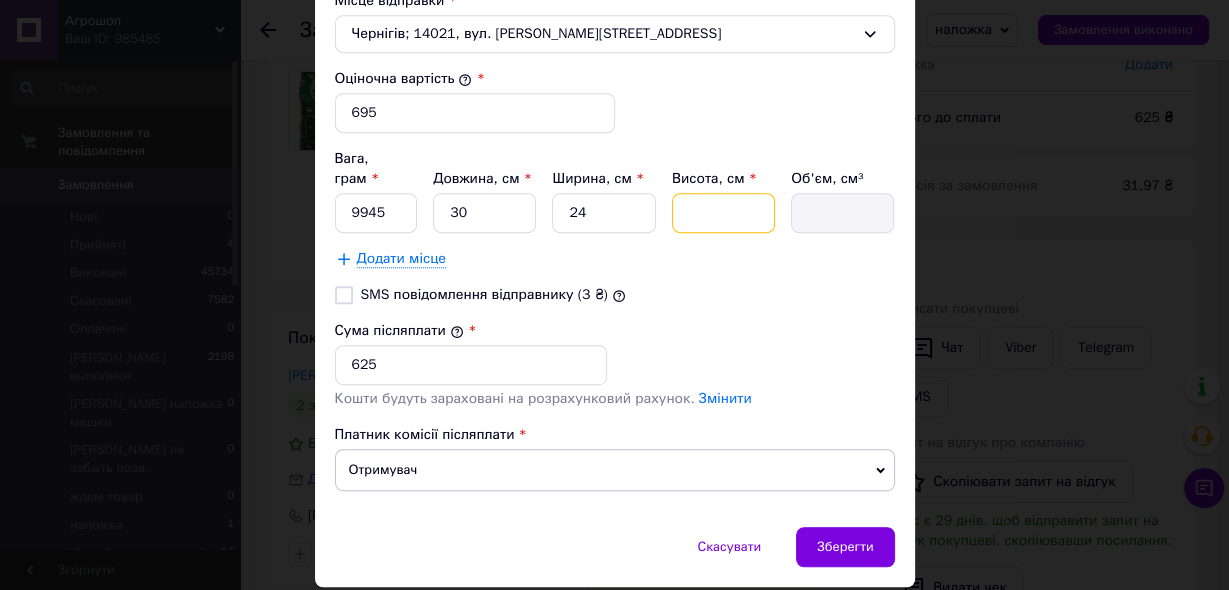 type on "2" 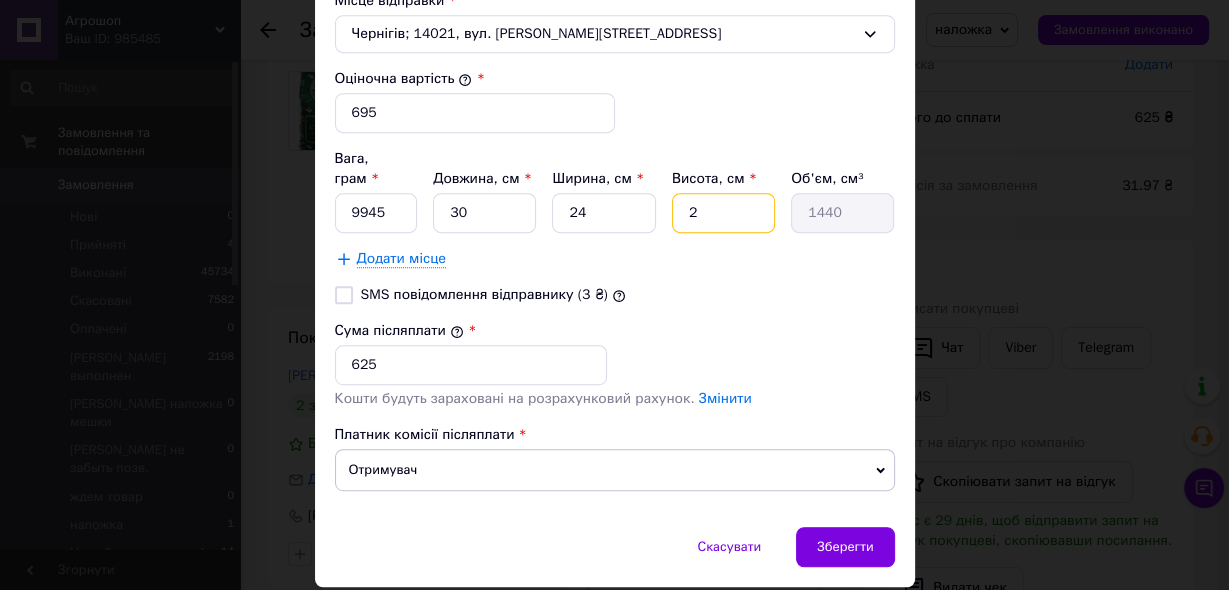 type on "20" 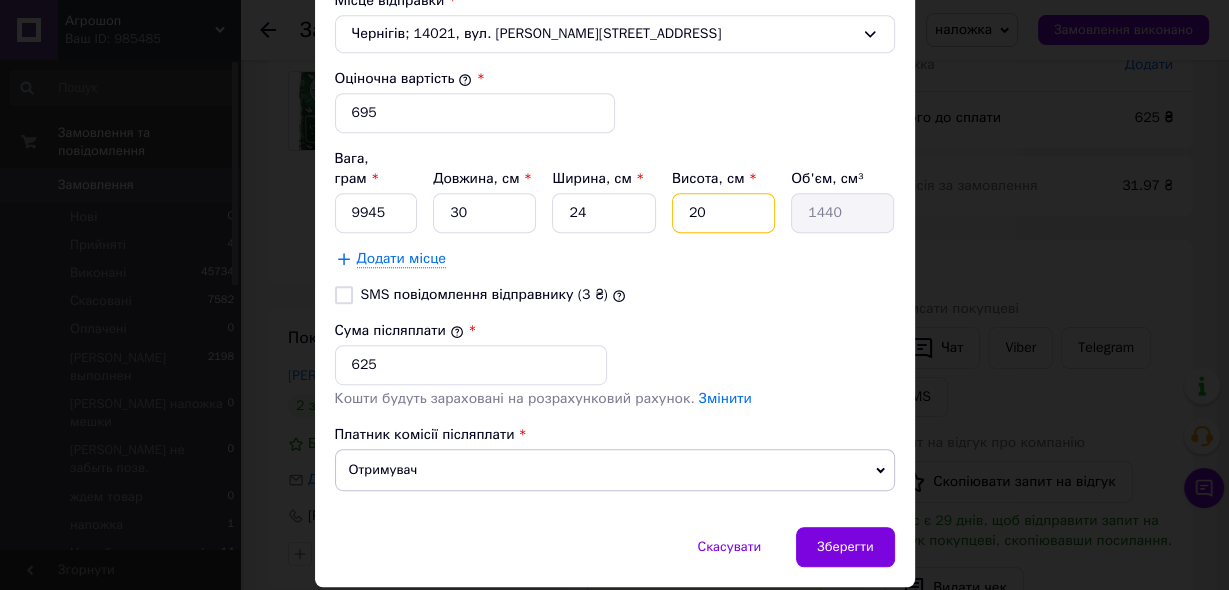type on "14400" 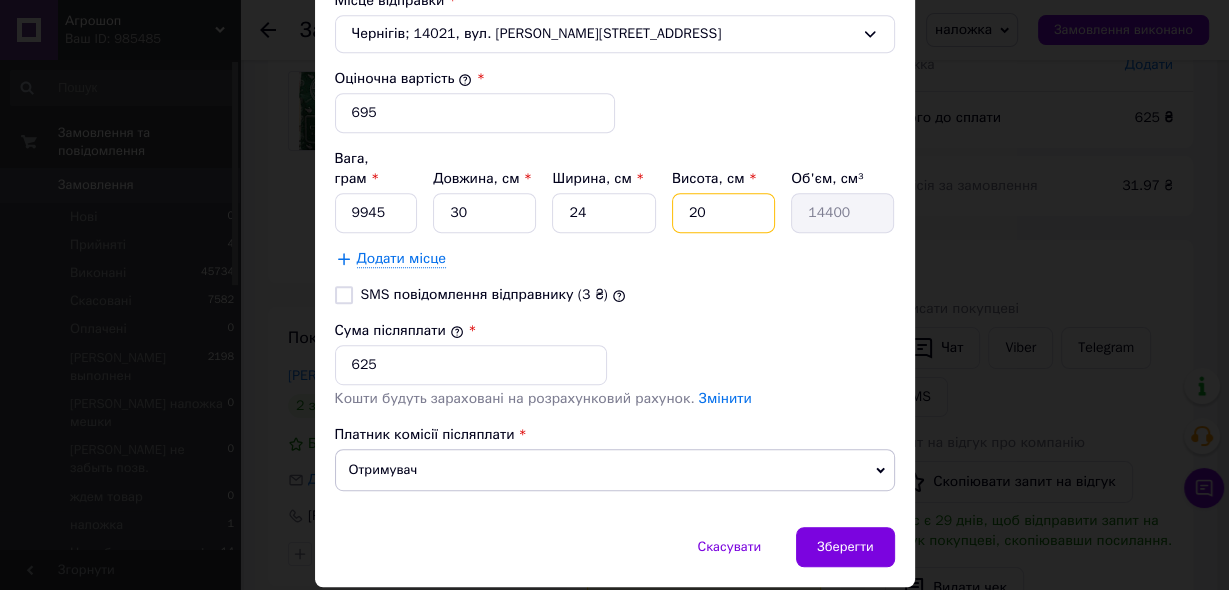 type on "20" 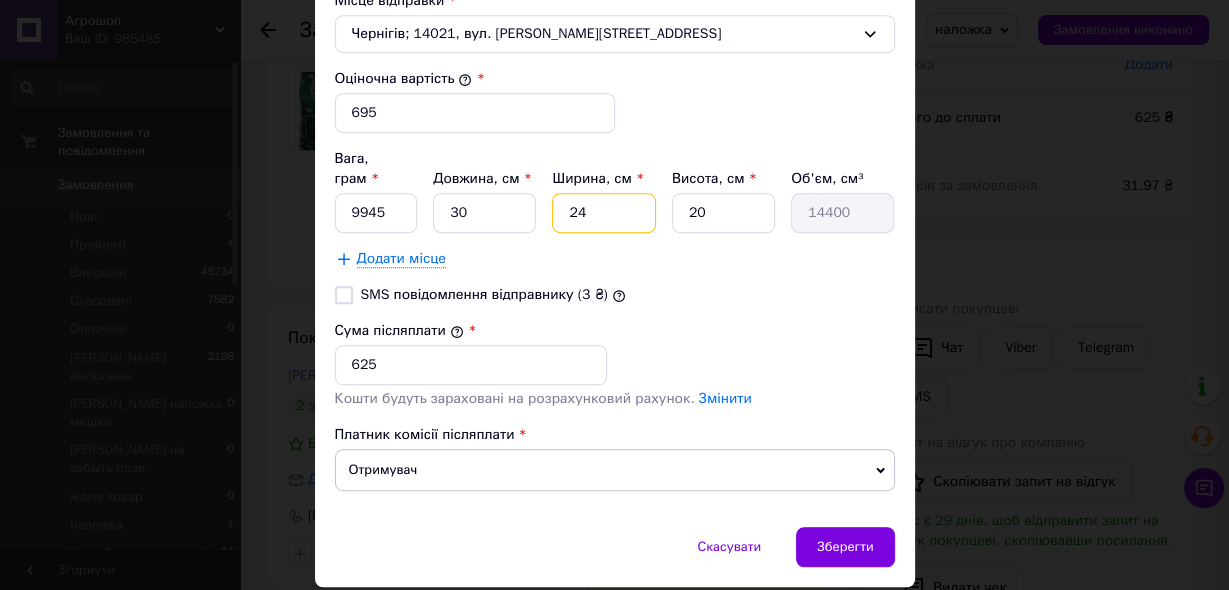 click on "24" at bounding box center (603, 213) 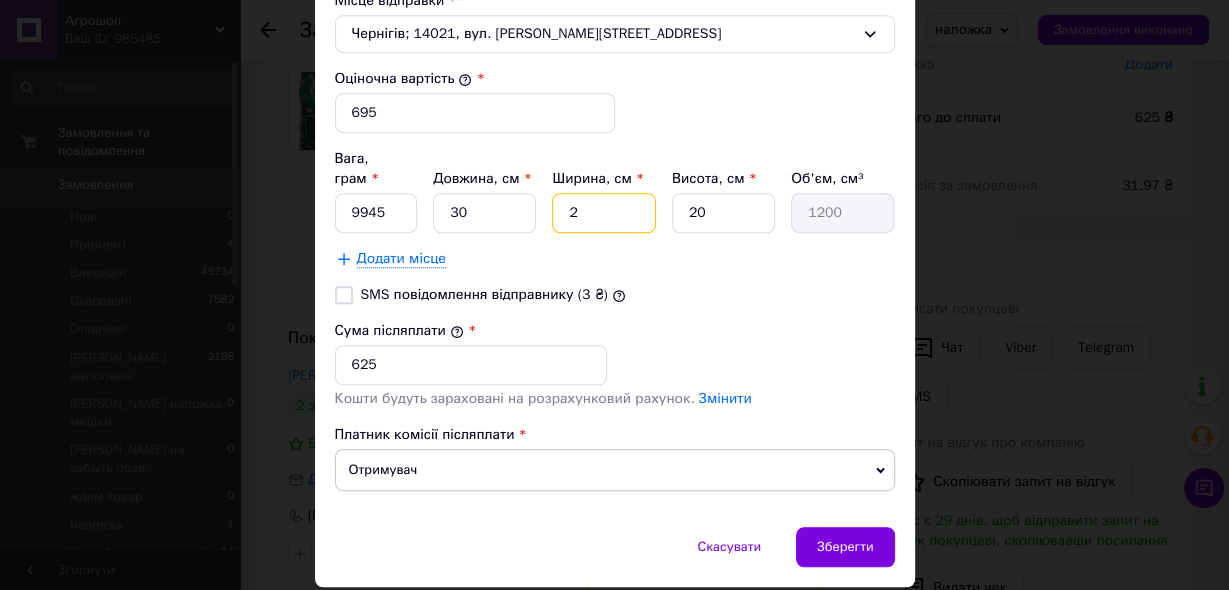 type 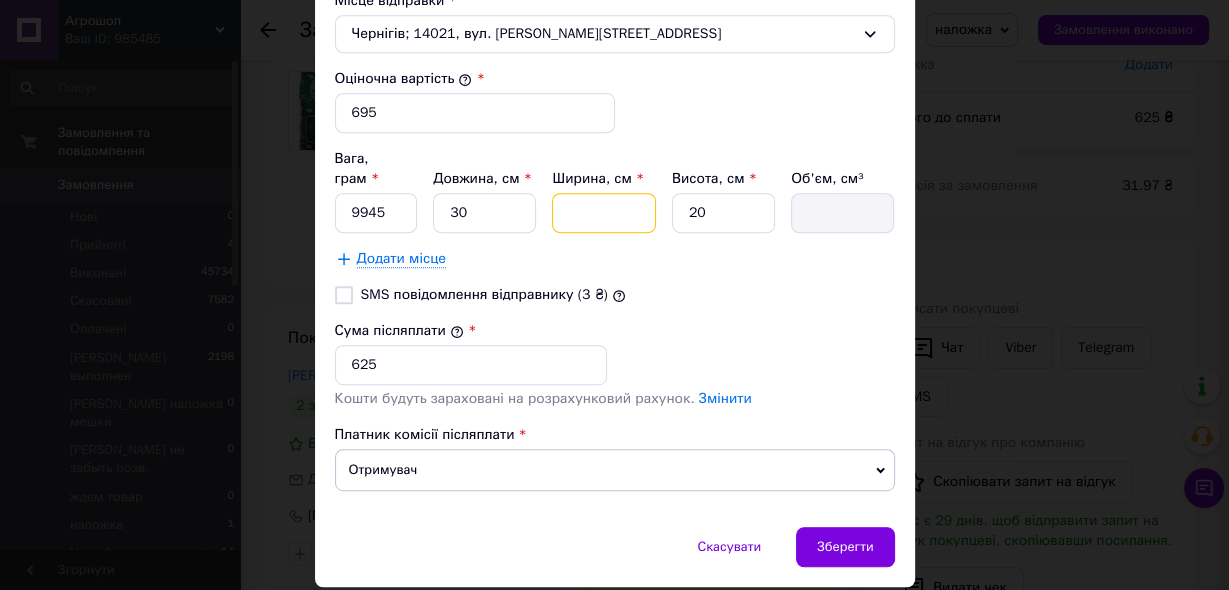 type on "1" 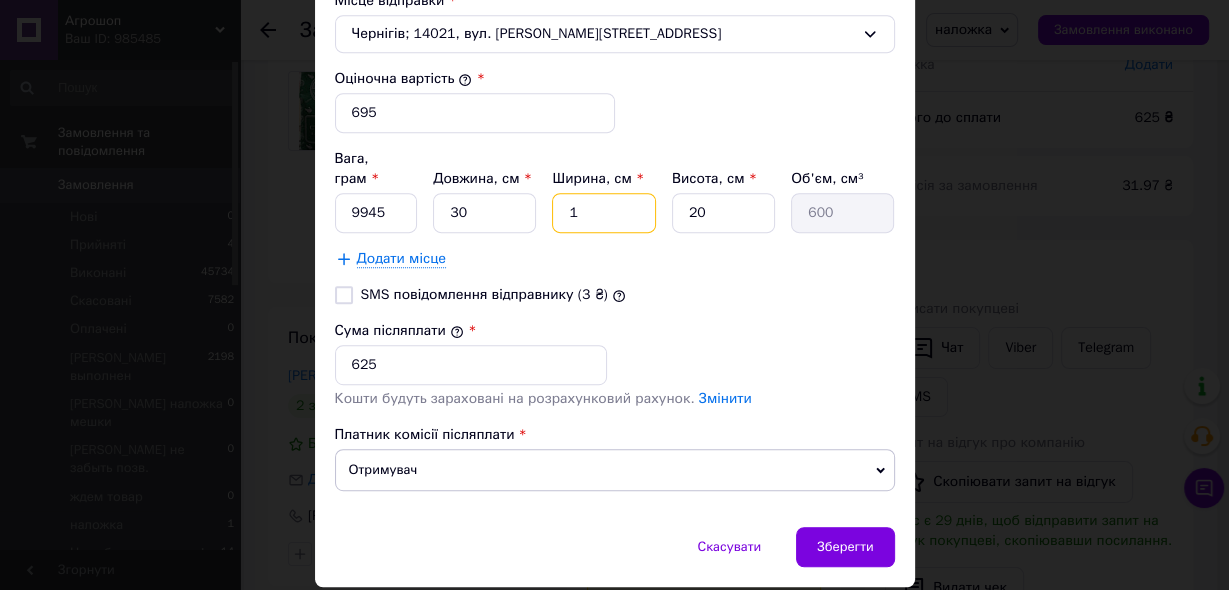 type on "10" 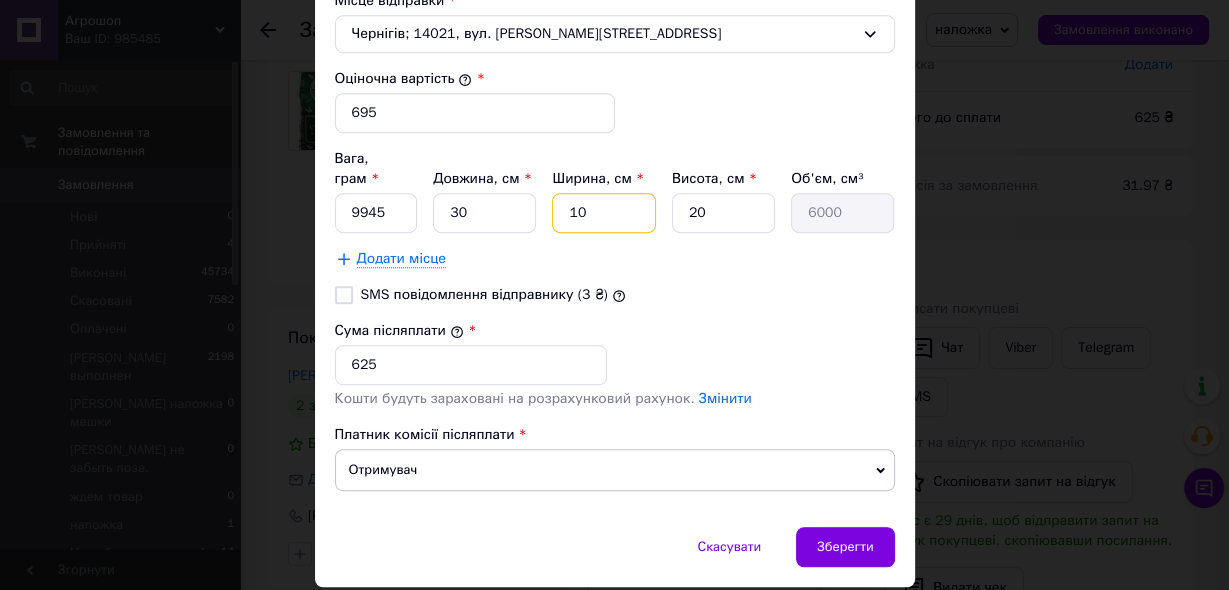 type on "1" 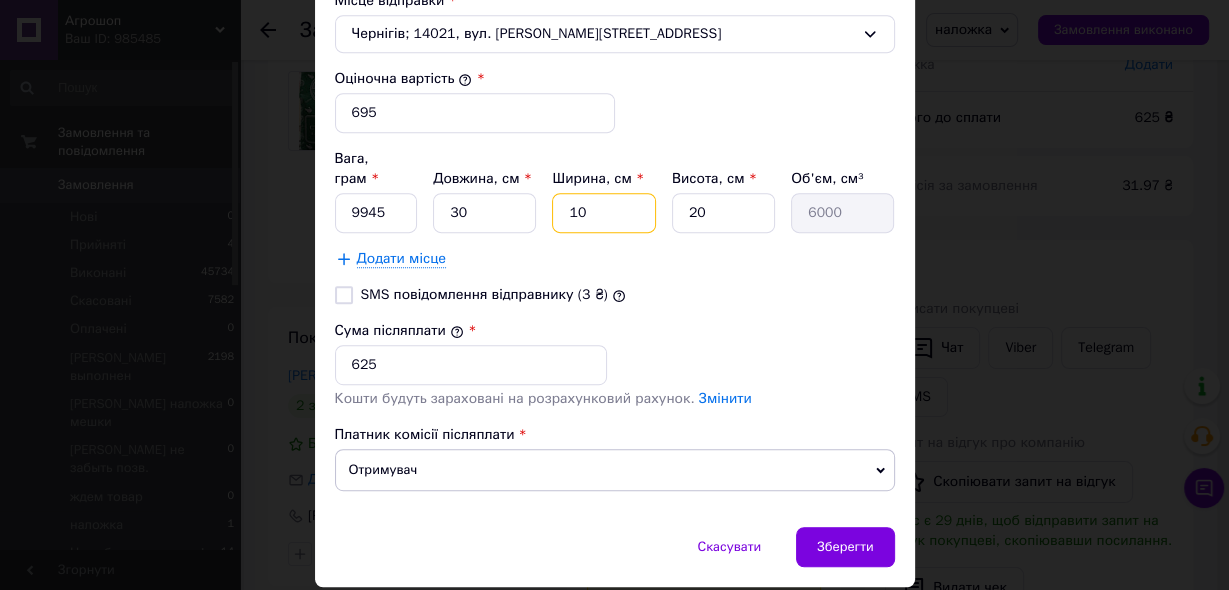 type on "600" 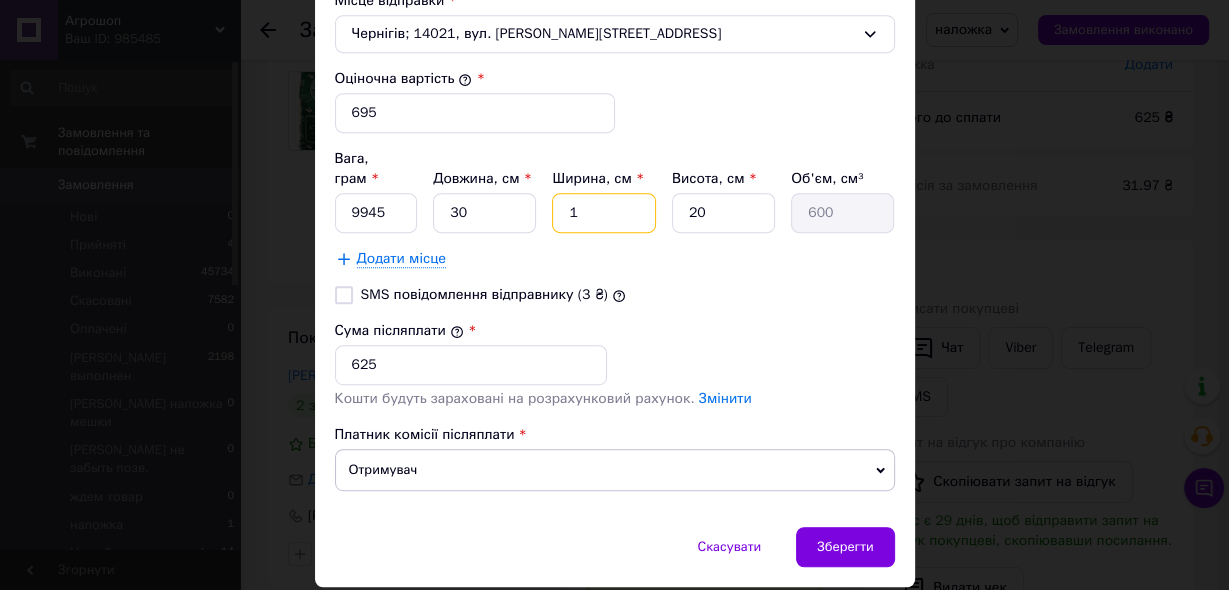 type 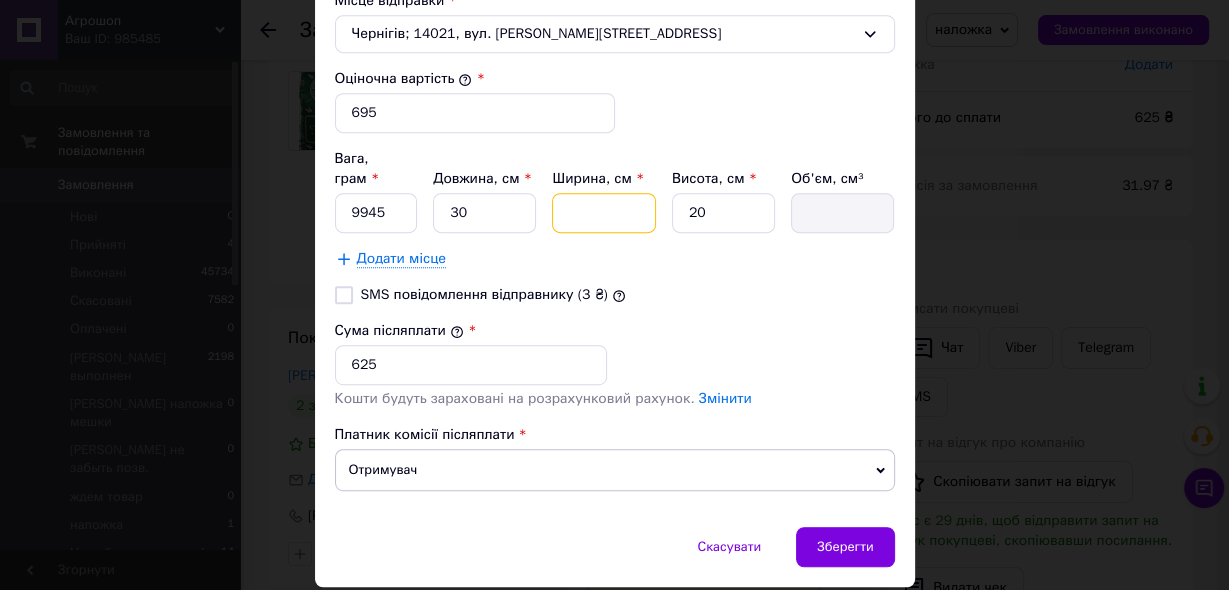 type on "2" 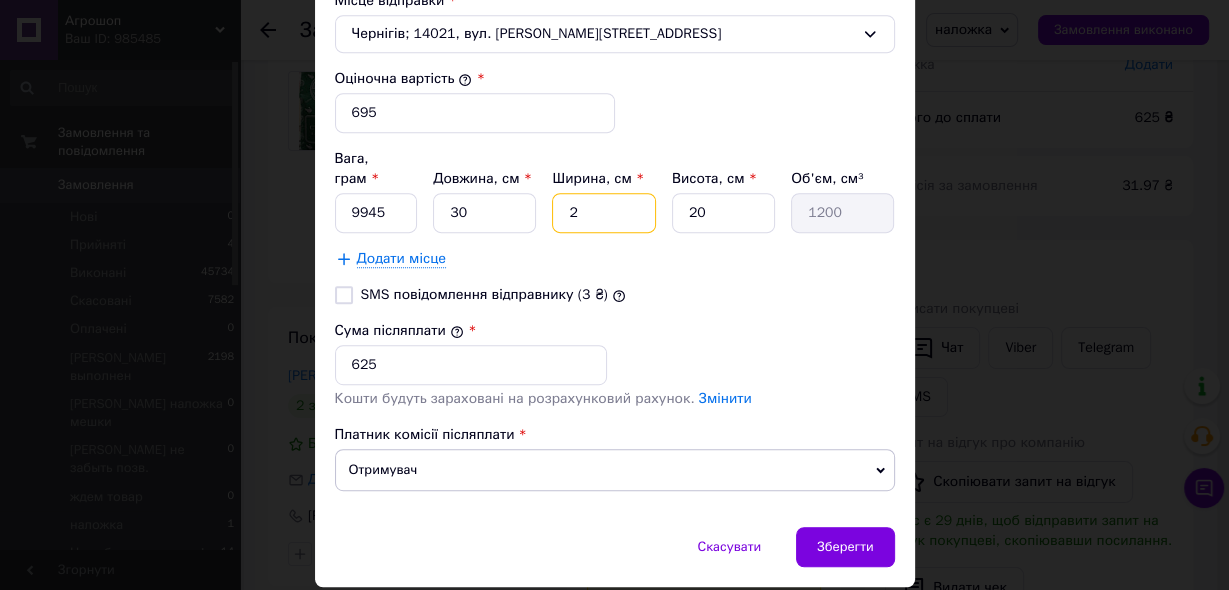 type on "20" 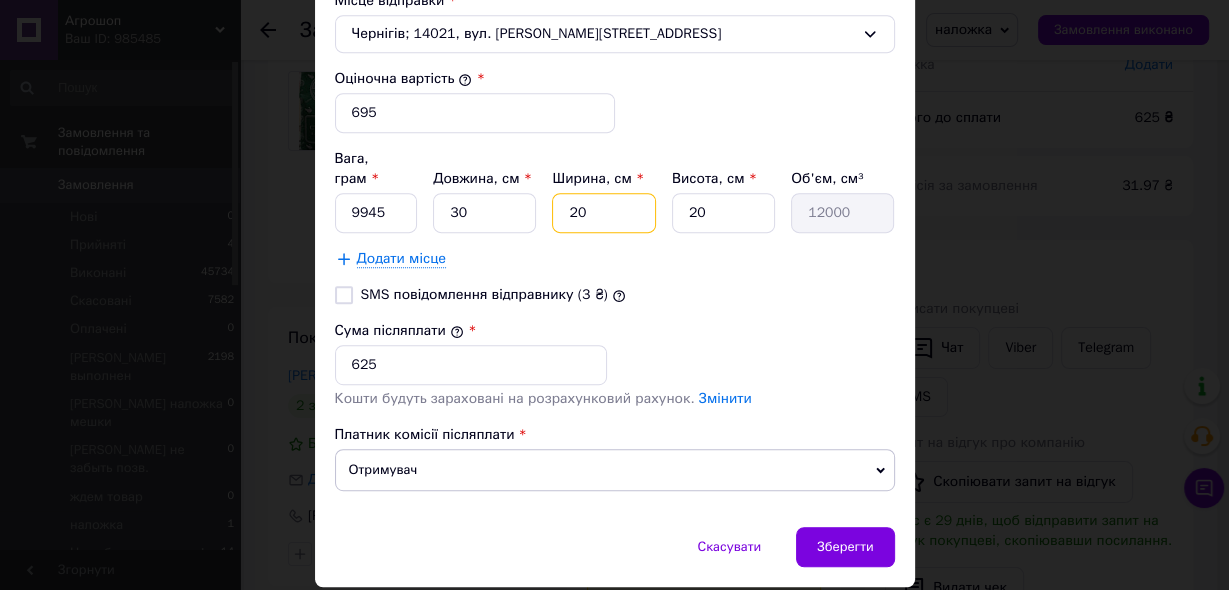 type on "20" 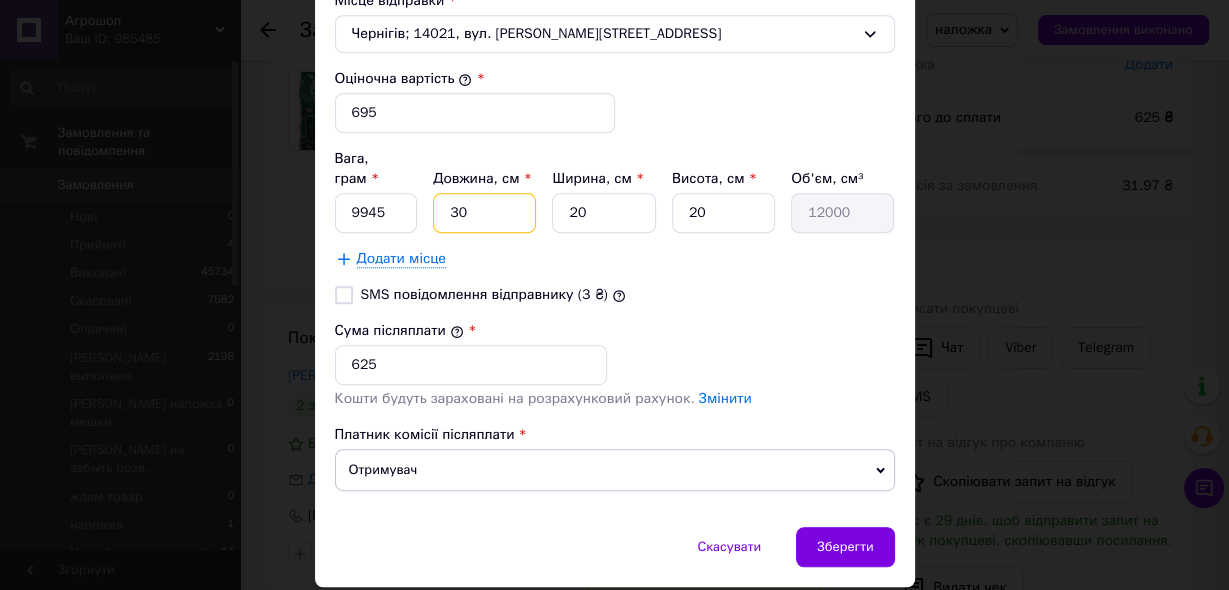 click on "30" at bounding box center (484, 213) 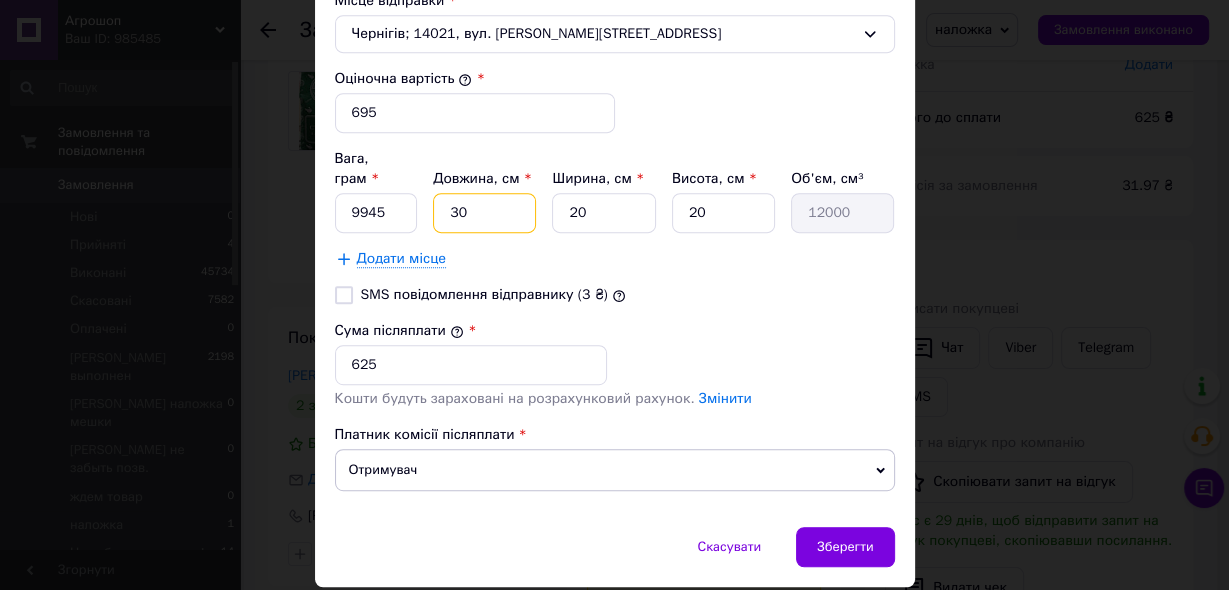 type on "3" 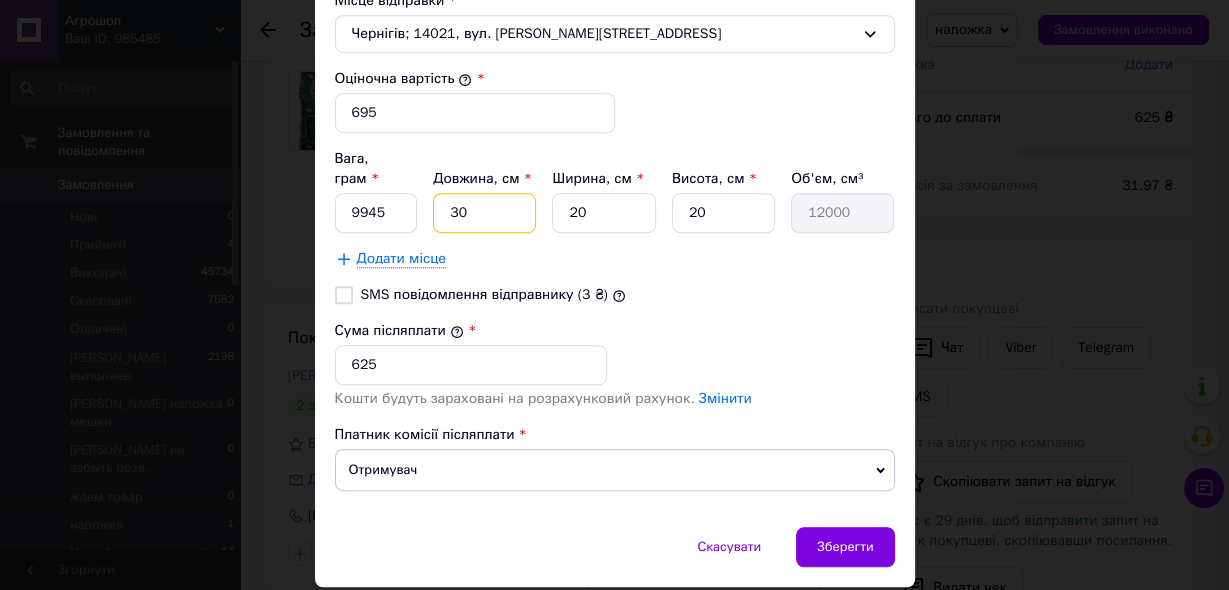 type on "1200" 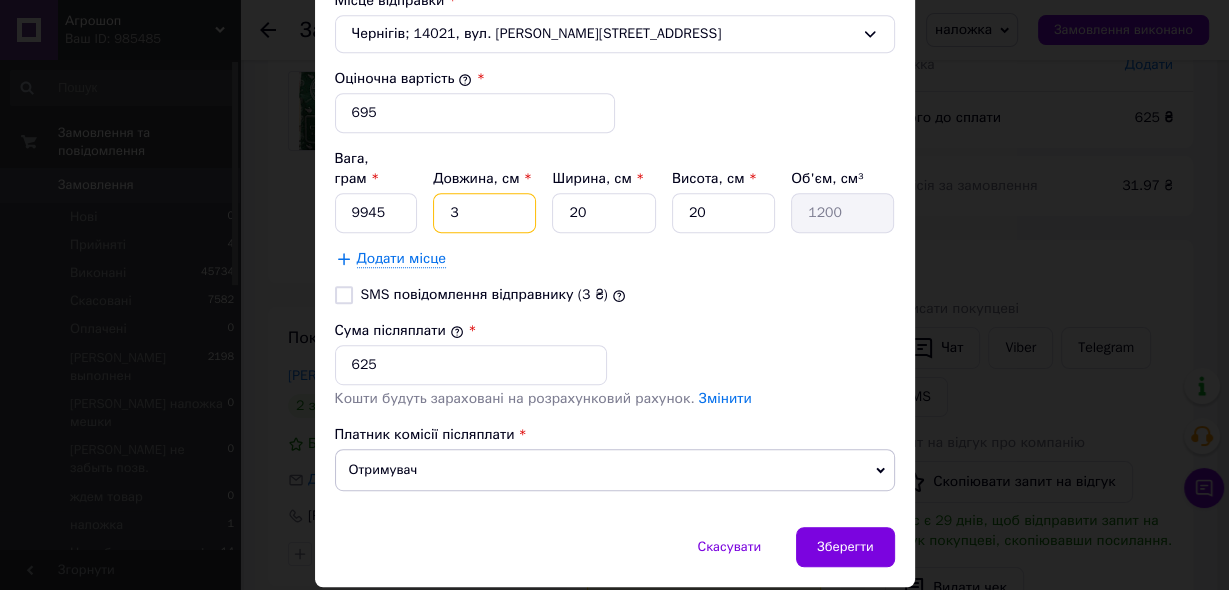 type 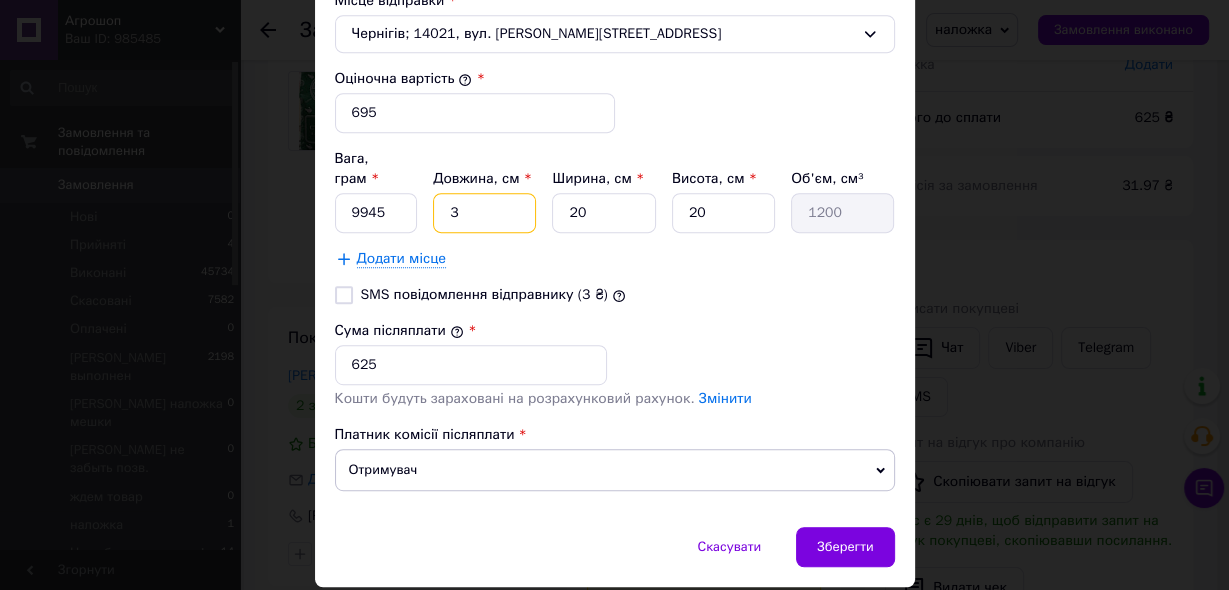 type 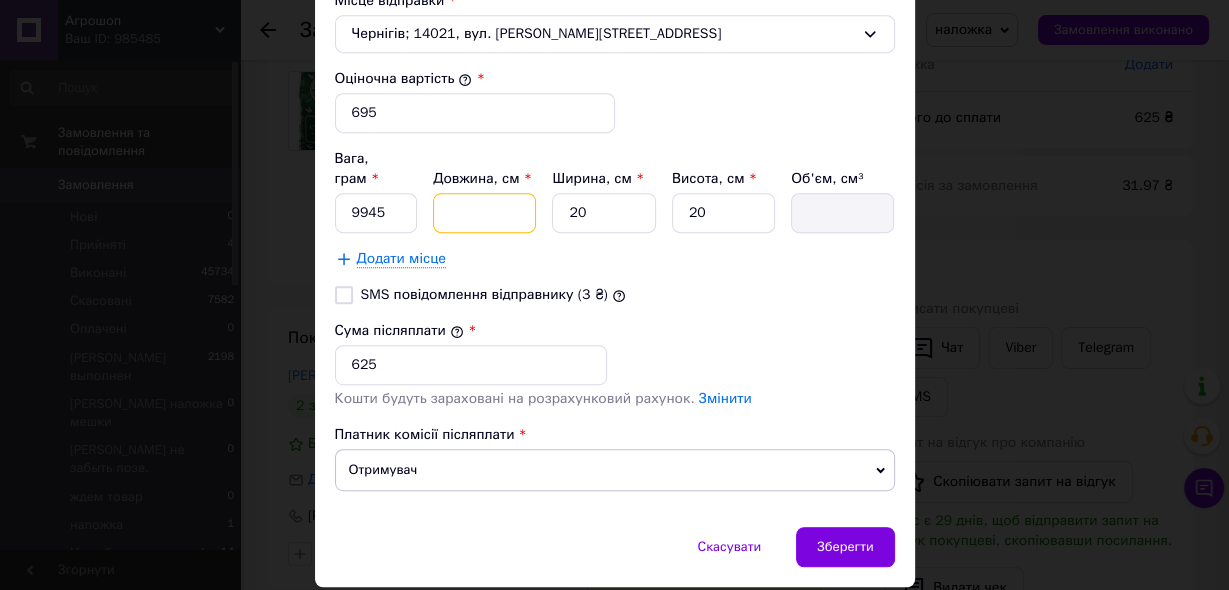 type on "2" 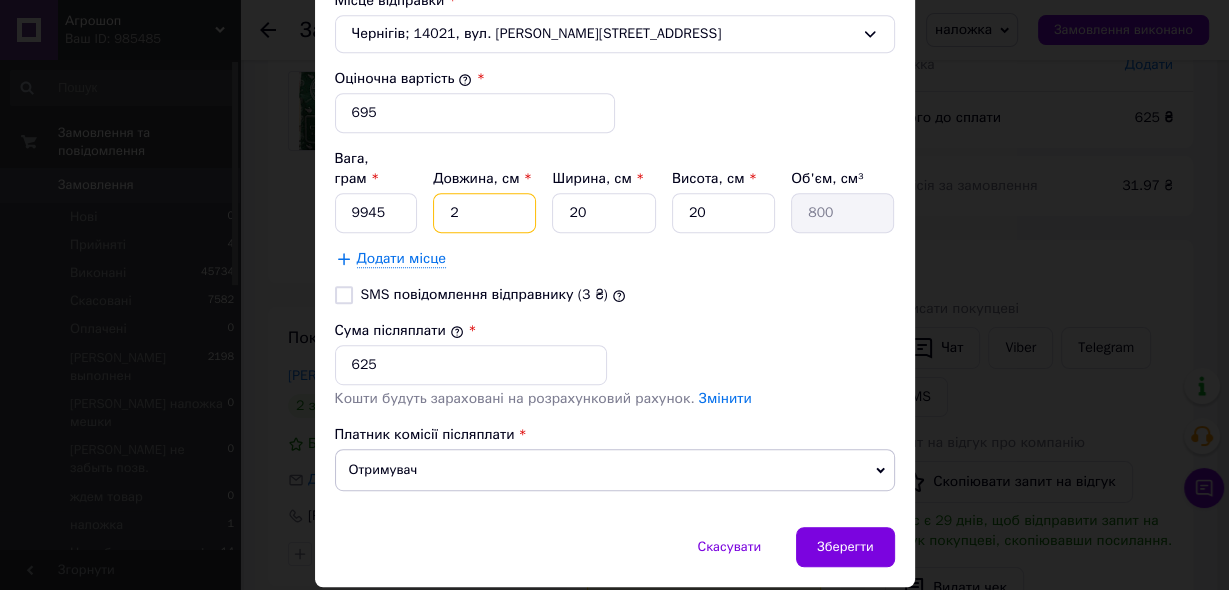 type on "25" 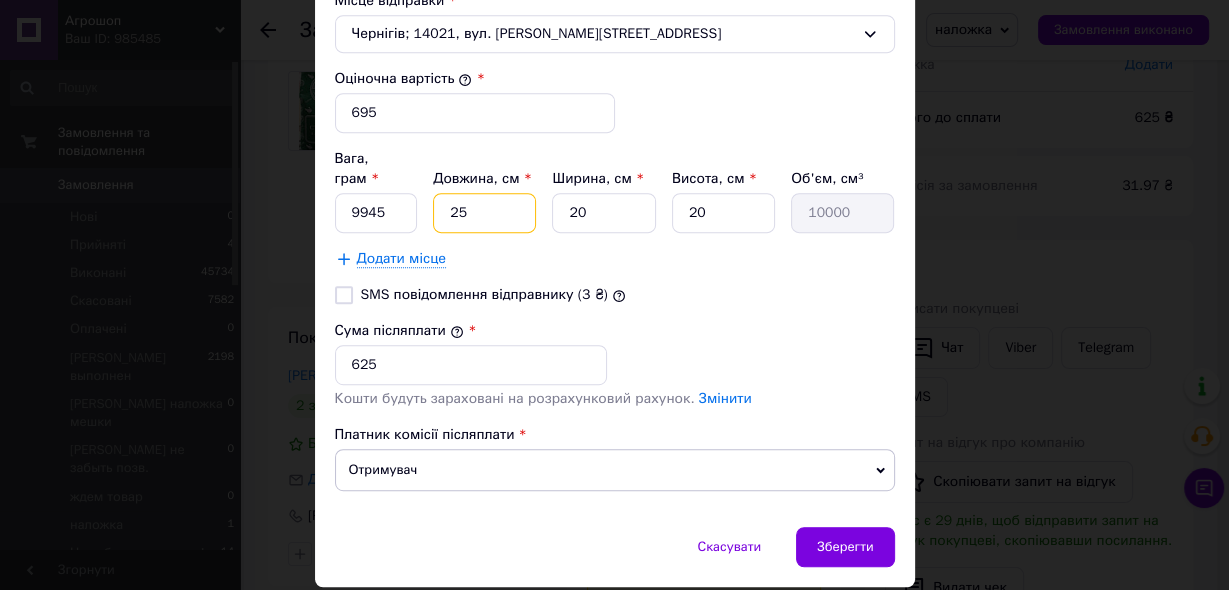 type on "2" 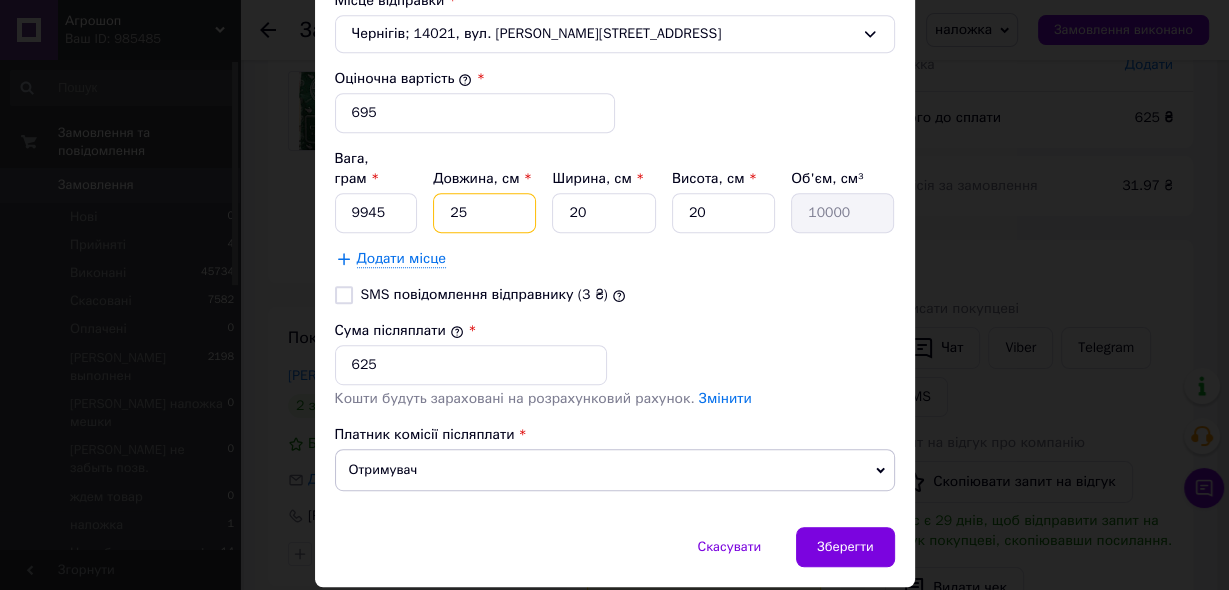 type on "800" 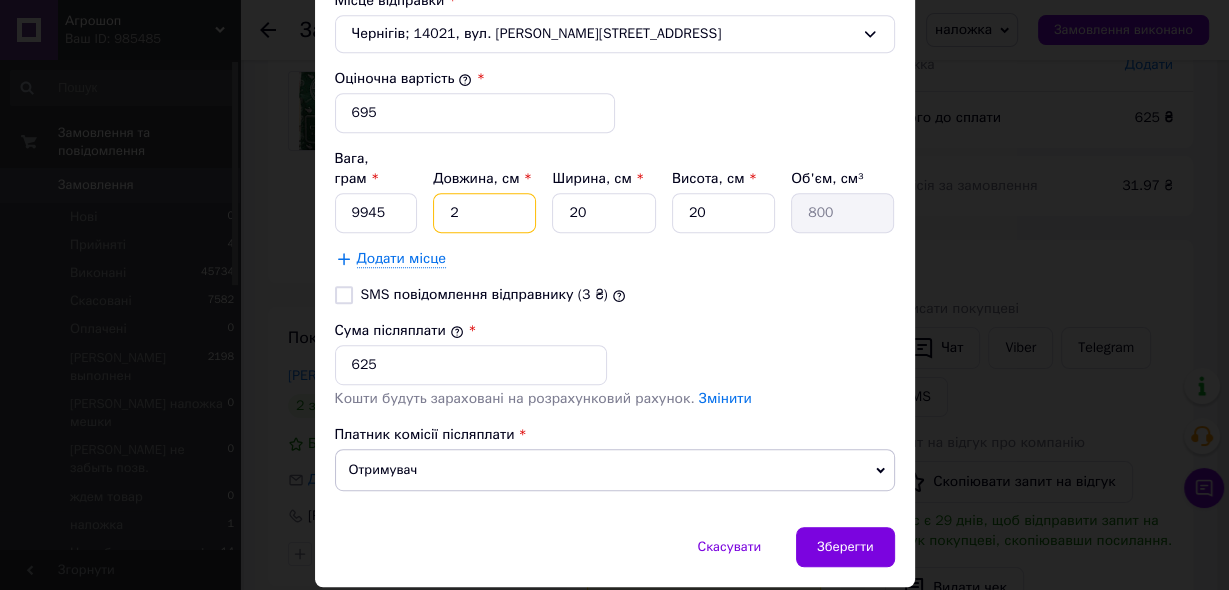 type on "24" 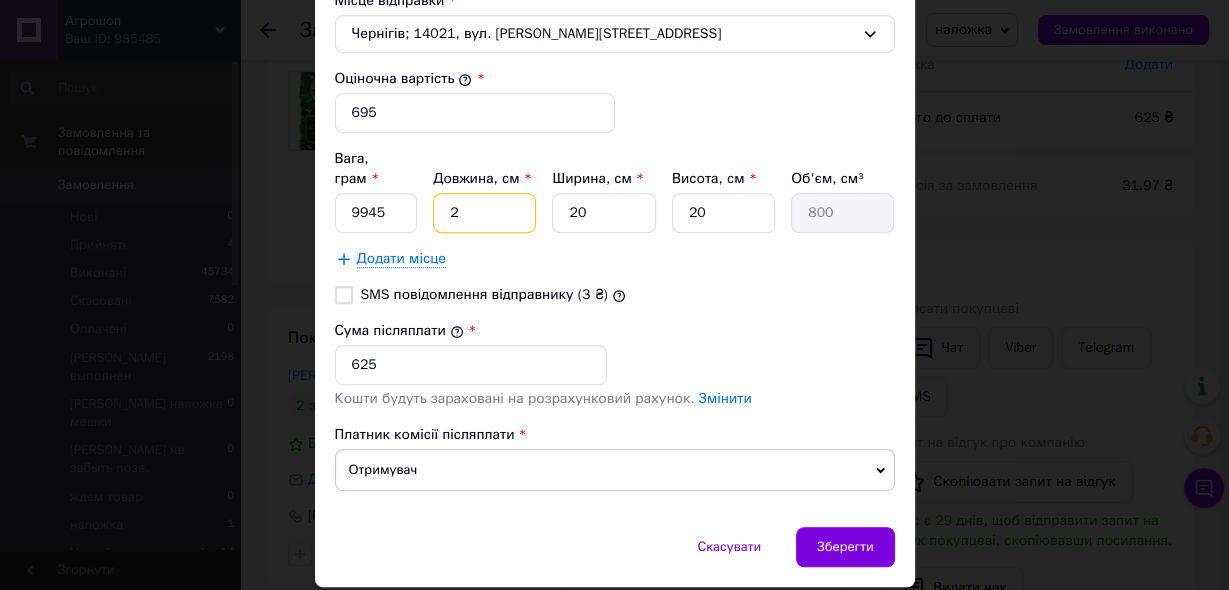 type on "9600" 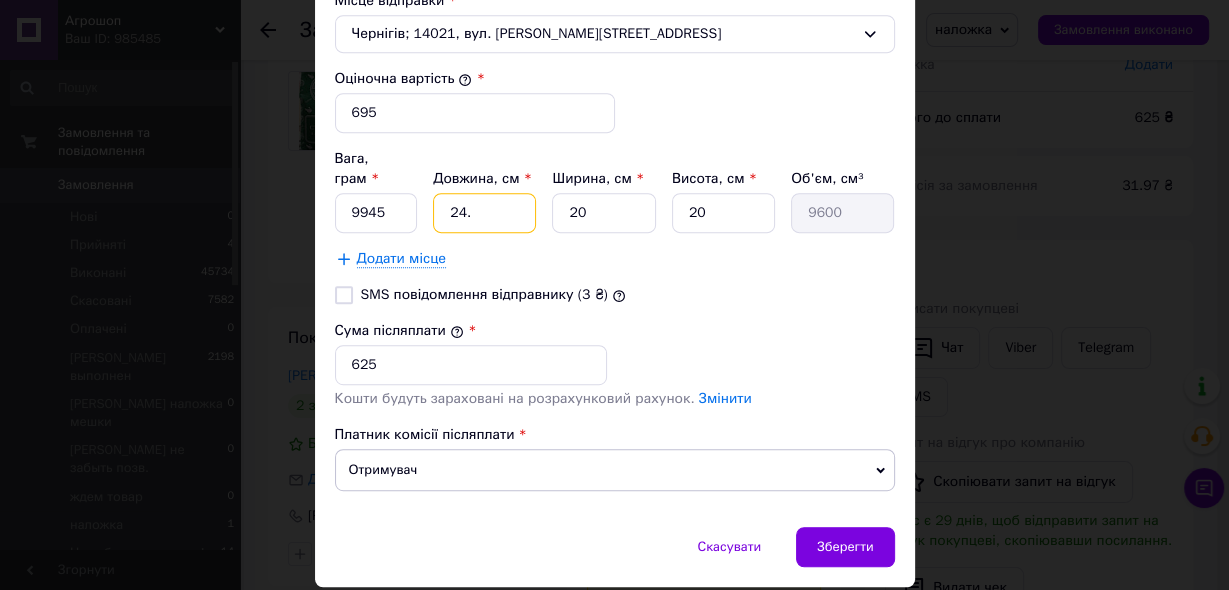 type on "24.2" 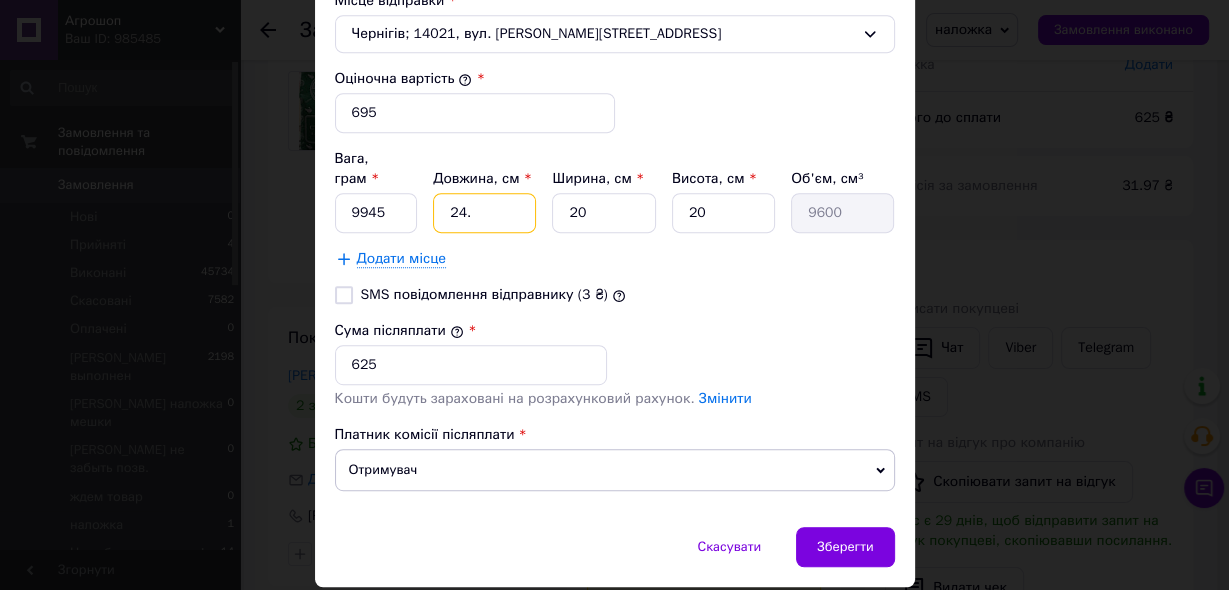 type on "9680" 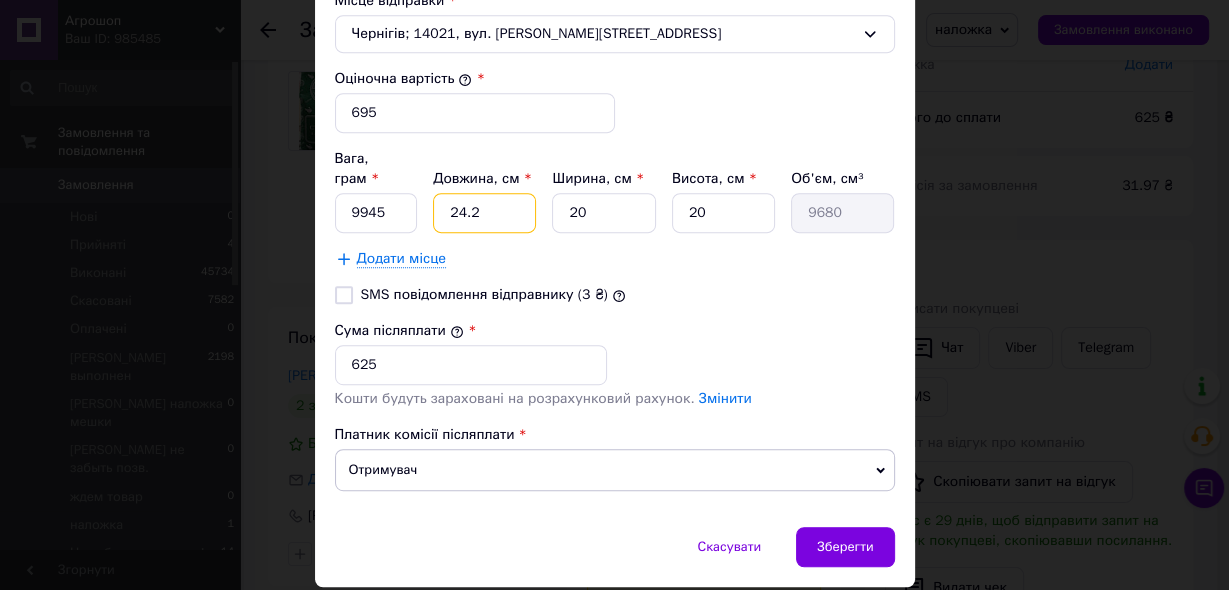 type on "24." 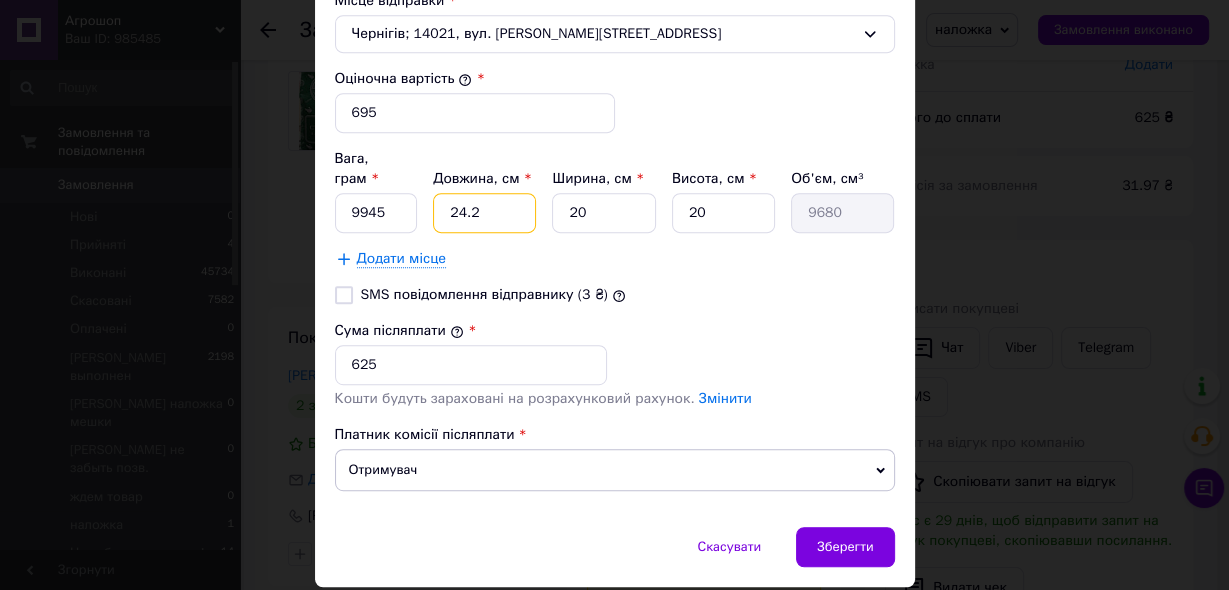 type on "9600" 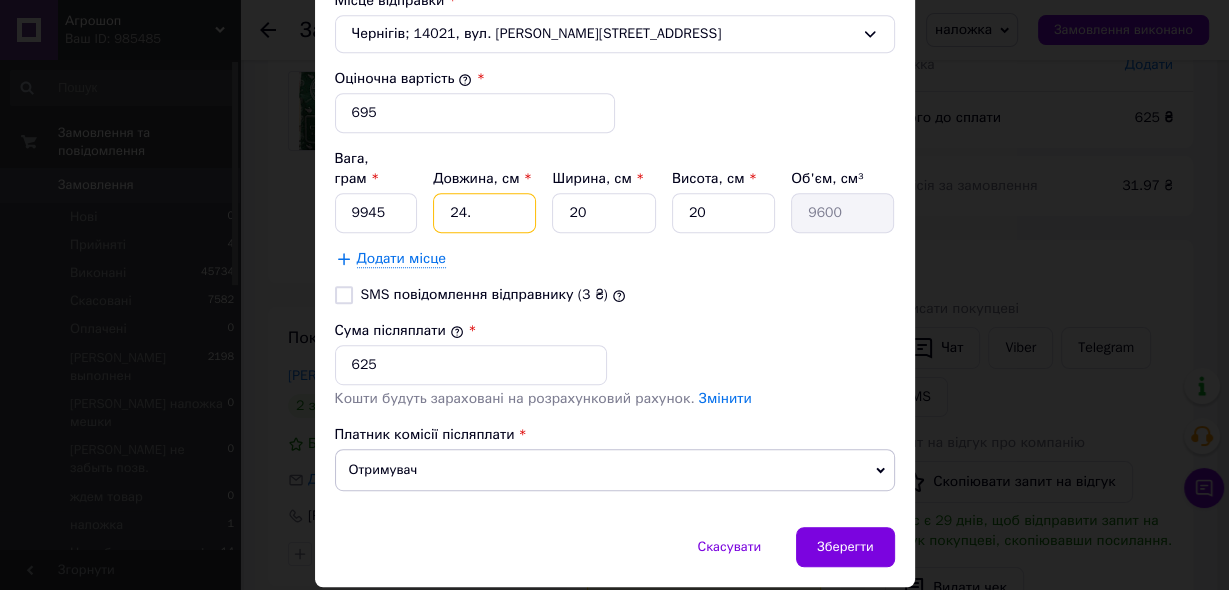 type on "24.4" 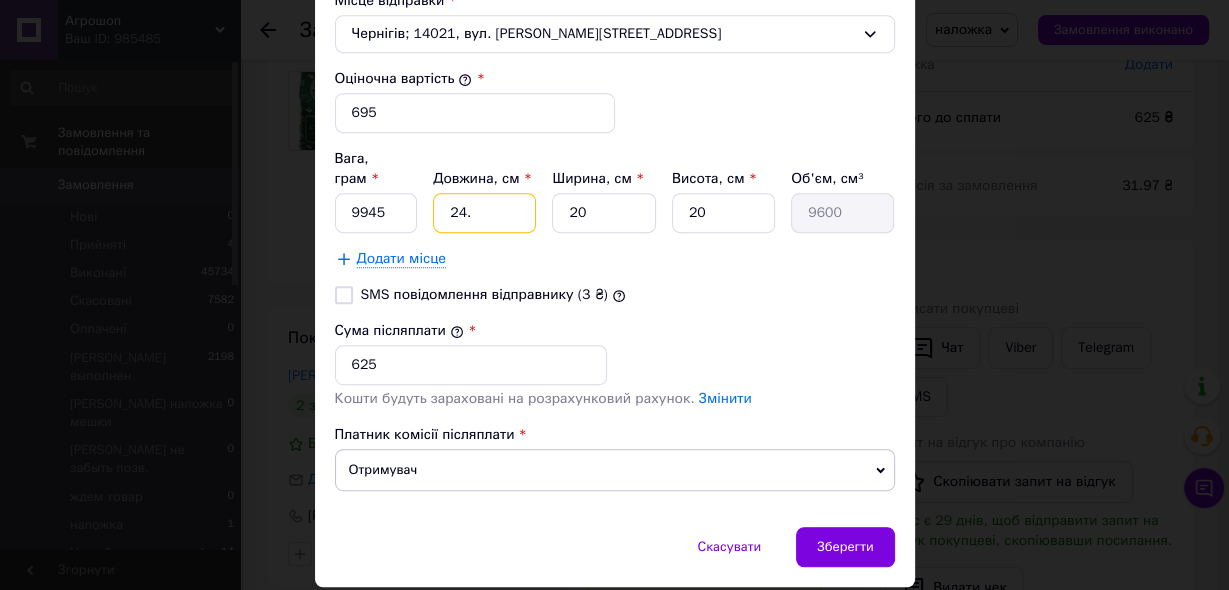 type on "9760" 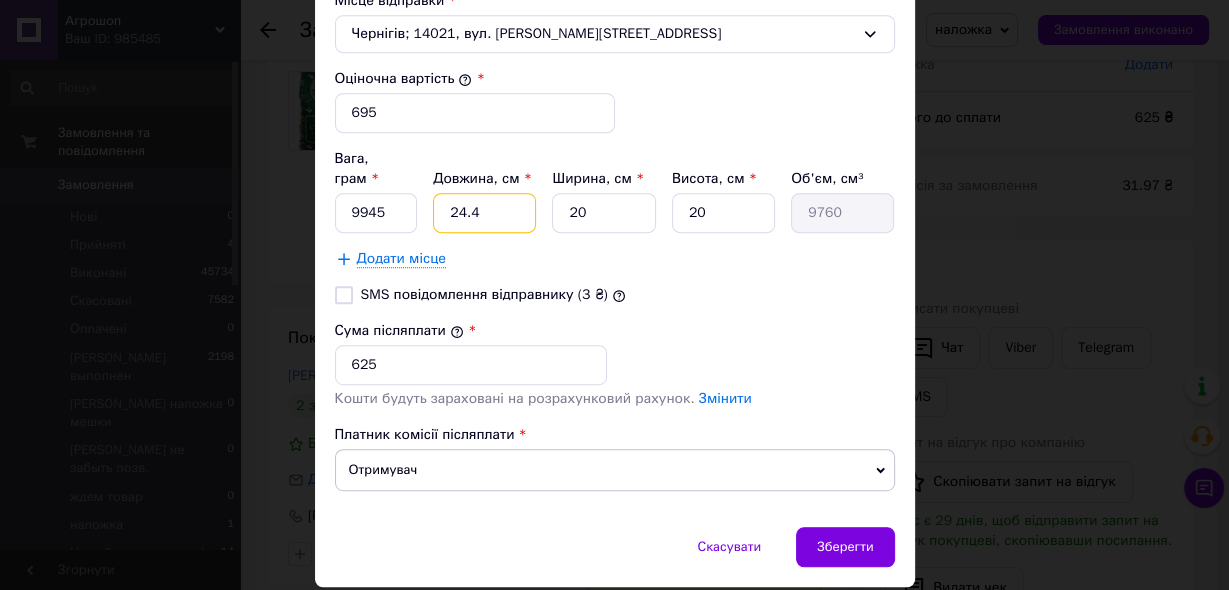 type on "24." 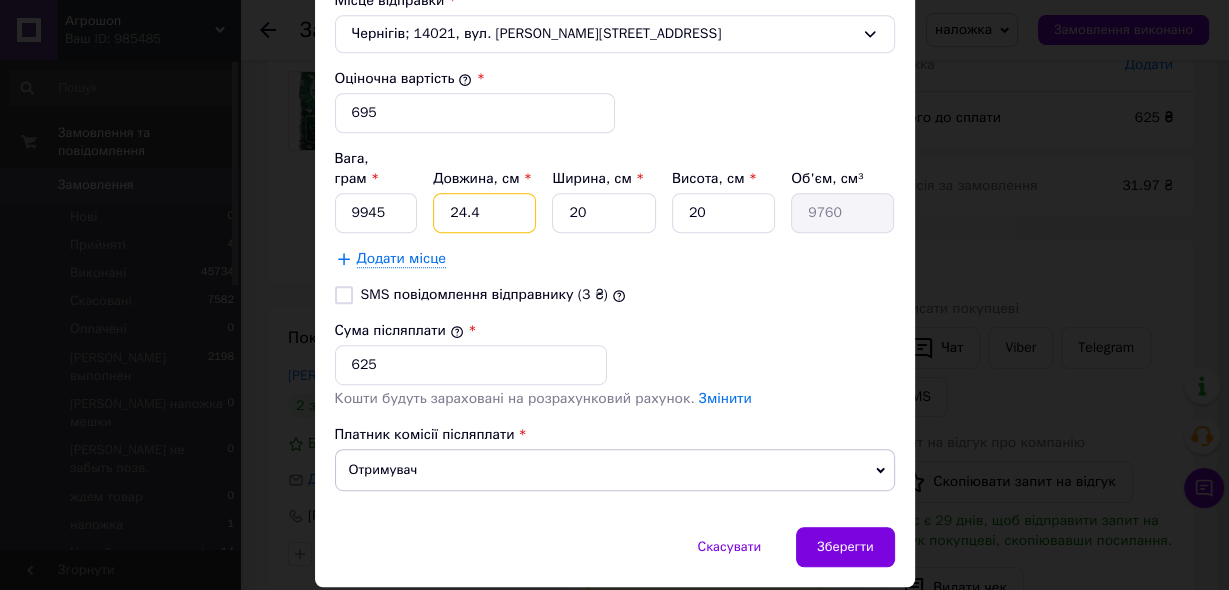 type on "9600" 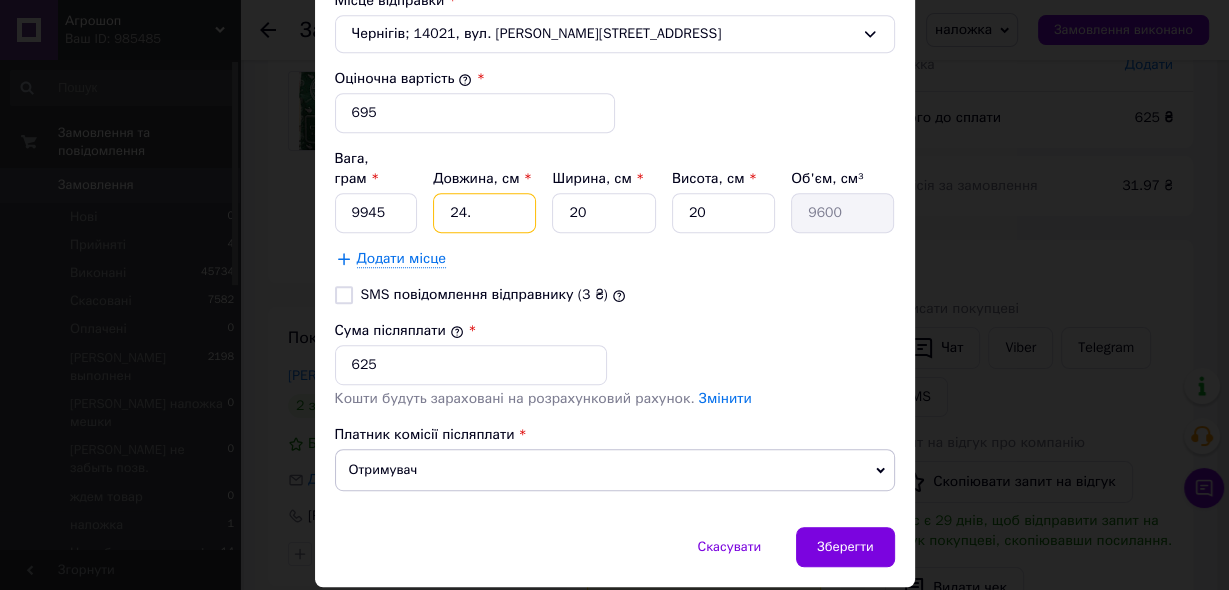 type on "24.5" 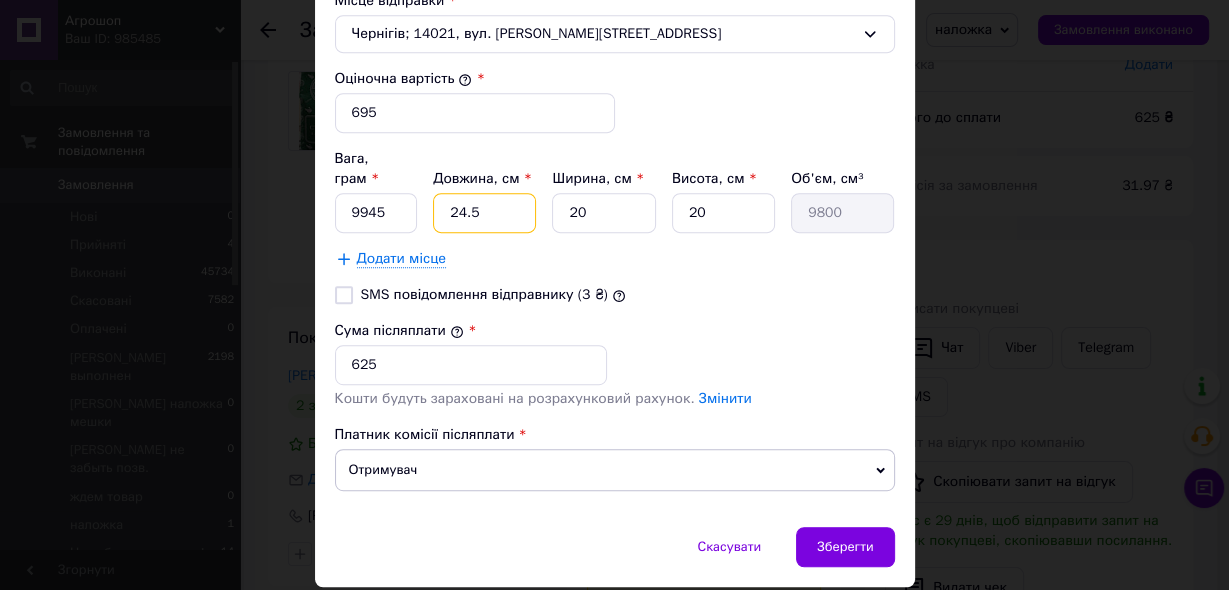 type on "24." 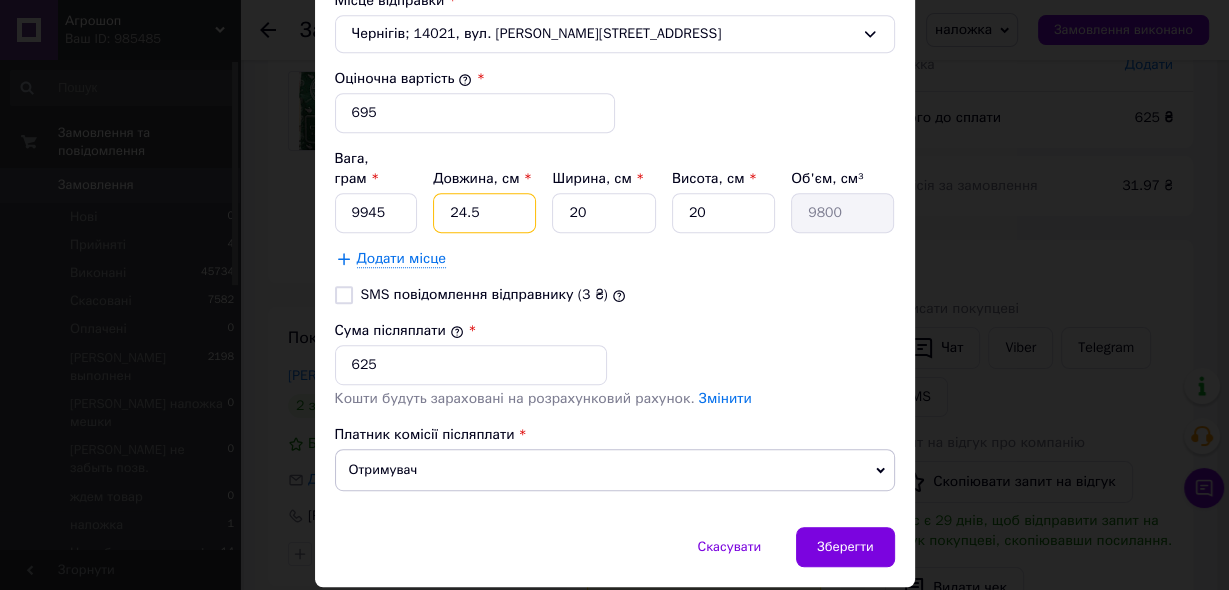 type on "9600" 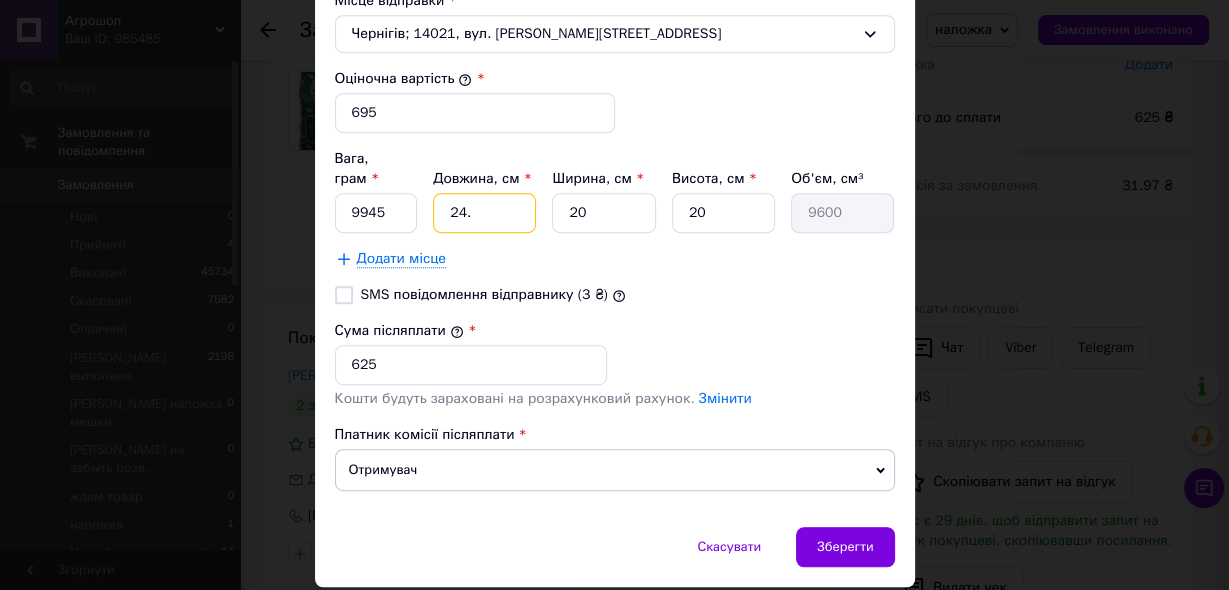 type on "24.6" 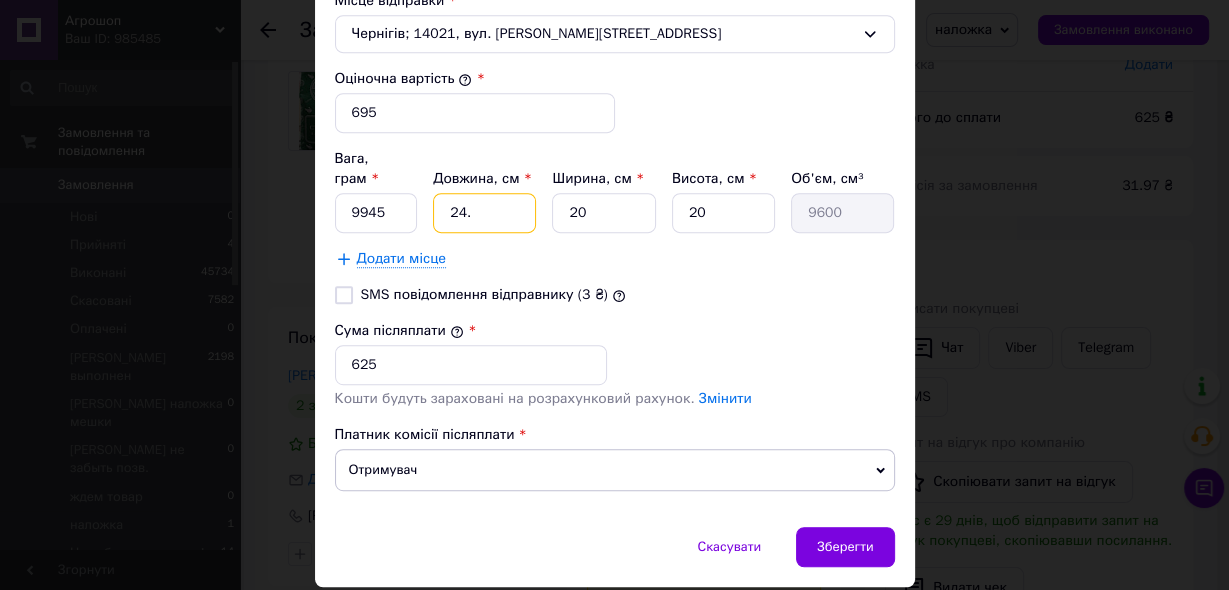 type on "9840" 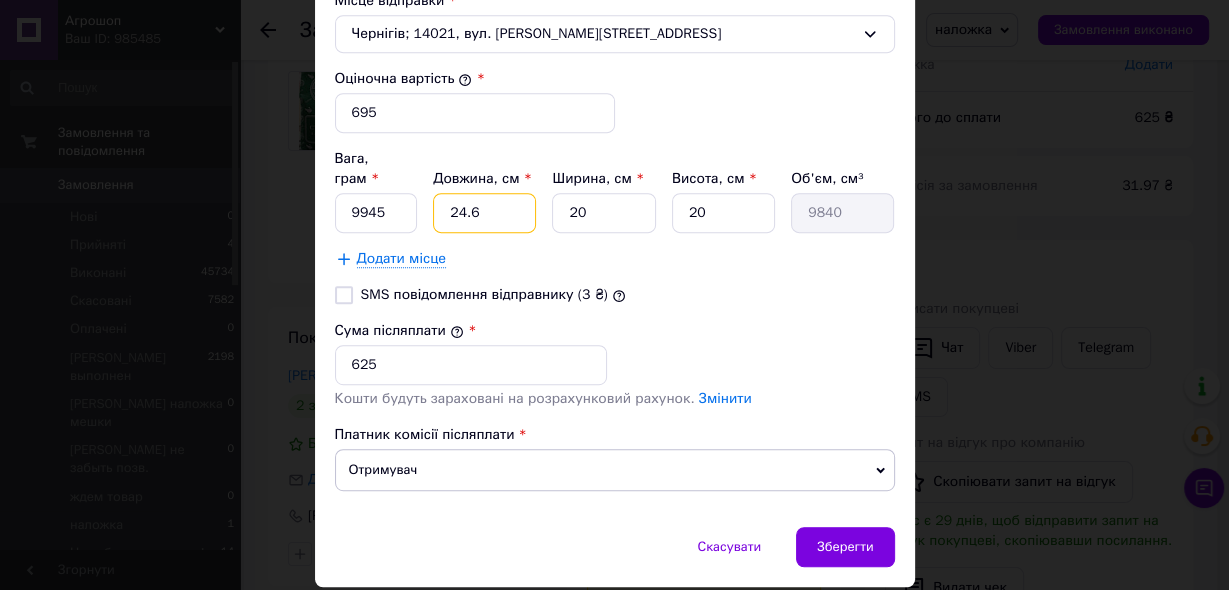 type on "24." 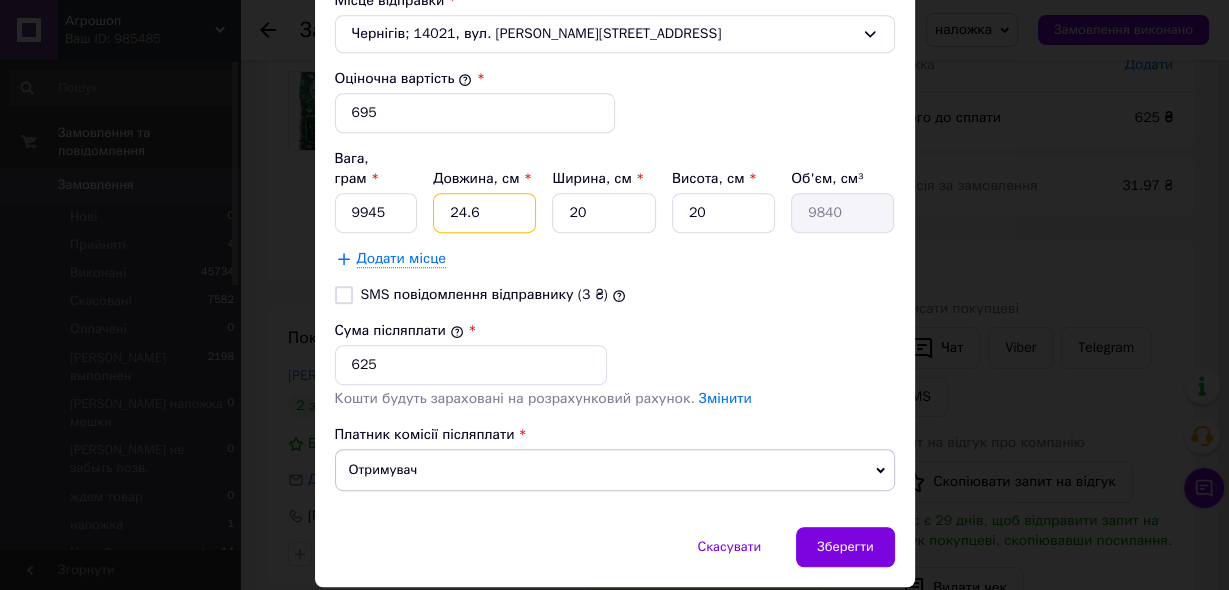 type on "9600" 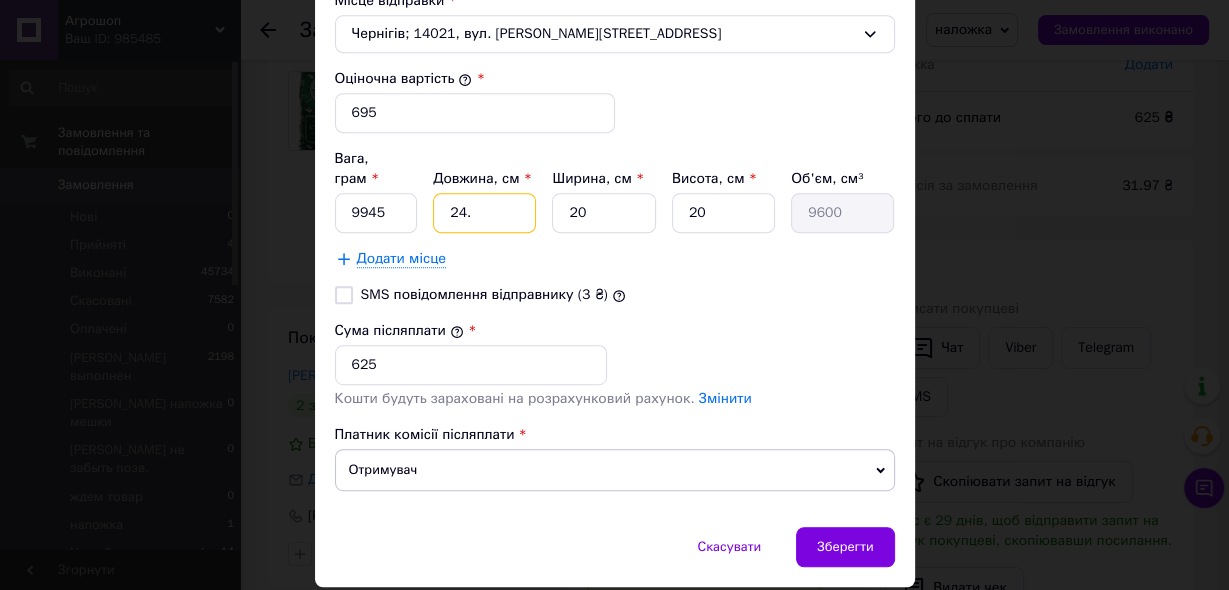 type on "24.7" 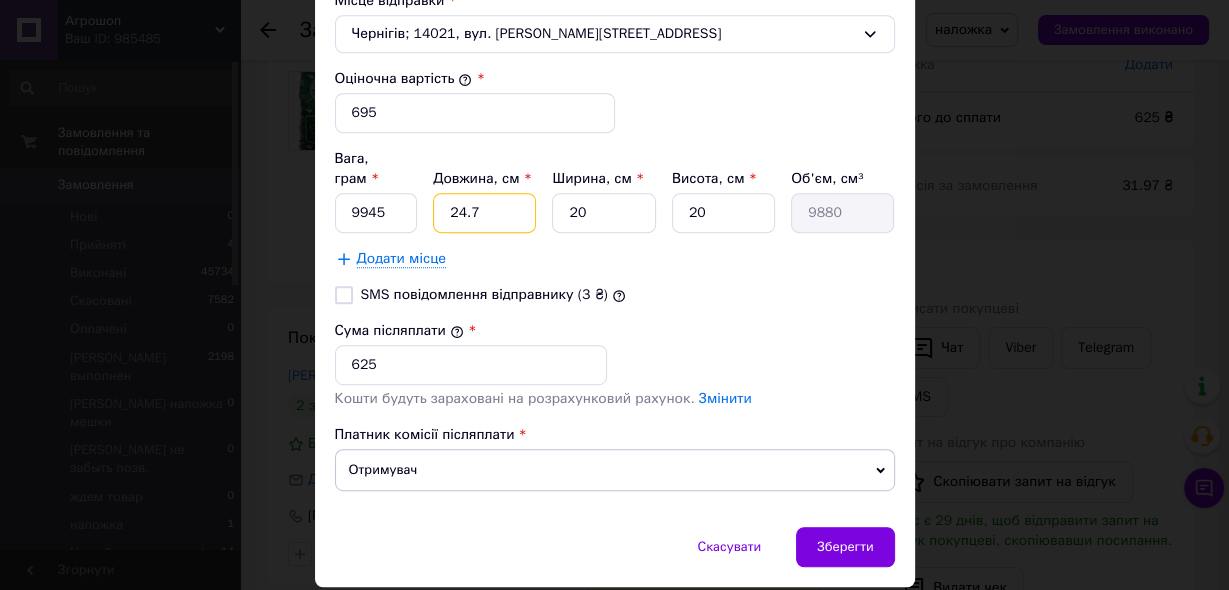type on "24." 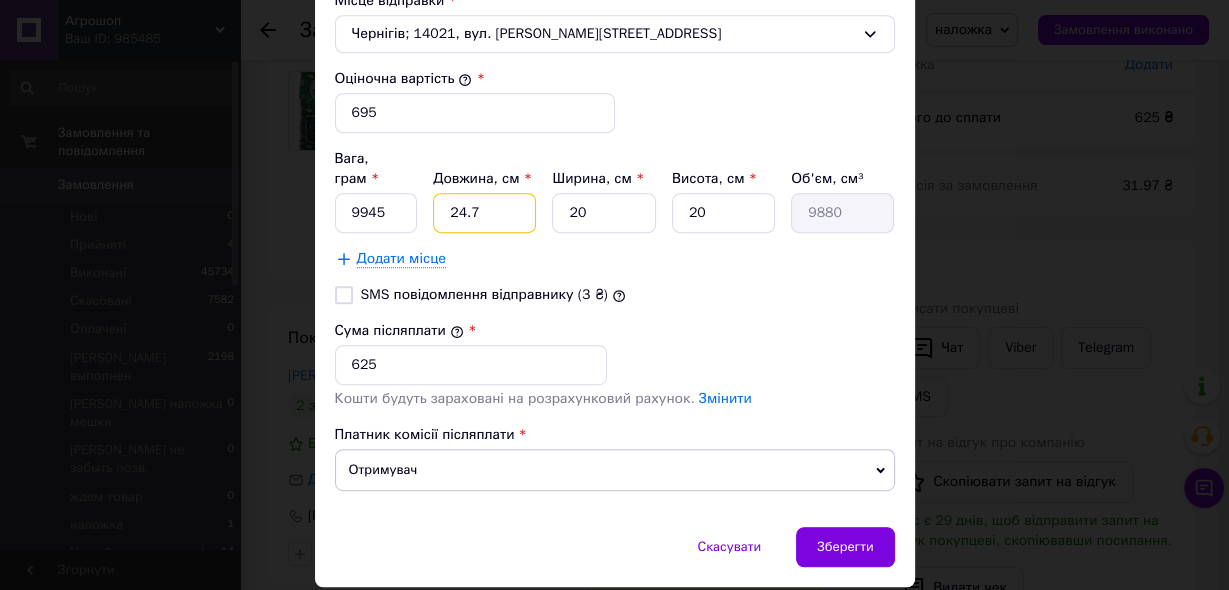 type on "9600" 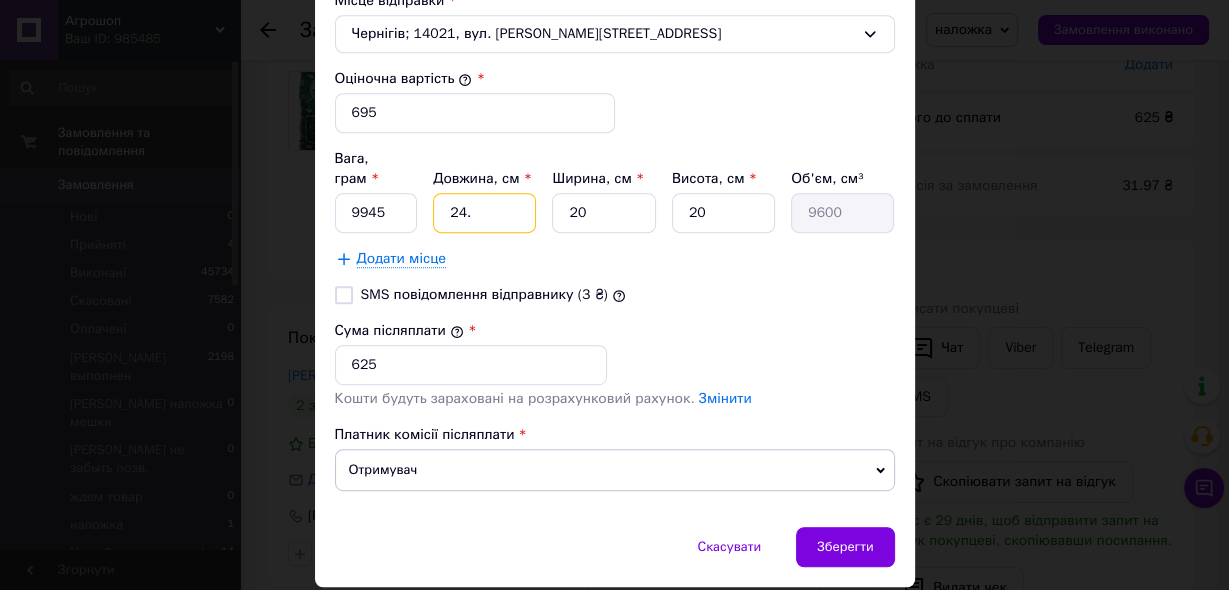 type on "24.8" 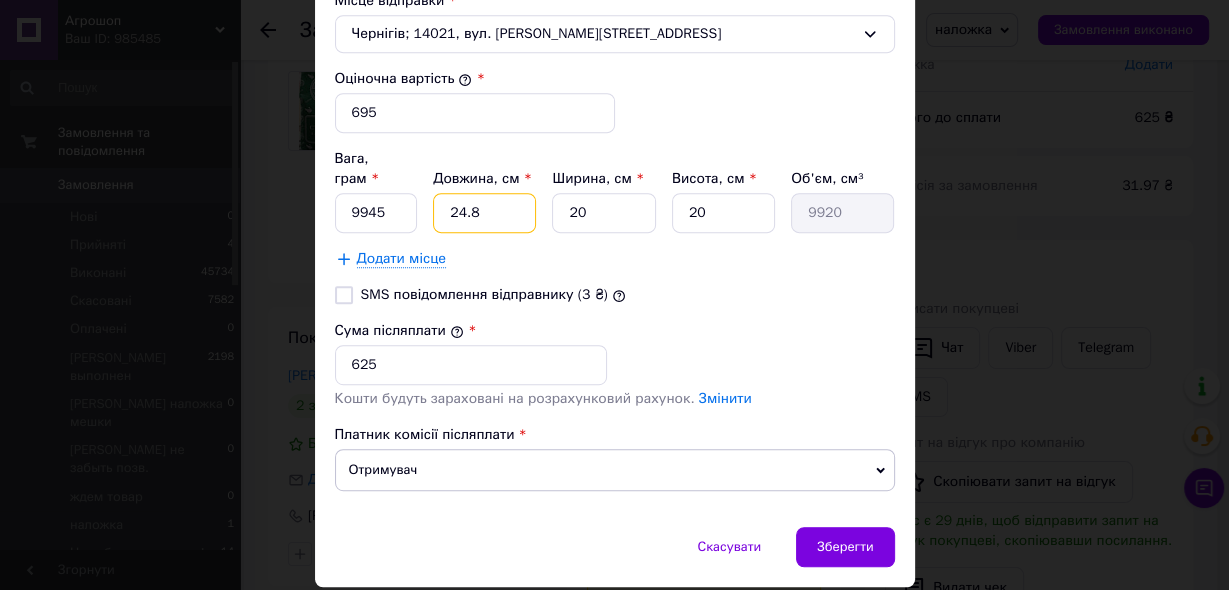 type on "24.8" 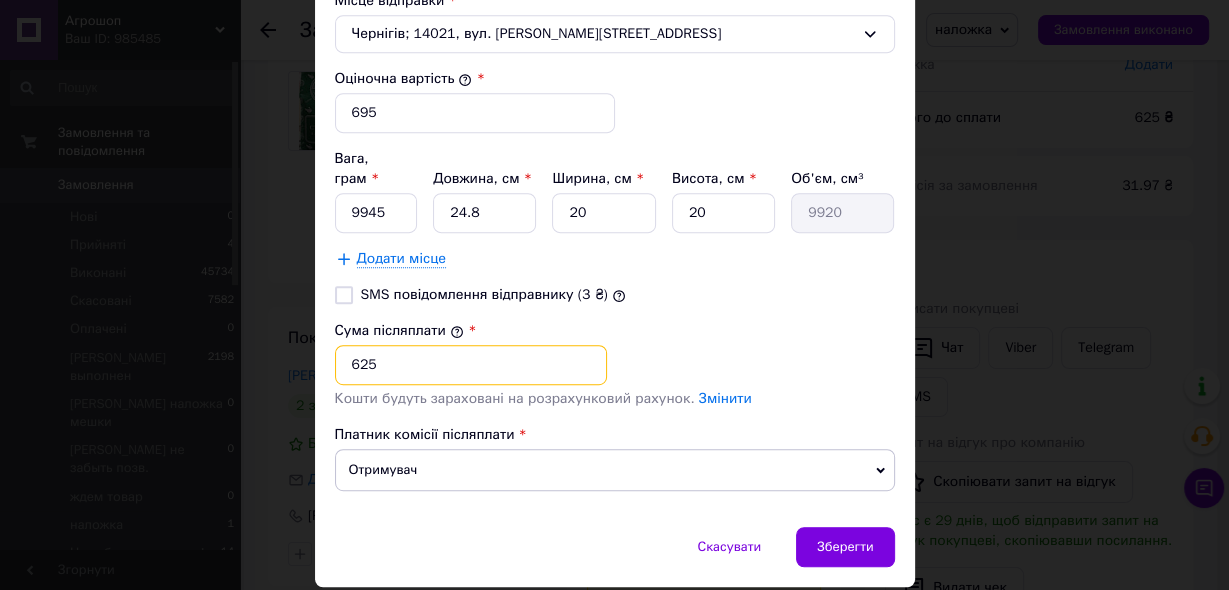 click on "625" at bounding box center (471, 365) 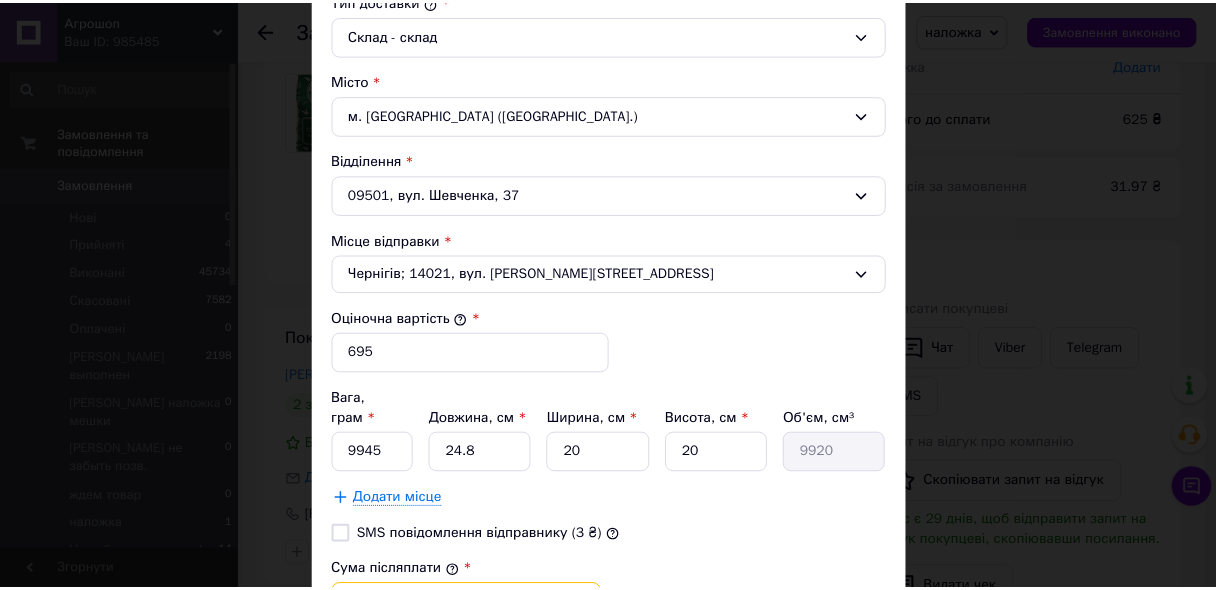 scroll, scrollTop: 836, scrollLeft: 0, axis: vertical 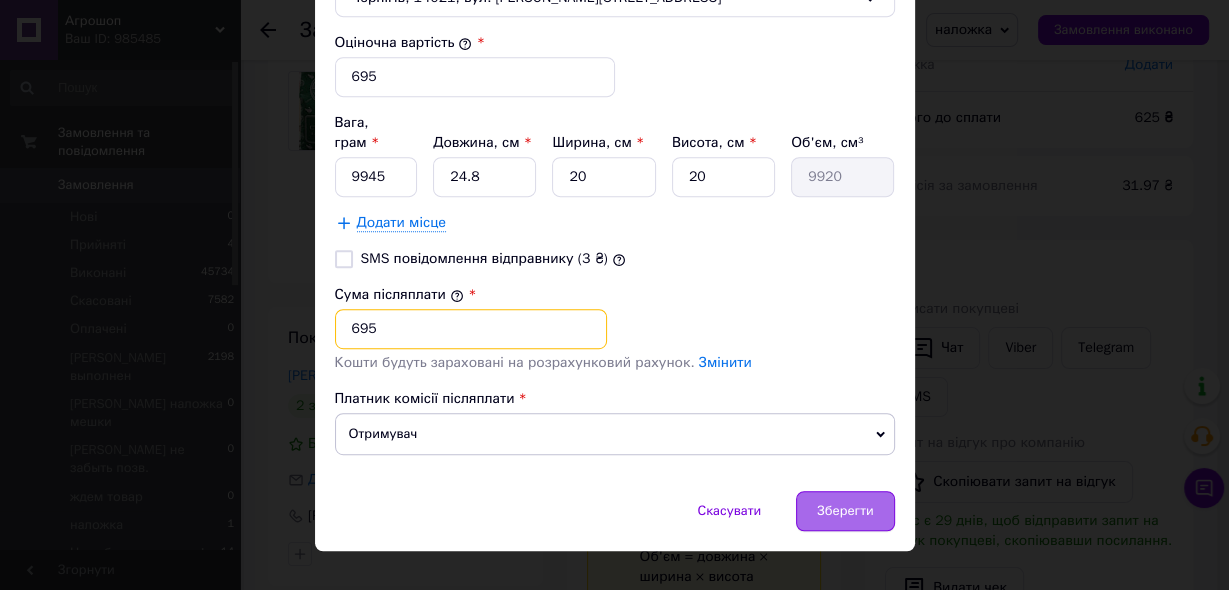 type on "695" 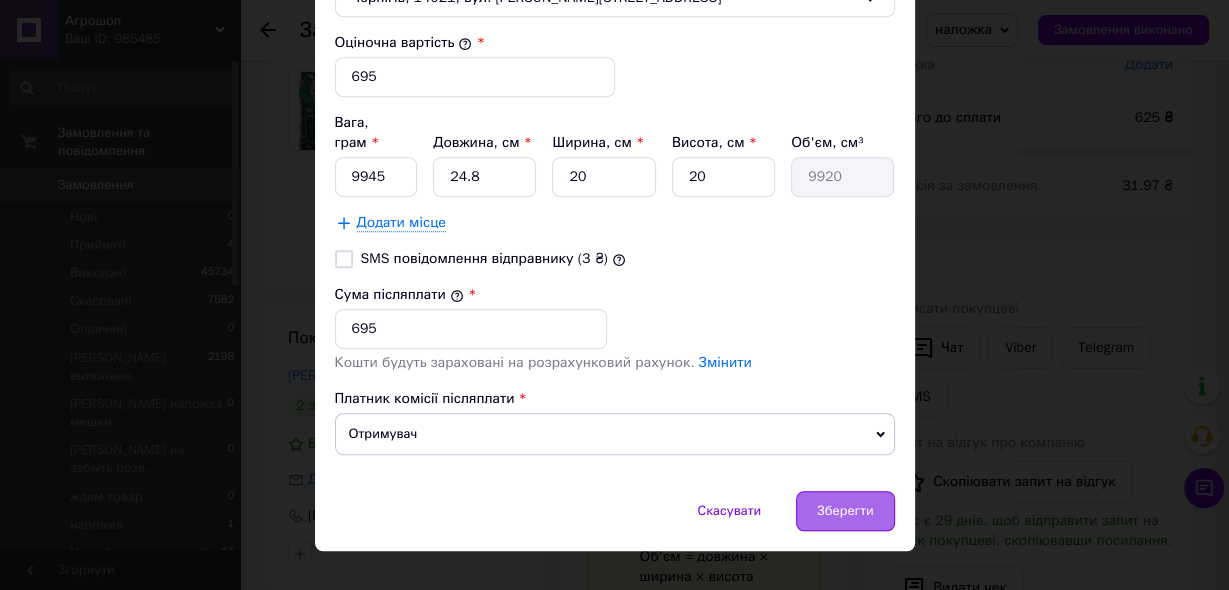 click on "Зберегти" at bounding box center [845, 511] 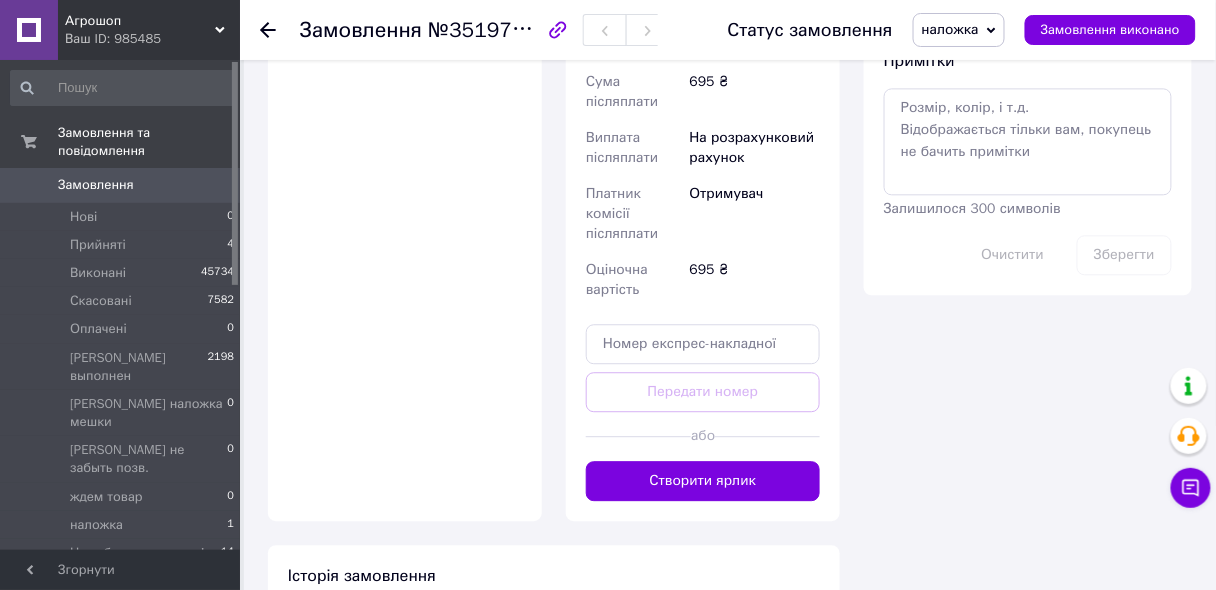 scroll, scrollTop: 1120, scrollLeft: 0, axis: vertical 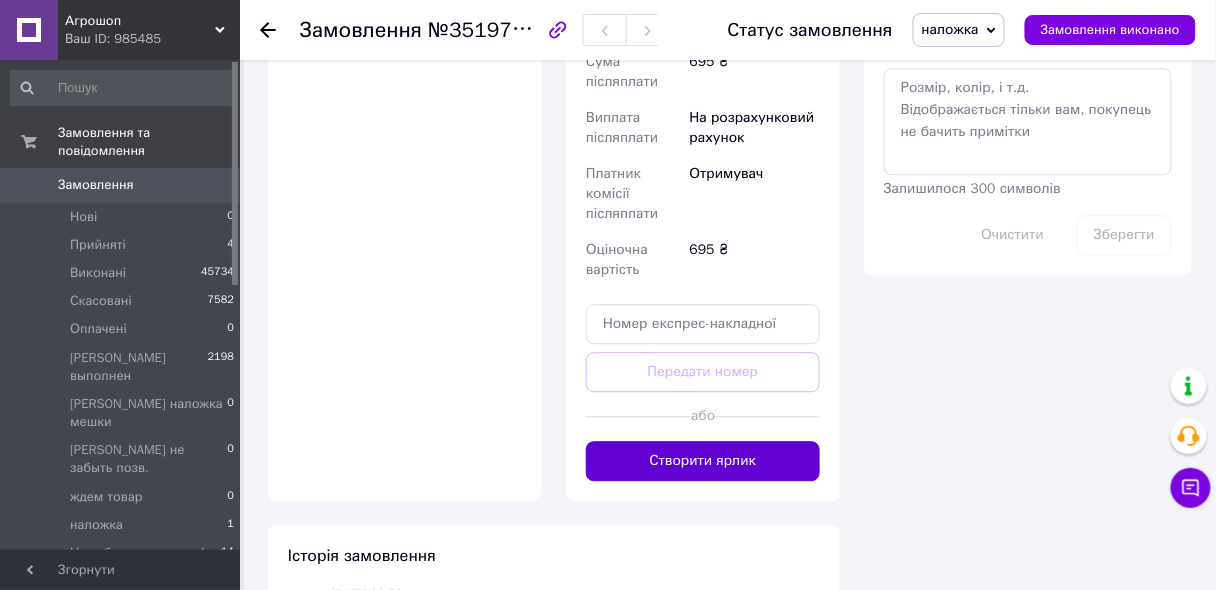 click on "Створити ярлик" at bounding box center [703, 461] 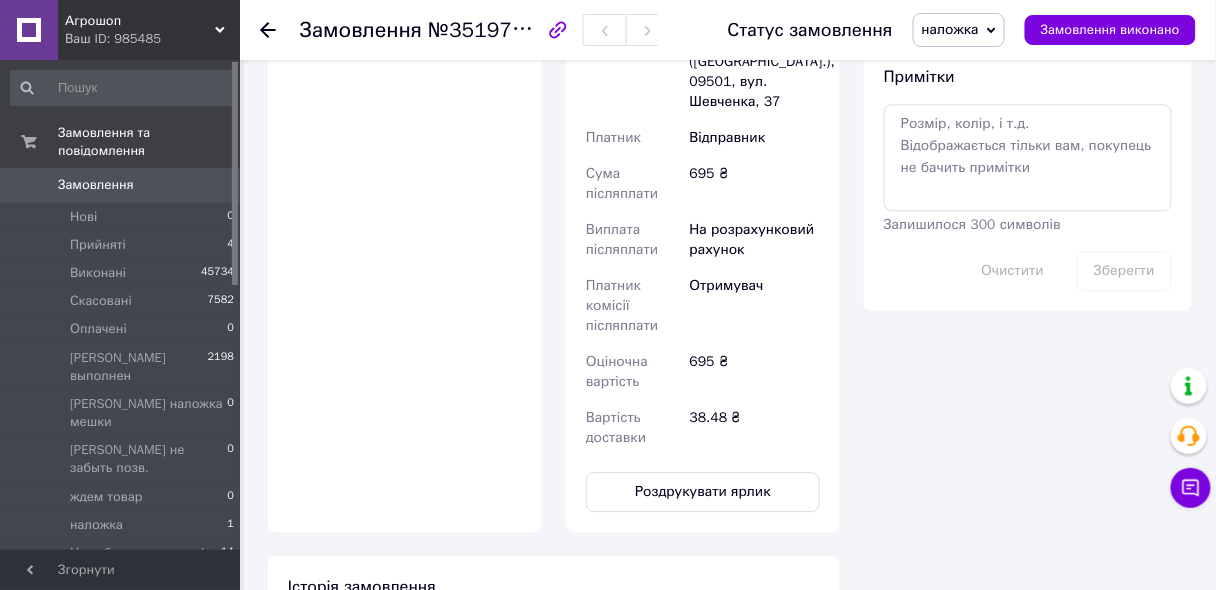 click on "Доставка Редагувати Спецтариф Укрпошта Стандарт 35 ₴  - до 30 кг і об'ємом до 20 000 см³ 100 ₴  — до 30 кг і об'ємом від 20 000 до 120 000 см³ Об'єм = довжина × ширина × висота +0,5% від суми оголошеної вартості понад 500 ₴ Довідка Укрпошта (платна) Номер накладної 0504839686453 Статус відправлення Заплановано Тариф Стандарт Отримувач Павел Орлюк +380509126563 Адреса м. Тараща (Київська обл.), 09501, вул. Шевченка, 37 Платник Відправник Сума післяплати 695 ₴ Виплата післяплати На розрахунковий рахунок Платник комісії післяплати Отримувач Оціночна вартість 695 ₴ Вартість доставки 38.48 ₴" at bounding box center (703, -61) 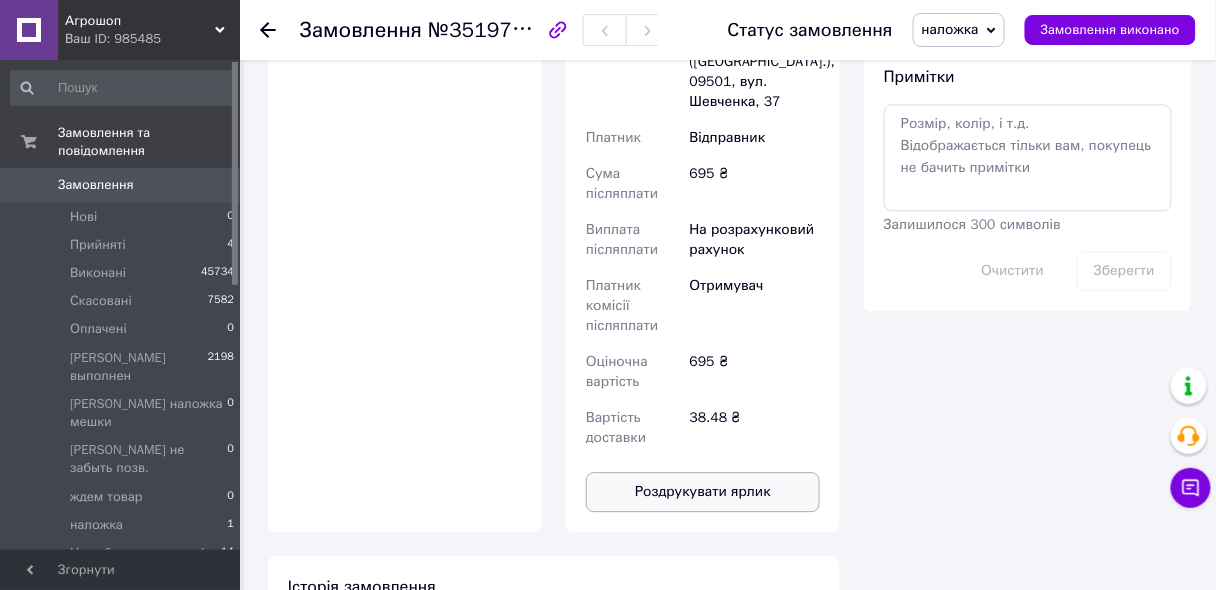 click on "Роздрукувати ярлик" at bounding box center (703, 492) 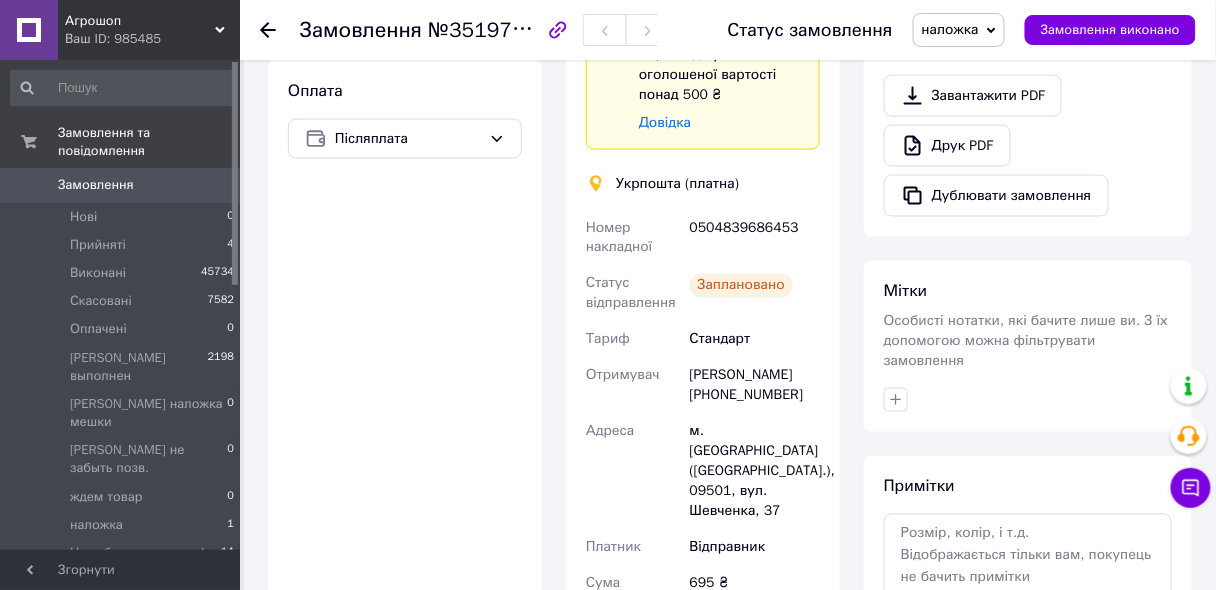 scroll, scrollTop: 720, scrollLeft: 0, axis: vertical 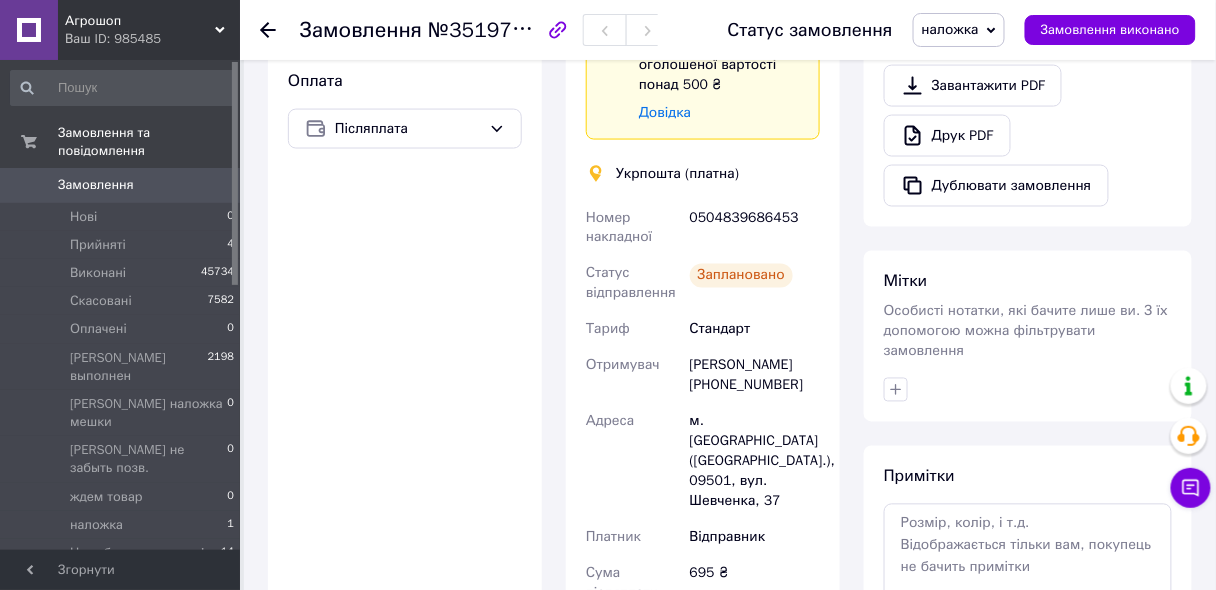 click on "0504839686453" at bounding box center (755, 228) 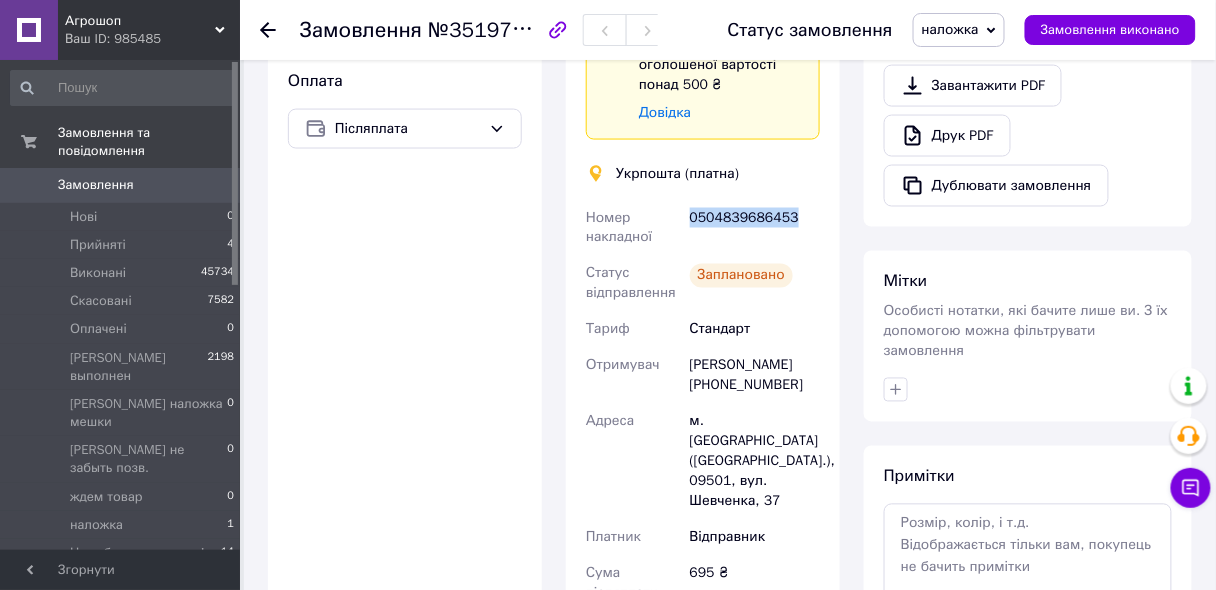 click on "0504839686453" at bounding box center [755, 228] 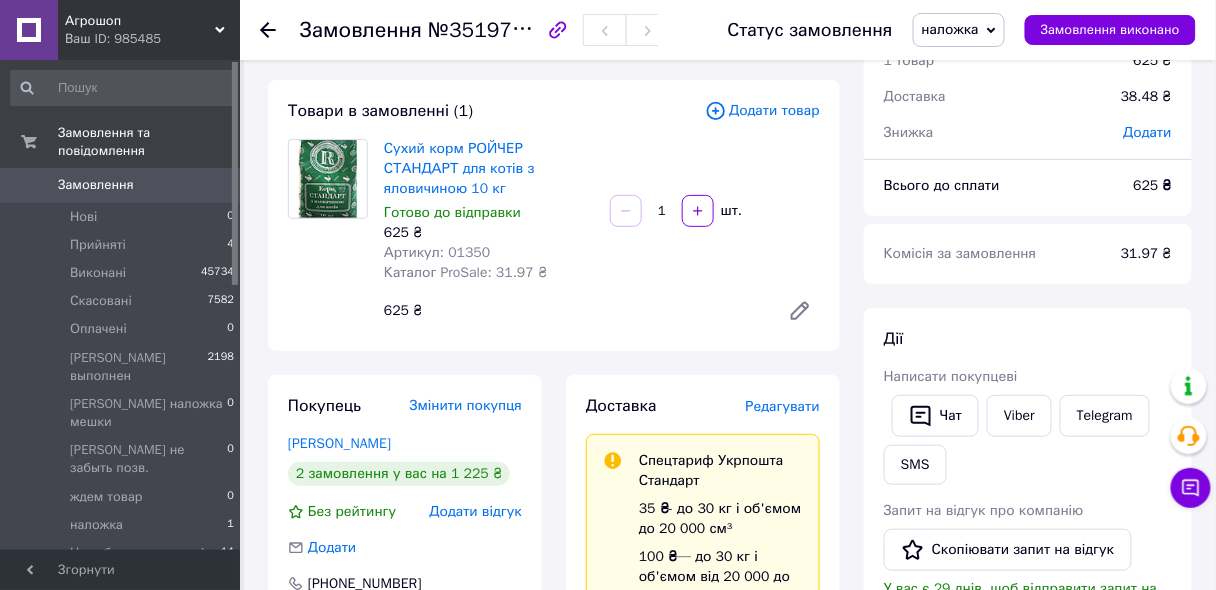 scroll, scrollTop: 80, scrollLeft: 0, axis: vertical 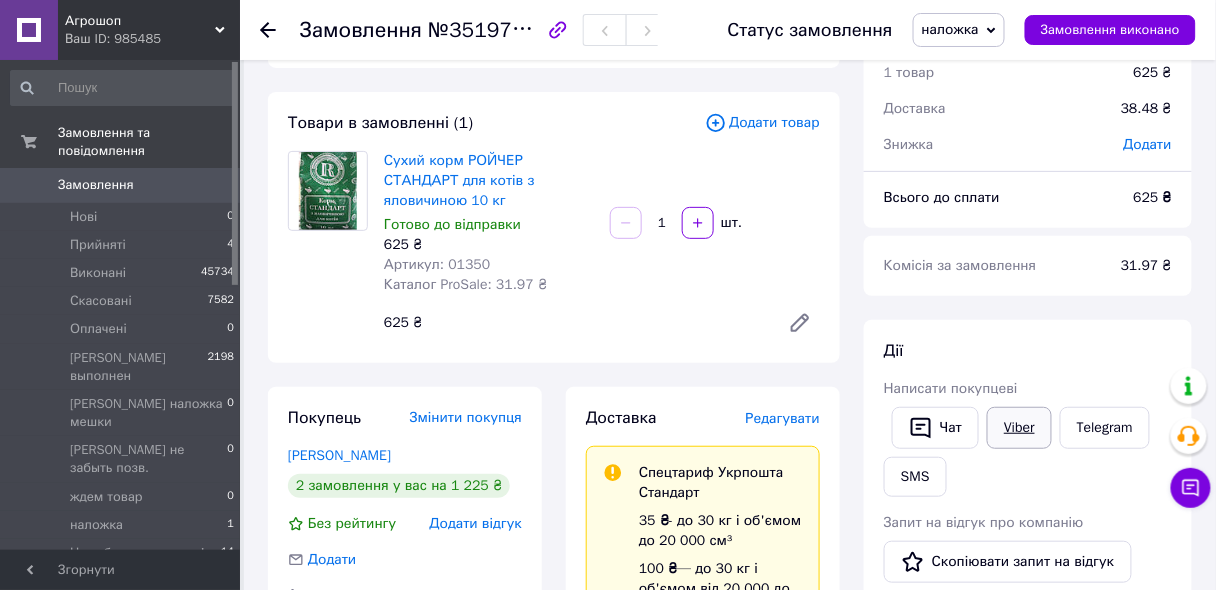 click on "Viber" at bounding box center (1019, 428) 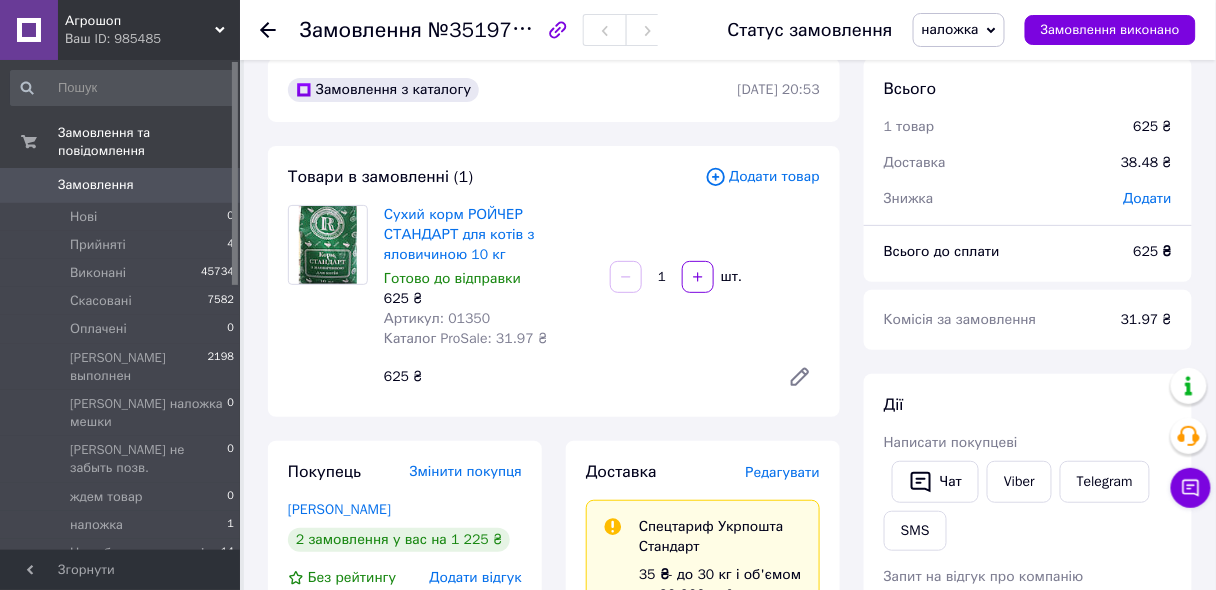scroll, scrollTop: 0, scrollLeft: 0, axis: both 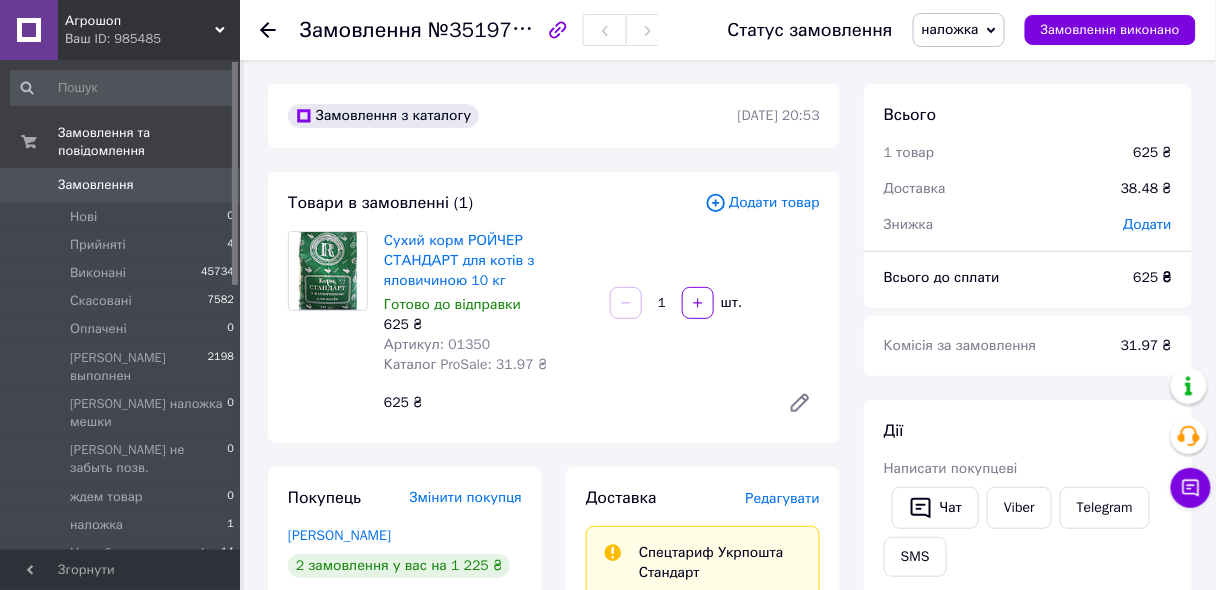 click on "наложка" at bounding box center (950, 29) 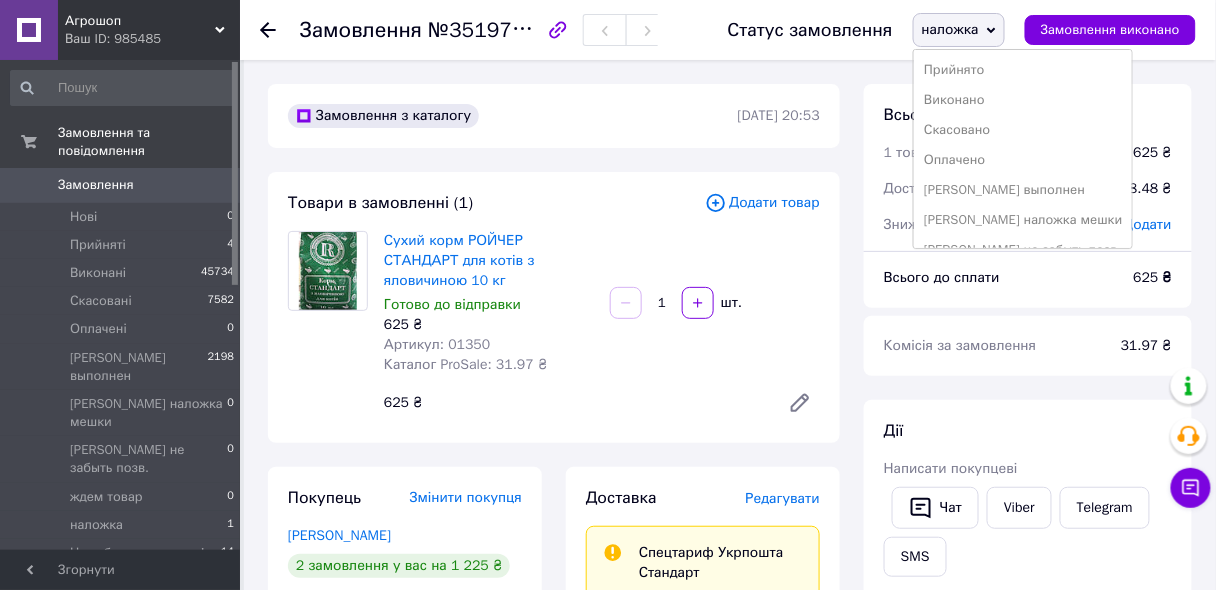 scroll, scrollTop: 140, scrollLeft: 0, axis: vertical 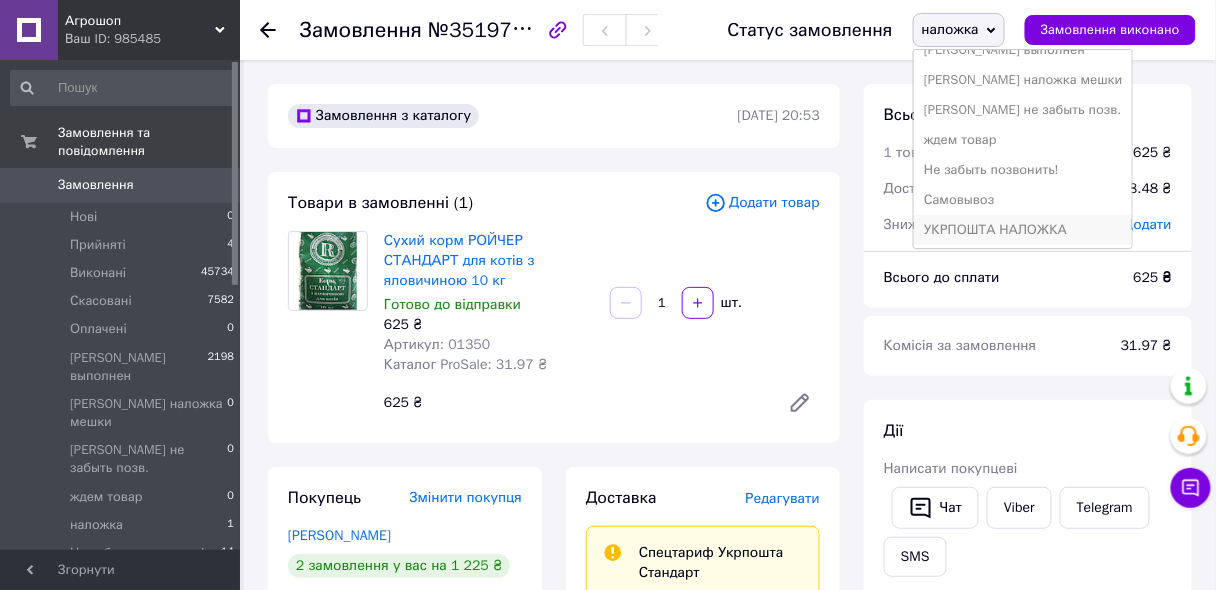 click on "УКРПОШТА НАЛОЖКА" at bounding box center [1023, 230] 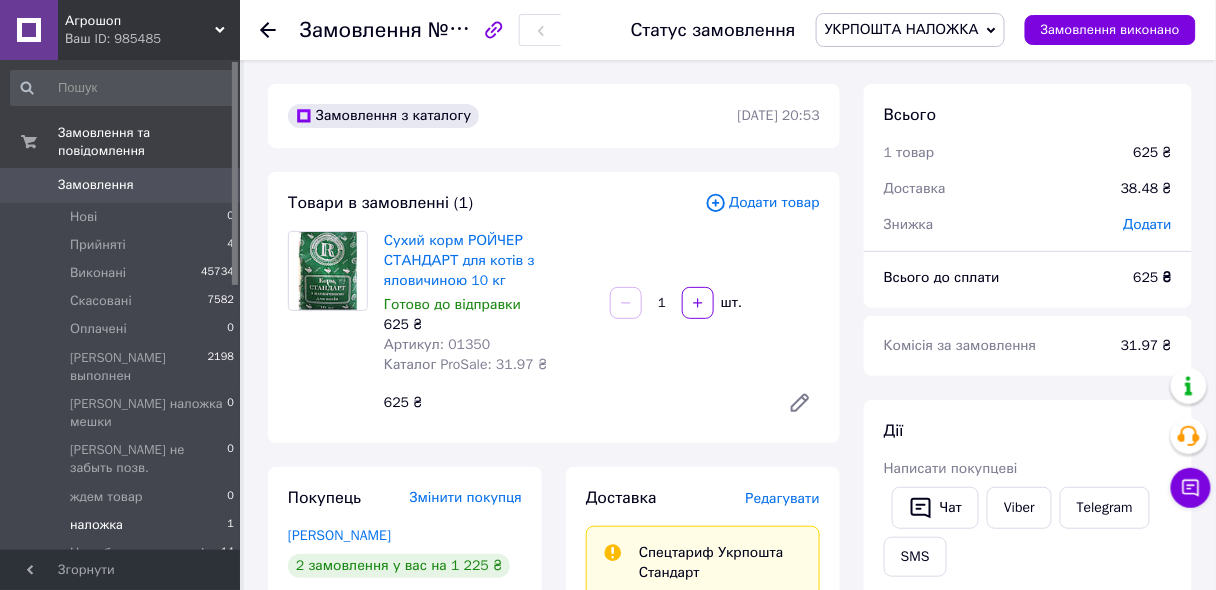 click on "Нові 0 Прийняті 4 Виконані 45734 Скасовані 7582 Оплачені 0 Богдан выполнен 2198 Богдан наложка мешки 0 Богдан не забыть позв. 0 ждем товар 0 наложка 1 Не забыть позвонить! 14 Самовывоз 0 УКРПОШТА НАЛОЖКА 66" at bounding box center (123, 418) 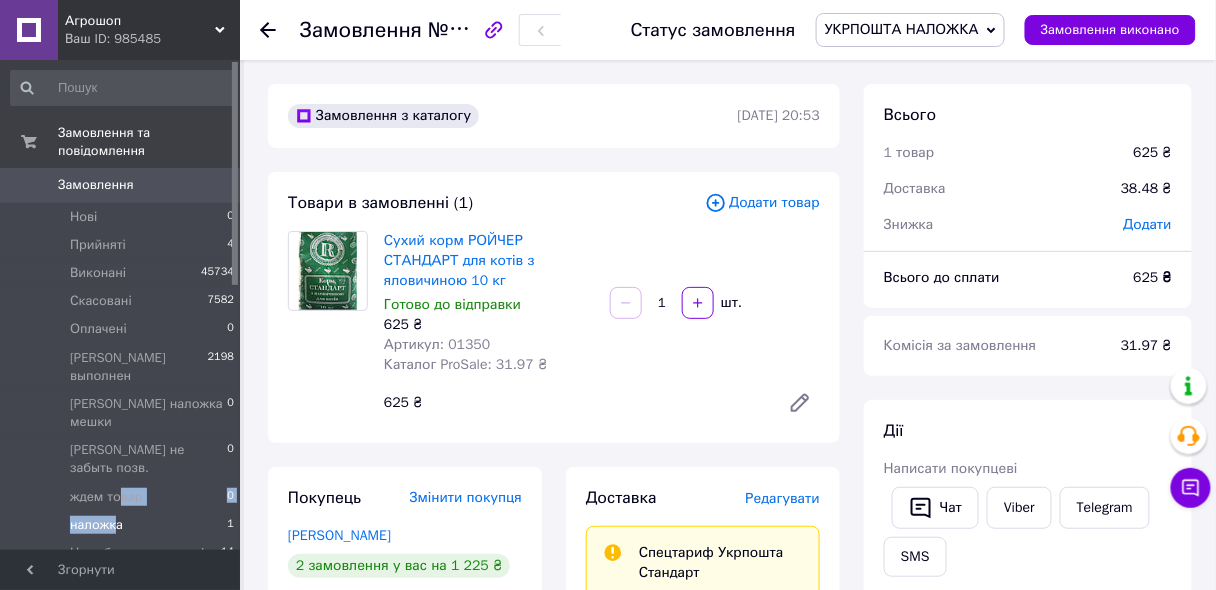 click on "наложка" at bounding box center [96, 525] 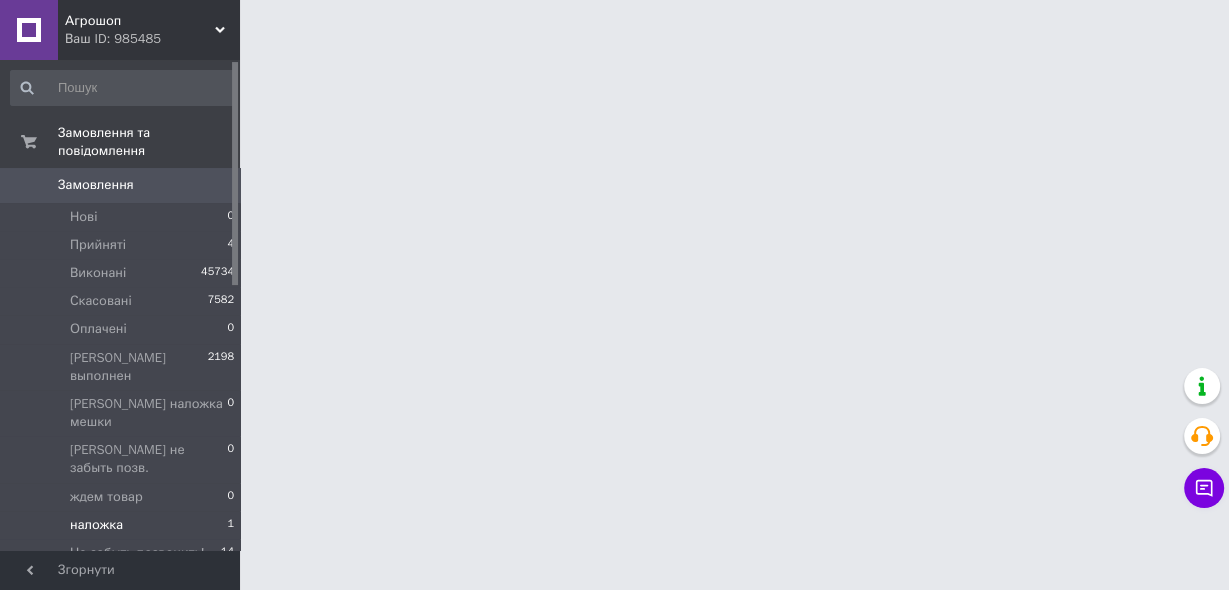 click on "наложка" at bounding box center [96, 525] 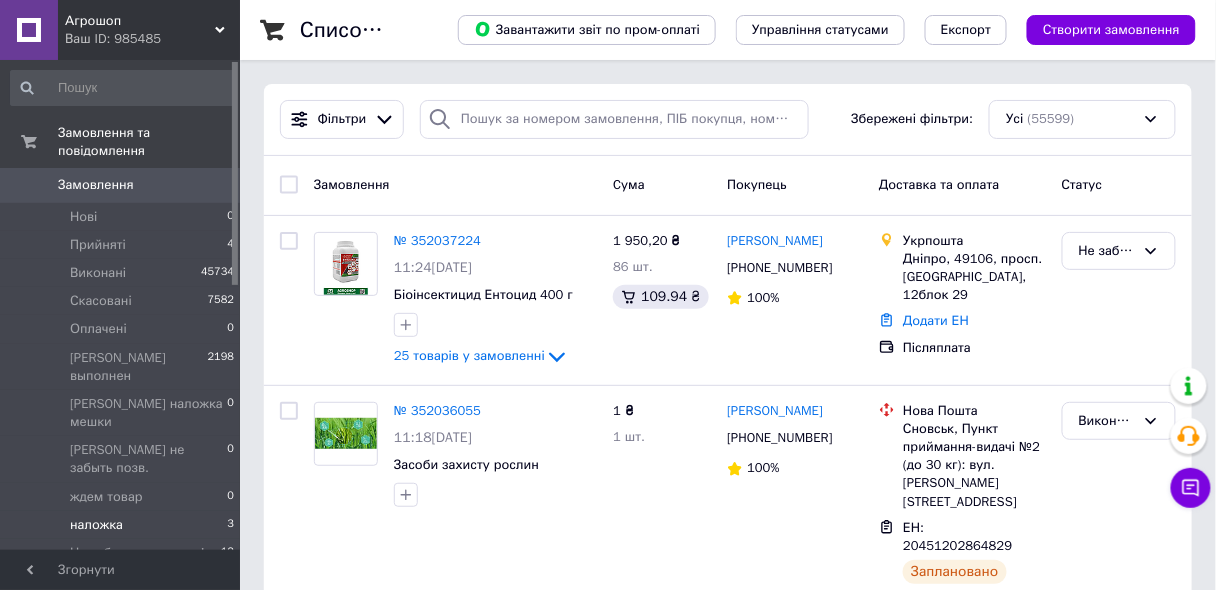 click on "наложка" at bounding box center (96, 525) 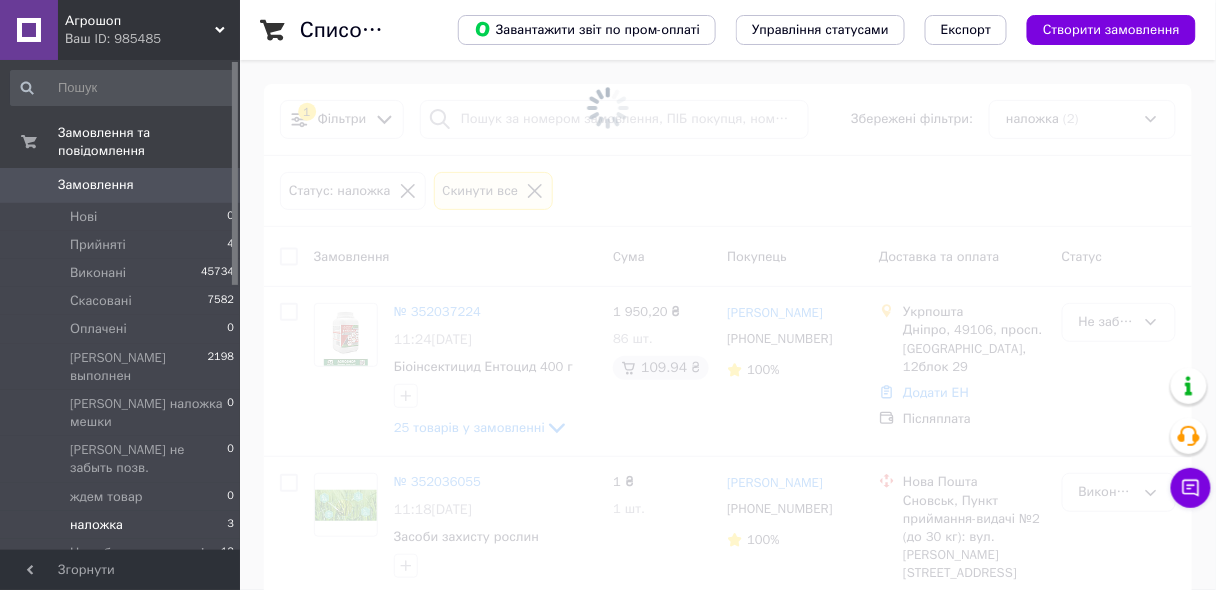 click on "наложка" at bounding box center (96, 525) 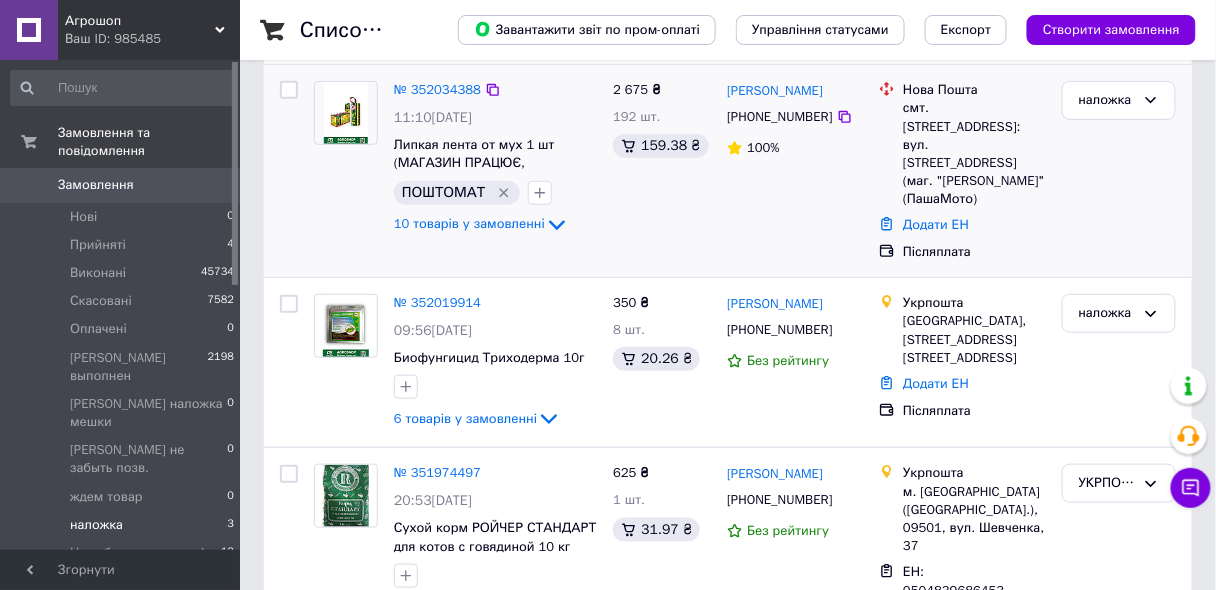 scroll, scrollTop: 183, scrollLeft: 0, axis: vertical 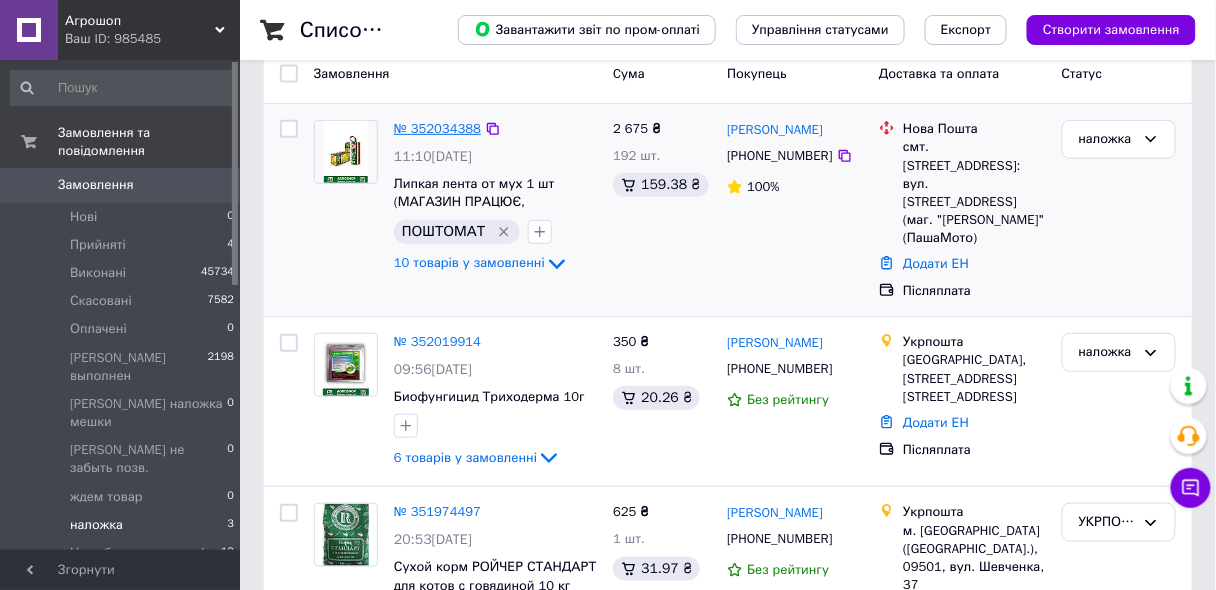 click on "№ 352034388" at bounding box center [437, 128] 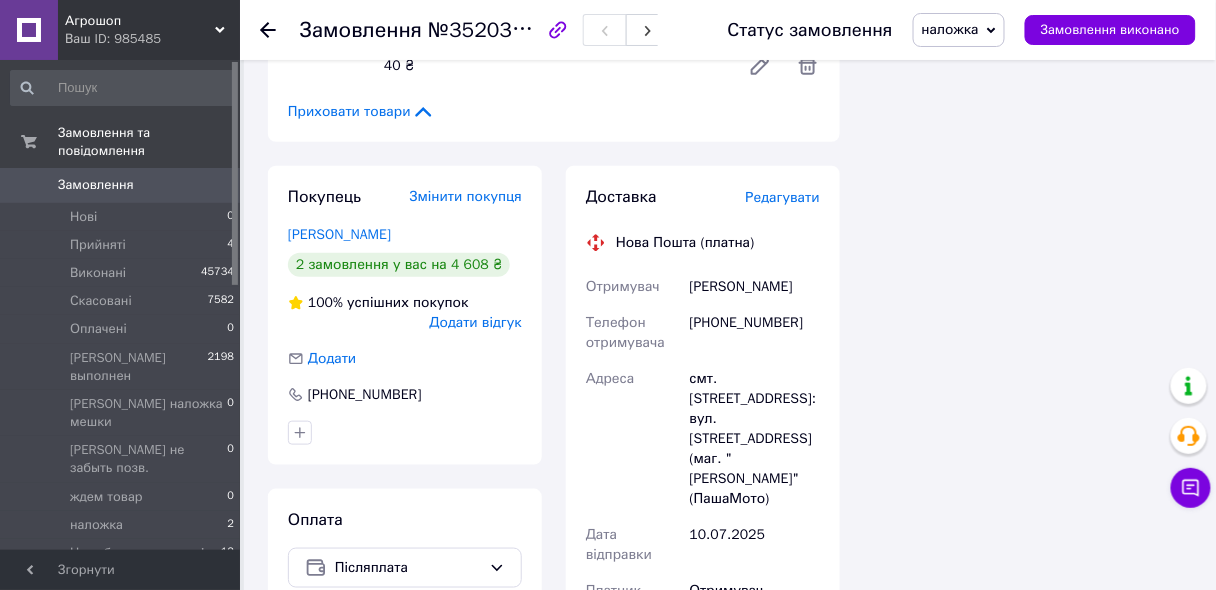scroll, scrollTop: 2183, scrollLeft: 0, axis: vertical 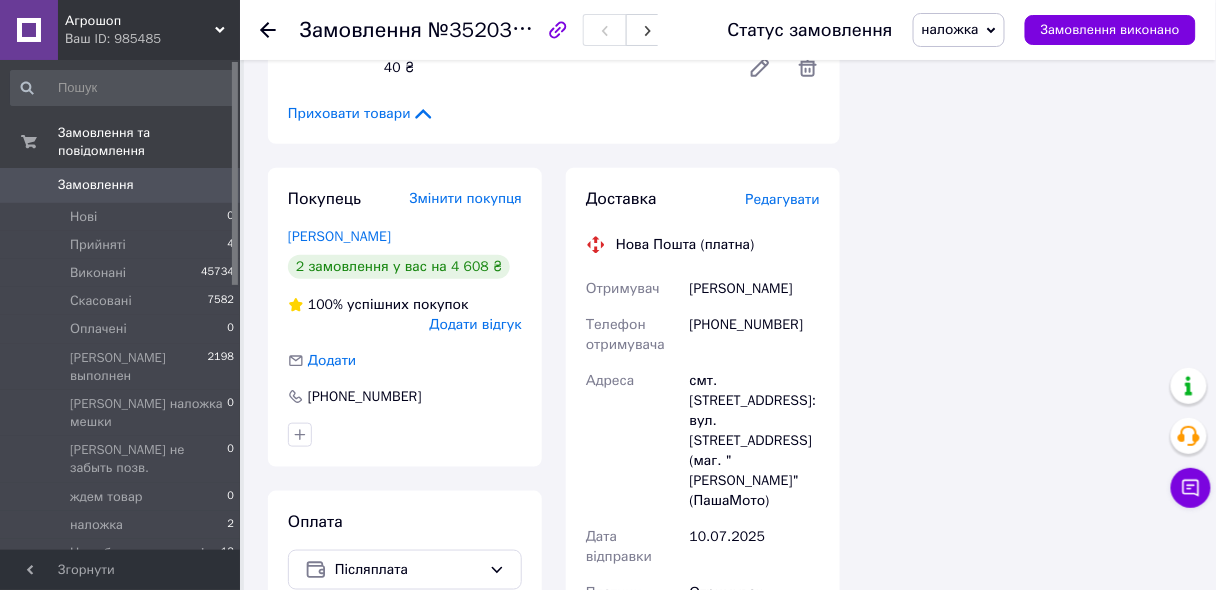 drag, startPoint x: 849, startPoint y: 284, endPoint x: 682, endPoint y: 298, distance: 167.5858 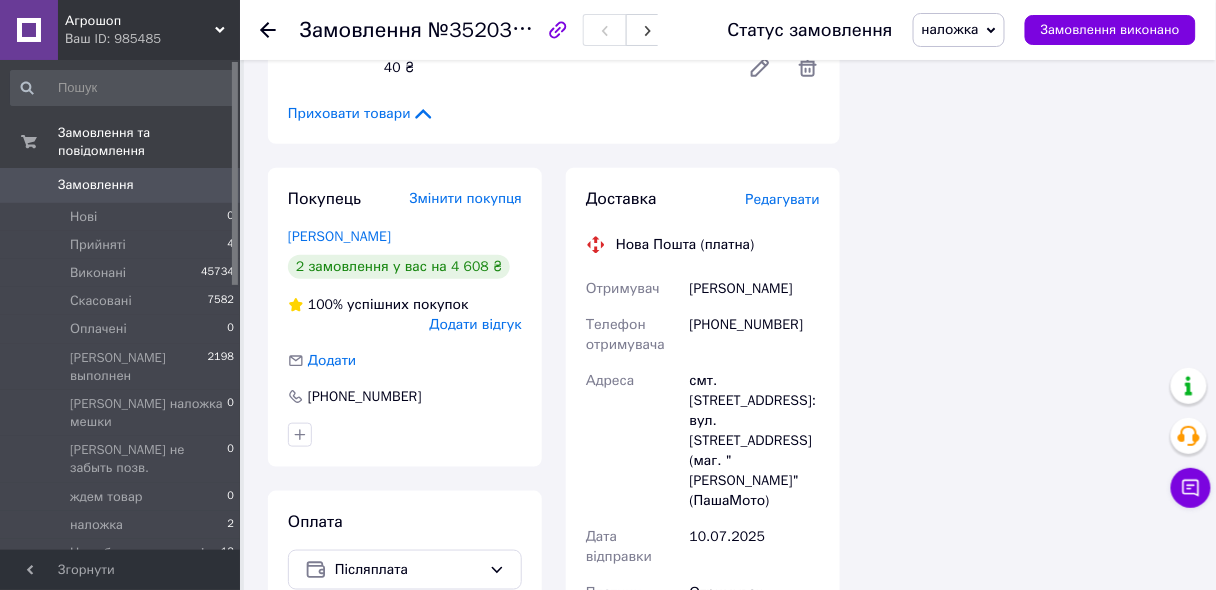 copy on "Отримувач Рамазан Сергій" 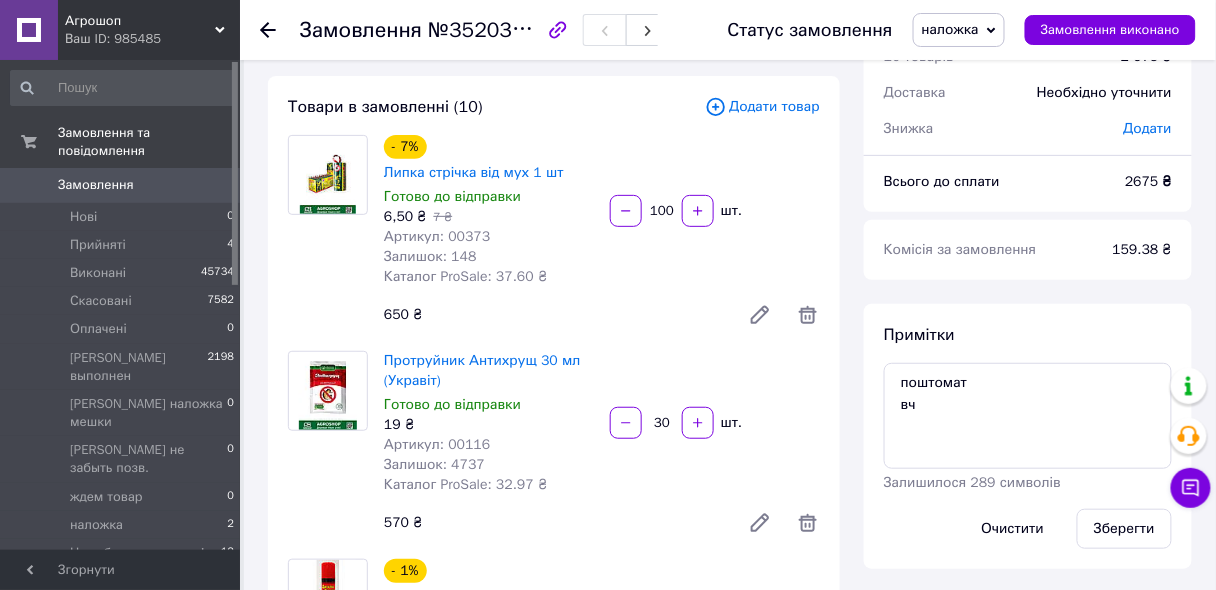 scroll, scrollTop: 0, scrollLeft: 0, axis: both 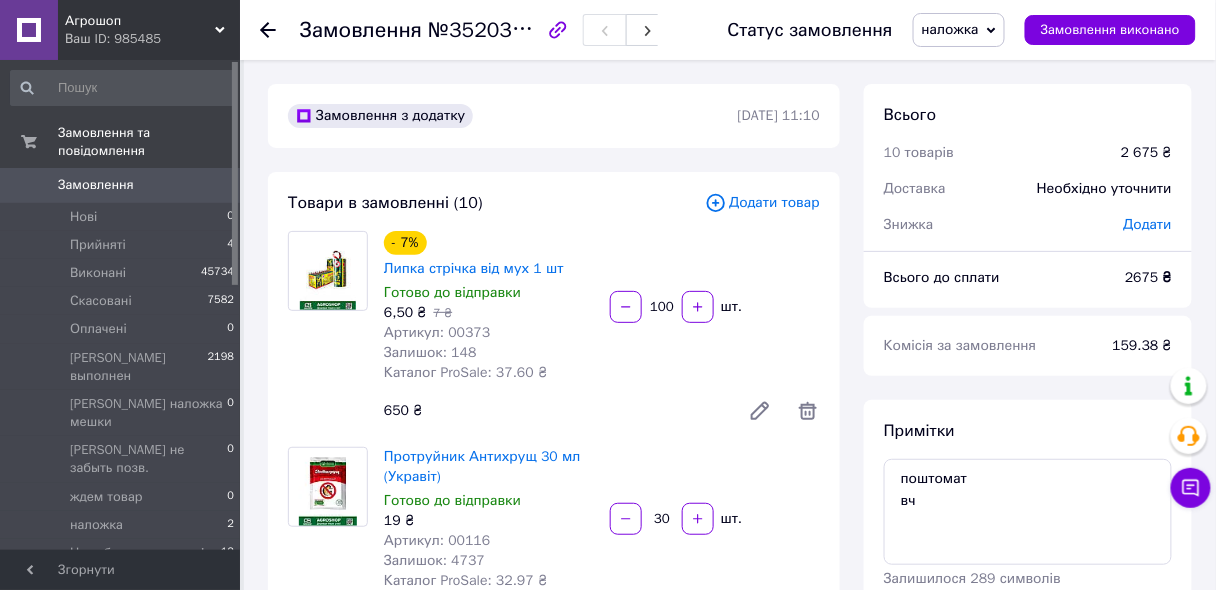 click on "Артикул: 00373" at bounding box center (437, 332) 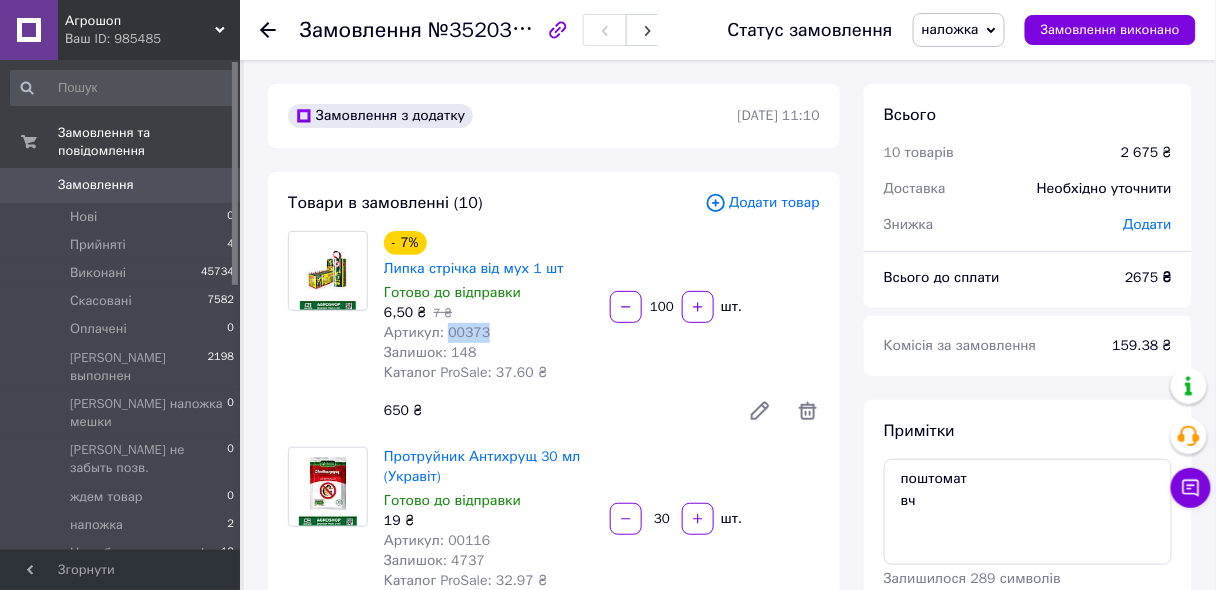 click on "Артикул: 00373" at bounding box center [437, 332] 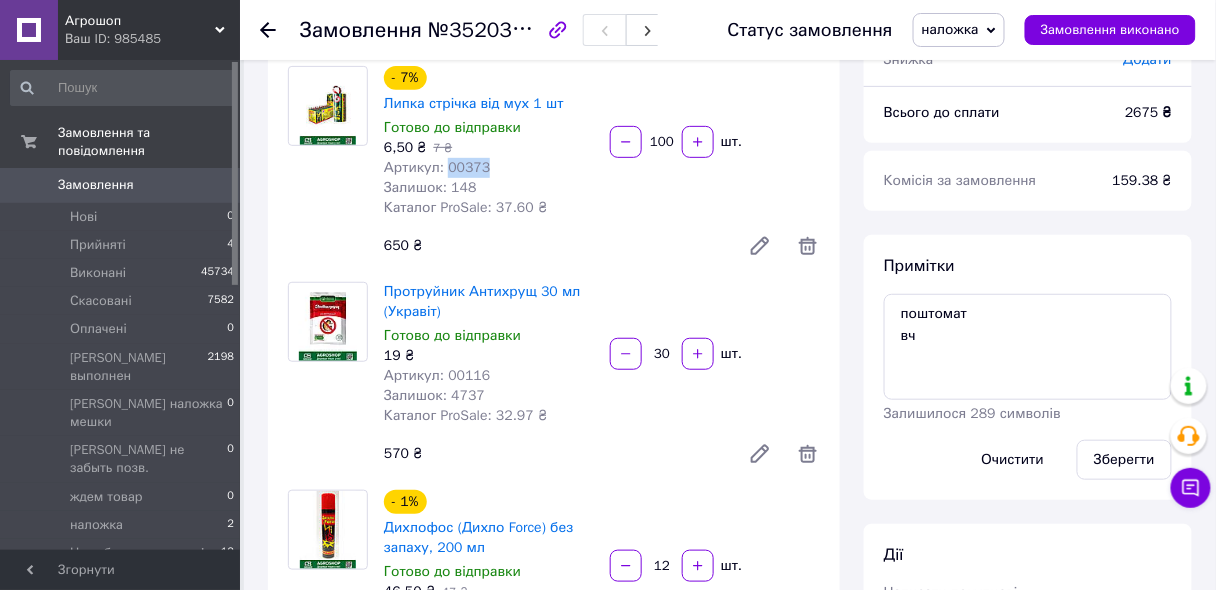 scroll, scrollTop: 240, scrollLeft: 0, axis: vertical 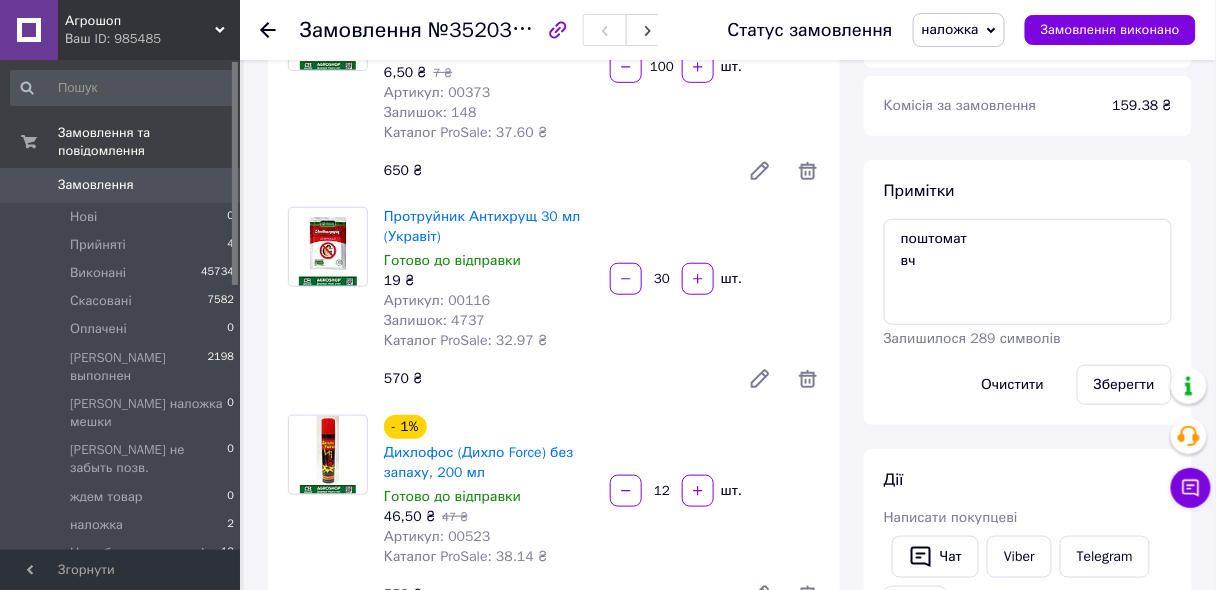 click on "Артикул: 00116" at bounding box center (437, 300) 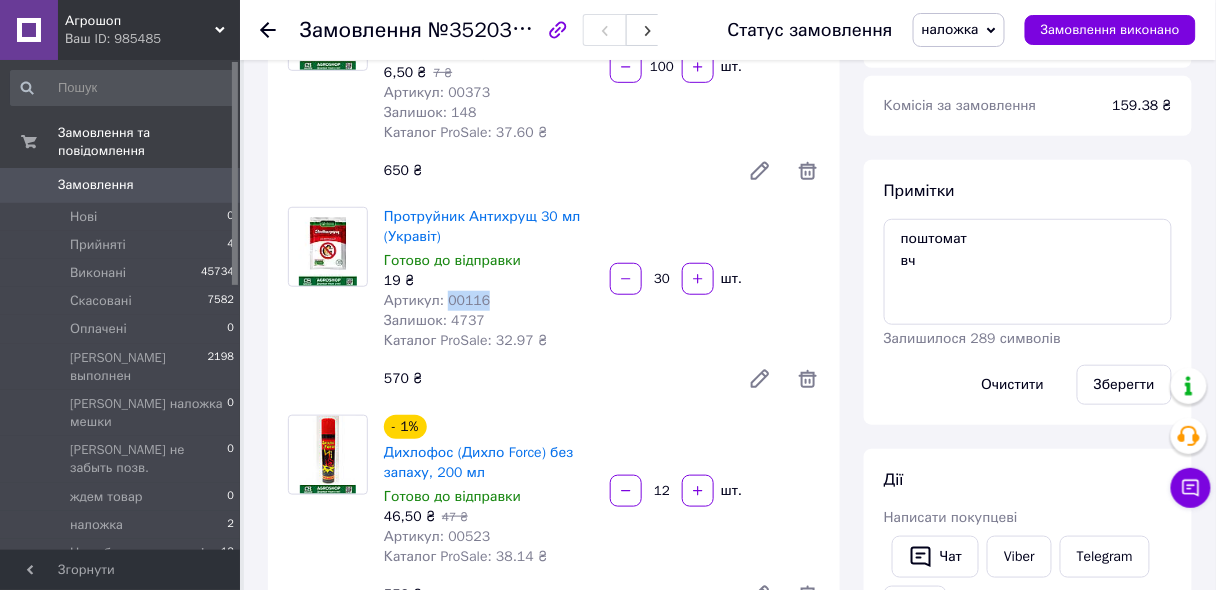 click on "Артикул: 00116" at bounding box center (437, 300) 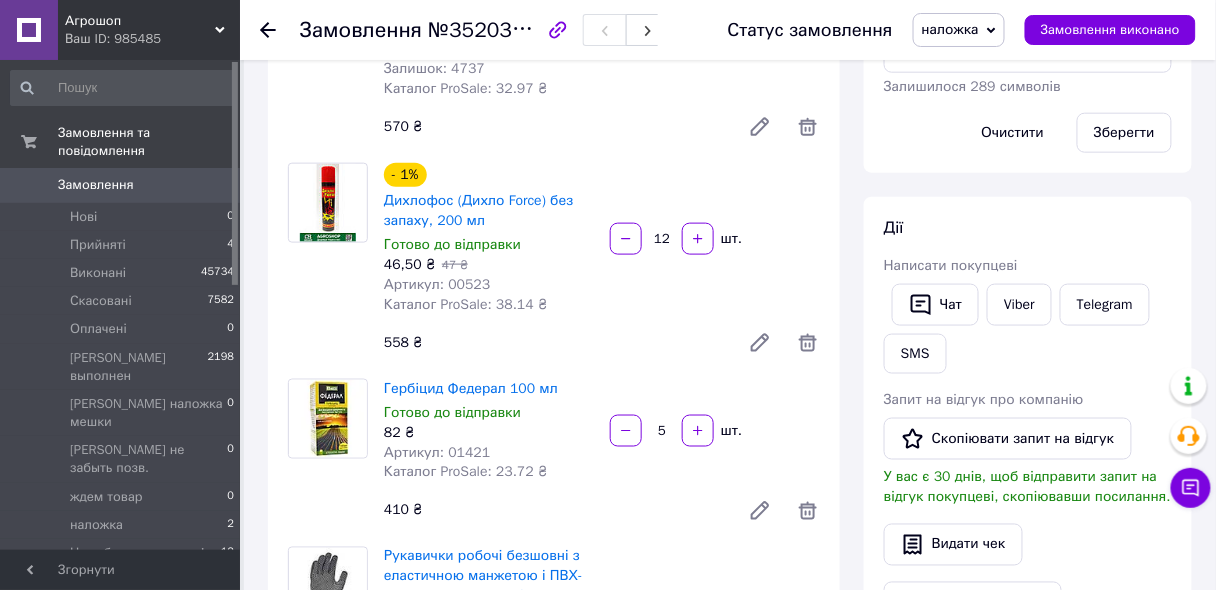 scroll, scrollTop: 560, scrollLeft: 0, axis: vertical 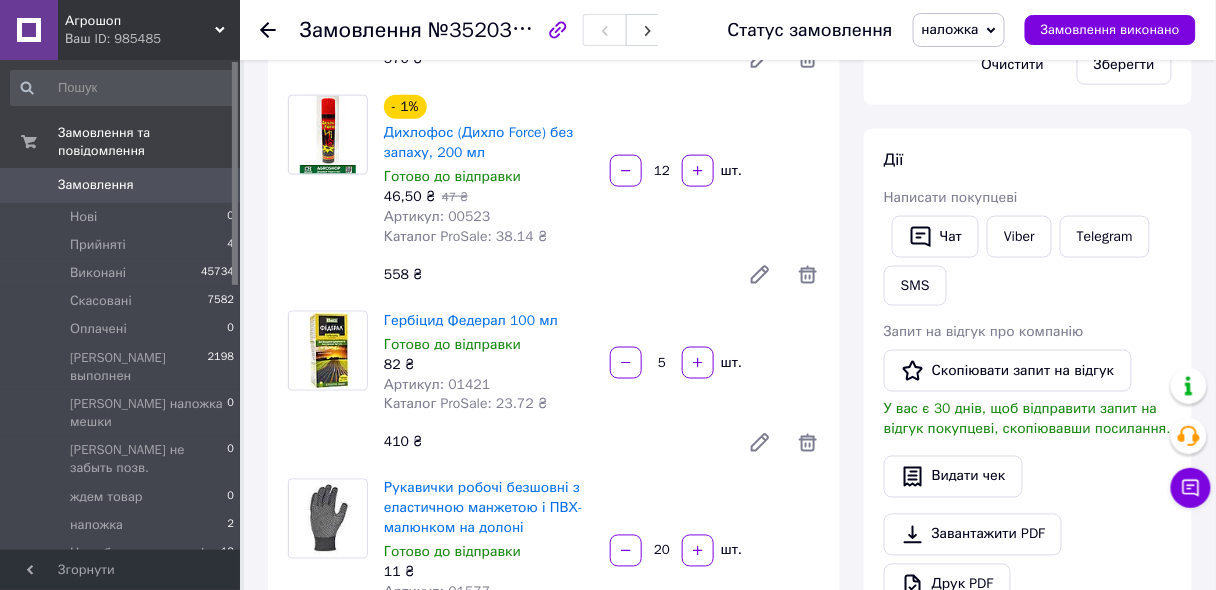 click on "Артикул: 00523" at bounding box center [437, 216] 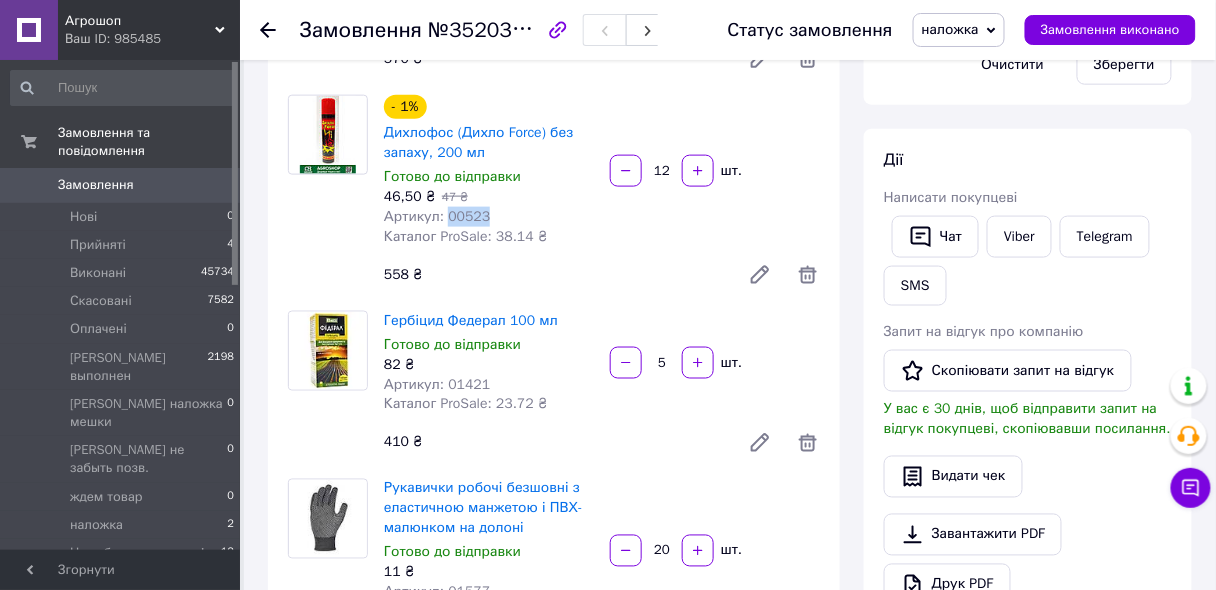 click on "Артикул: 00523" at bounding box center [437, 216] 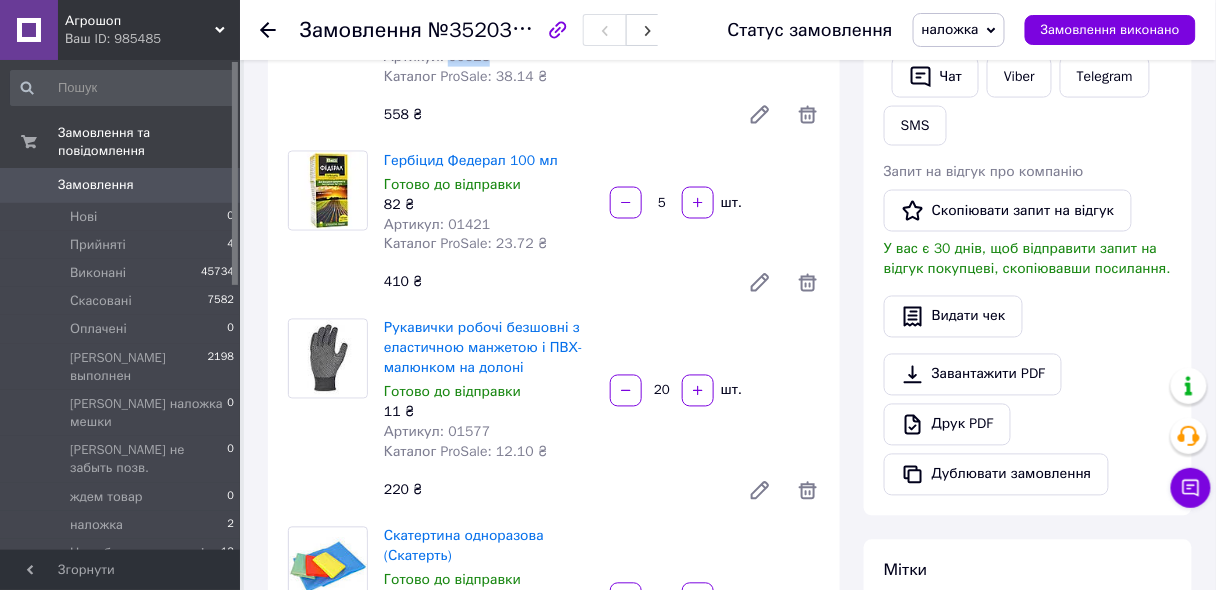 scroll, scrollTop: 640, scrollLeft: 0, axis: vertical 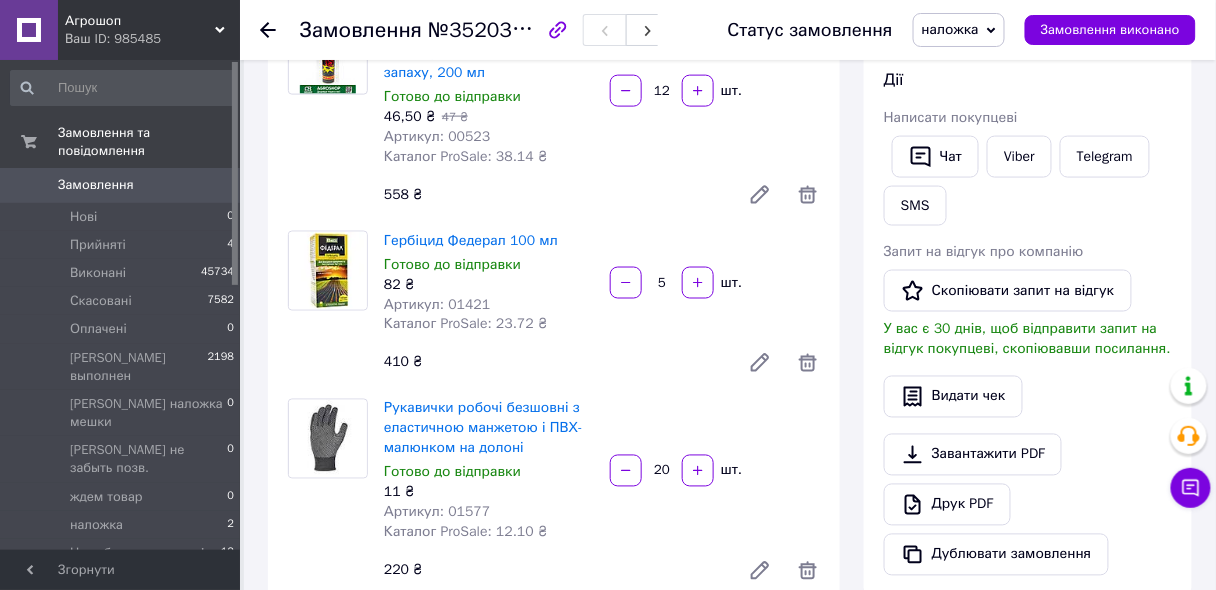 click on "Артикул: 01421" at bounding box center [437, 304] 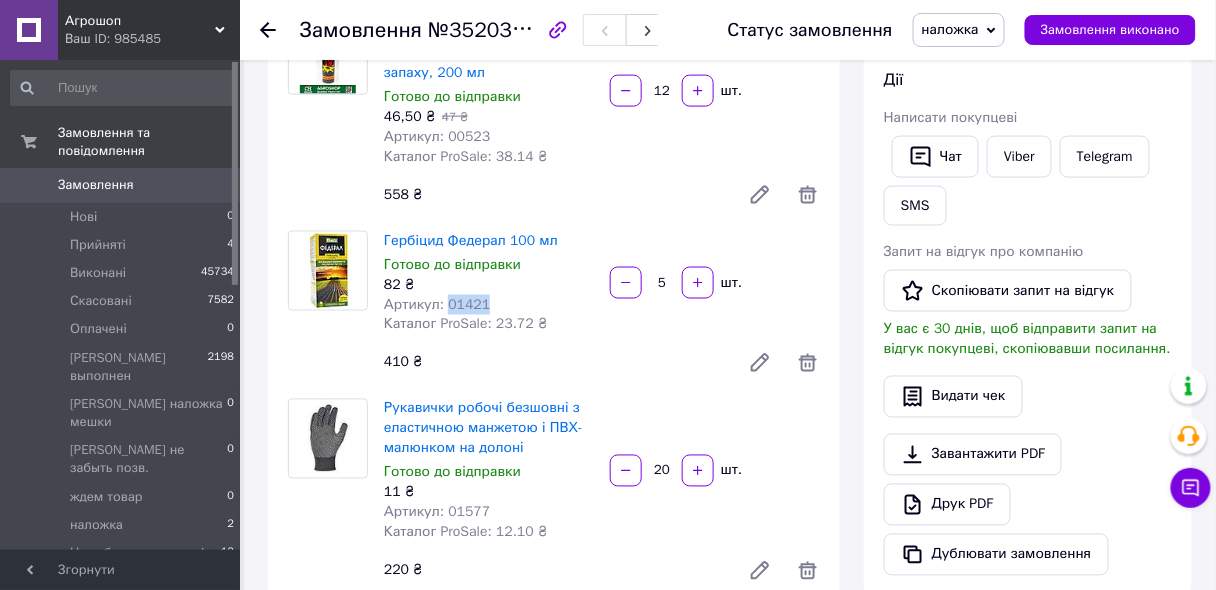 click on "Артикул: 01421" at bounding box center (437, 304) 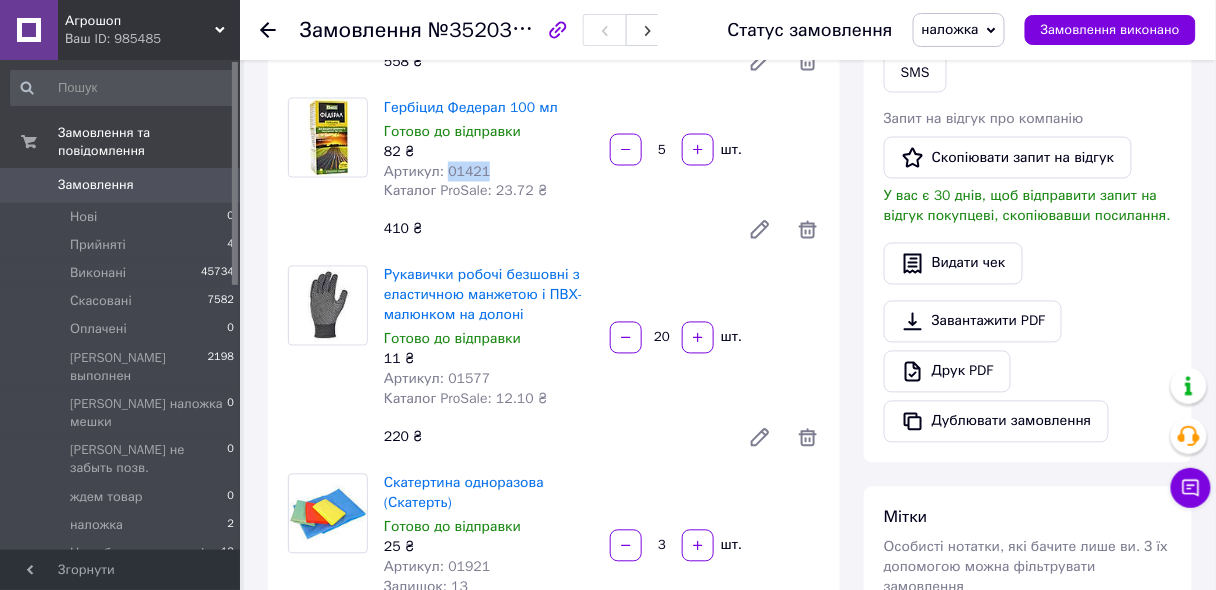 scroll, scrollTop: 880, scrollLeft: 0, axis: vertical 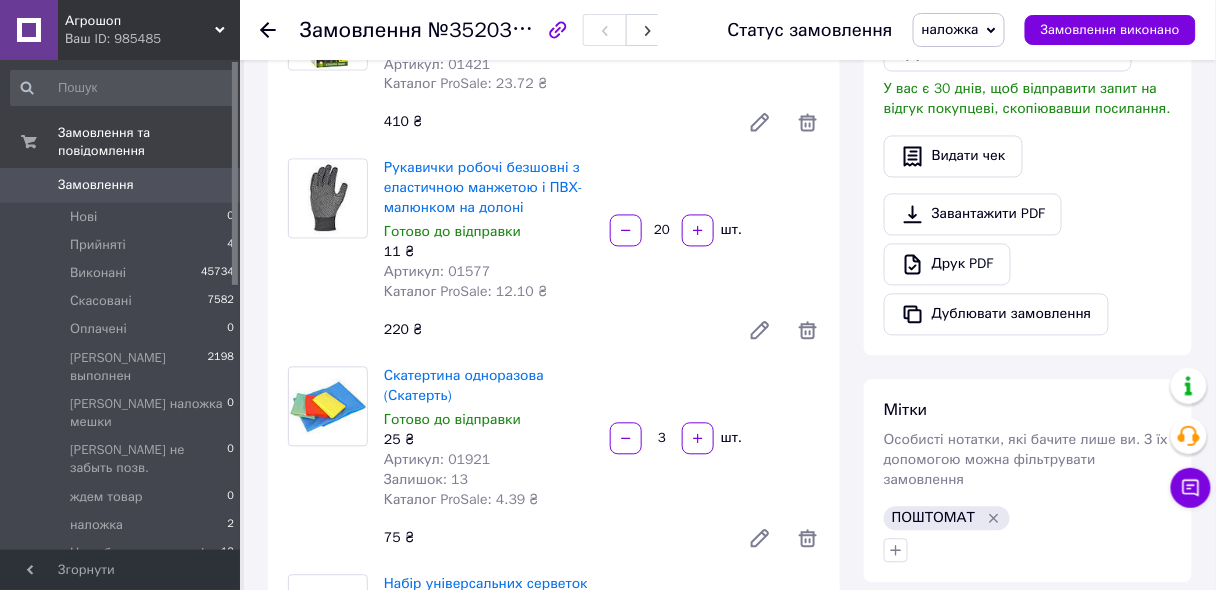 click on "11 ₴" at bounding box center (489, 253) 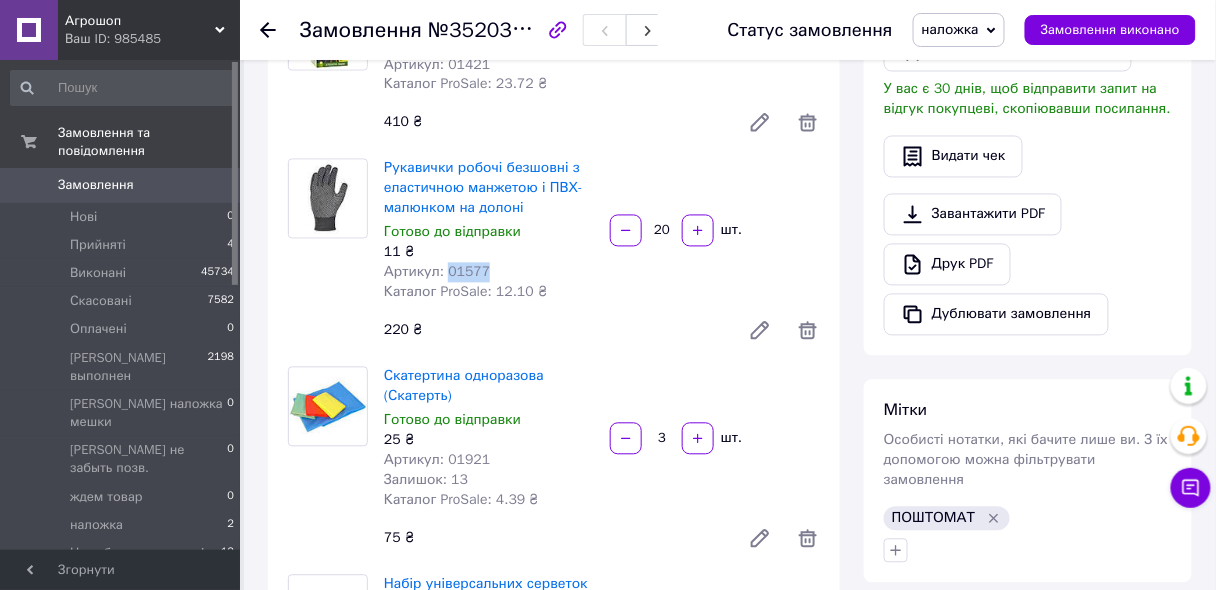 click on "Артикул: 01577" at bounding box center (437, 272) 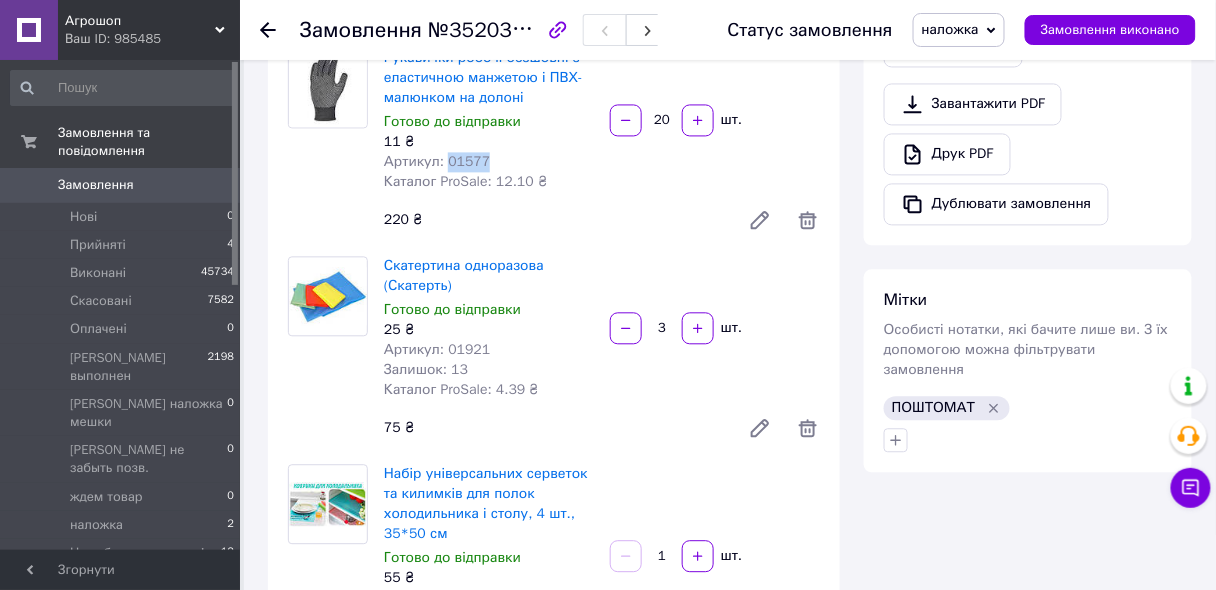 scroll, scrollTop: 1040, scrollLeft: 0, axis: vertical 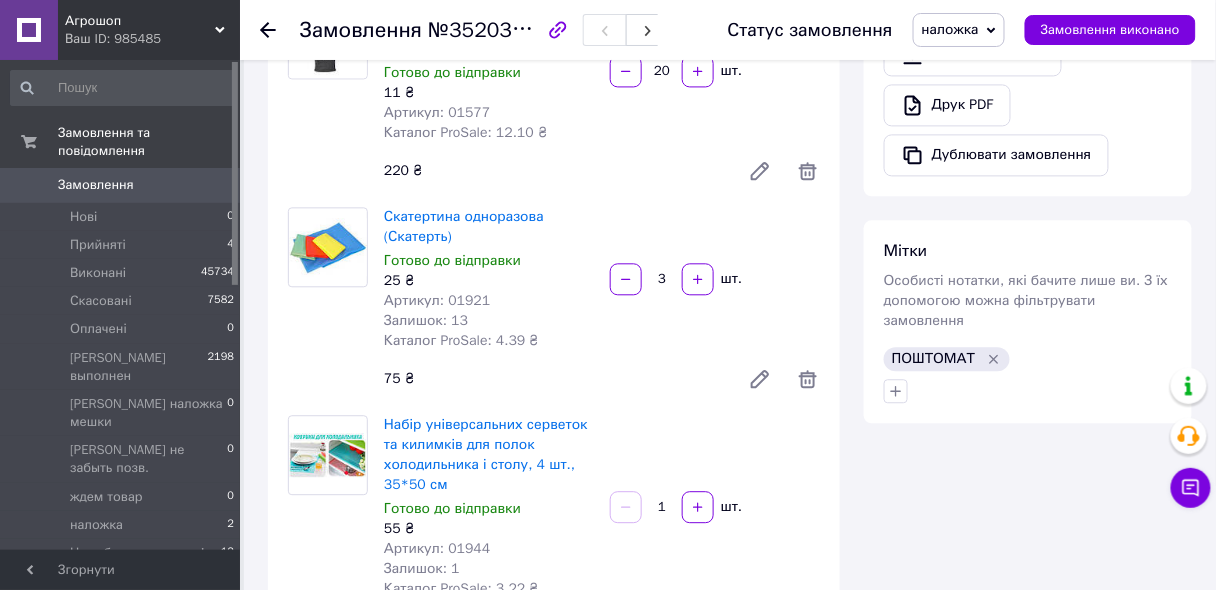 click on "Артикул: 01921" at bounding box center (437, 300) 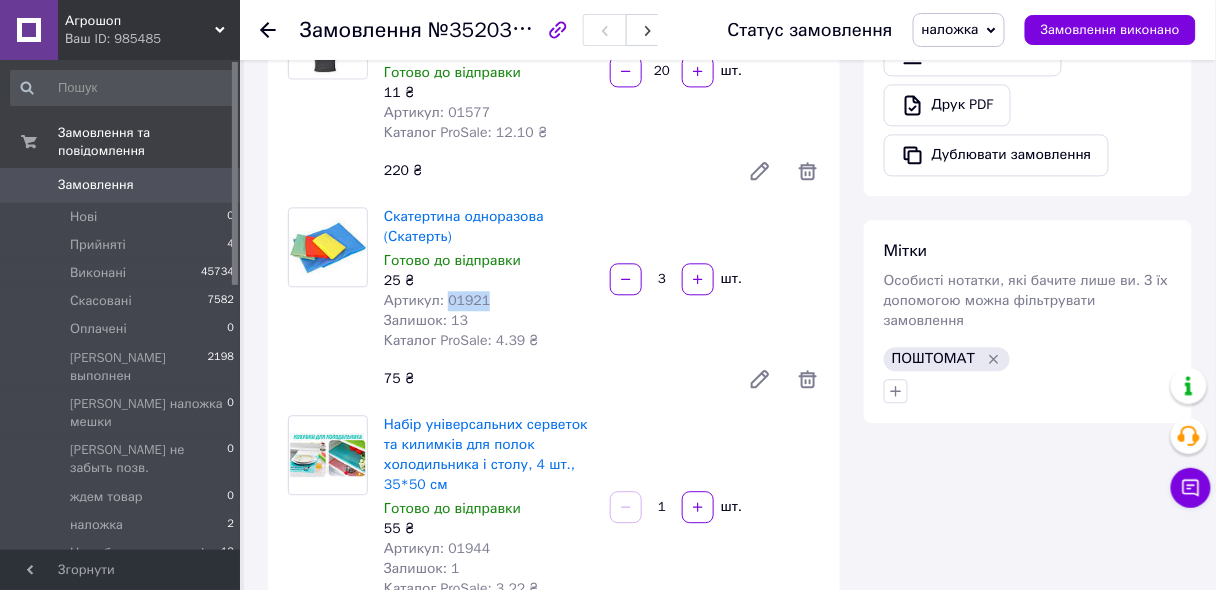 click on "Артикул: 01921" at bounding box center [437, 300] 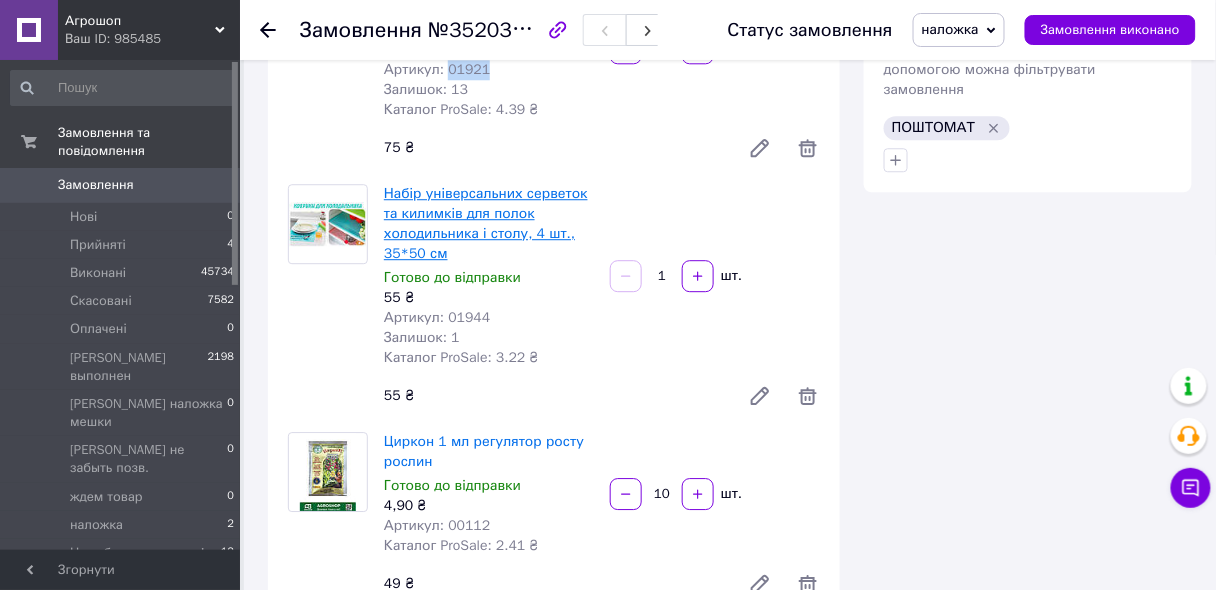 scroll, scrollTop: 1280, scrollLeft: 0, axis: vertical 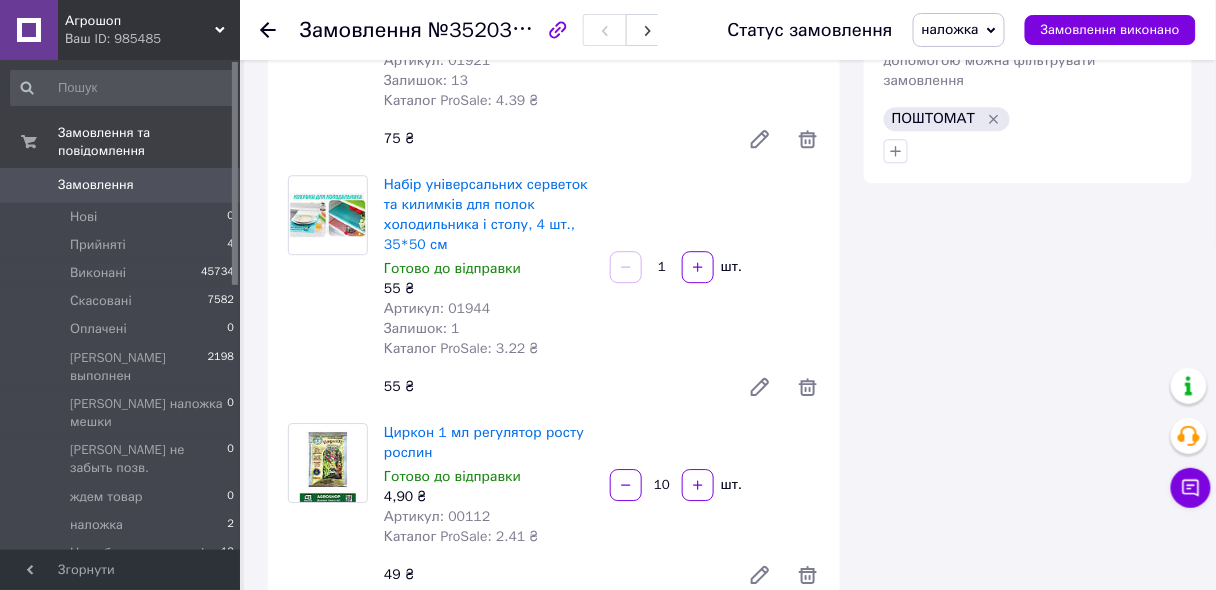 click on "Артикул: 01944" at bounding box center [437, 308] 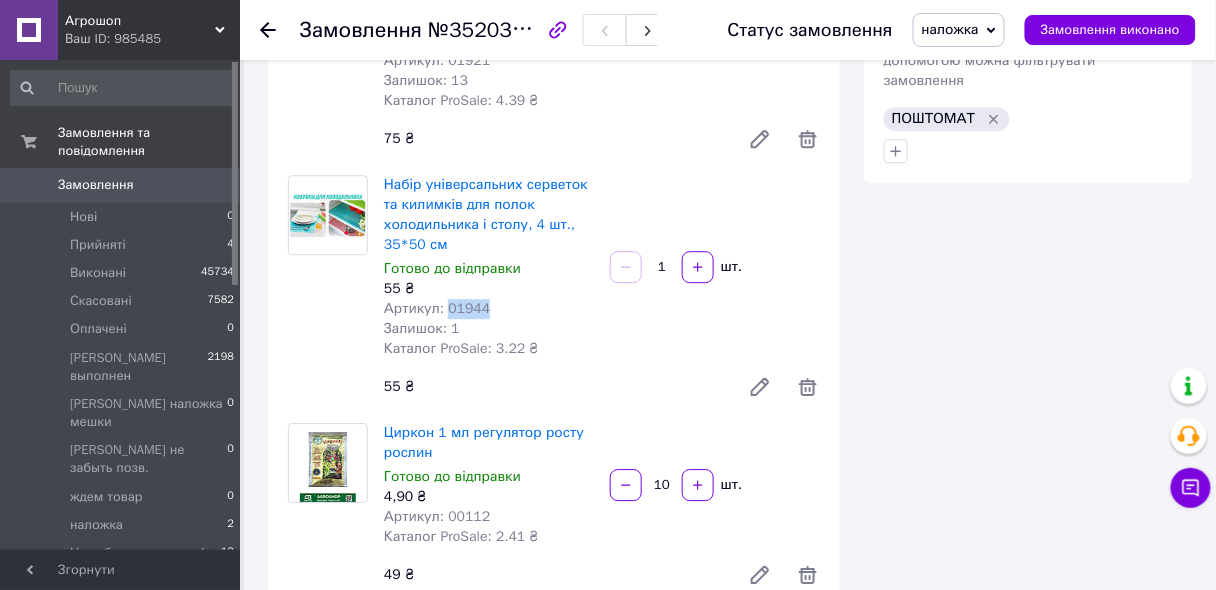 click on "Артикул: 01944" at bounding box center [437, 308] 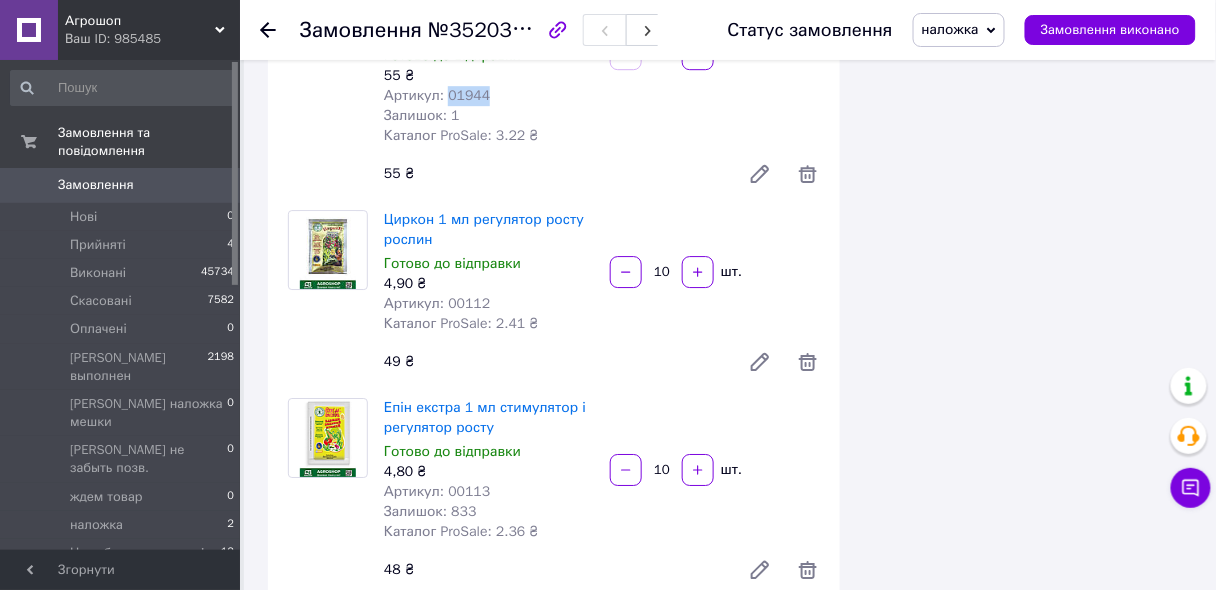 scroll, scrollTop: 1520, scrollLeft: 0, axis: vertical 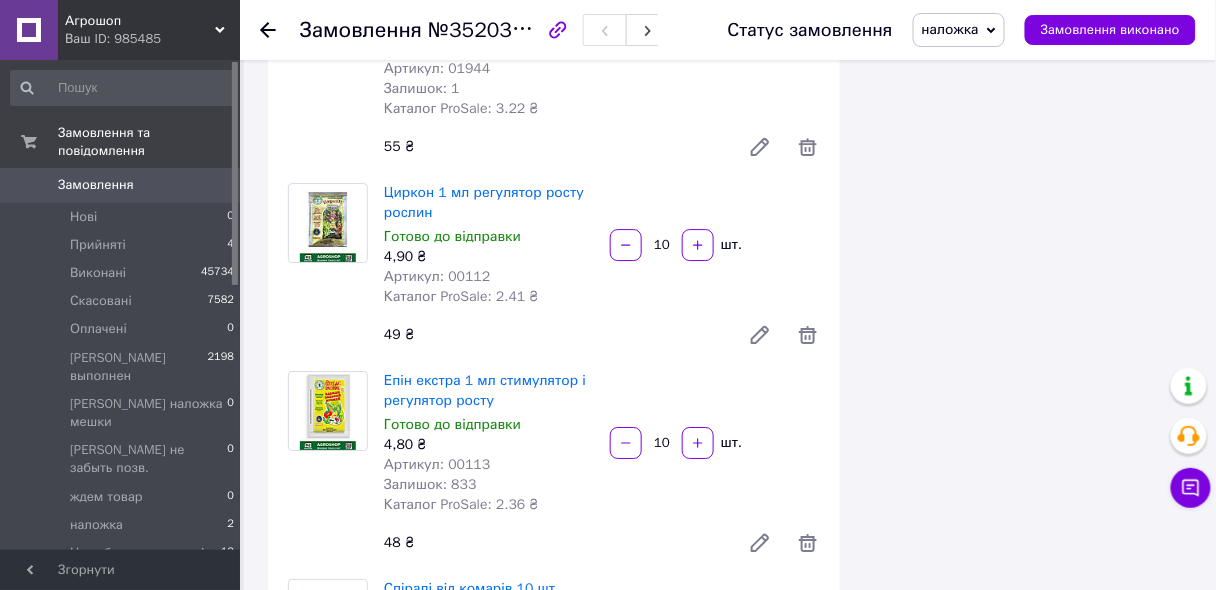 click on "Артикул: 00112" at bounding box center [437, 276] 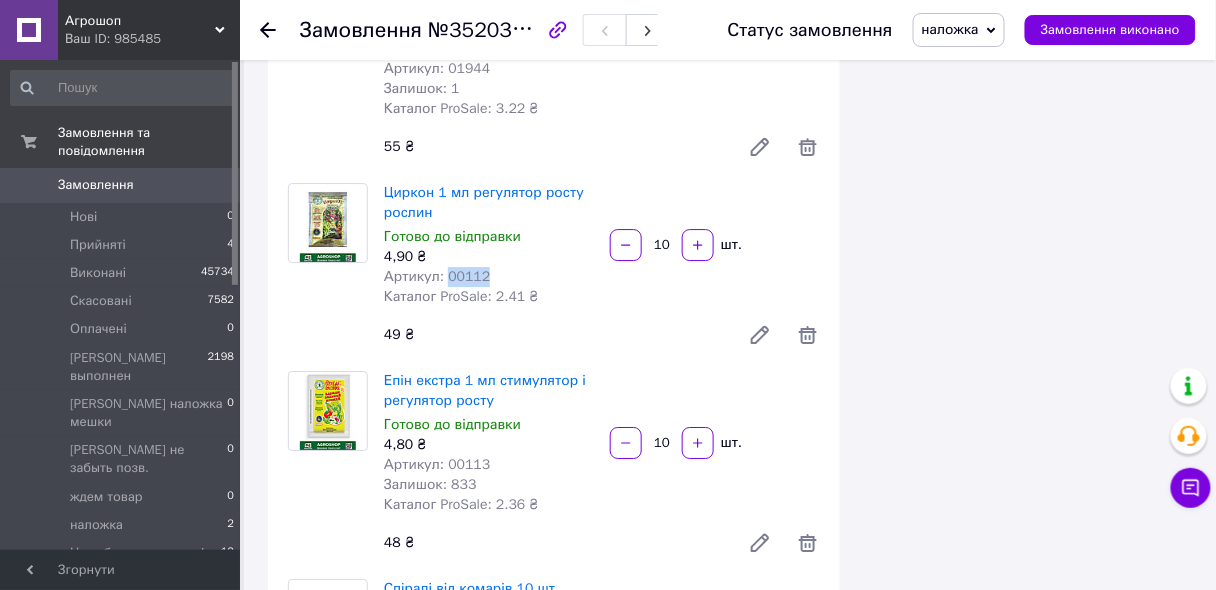 click on "Артикул: 00112" at bounding box center [437, 276] 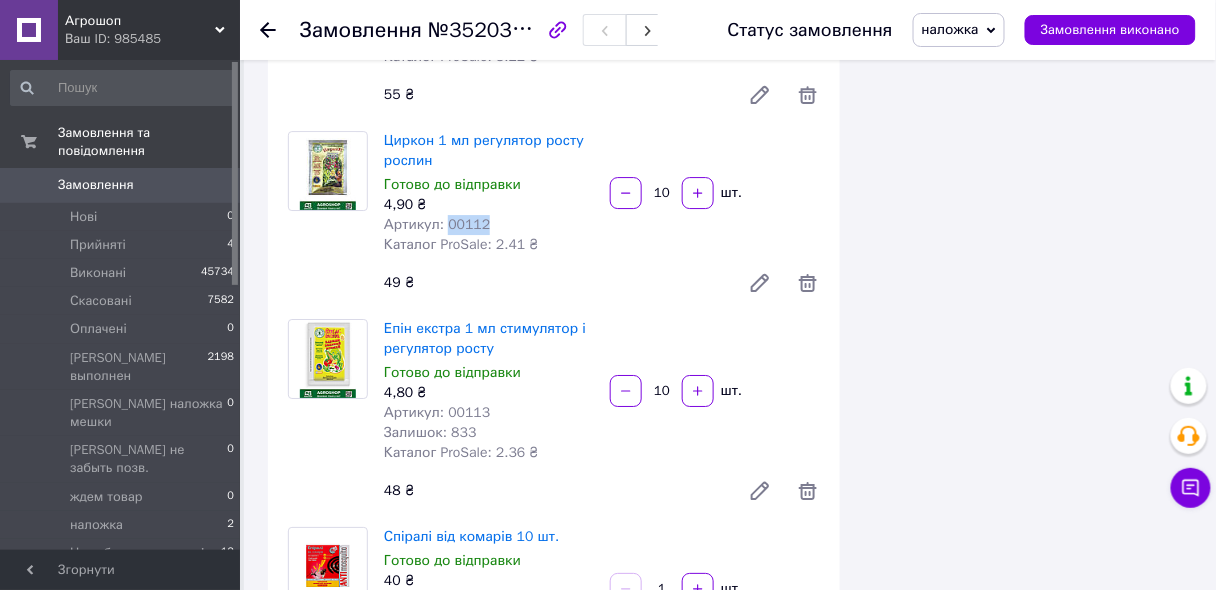scroll, scrollTop: 1680, scrollLeft: 0, axis: vertical 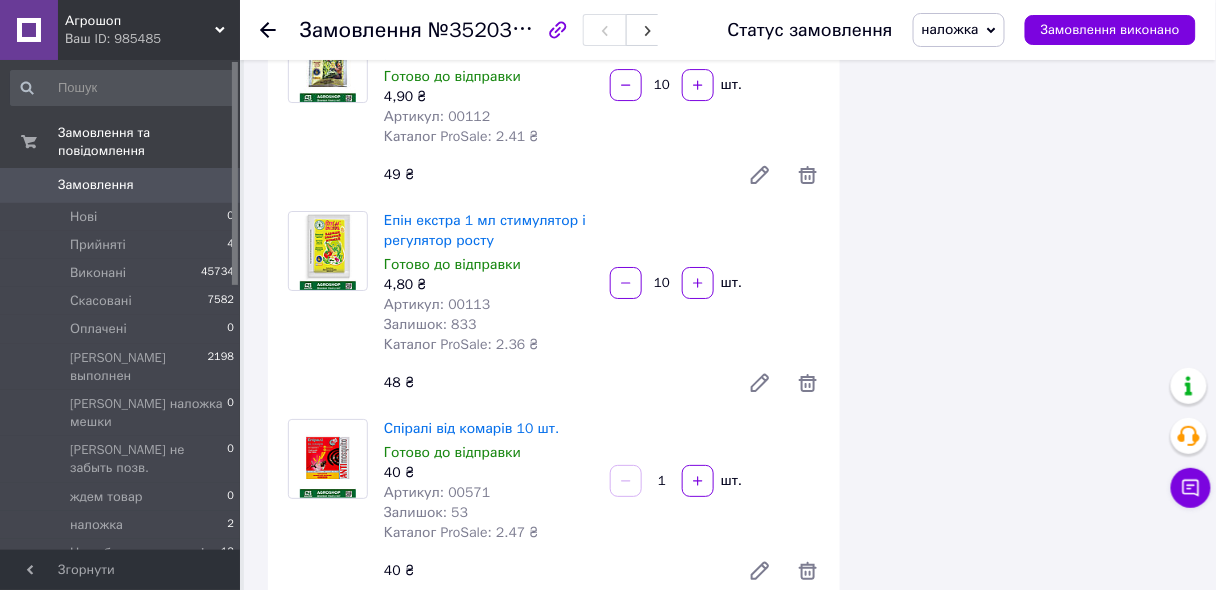 click on "Артикул: 00113" at bounding box center (437, 304) 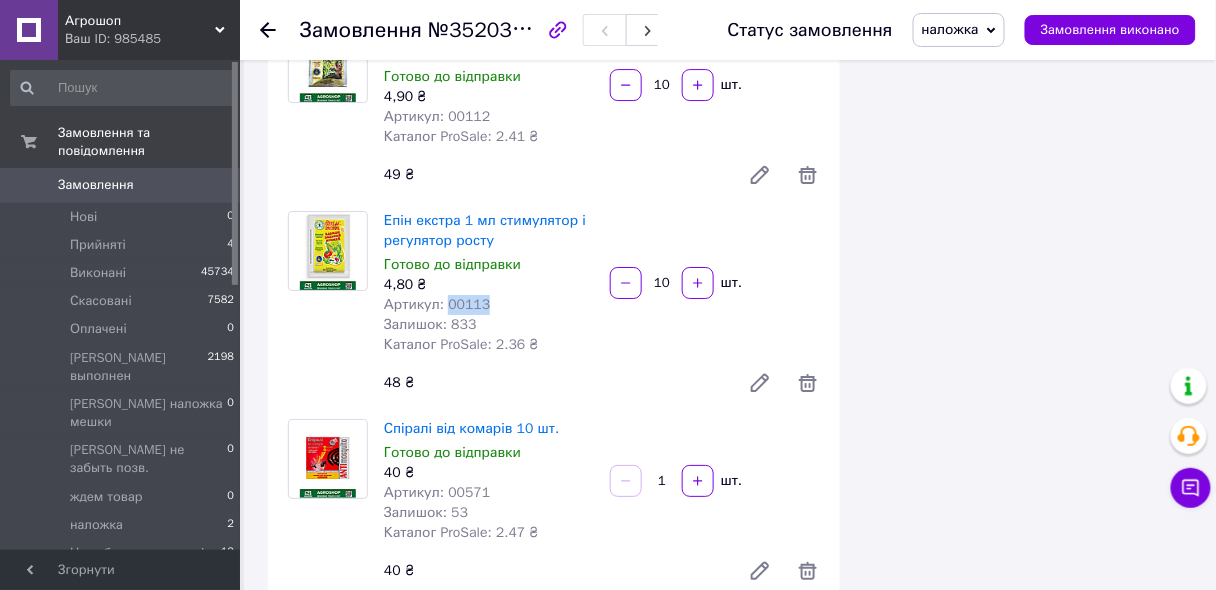click on "Артикул: 00113" at bounding box center (437, 304) 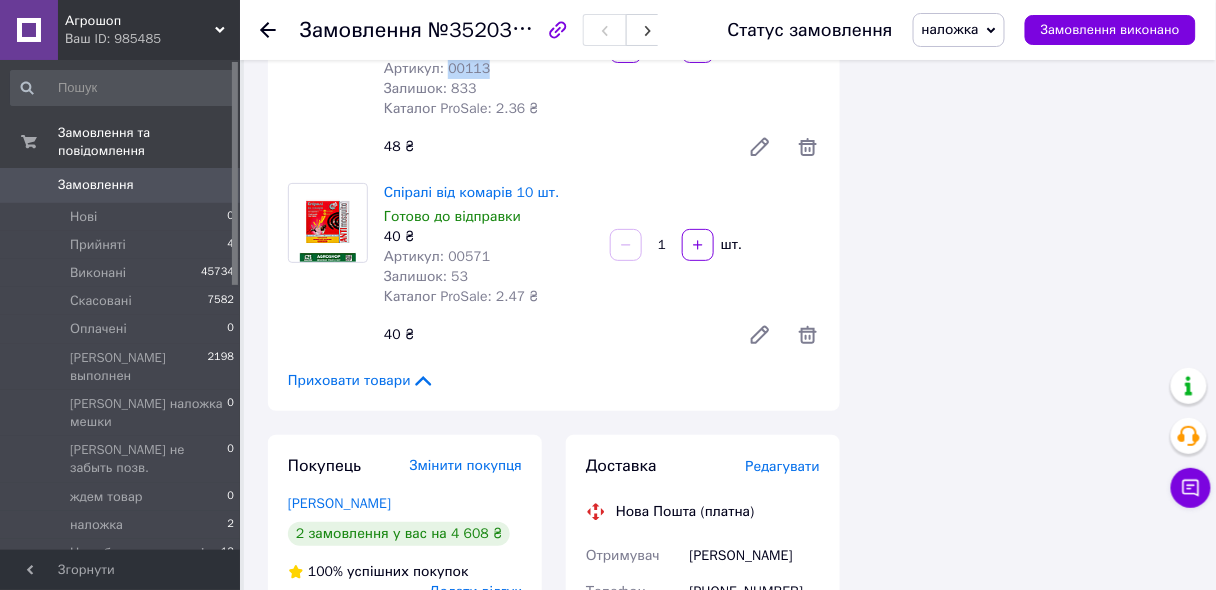 scroll, scrollTop: 1920, scrollLeft: 0, axis: vertical 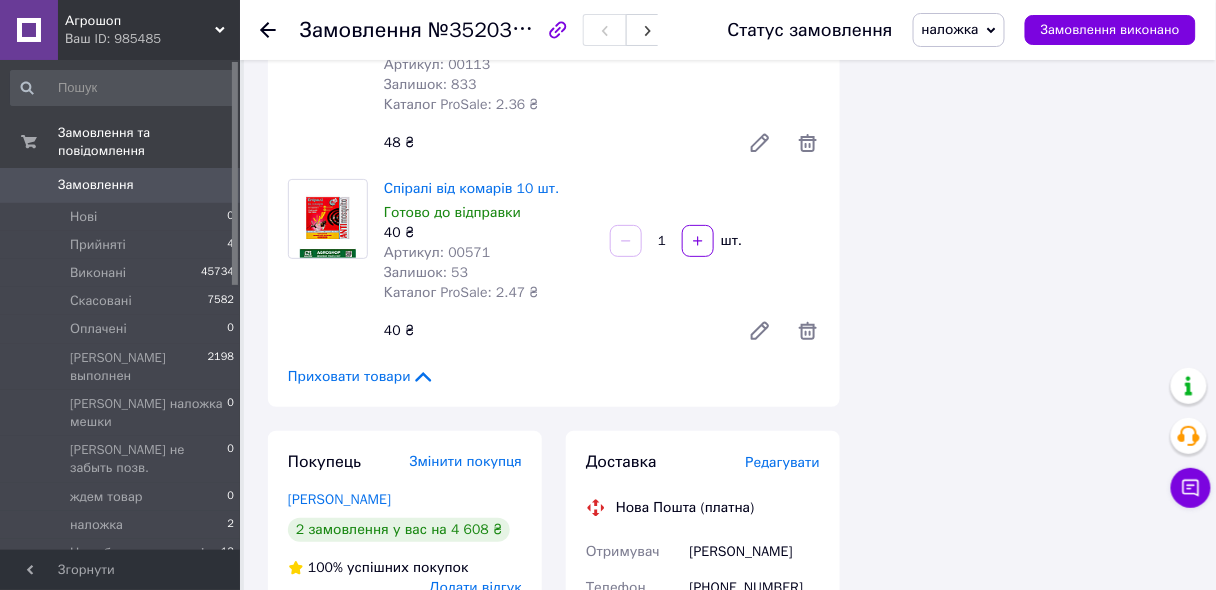click on "Артикул: 00571" at bounding box center (437, 252) 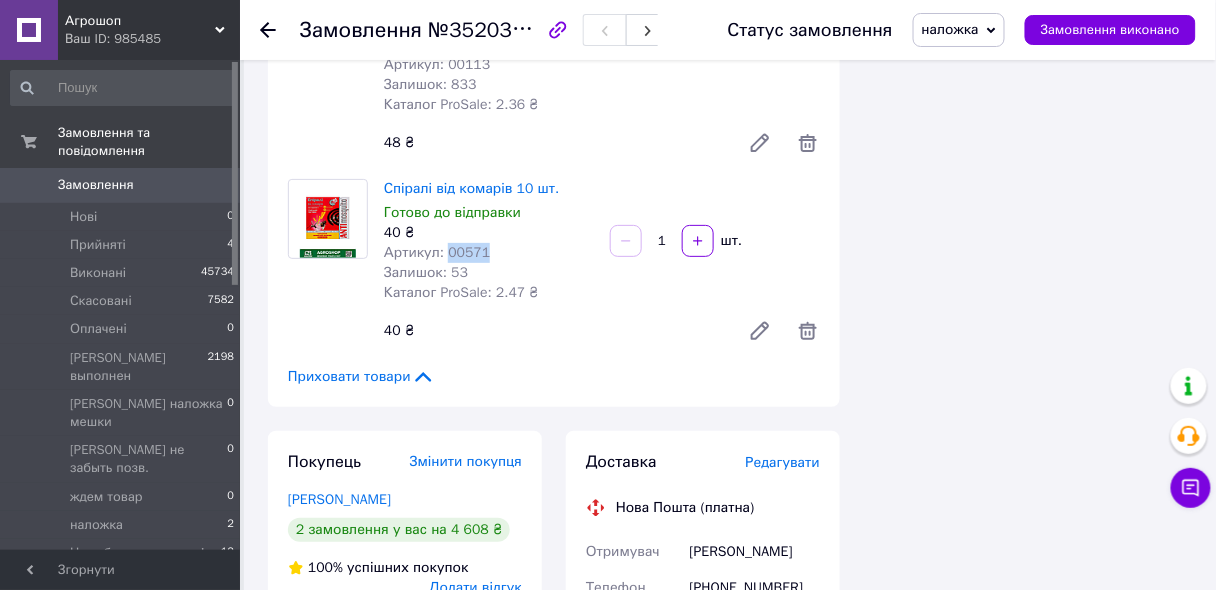 click on "Артикул: 00571" at bounding box center (437, 252) 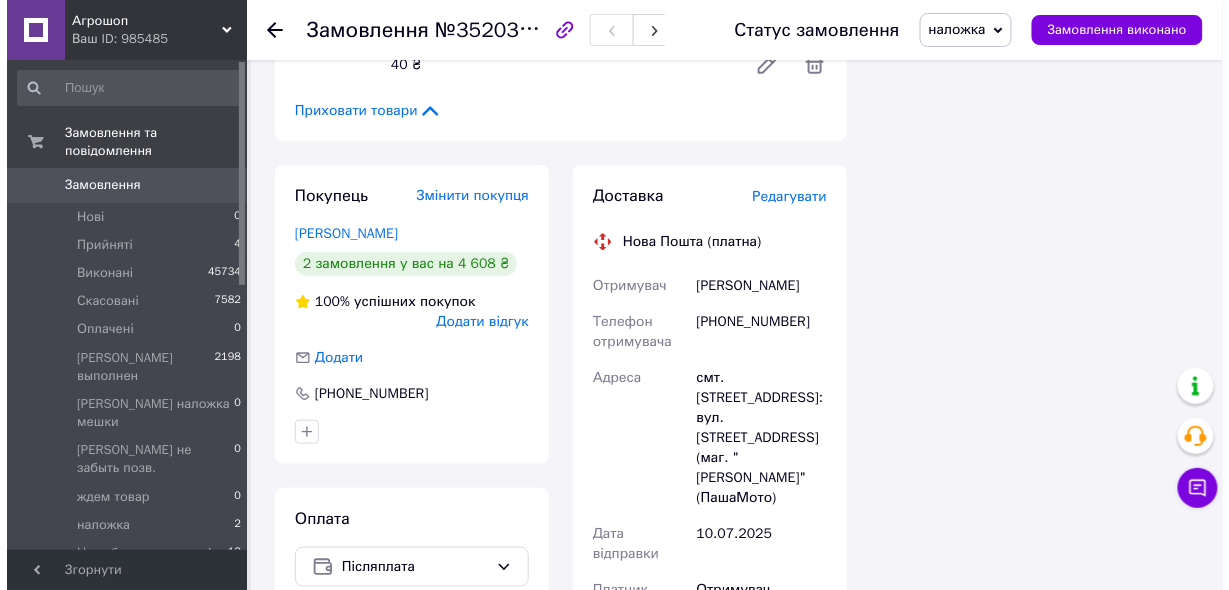 scroll, scrollTop: 2160, scrollLeft: 0, axis: vertical 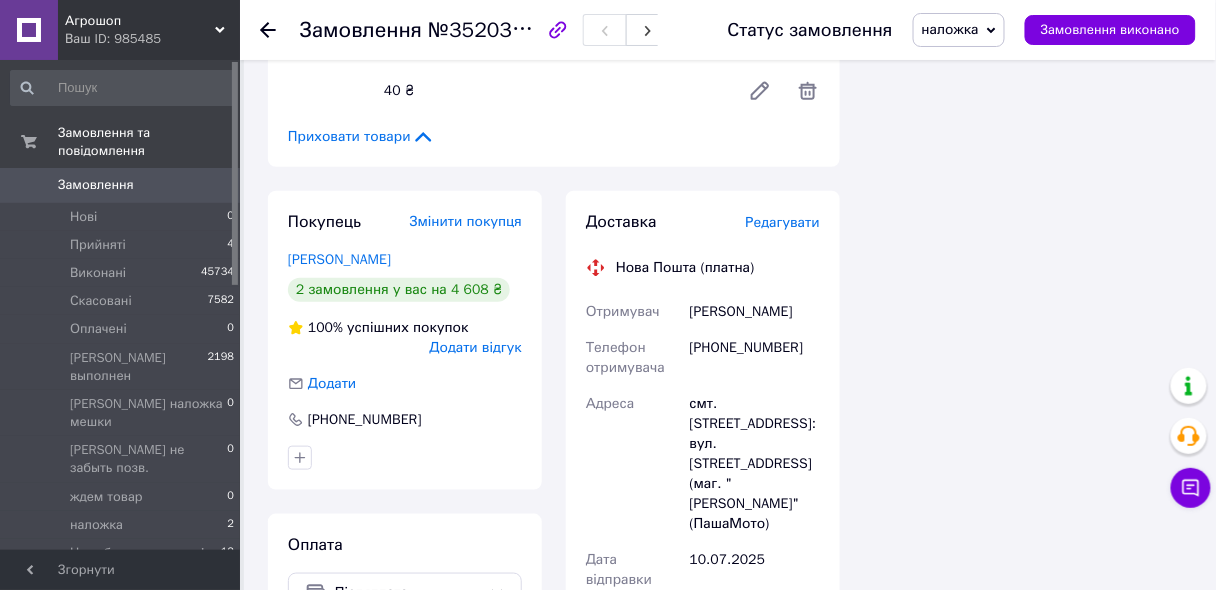click on "Редагувати" at bounding box center (783, 222) 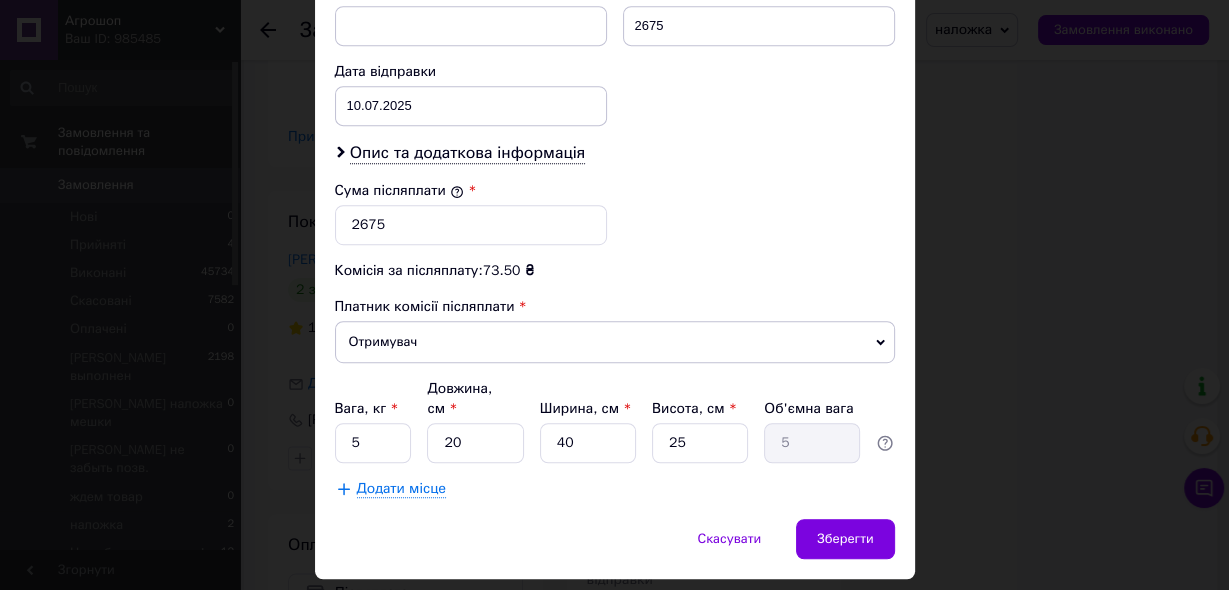 scroll, scrollTop: 924, scrollLeft: 0, axis: vertical 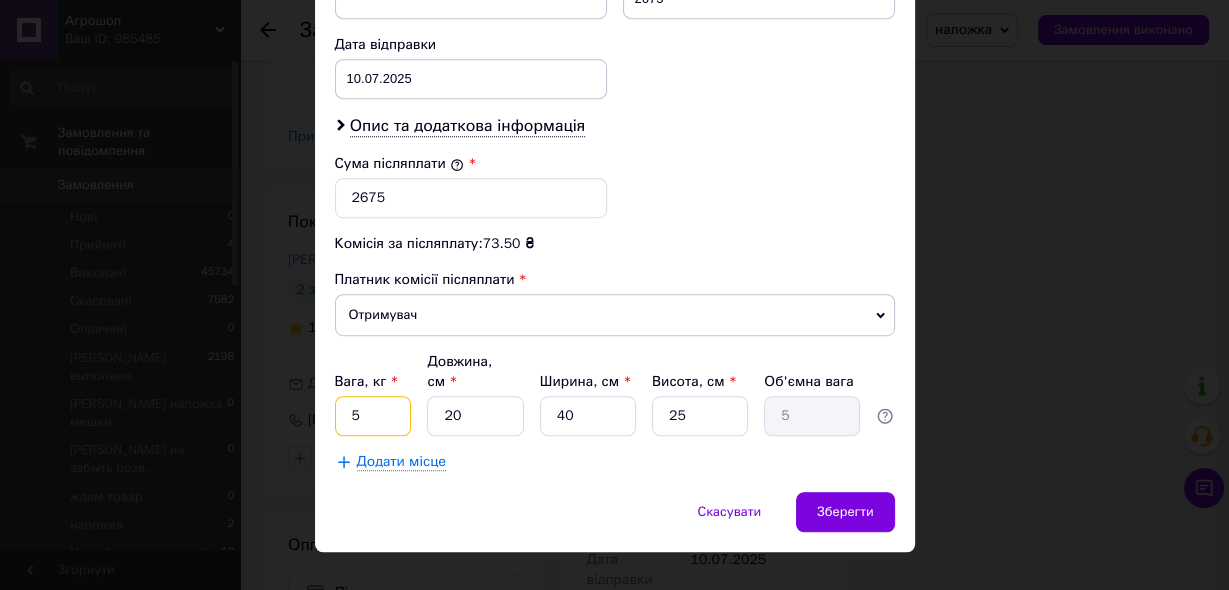 click on "5" at bounding box center [373, 416] 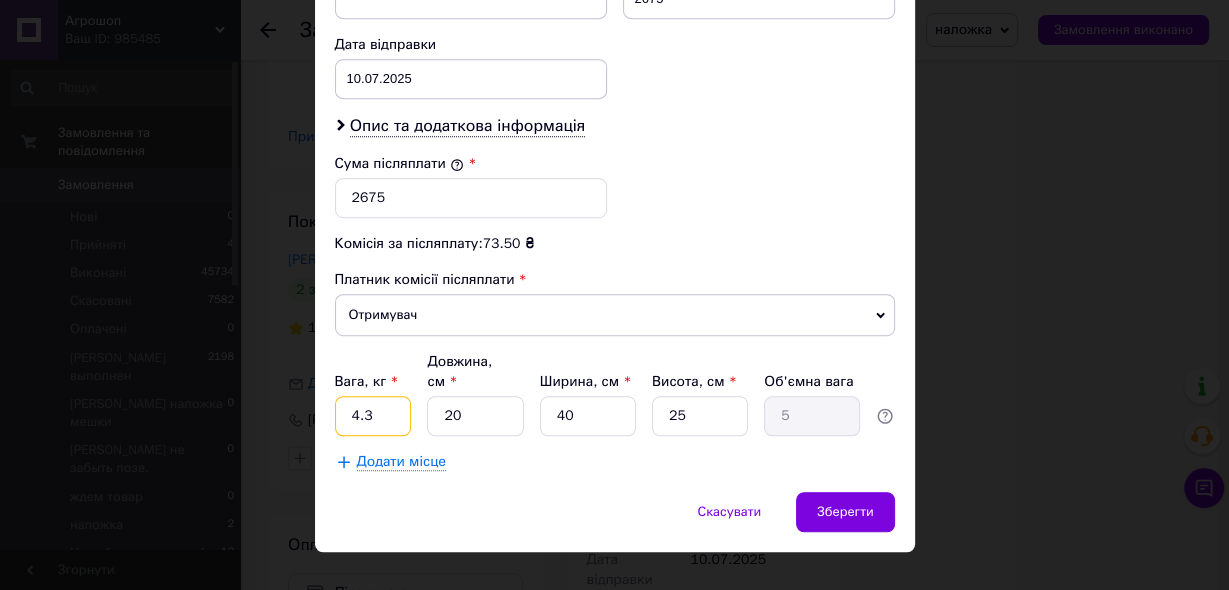 type on "4.3" 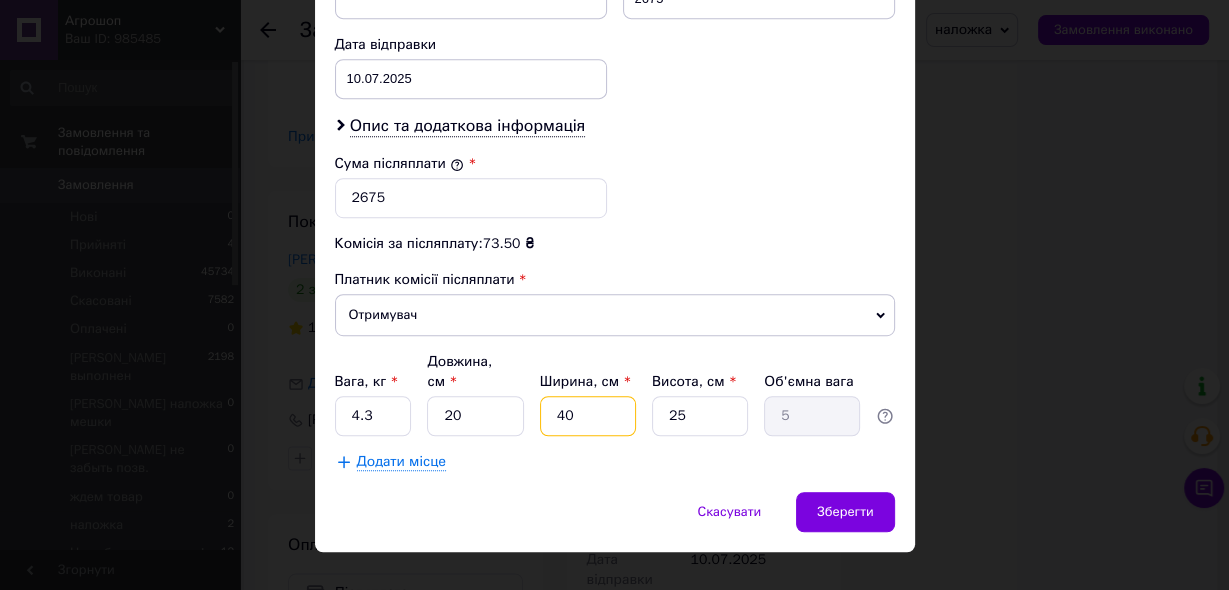 click on "40" at bounding box center [588, 416] 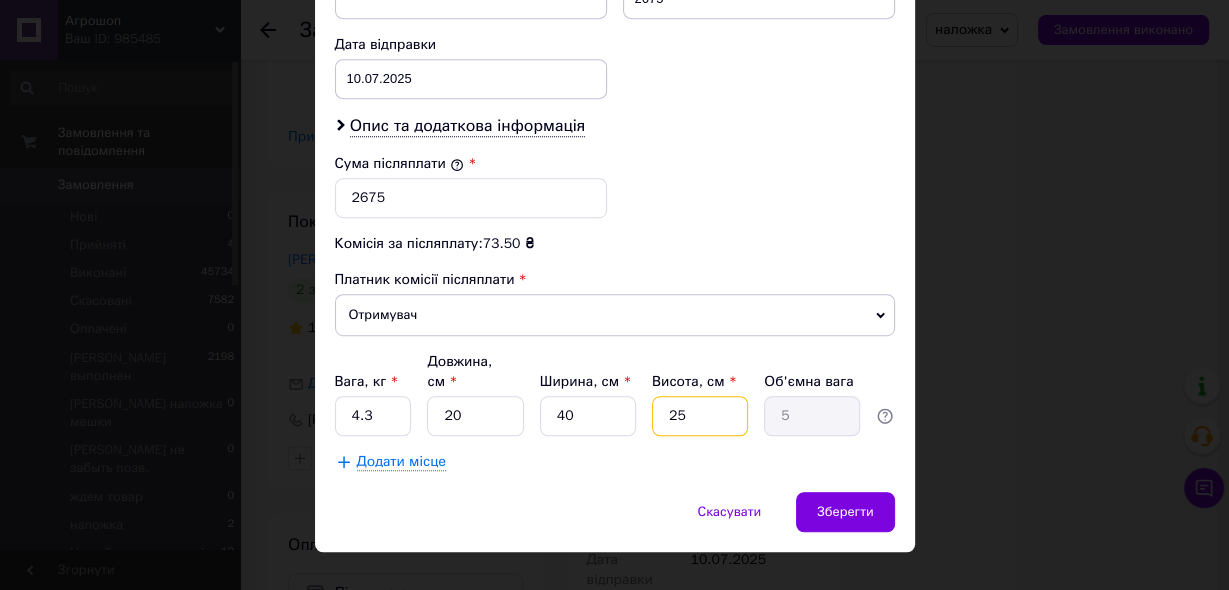 click on "25" at bounding box center (700, 416) 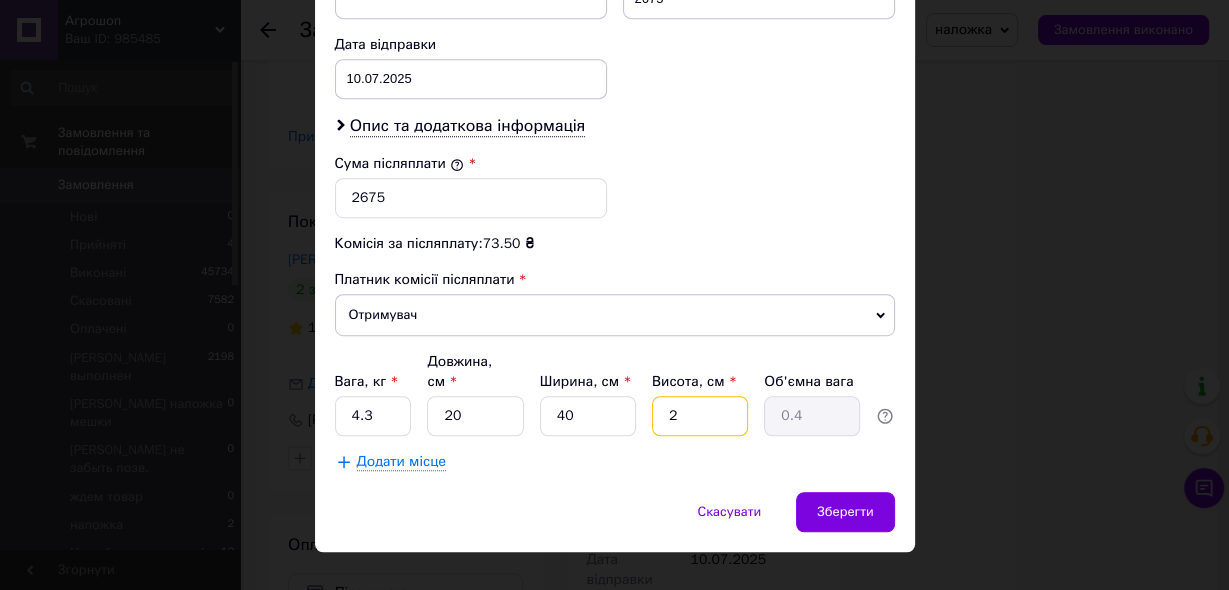 type on "20" 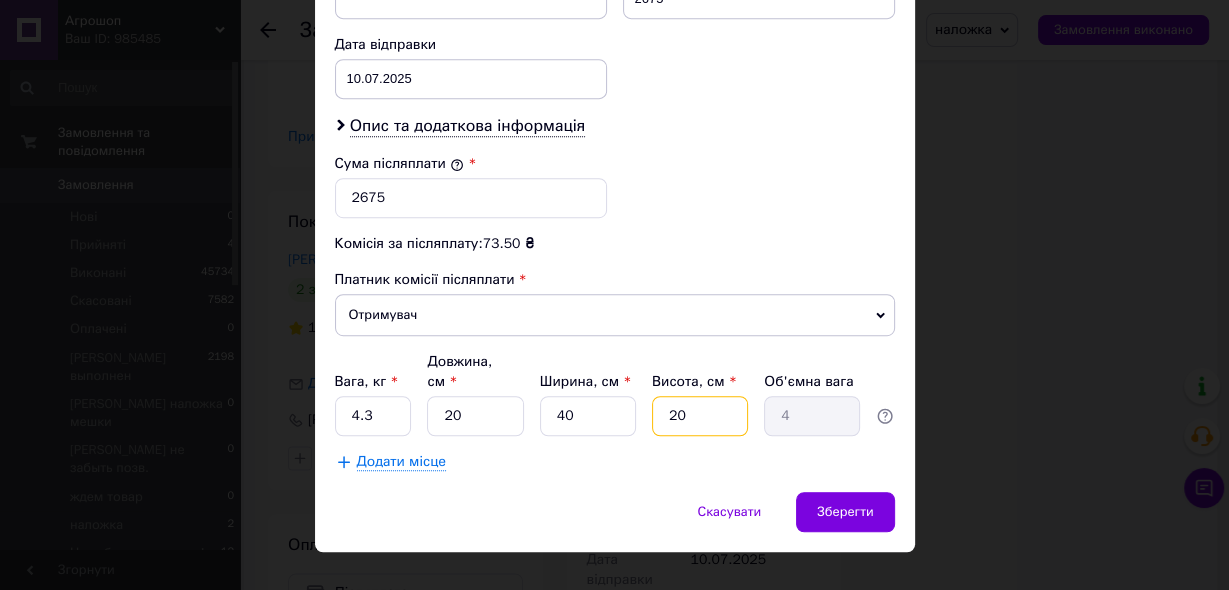 type on "2" 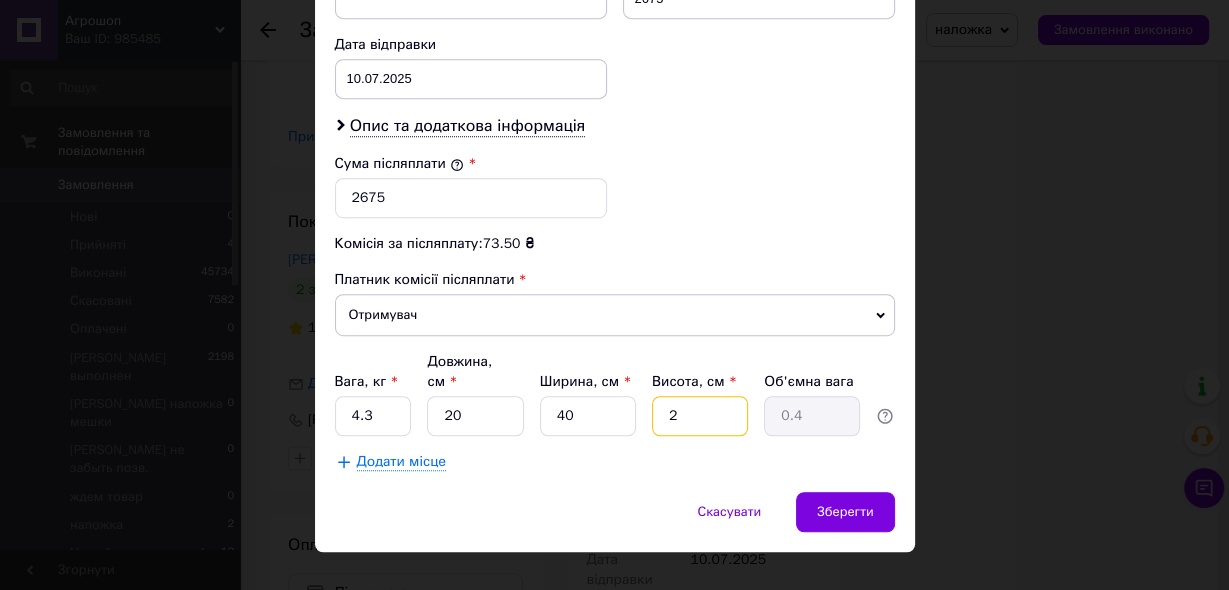 type on "23" 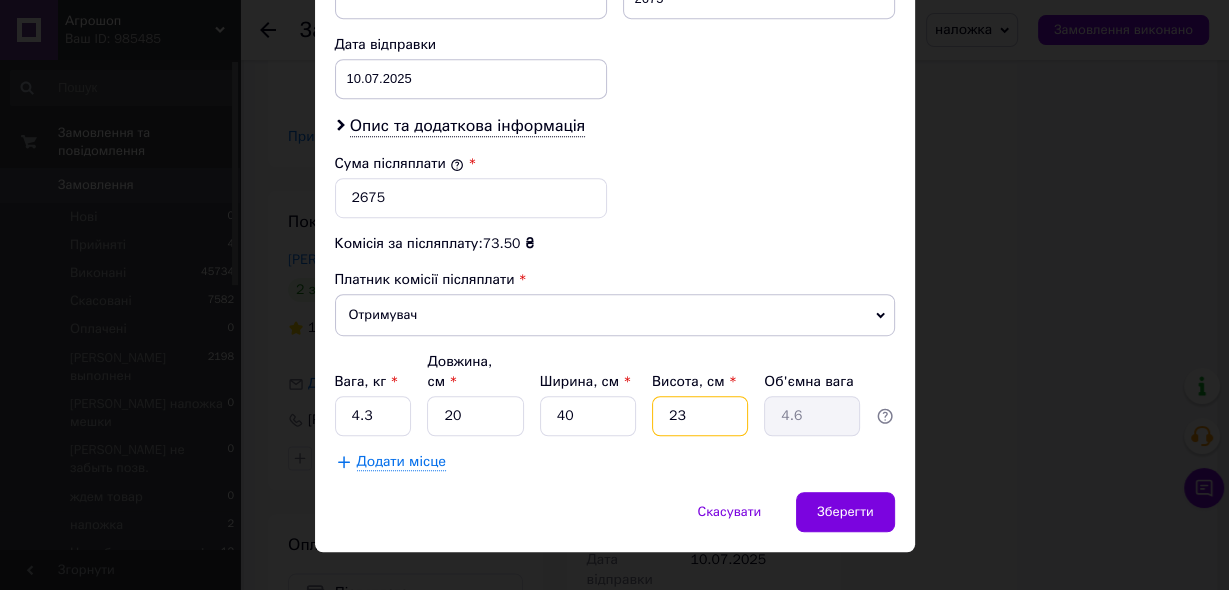 type on "2" 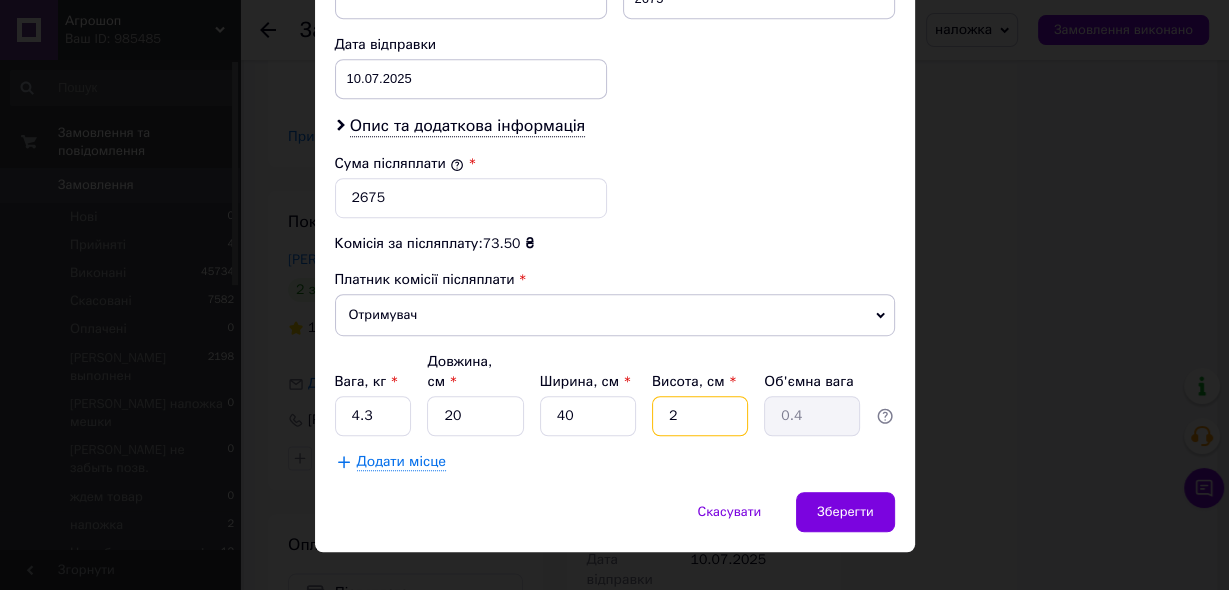 type on "22" 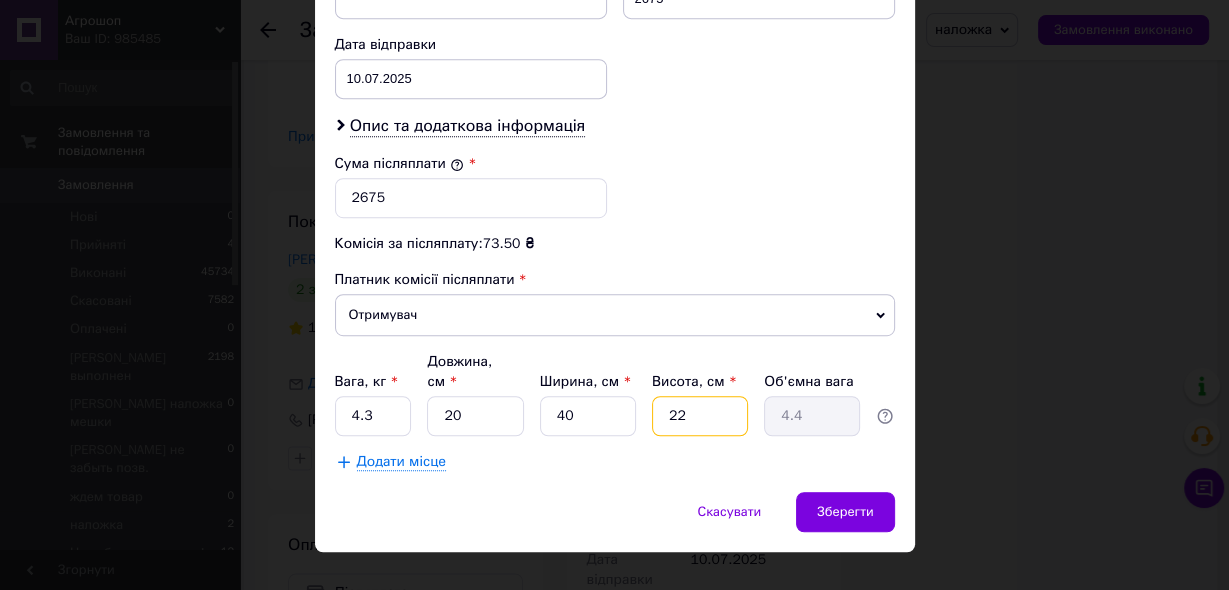 type on "2" 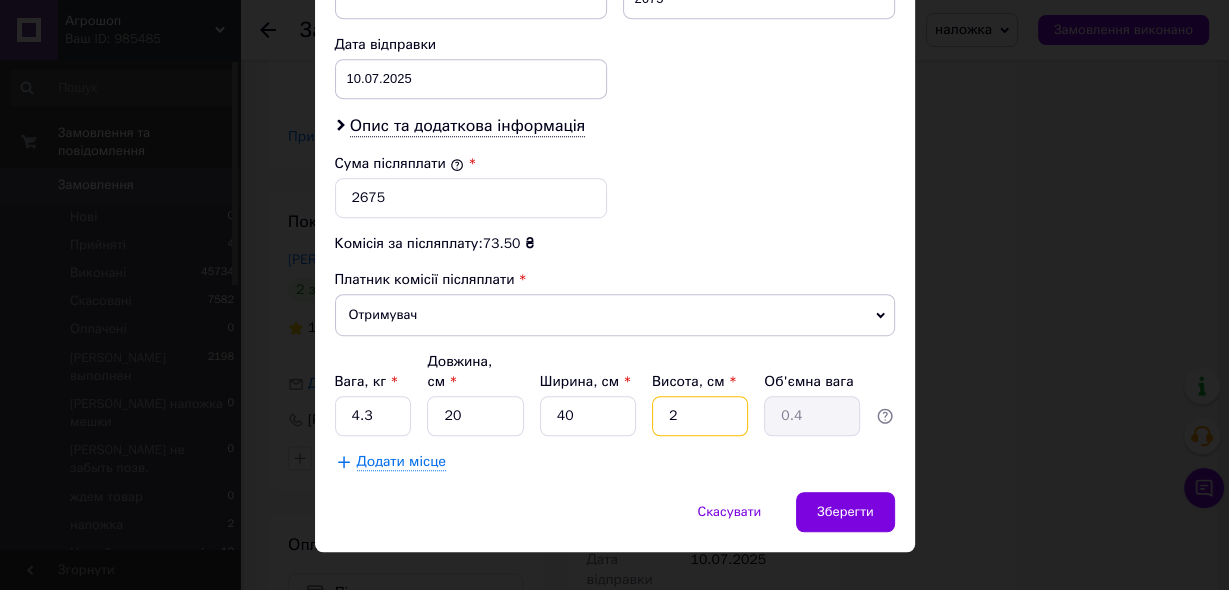 type on "21" 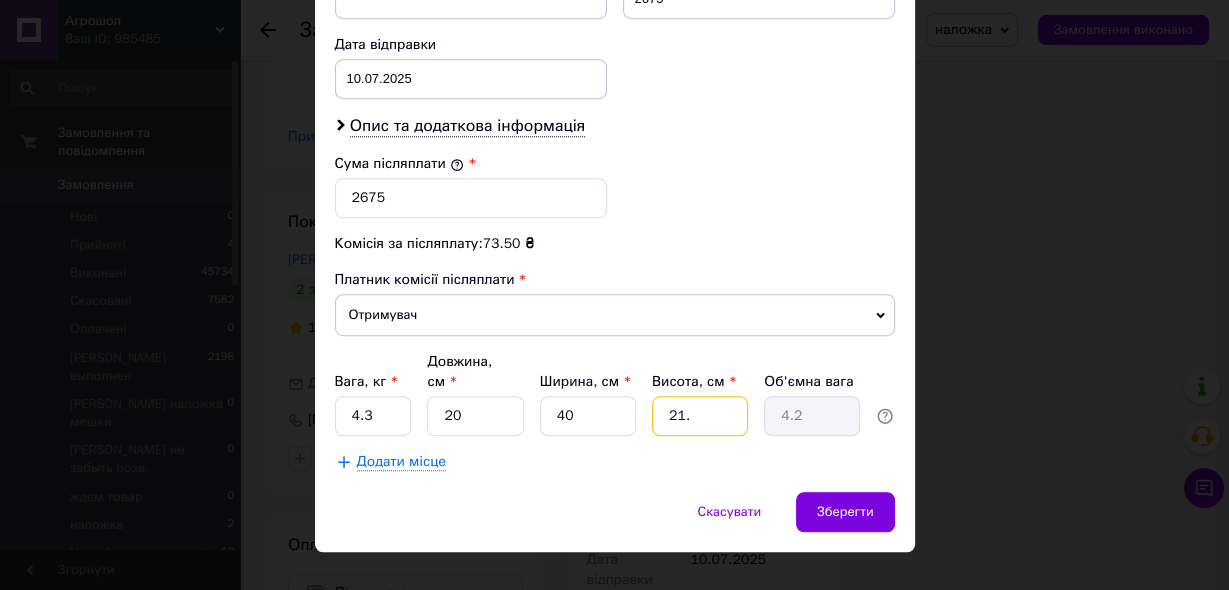 type on "21.5" 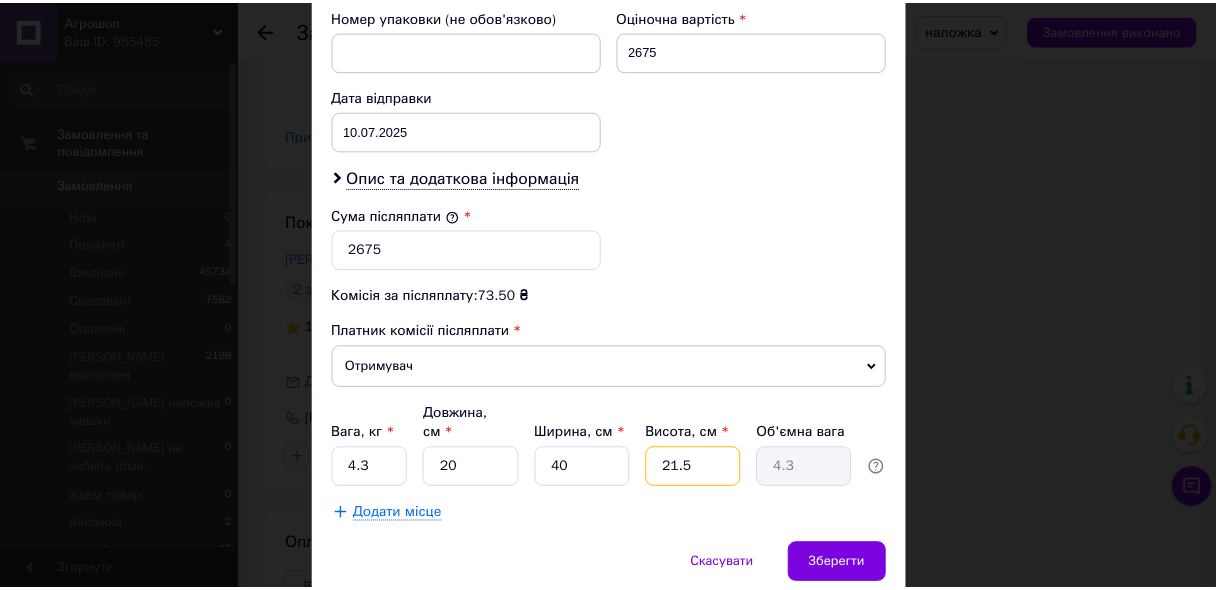 scroll, scrollTop: 924, scrollLeft: 0, axis: vertical 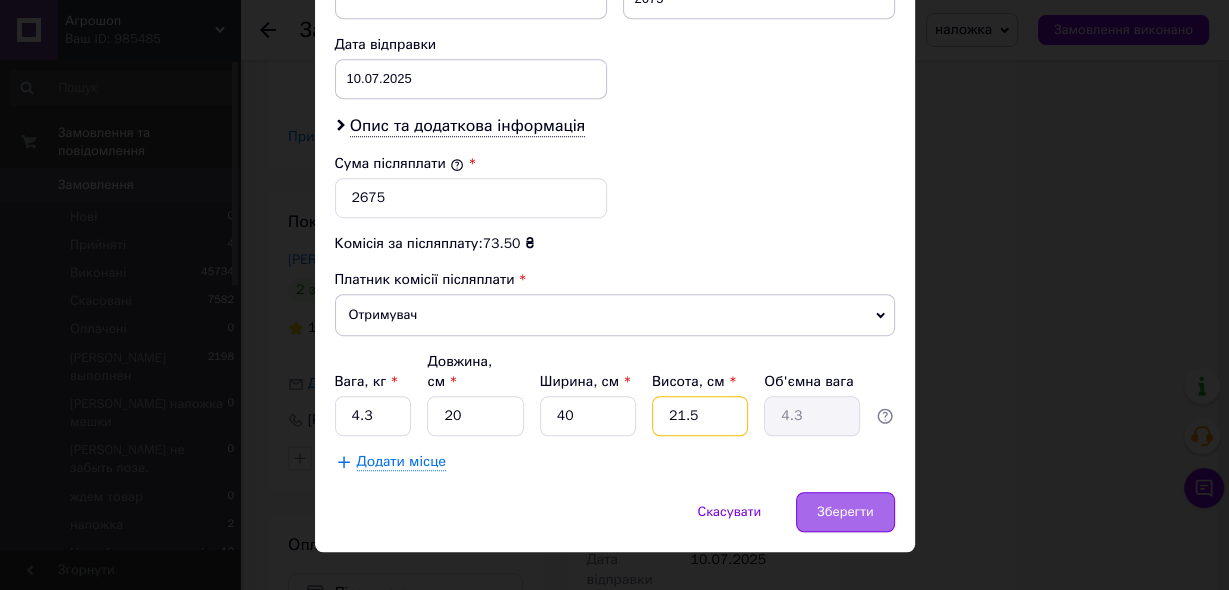 type on "21.5" 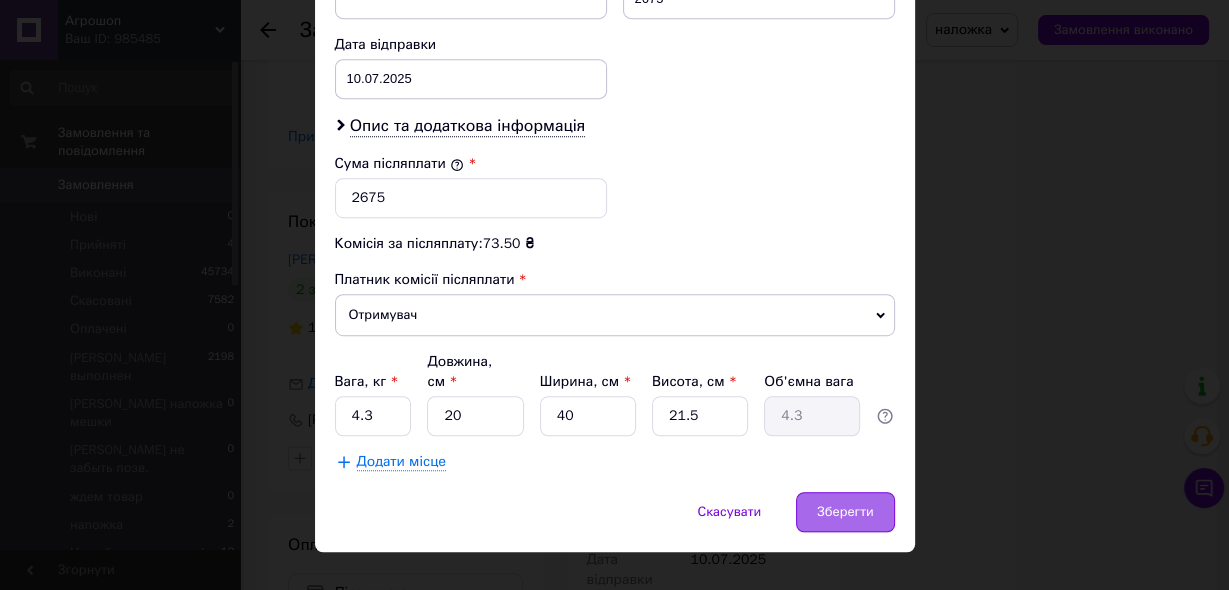 click on "Зберегти" at bounding box center [845, 512] 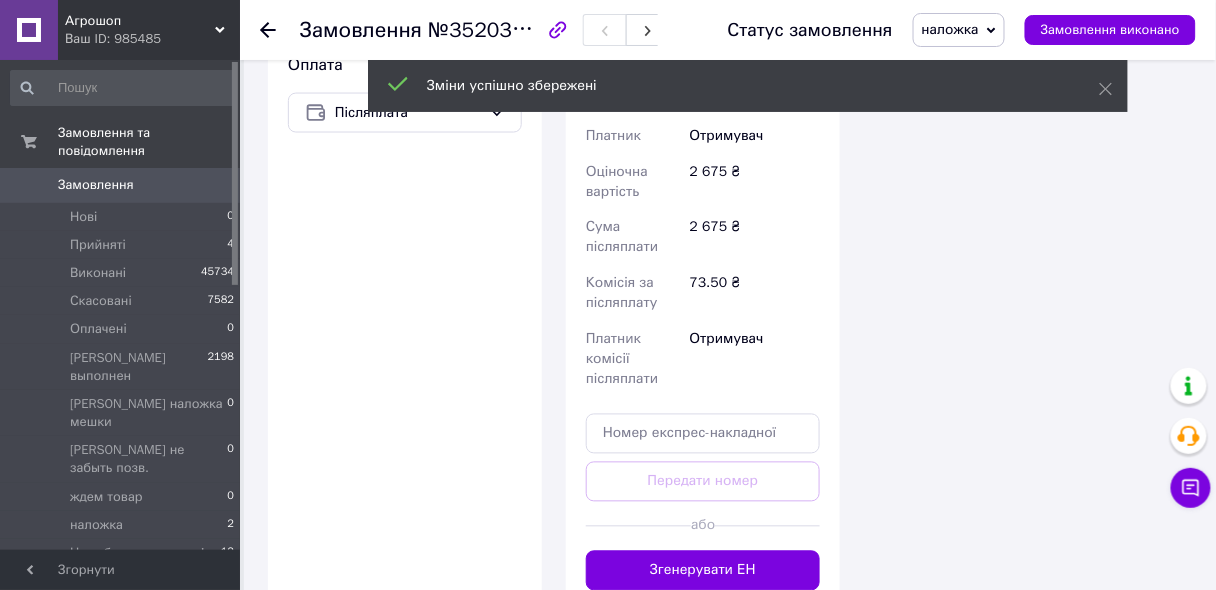 scroll, scrollTop: 2880, scrollLeft: 0, axis: vertical 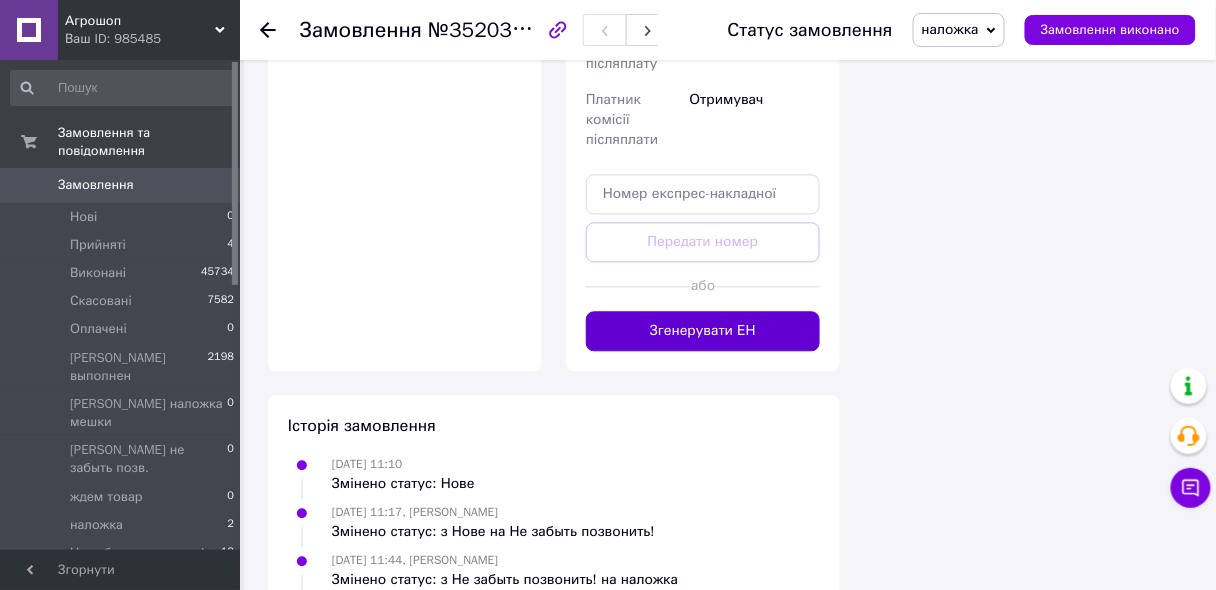 click on "Згенерувати ЕН" at bounding box center [703, 331] 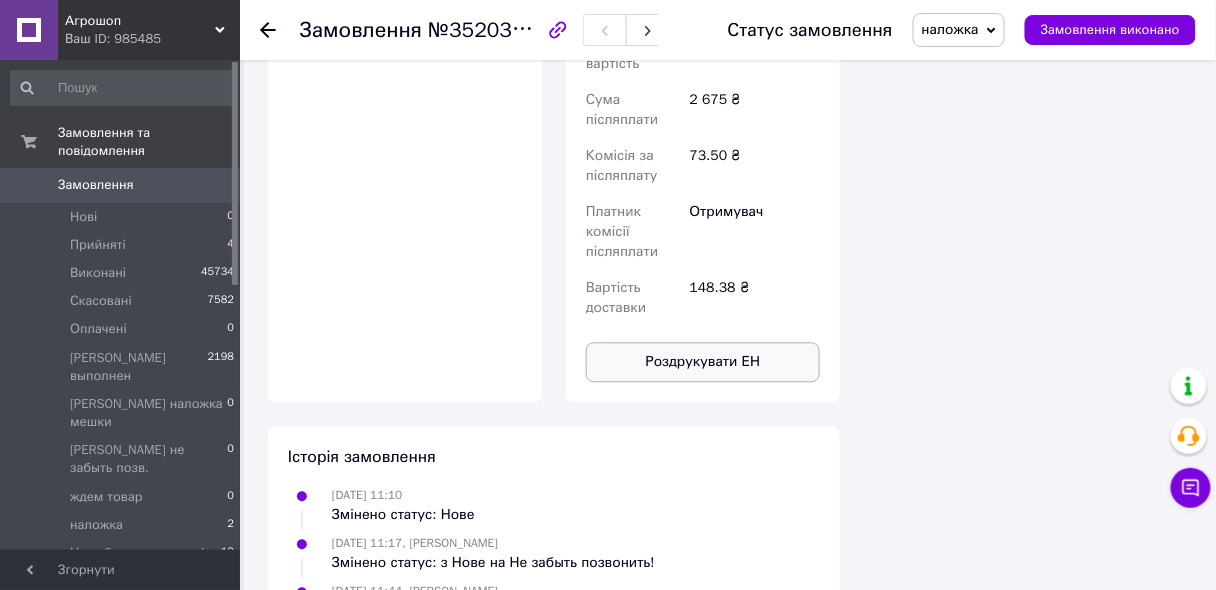 click on "Роздрукувати ЕН" at bounding box center [703, 362] 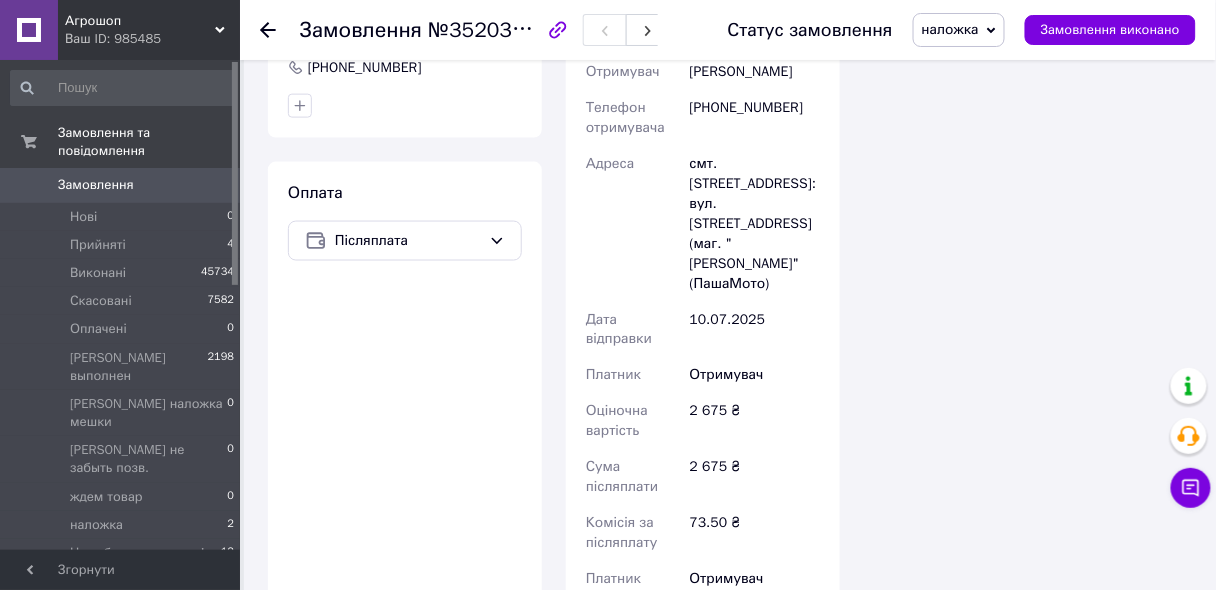 scroll, scrollTop: 2512, scrollLeft: 0, axis: vertical 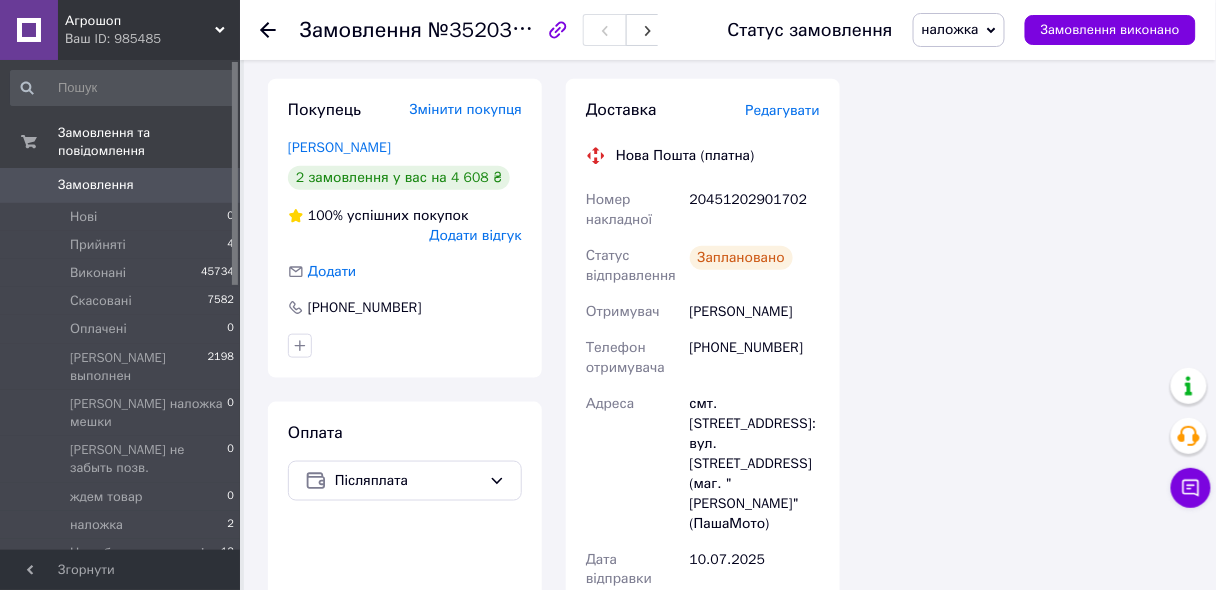 click on "20451202901702" at bounding box center [755, 210] 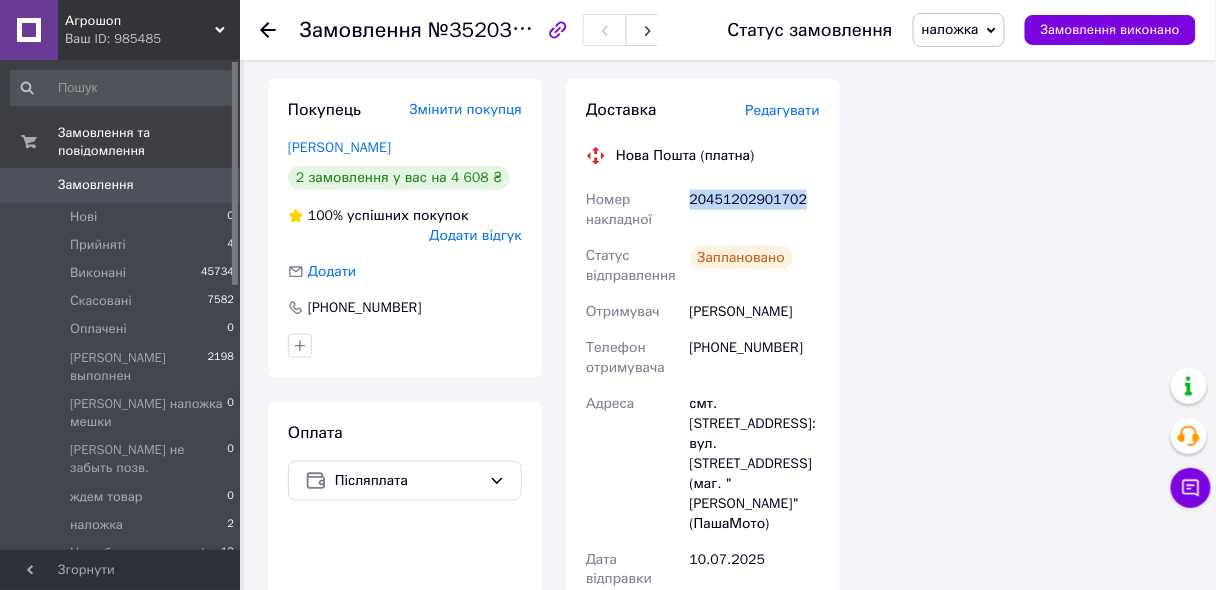 click on "20451202901702" at bounding box center [755, 210] 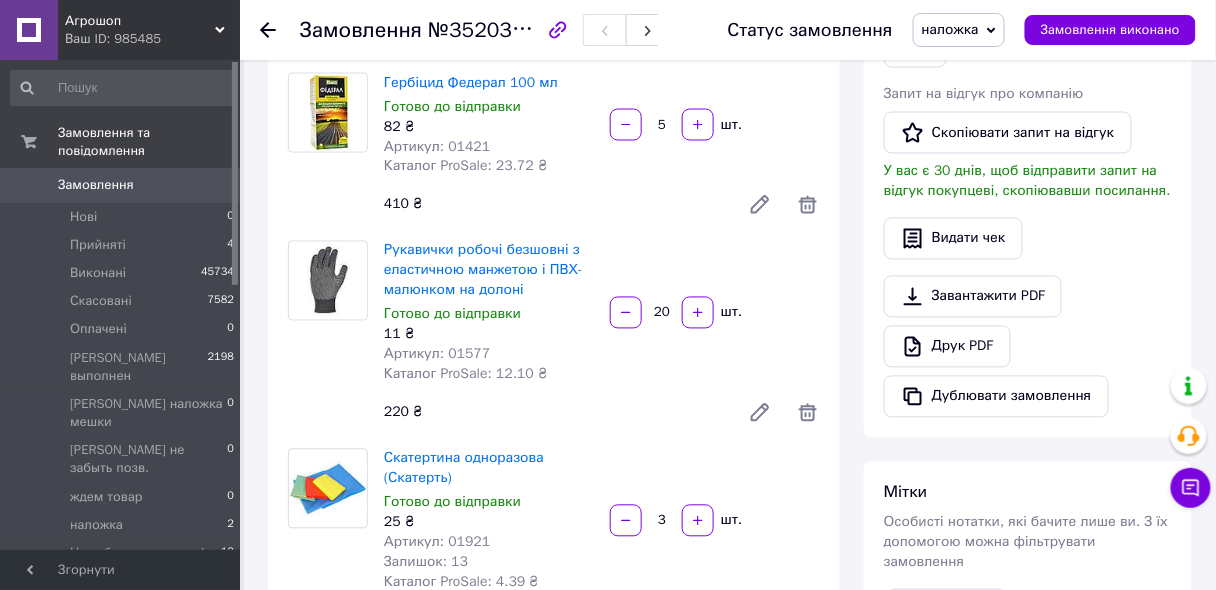 scroll, scrollTop: 592, scrollLeft: 0, axis: vertical 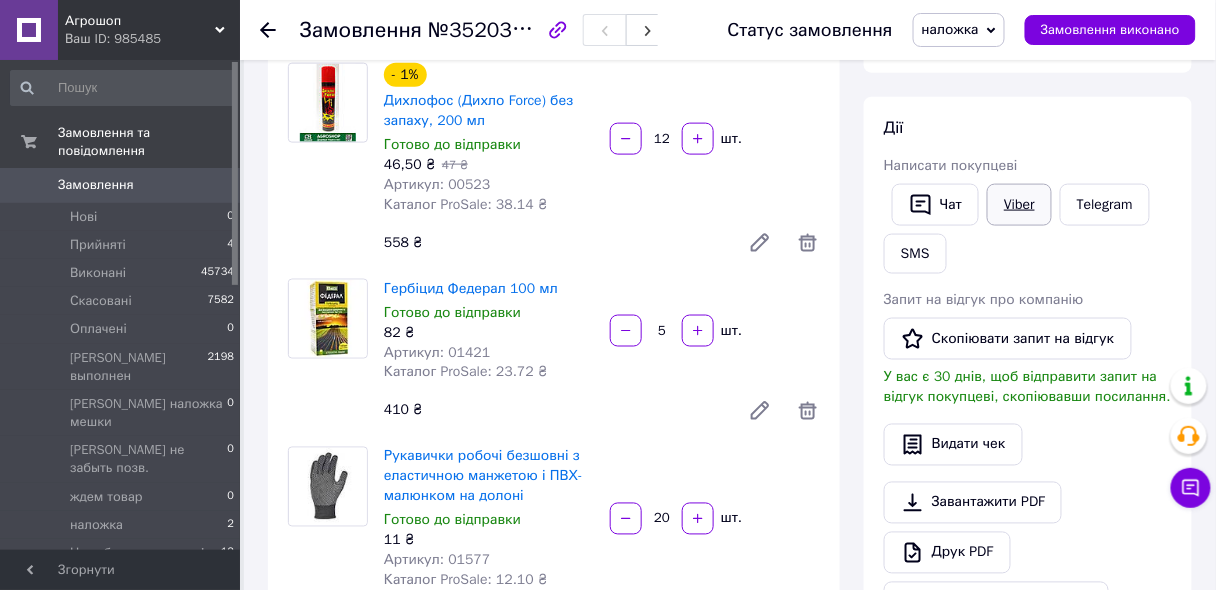 click on "Viber" at bounding box center (1019, 205) 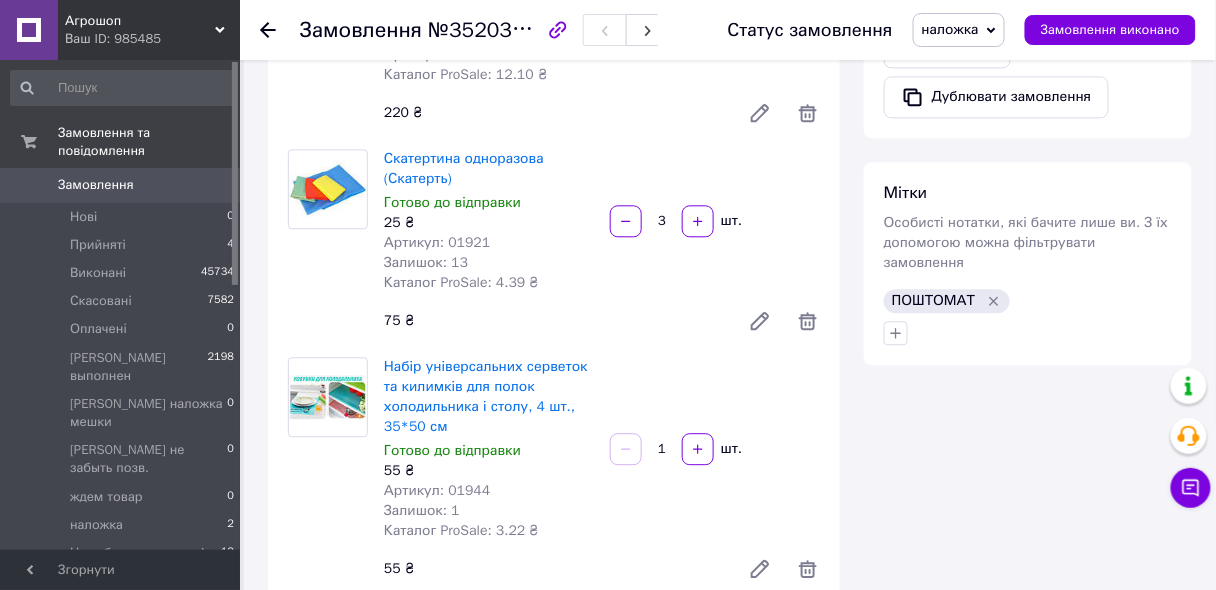 scroll, scrollTop: 1072, scrollLeft: 0, axis: vertical 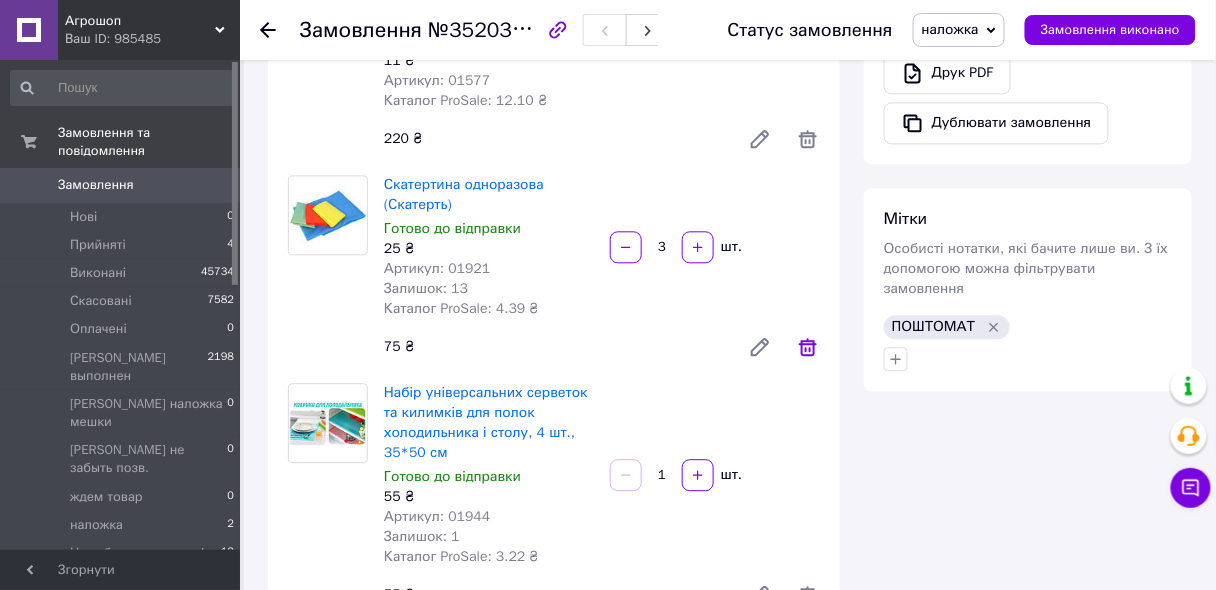 click 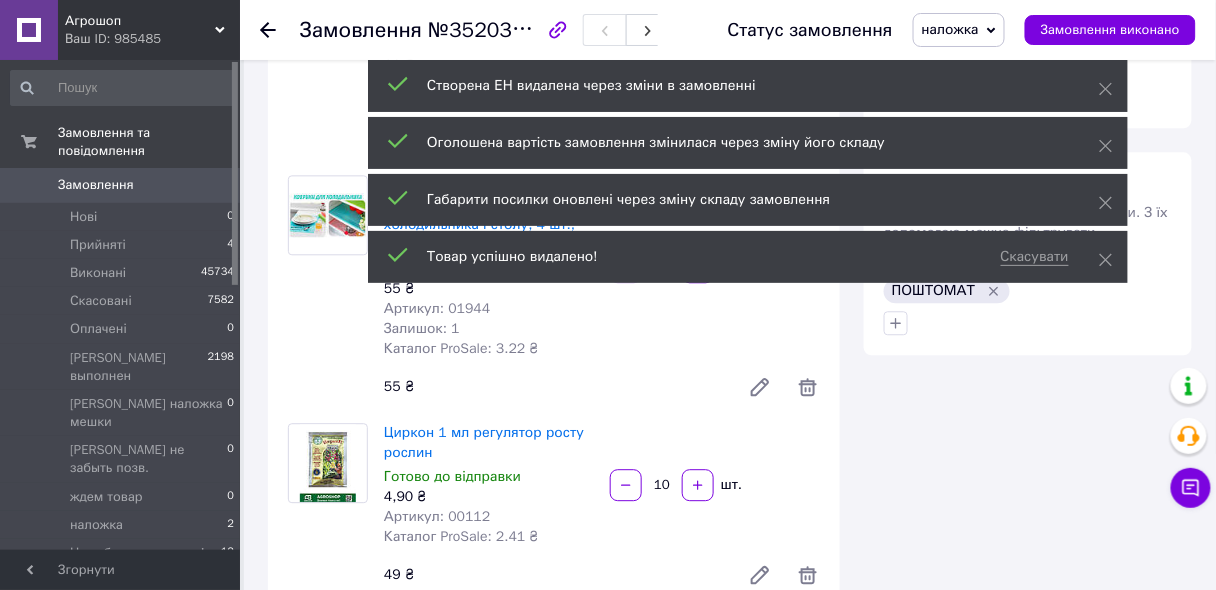 scroll, scrollTop: 131, scrollLeft: 0, axis: vertical 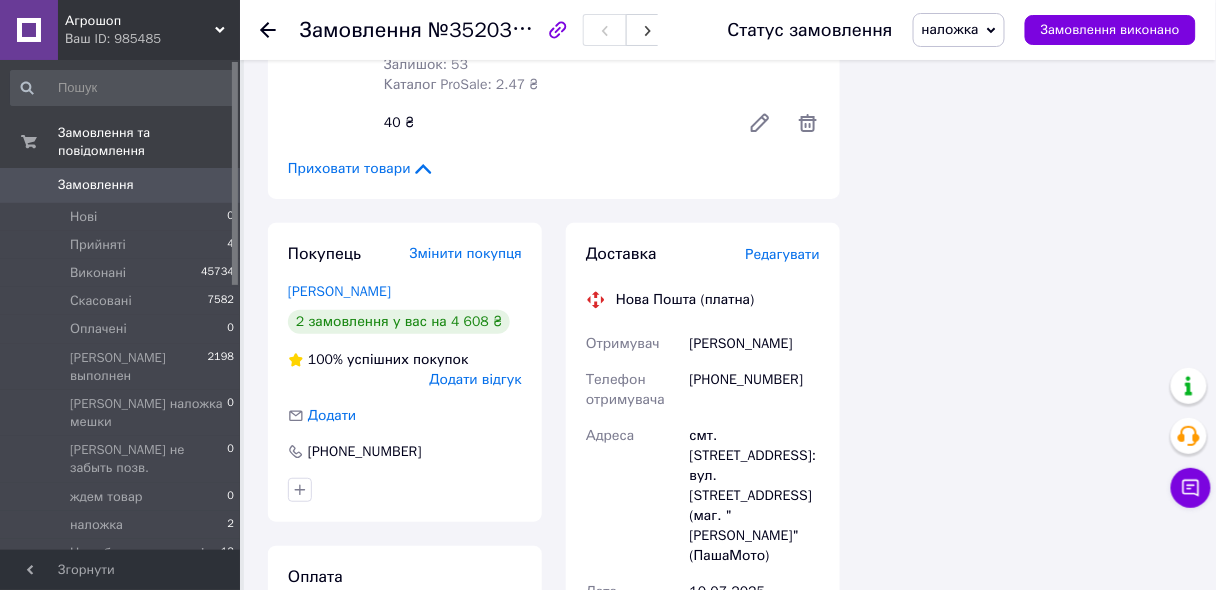 click on "Редагувати" at bounding box center [783, 254] 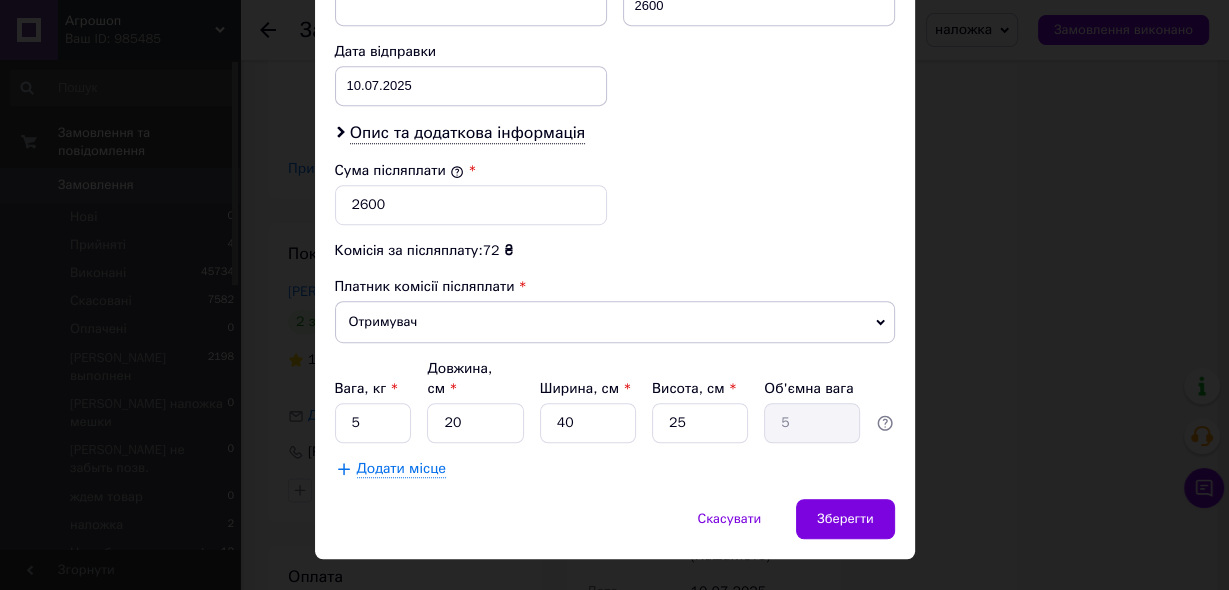scroll, scrollTop: 924, scrollLeft: 0, axis: vertical 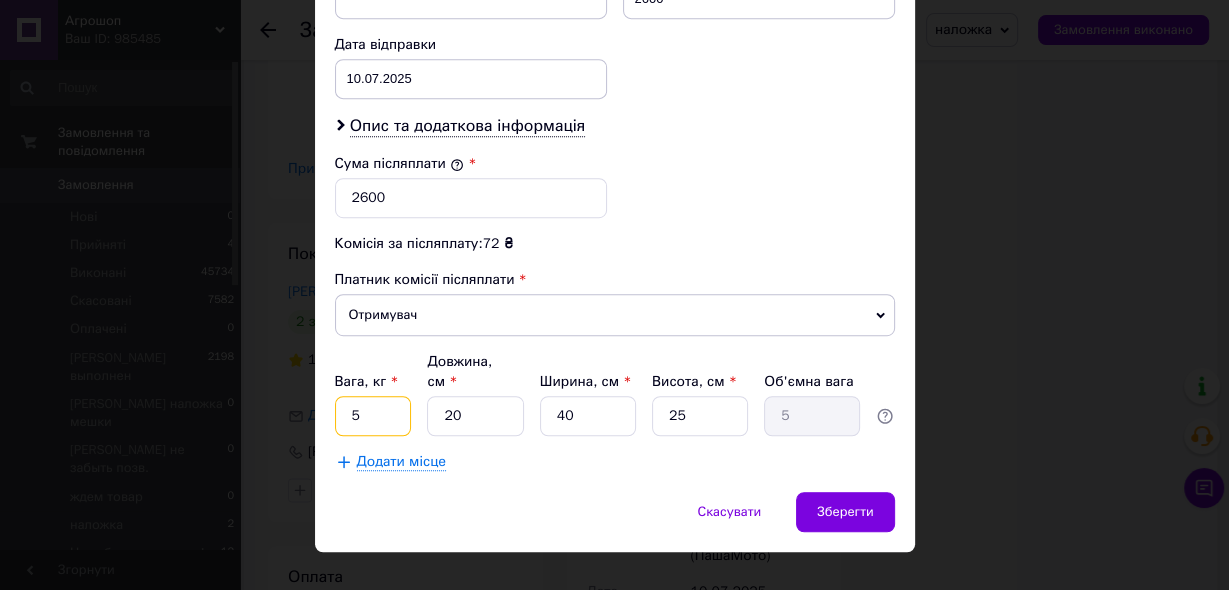 click on "5" at bounding box center [373, 416] 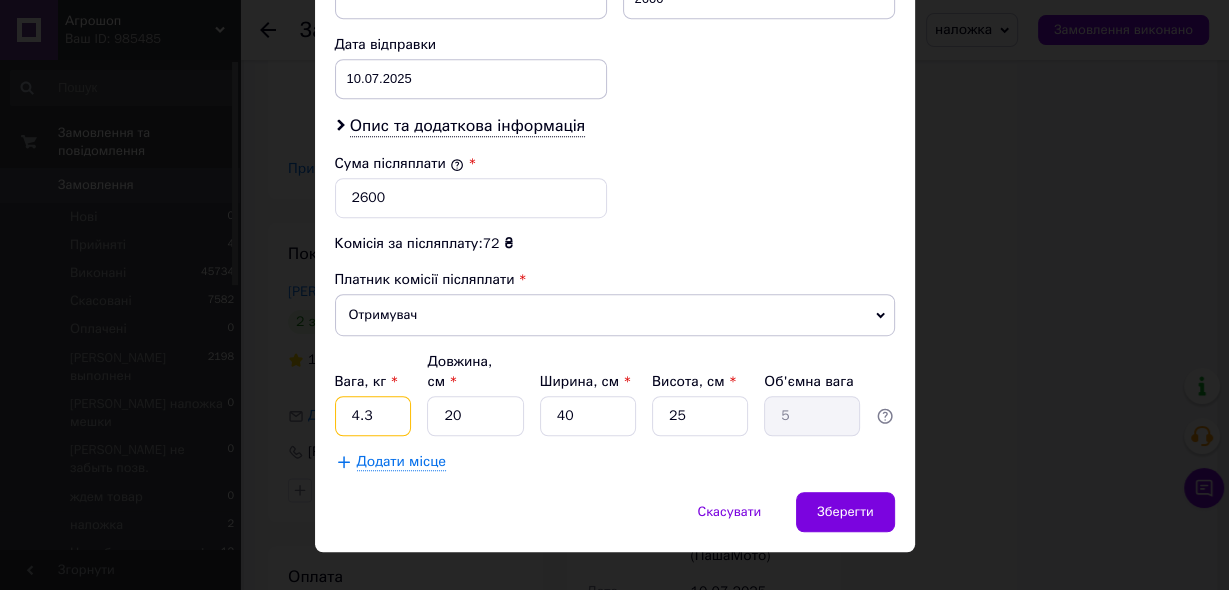 type on "4.3" 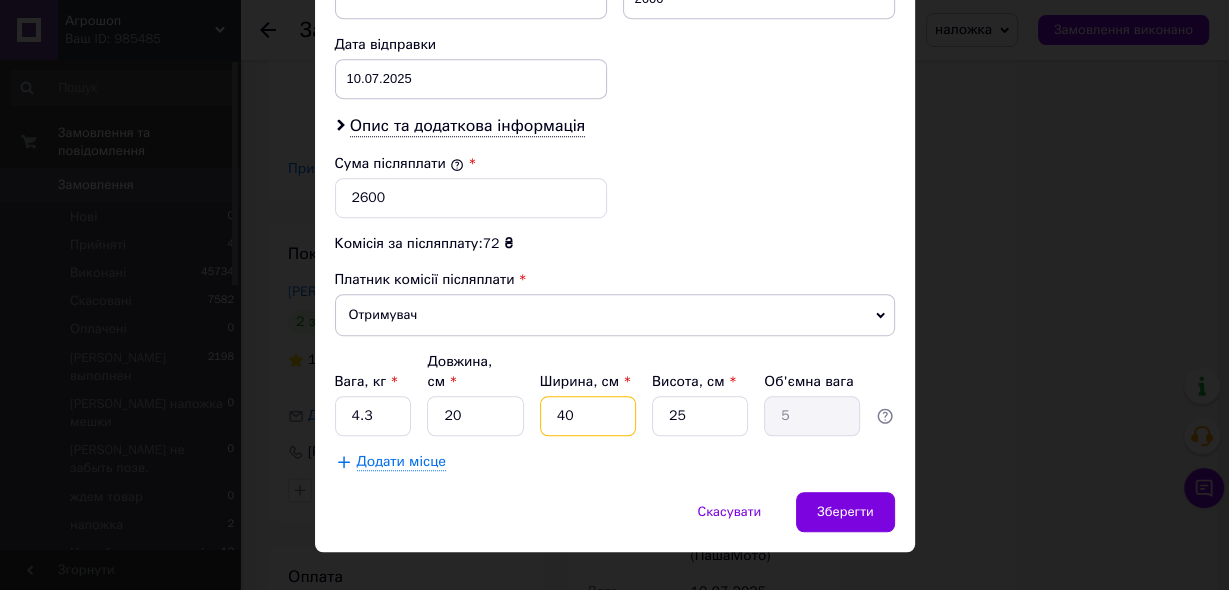 click on "40" at bounding box center (588, 416) 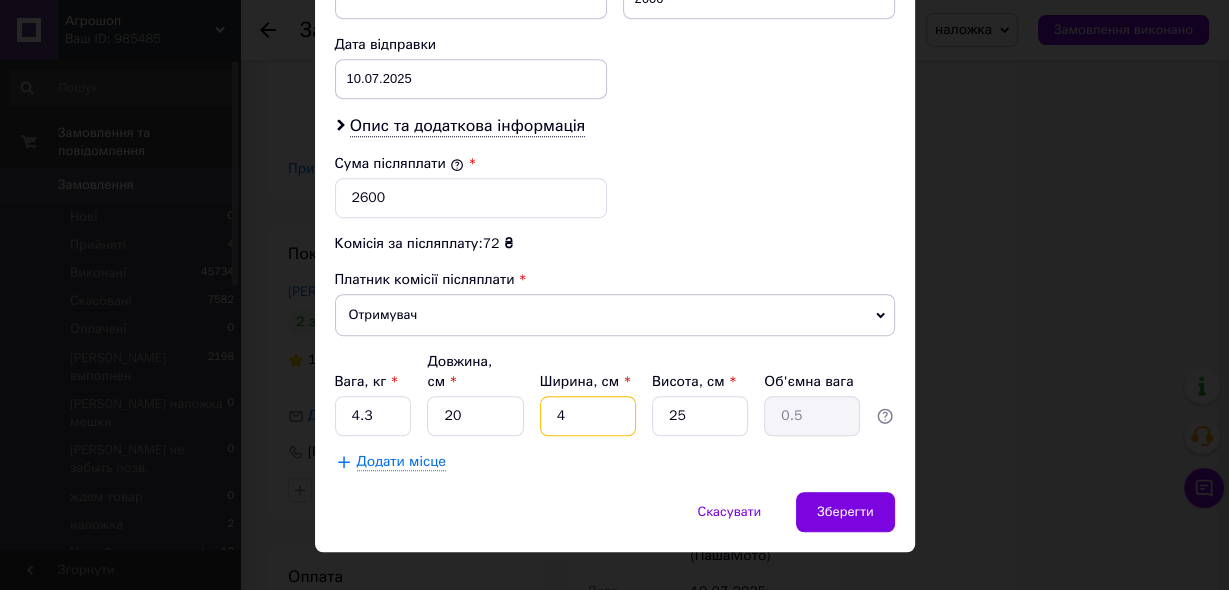 type 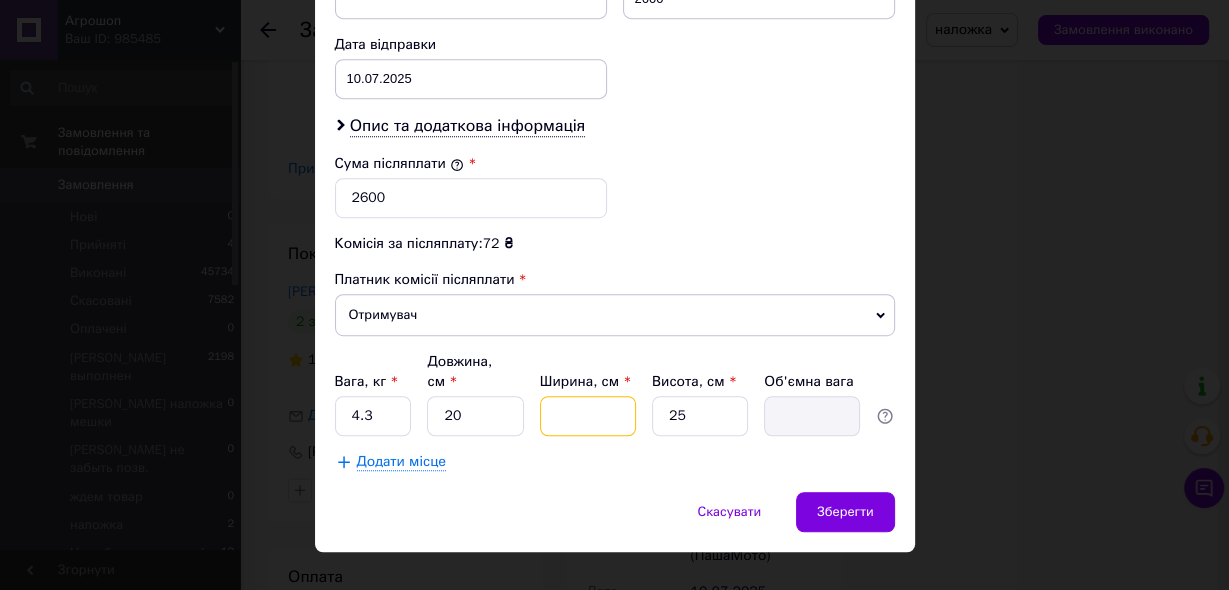 type on "3" 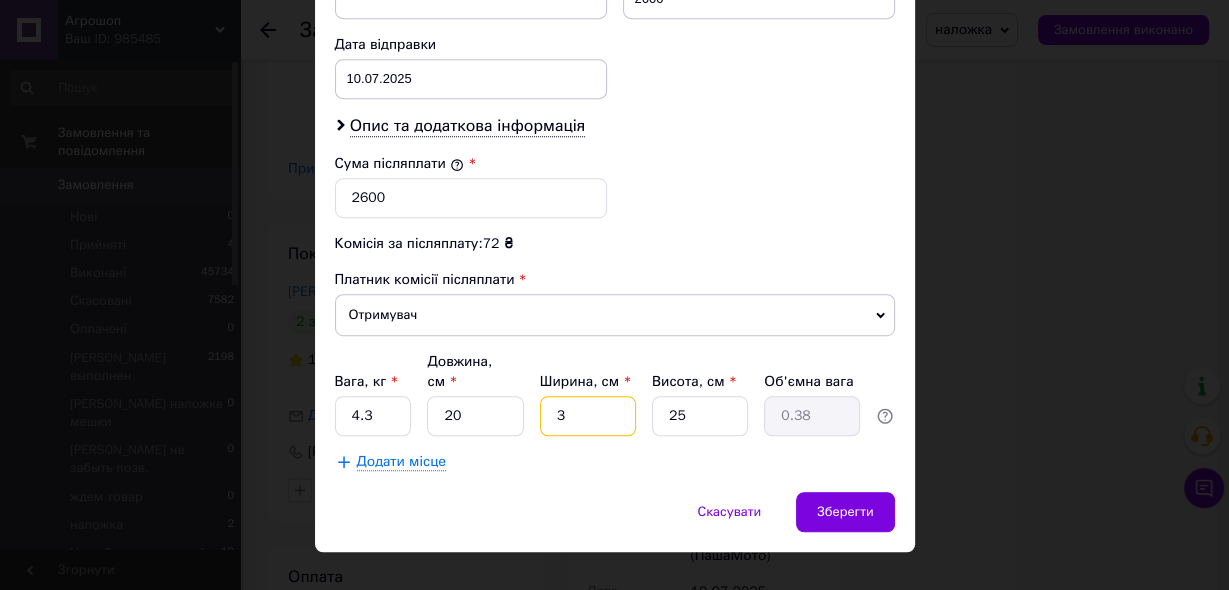 type on "38" 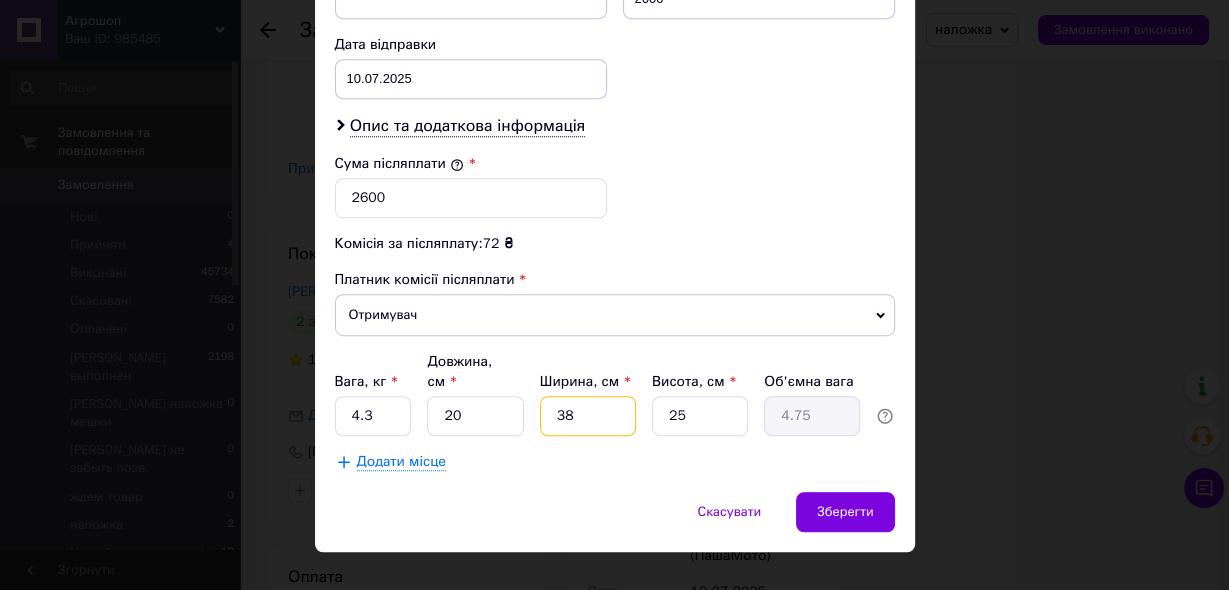 type on "3" 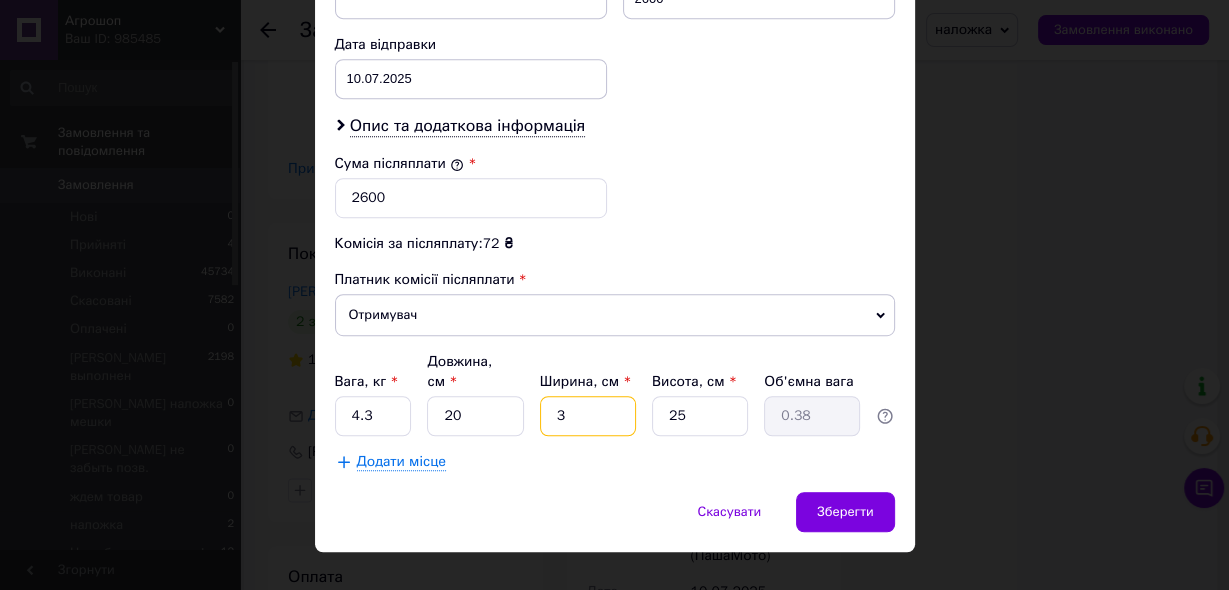 type on "35" 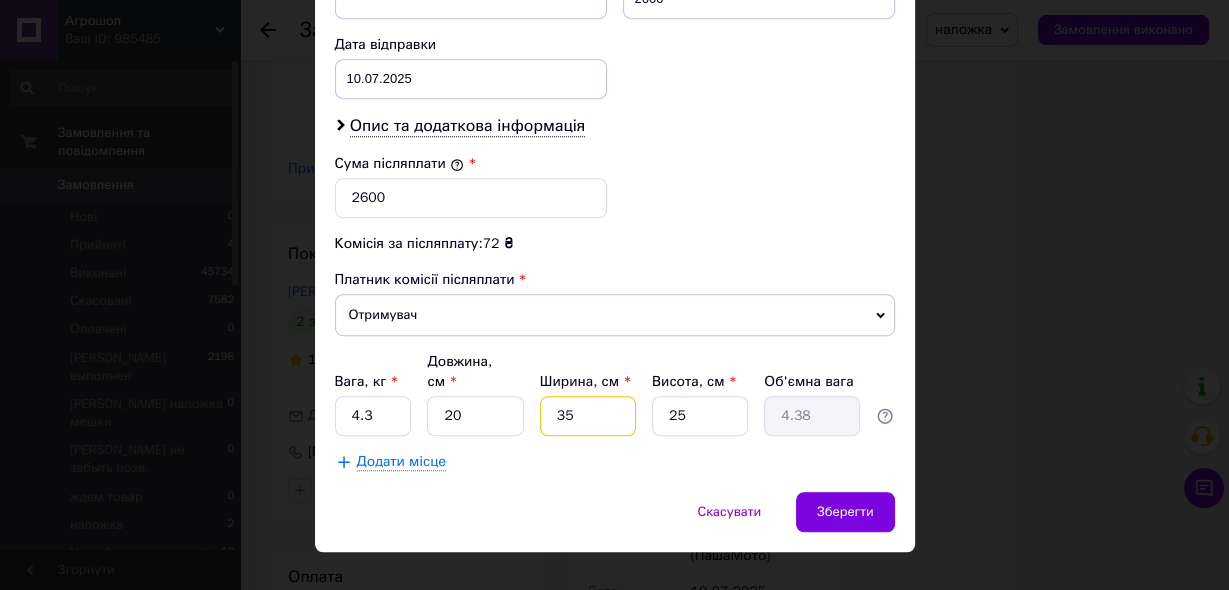 type on "3" 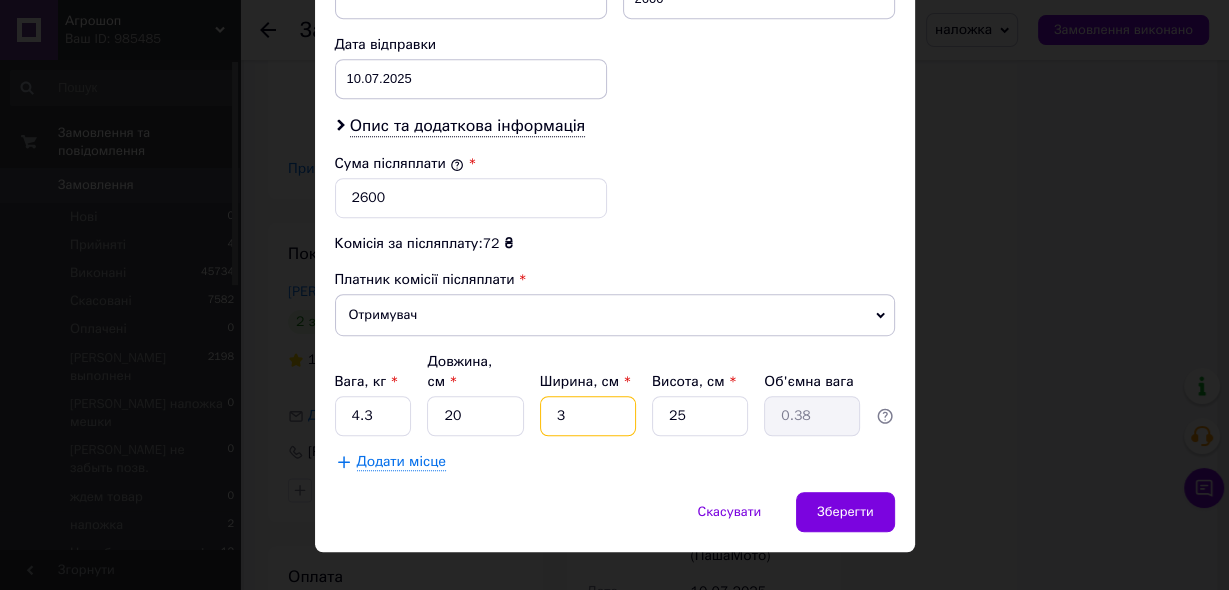 type on "34" 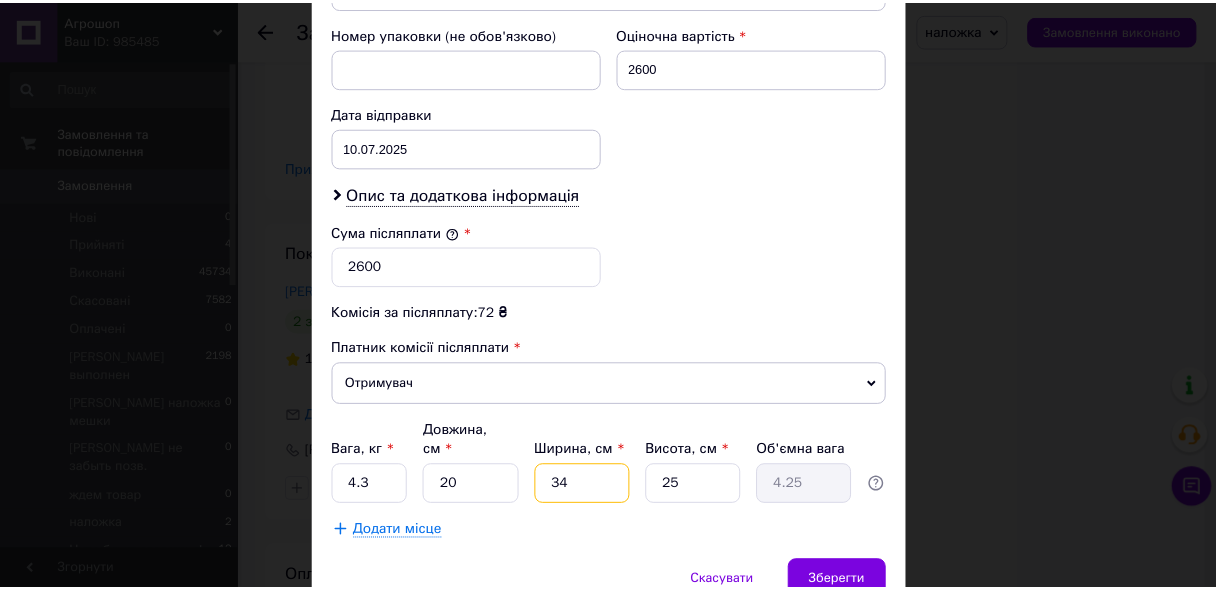 scroll, scrollTop: 924, scrollLeft: 0, axis: vertical 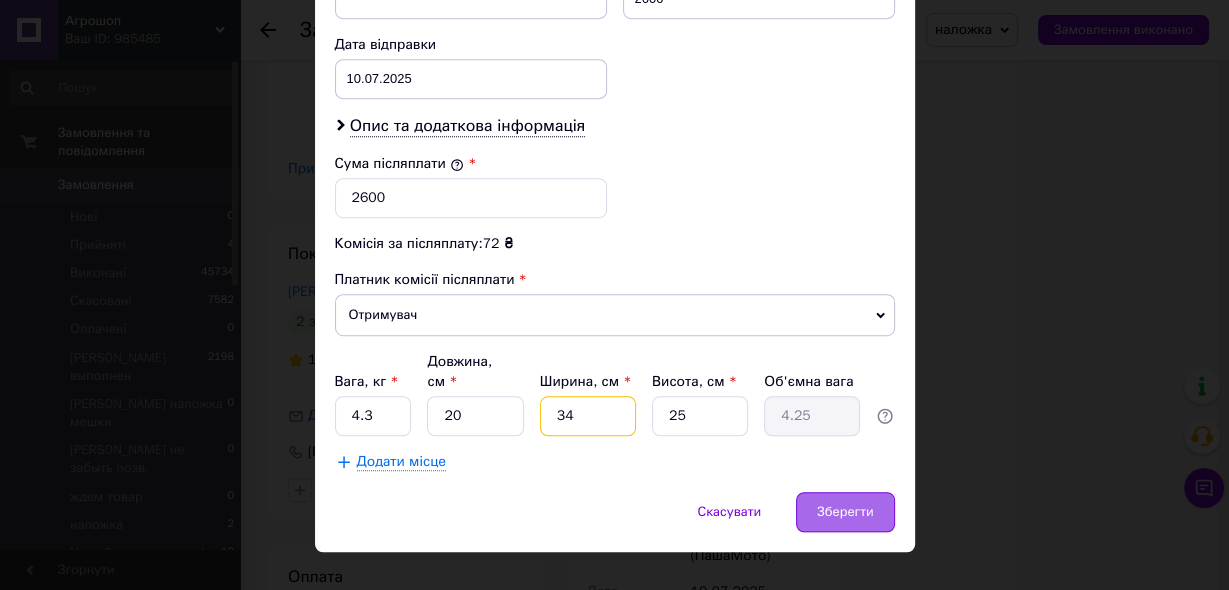 type on "34" 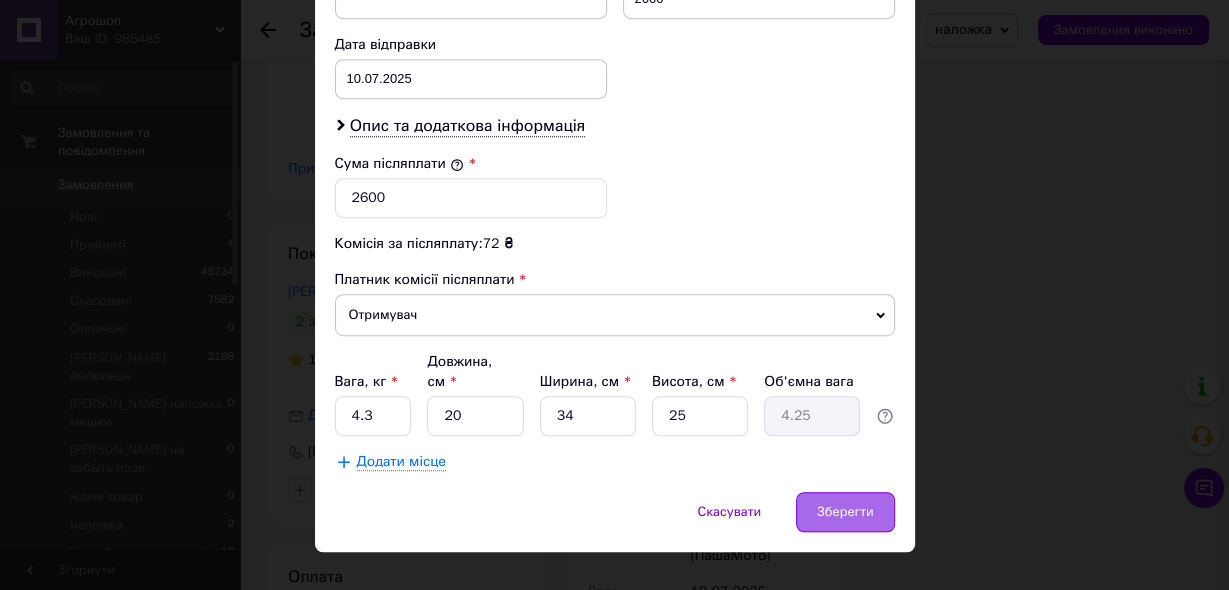 click on "Зберегти" at bounding box center [845, 512] 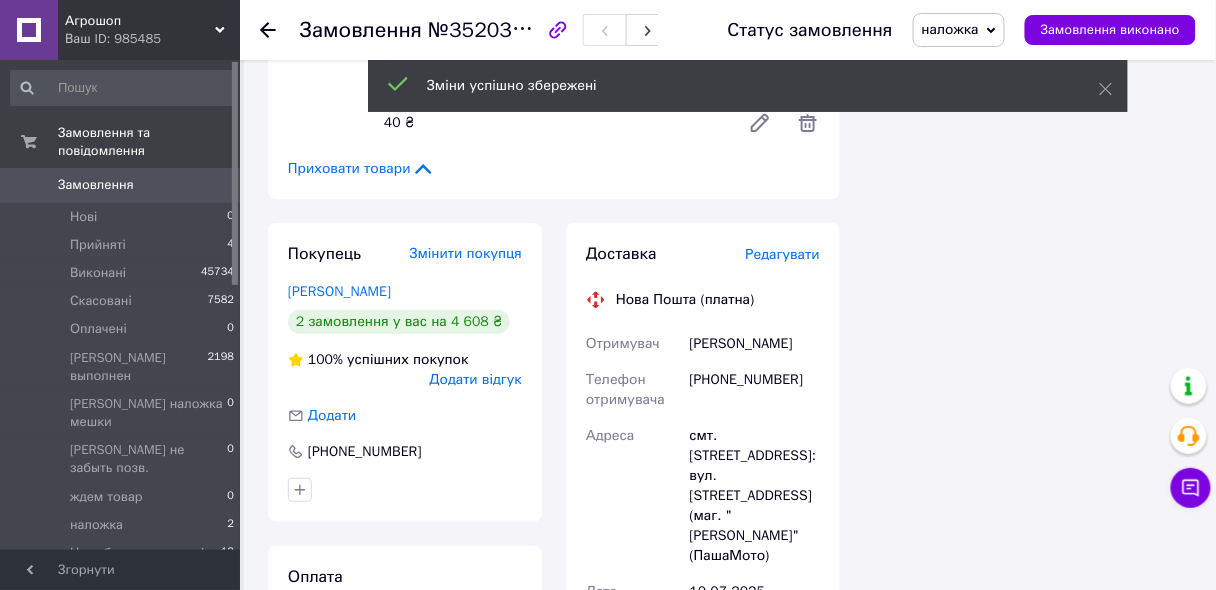 scroll, scrollTop: 200, scrollLeft: 0, axis: vertical 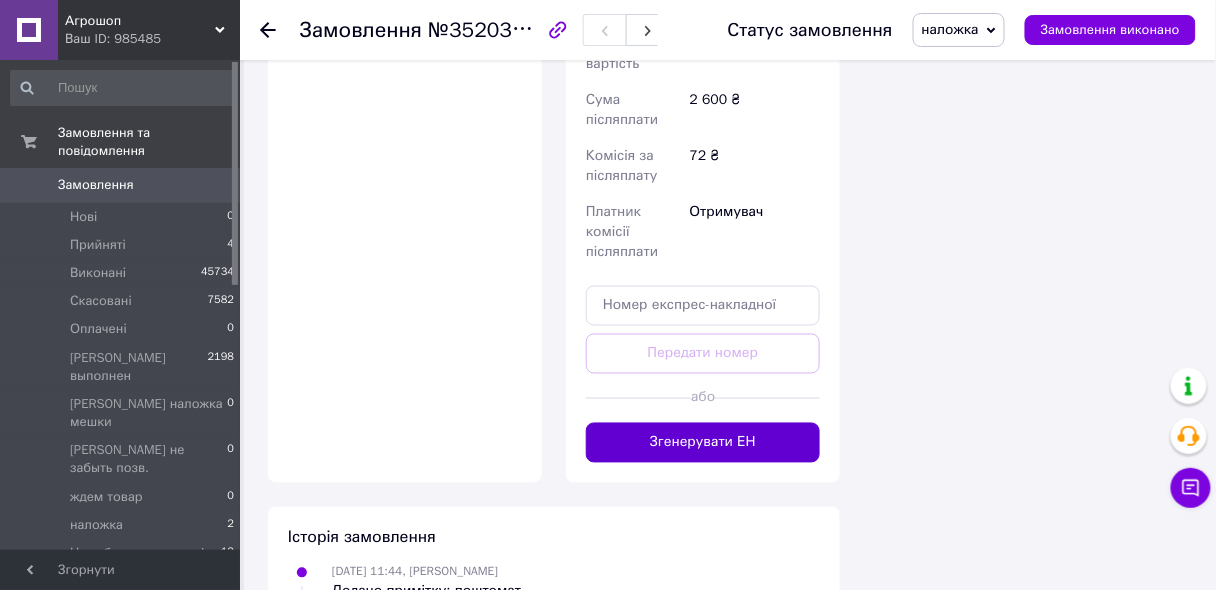 click on "Згенерувати ЕН" at bounding box center (703, 443) 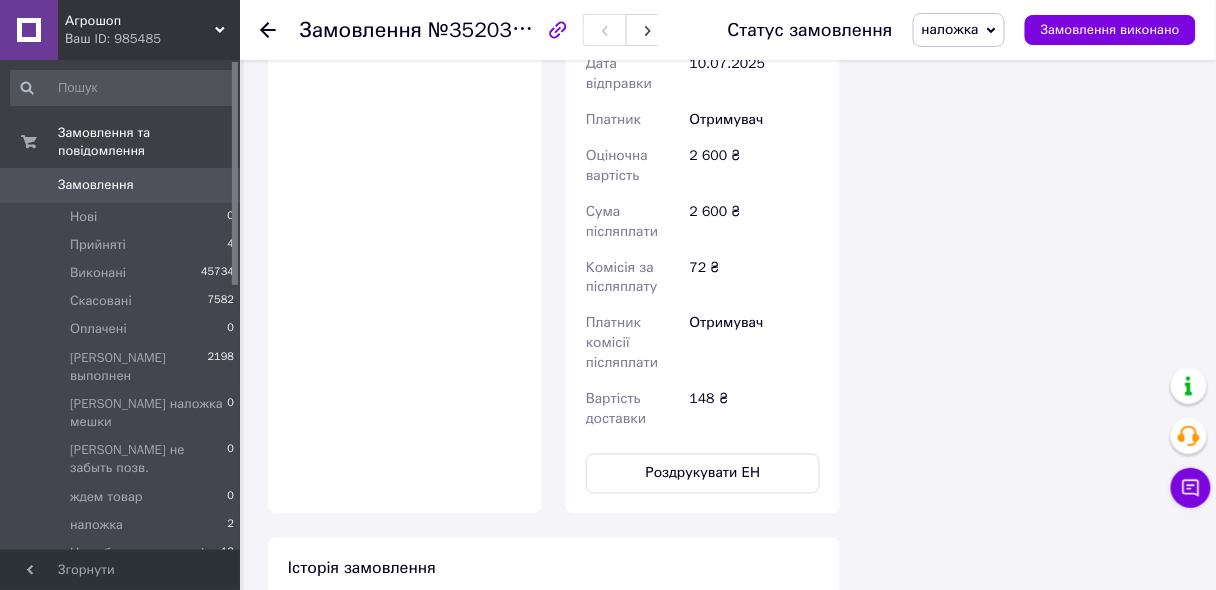 scroll, scrollTop: 248, scrollLeft: 0, axis: vertical 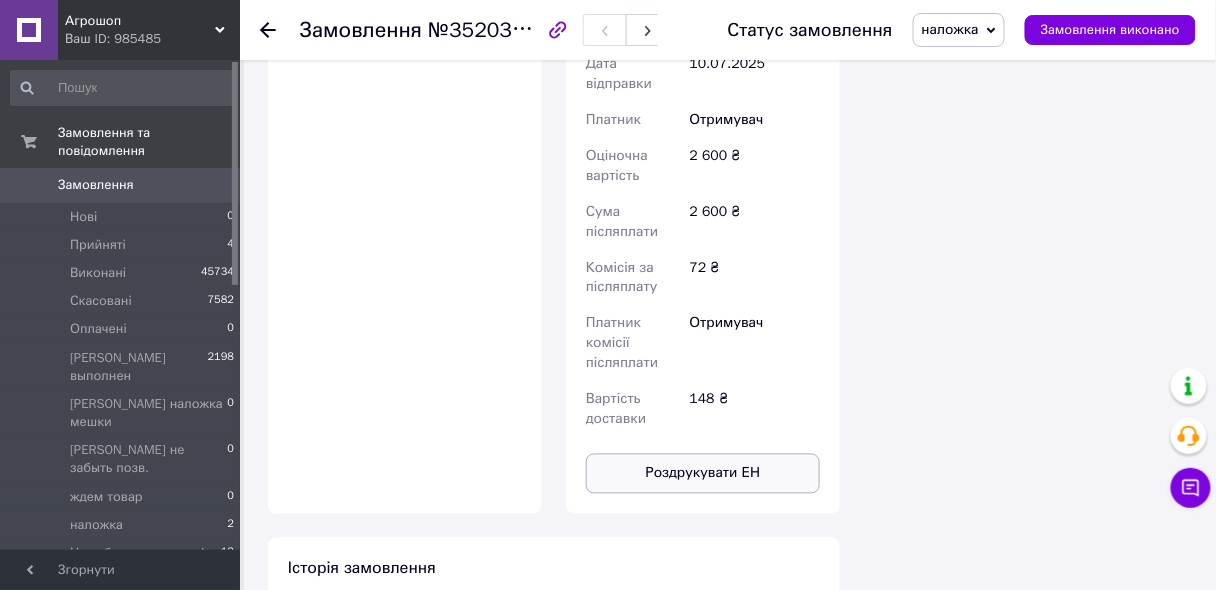 click on "Роздрукувати ЕН" at bounding box center (703, 474) 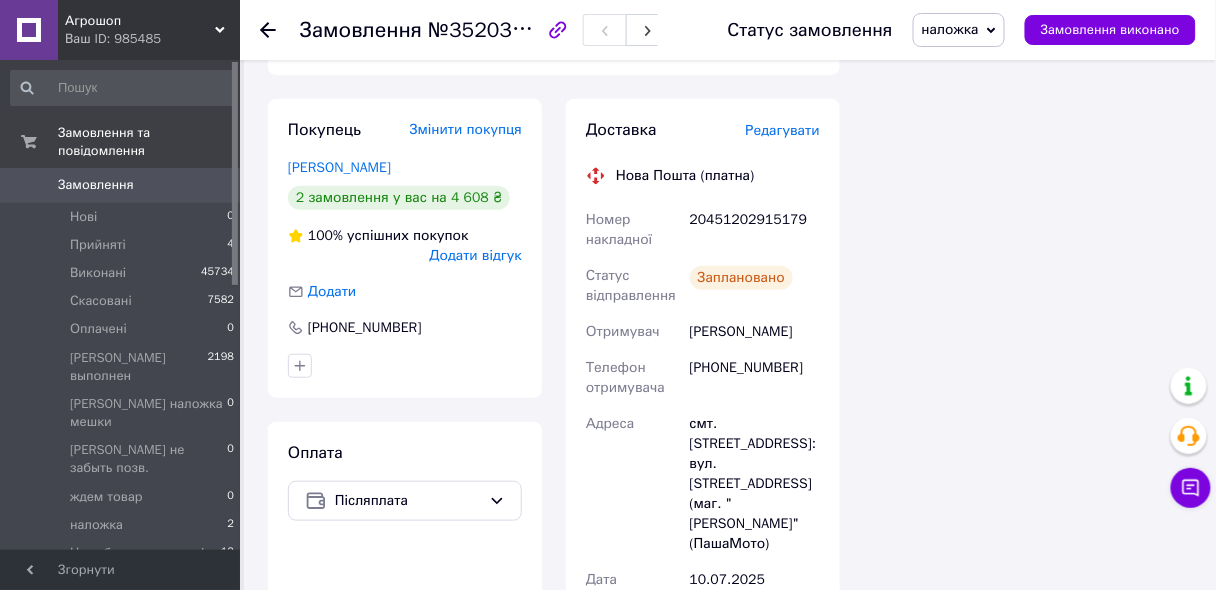 scroll, scrollTop: 1920, scrollLeft: 0, axis: vertical 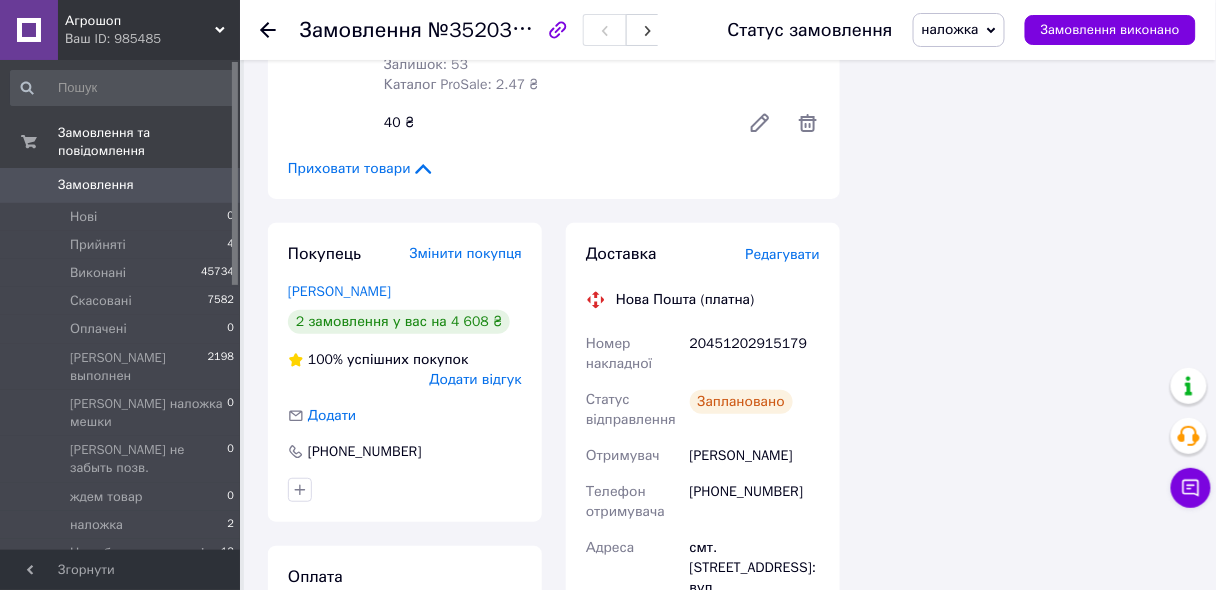 click on "20451202915179" at bounding box center [755, 354] 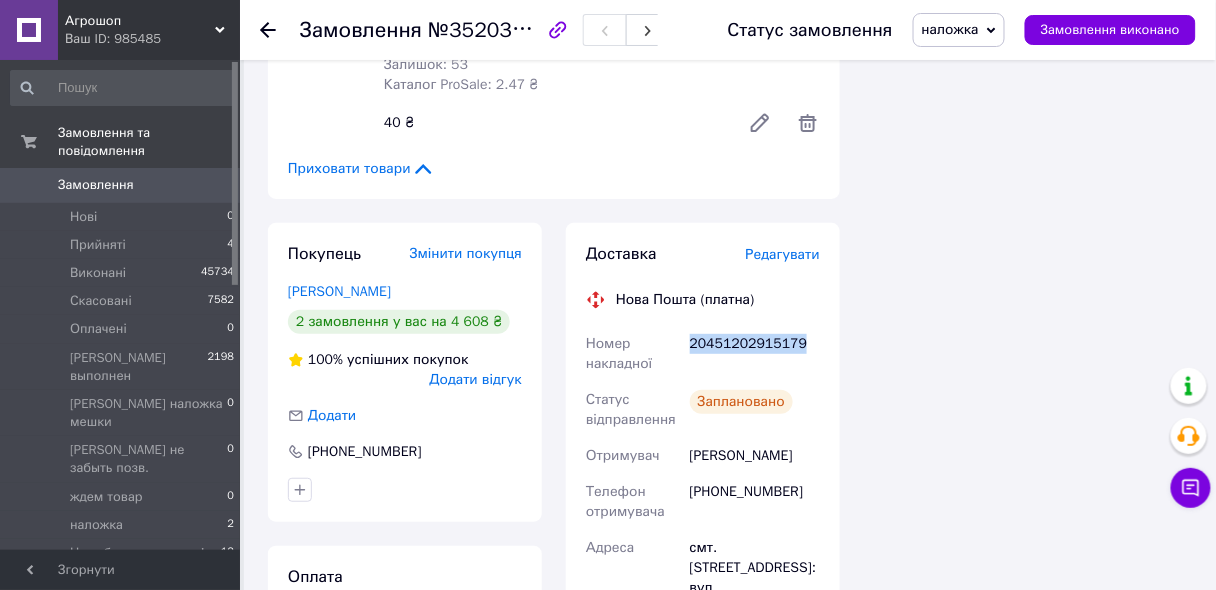 click on "20451202915179" at bounding box center (755, 354) 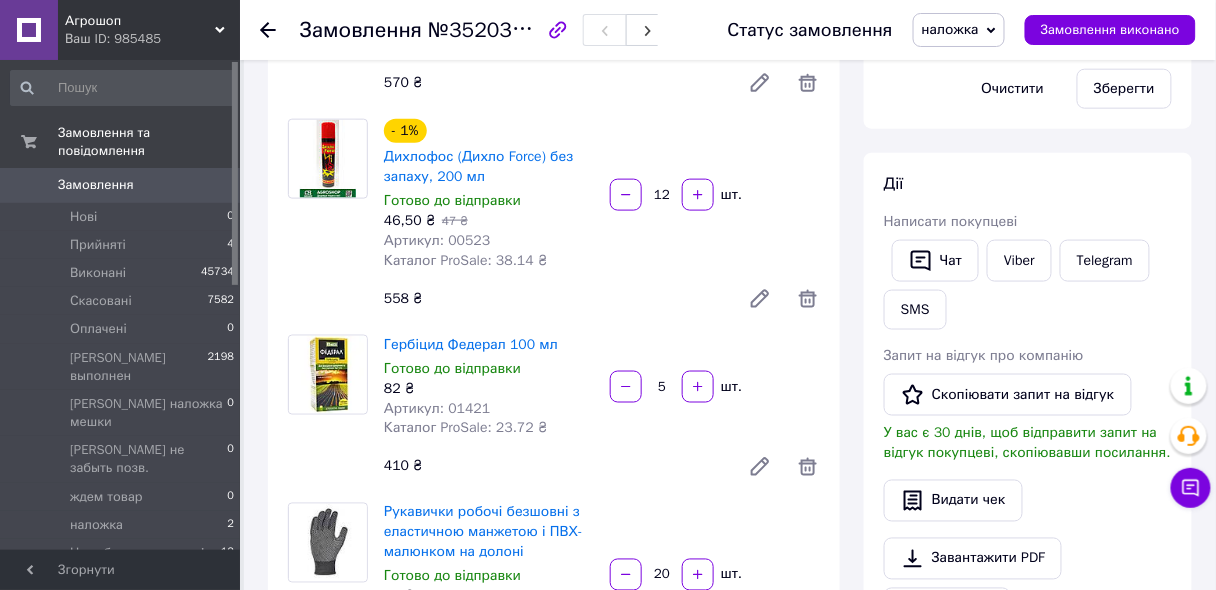 scroll, scrollTop: 560, scrollLeft: 0, axis: vertical 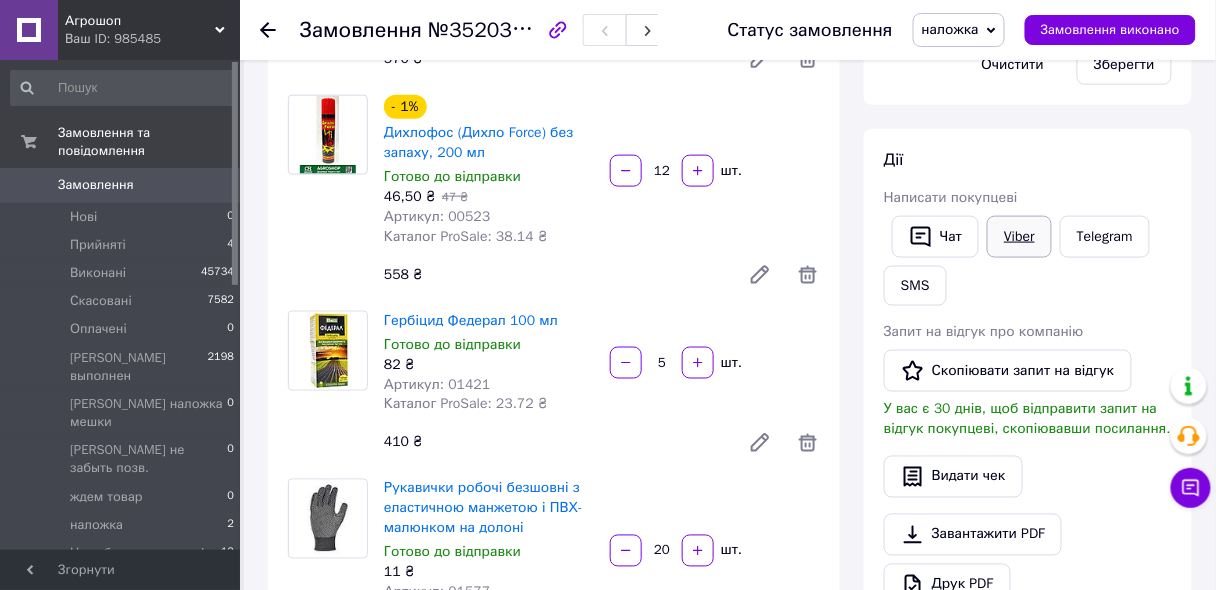 click on "Viber" at bounding box center [1019, 237] 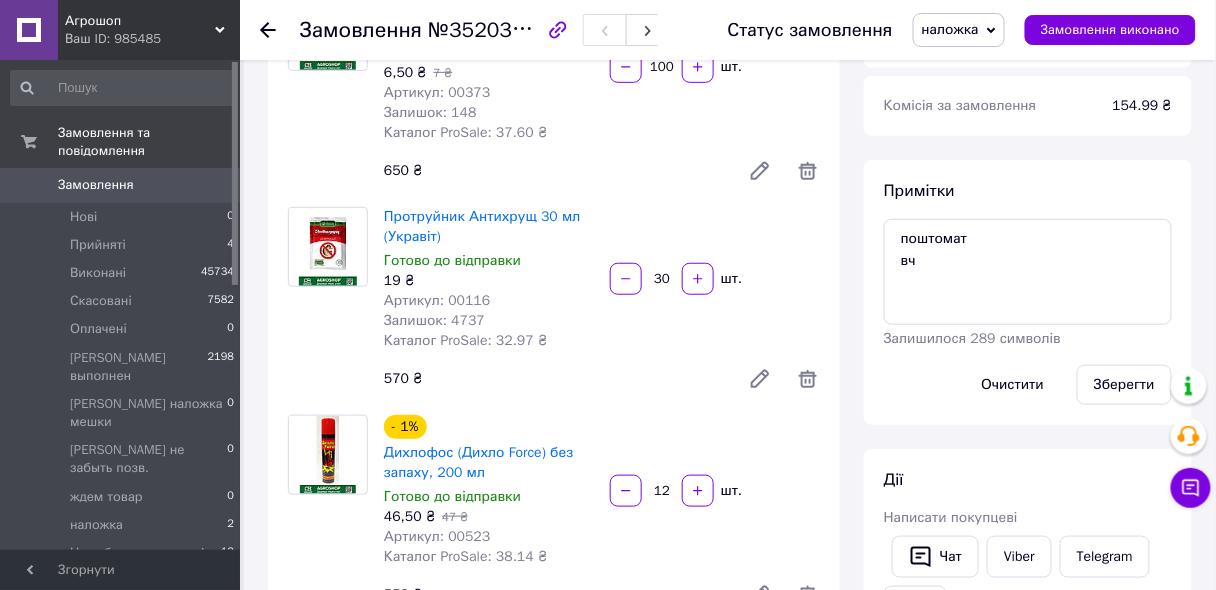 scroll, scrollTop: 560, scrollLeft: 0, axis: vertical 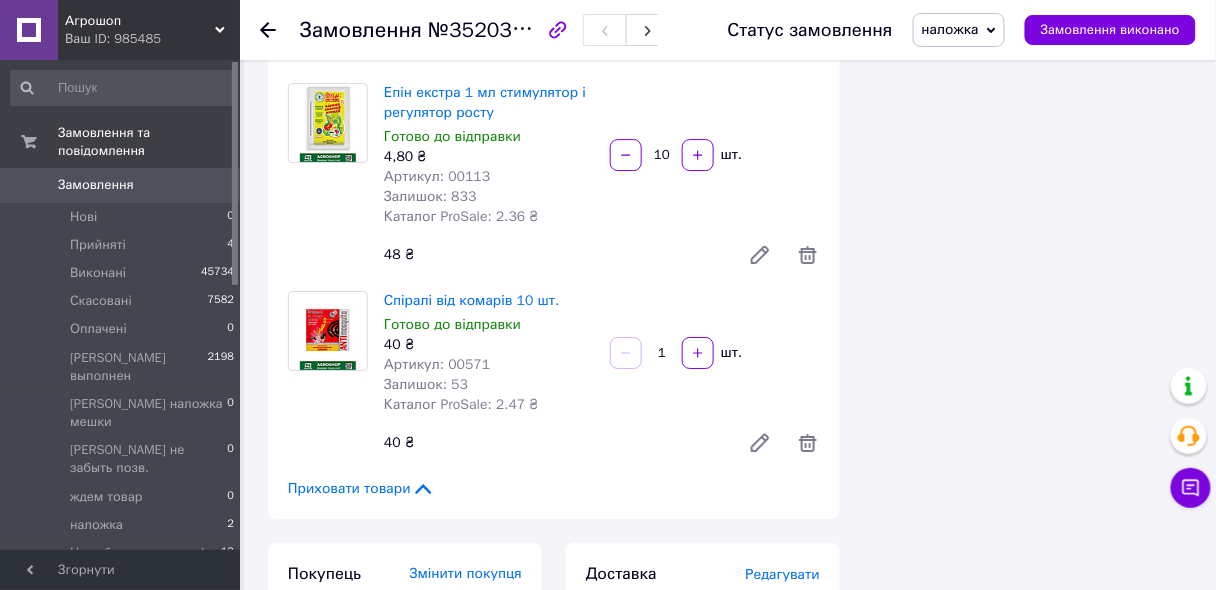 click on "наложка" at bounding box center (950, 29) 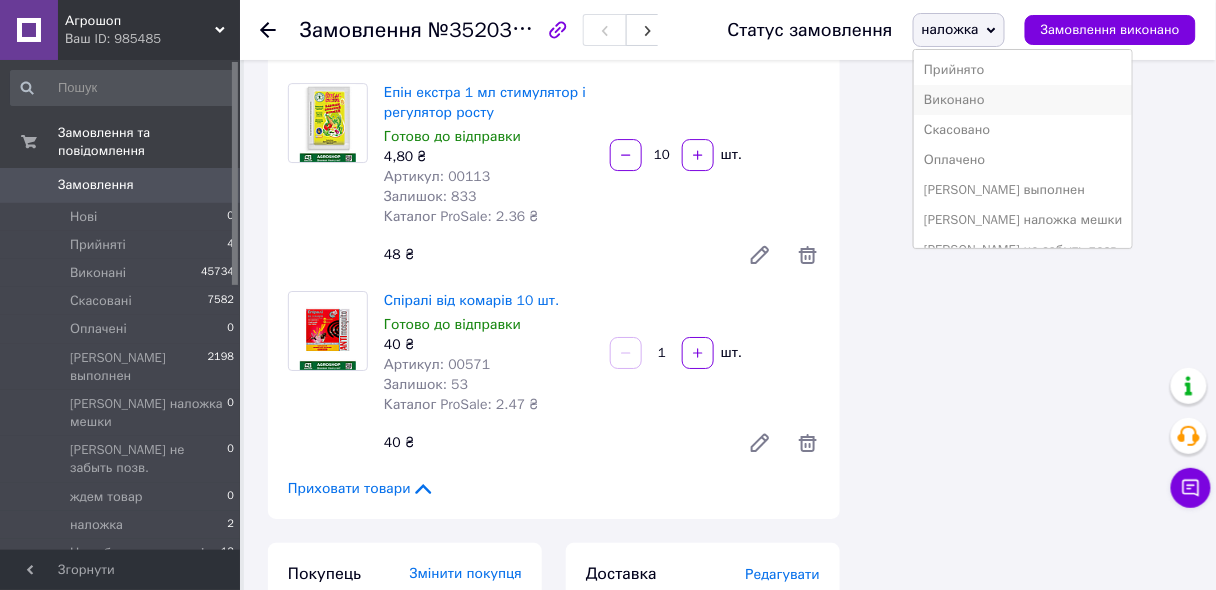 click on "Виконано" at bounding box center [1023, 100] 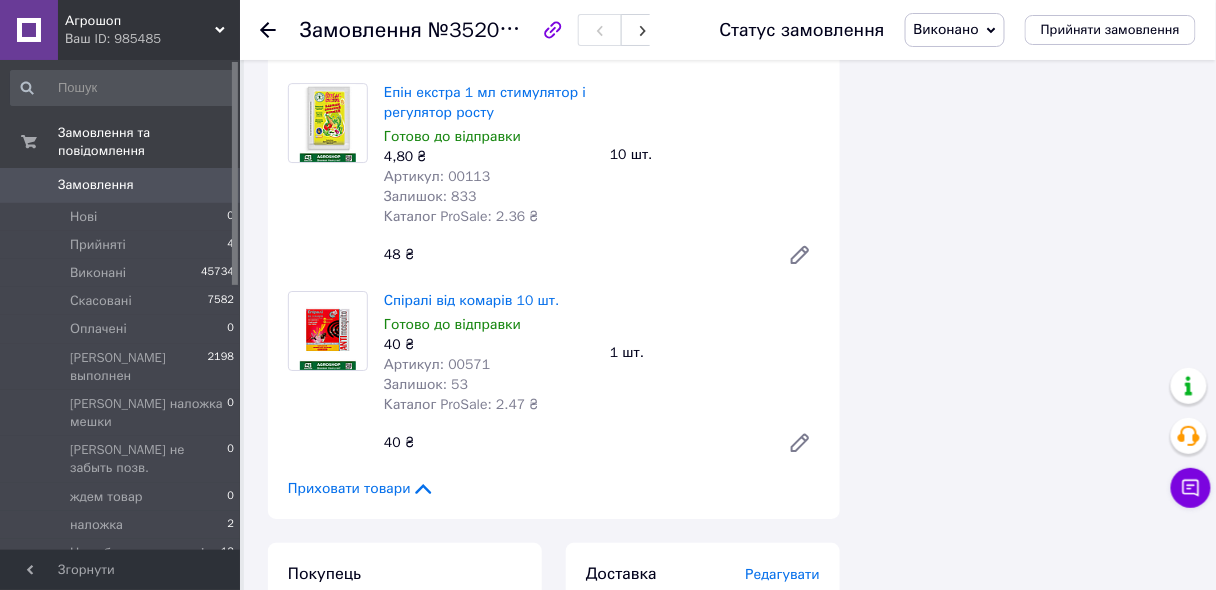 scroll, scrollTop: 296, scrollLeft: 0, axis: vertical 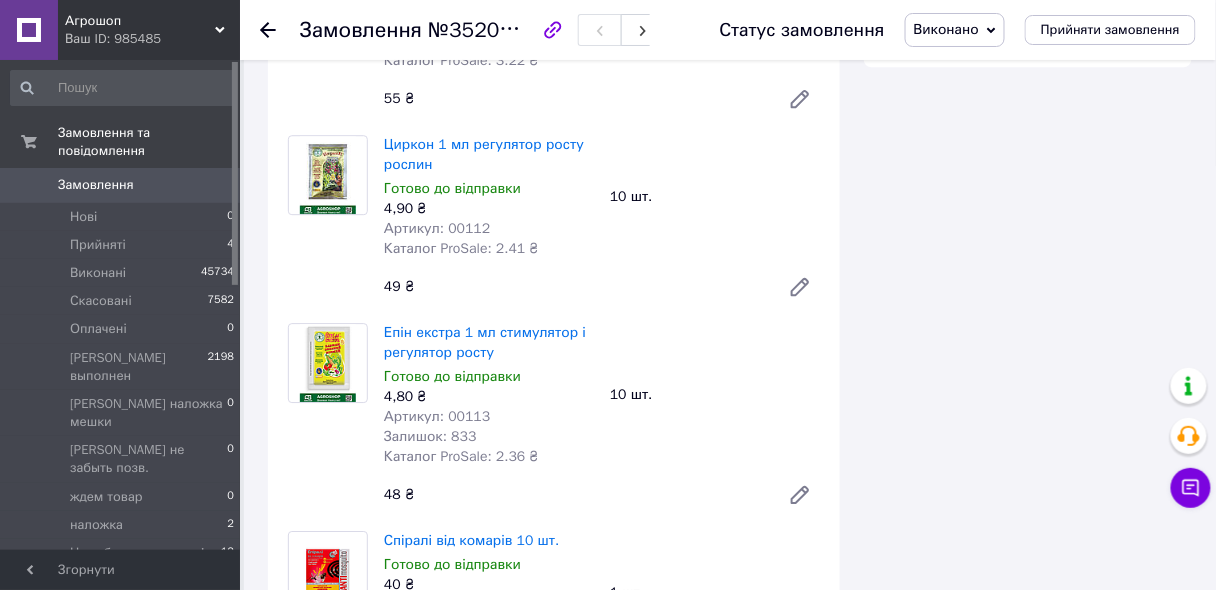 click on "Агрошоп Ваш ID: 985485 Сайт Агрошоп Кабінет покупця Перевірити стан системи Сторінка на порталі АГРОШОП Довідка Вийти" at bounding box center [120, 30] 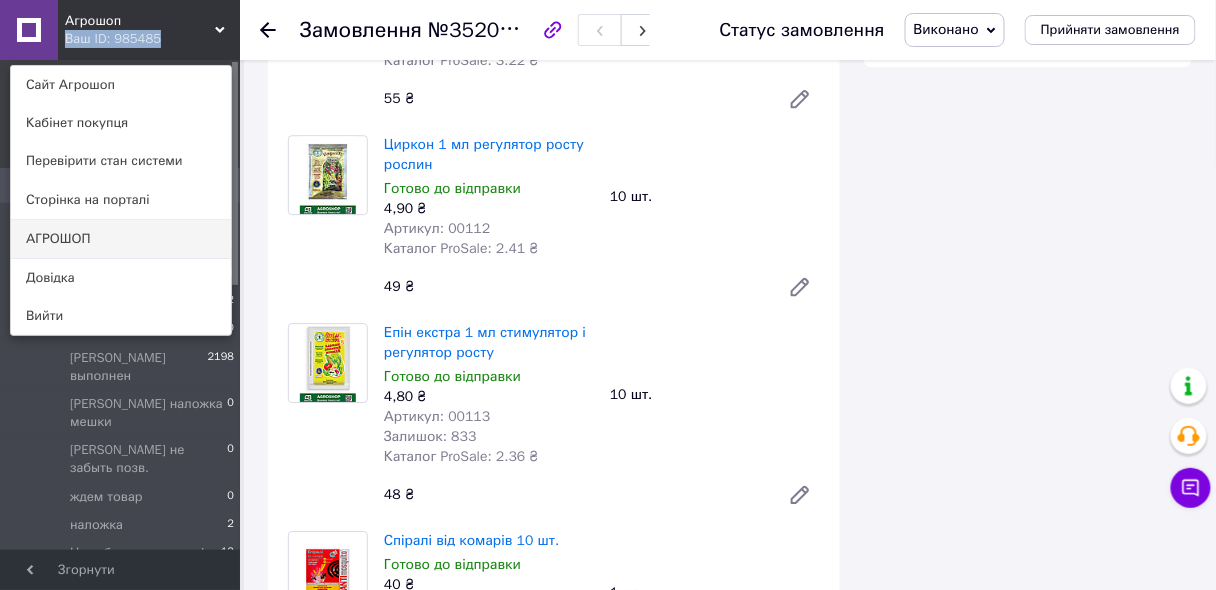 click on "АГРОШОП" at bounding box center (121, 239) 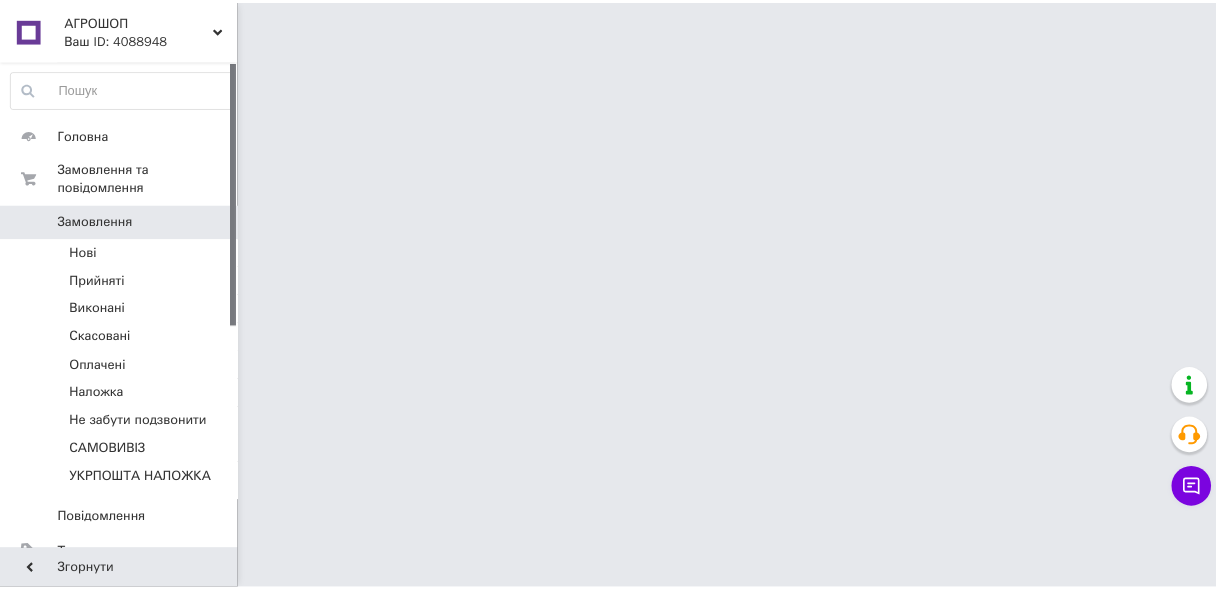 scroll, scrollTop: 0, scrollLeft: 0, axis: both 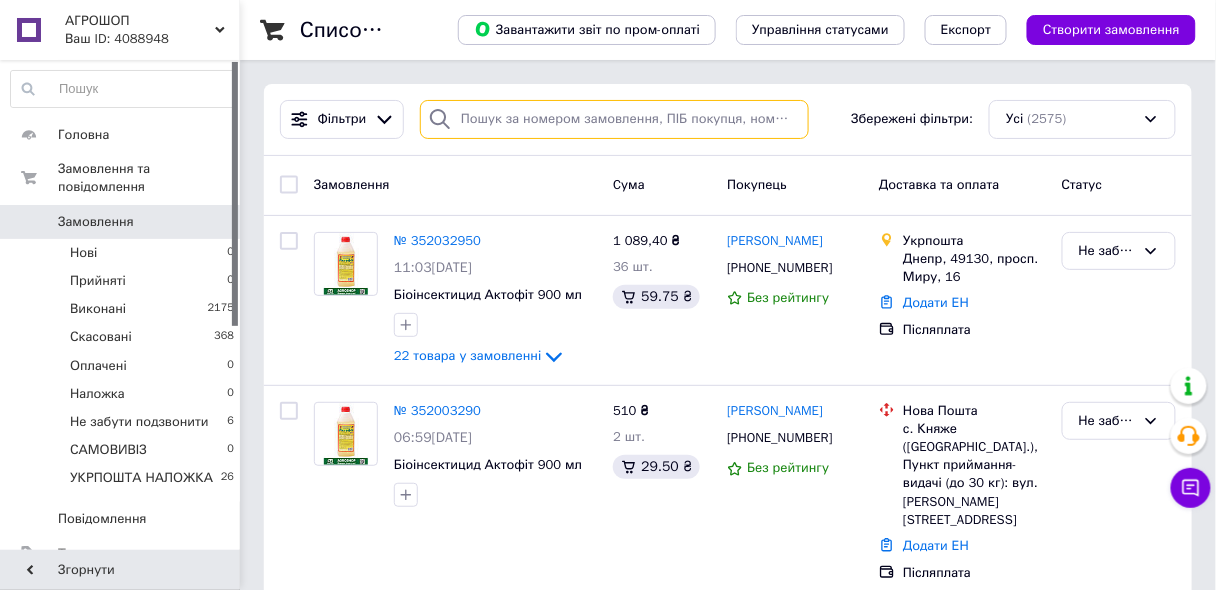 click at bounding box center (614, 119) 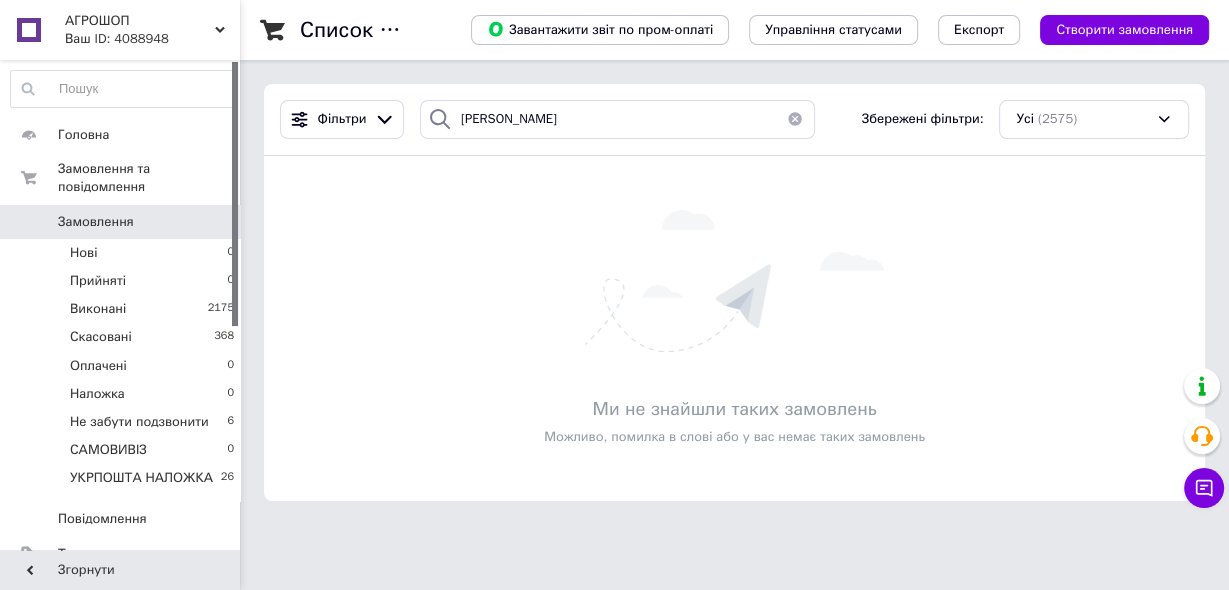 click 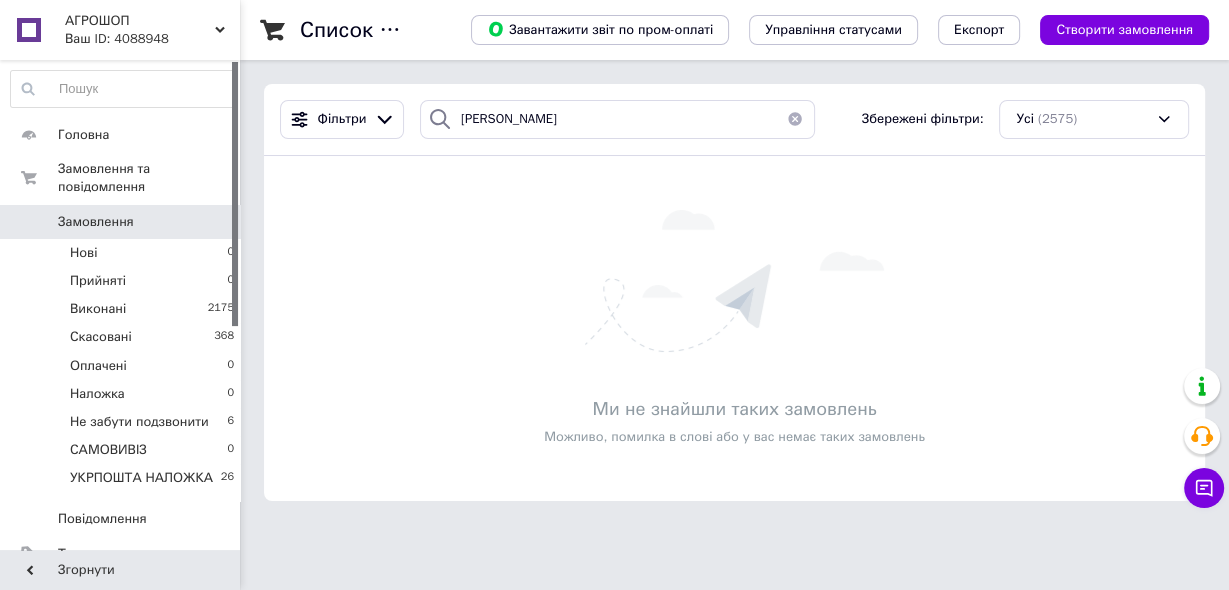 click 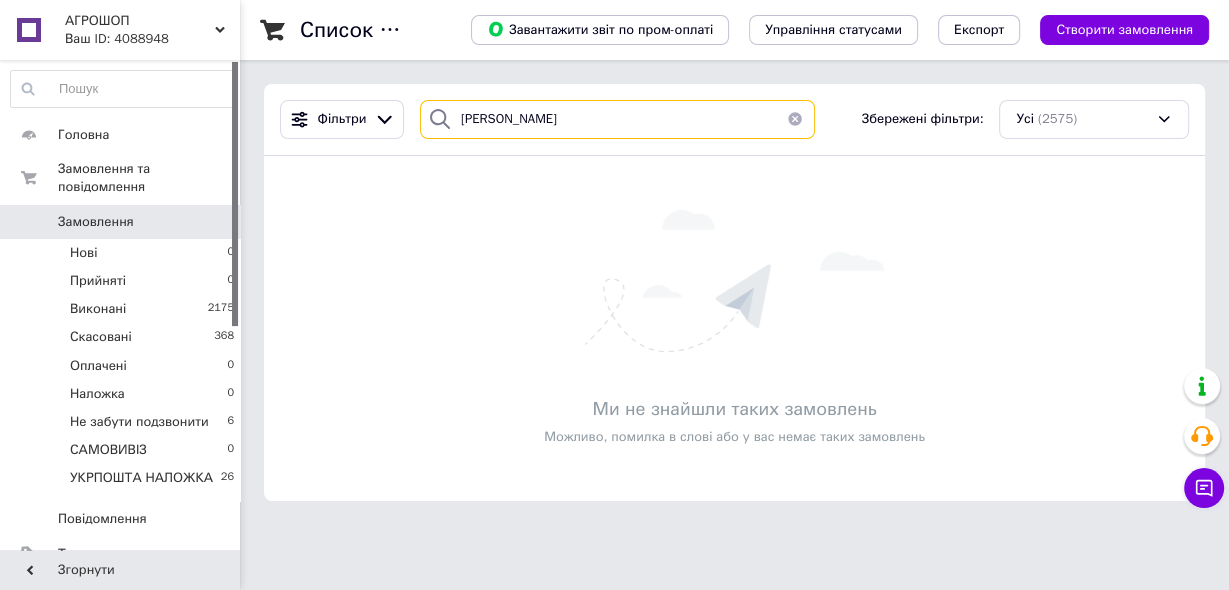 click on "[PERSON_NAME]" at bounding box center (617, 119) 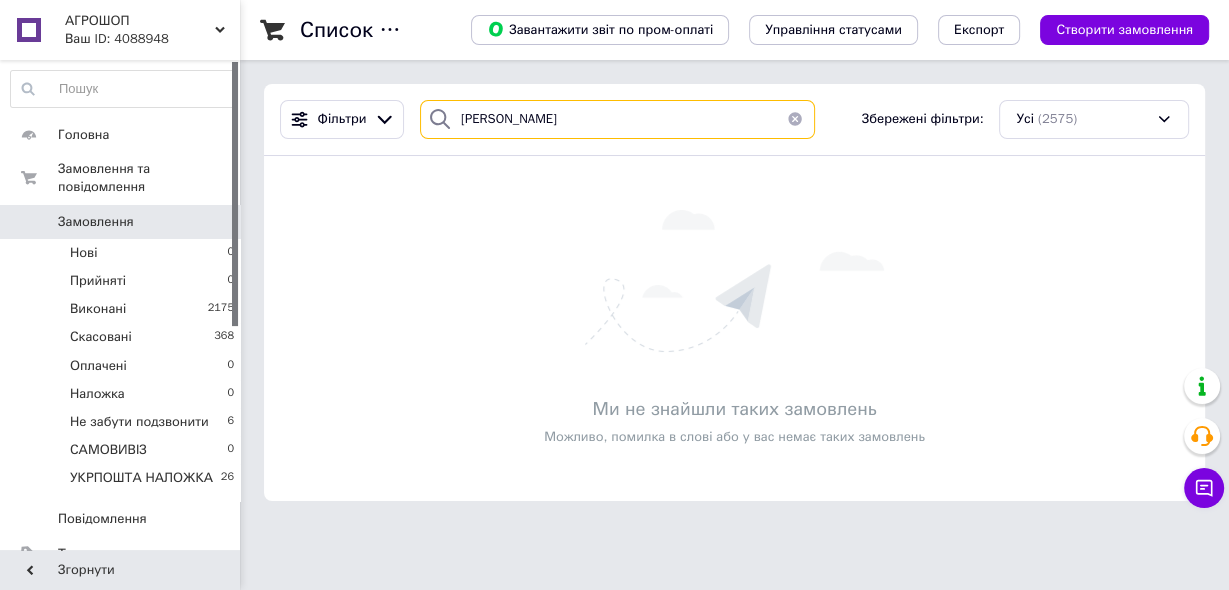 click on "[PERSON_NAME]" at bounding box center (617, 119) 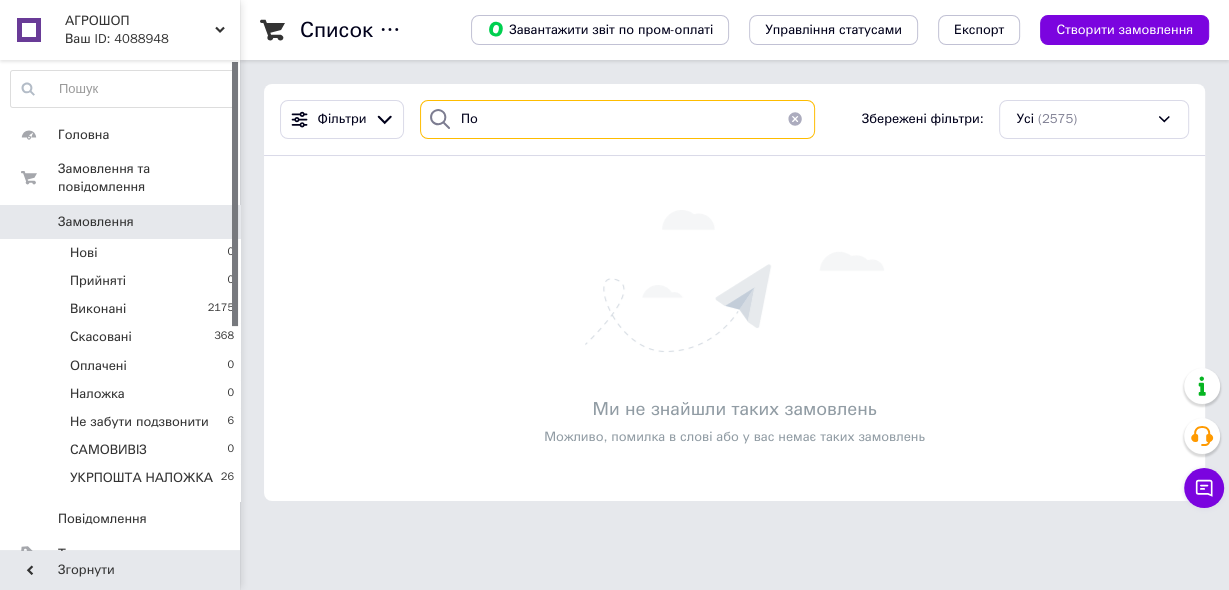 type on "П" 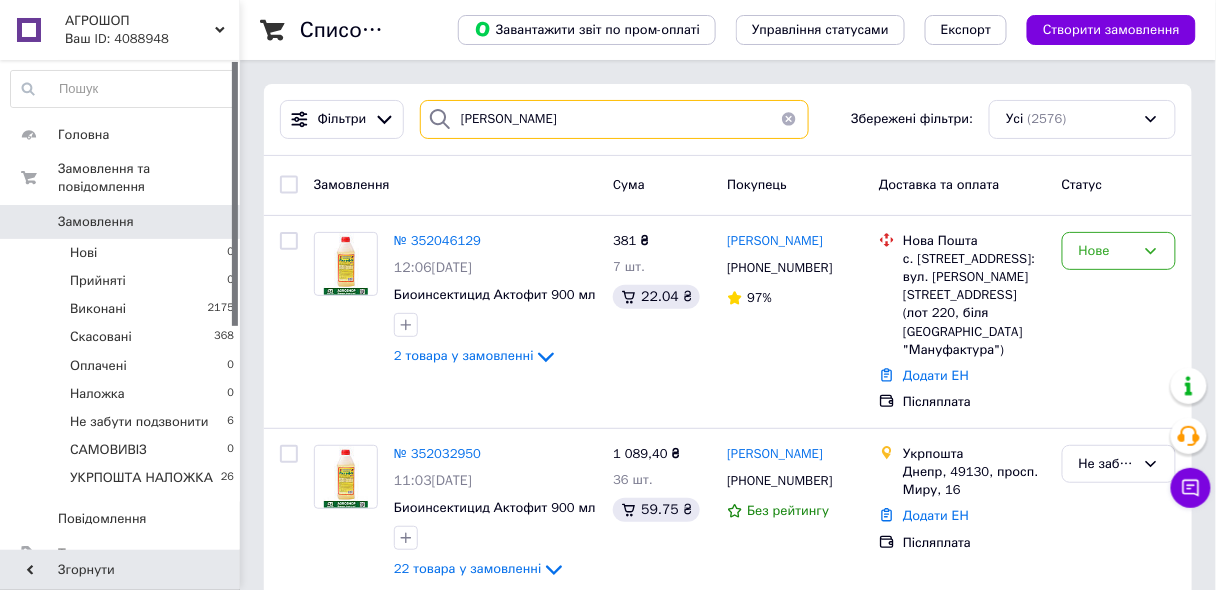 click on "ростислав порохновець" at bounding box center [614, 119] 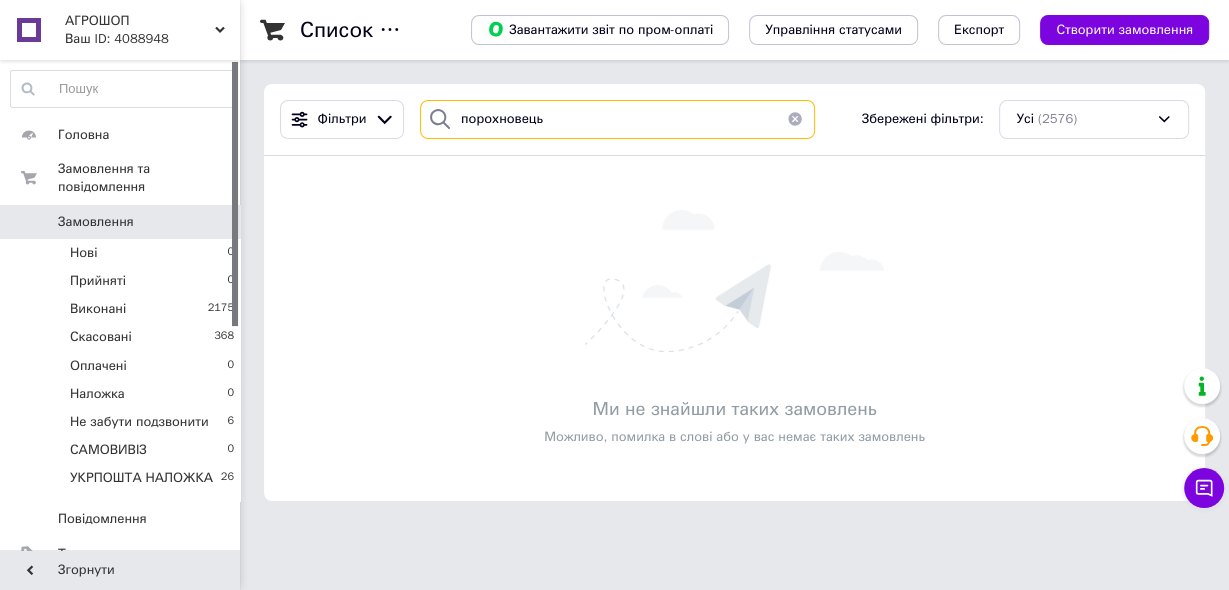 type on "порохновець" 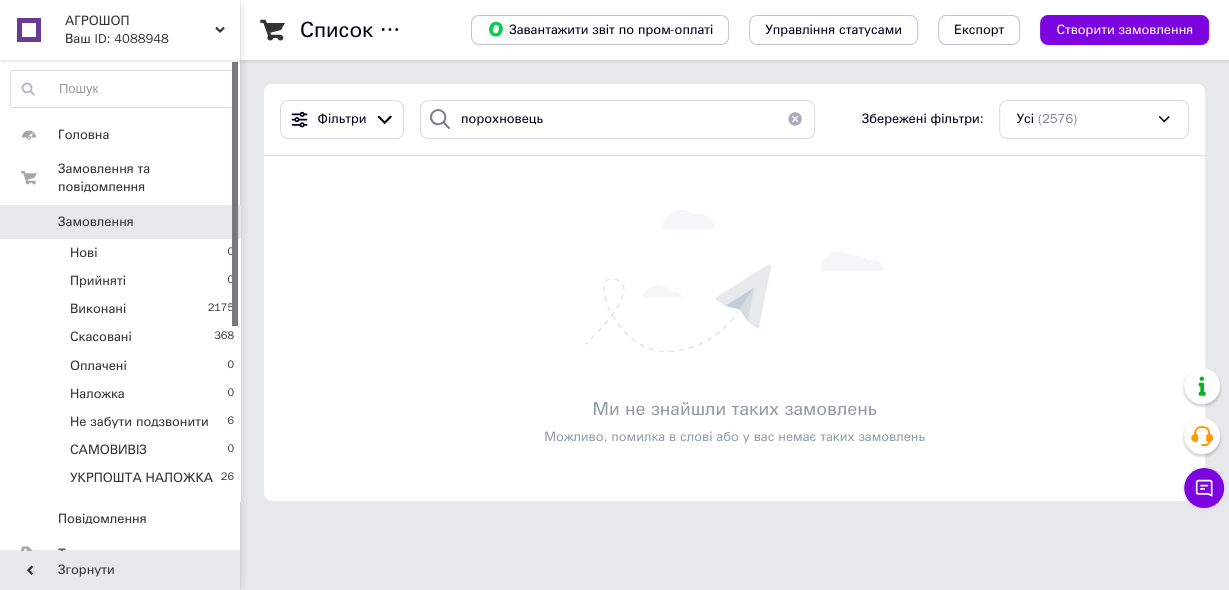 click 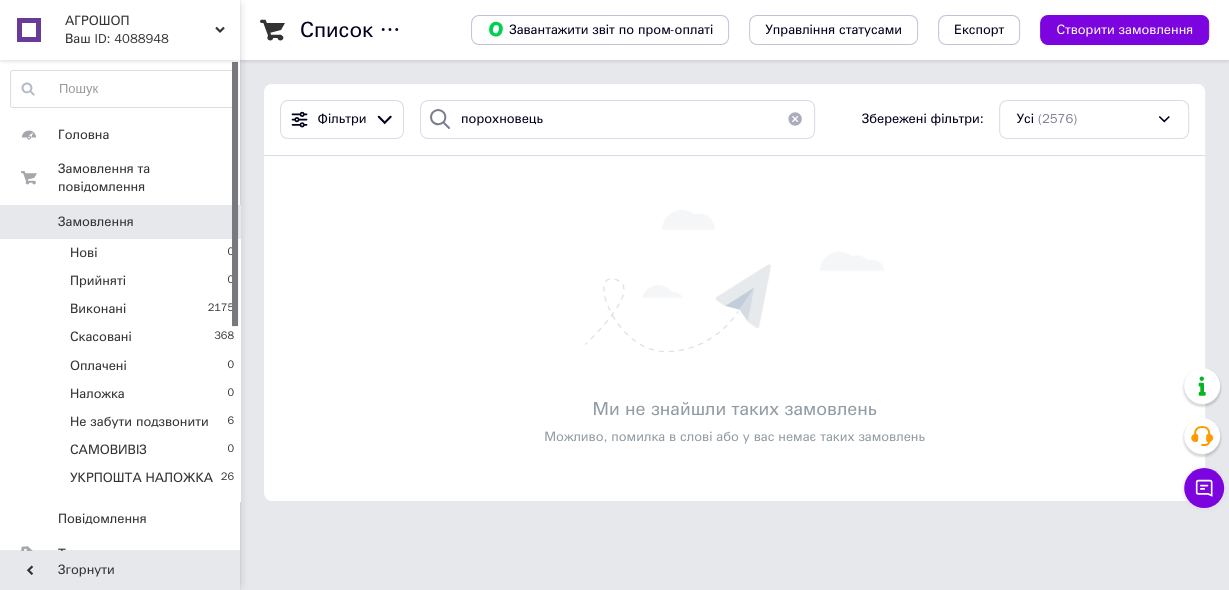 click at bounding box center (440, 119) 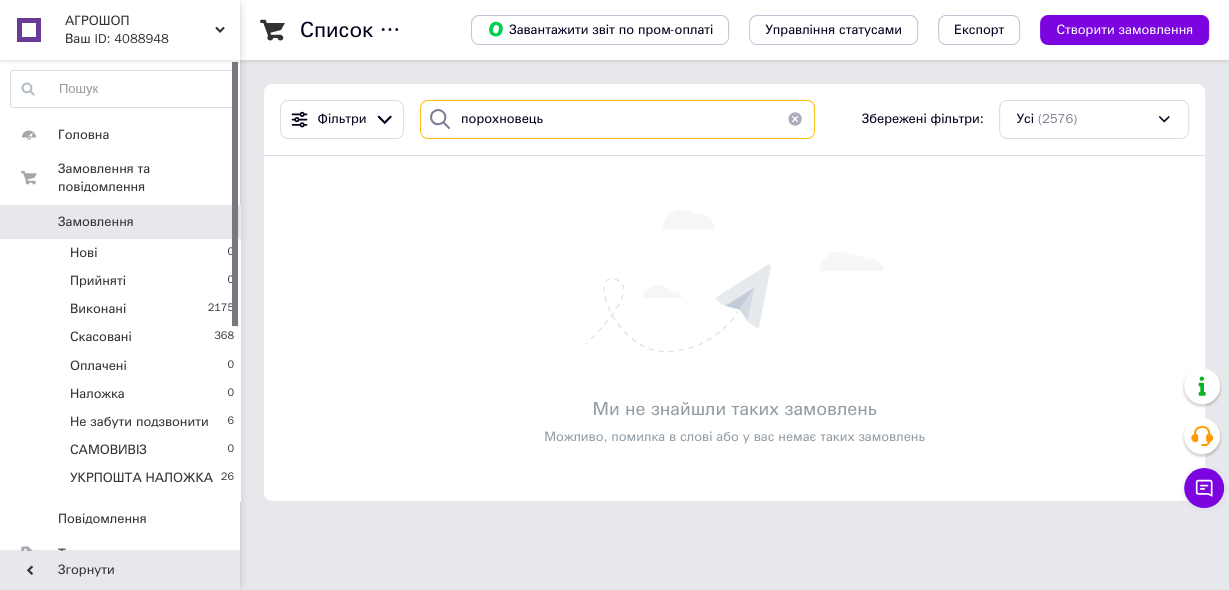 click on "порохновець" at bounding box center (617, 119) 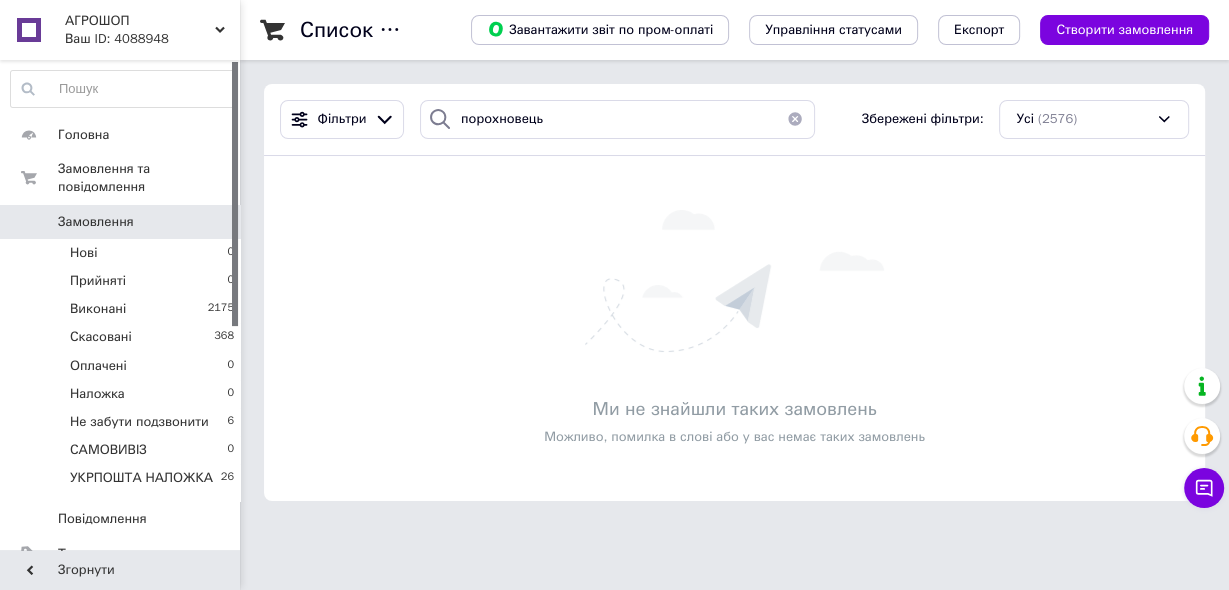 click 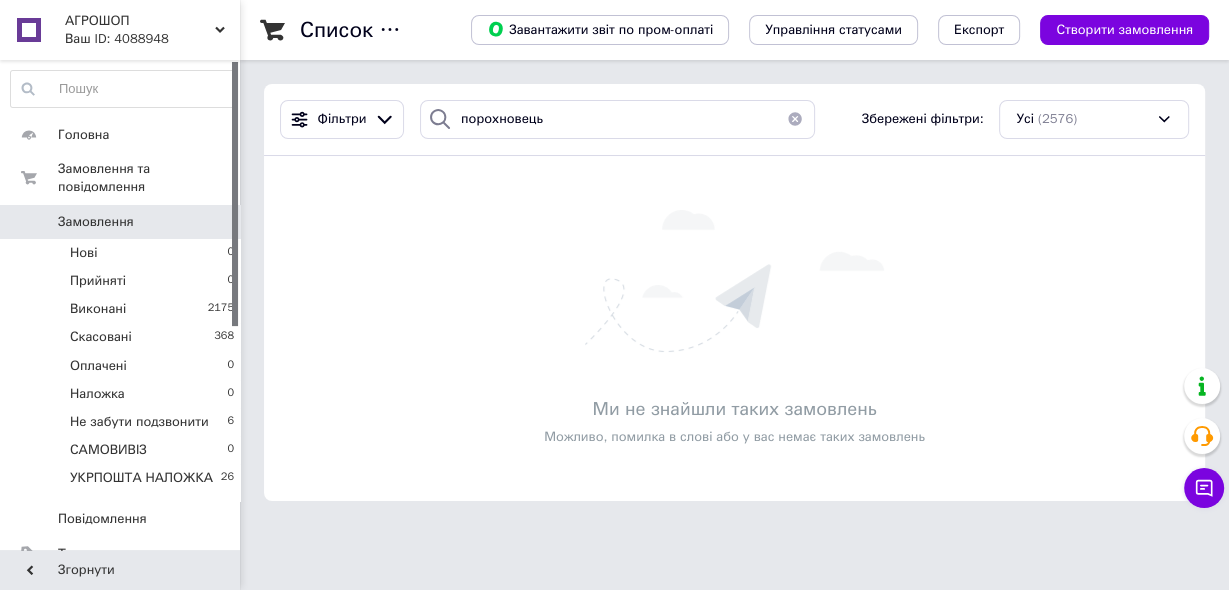 click 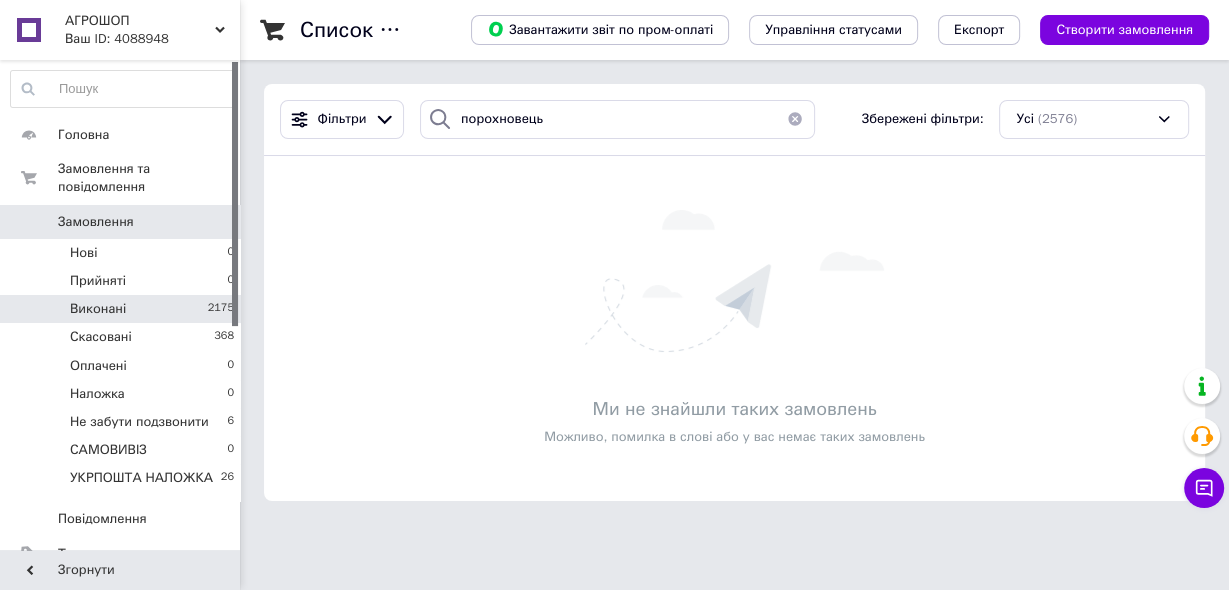 click on "Виконані" at bounding box center [98, 309] 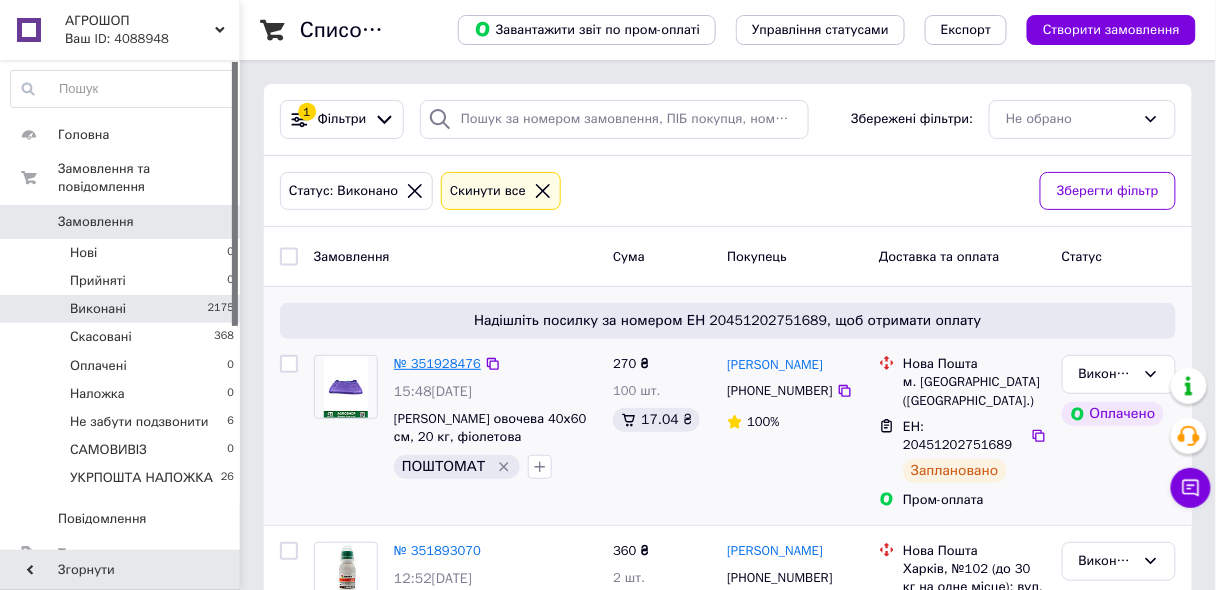 click on "№ 351928476" at bounding box center [437, 363] 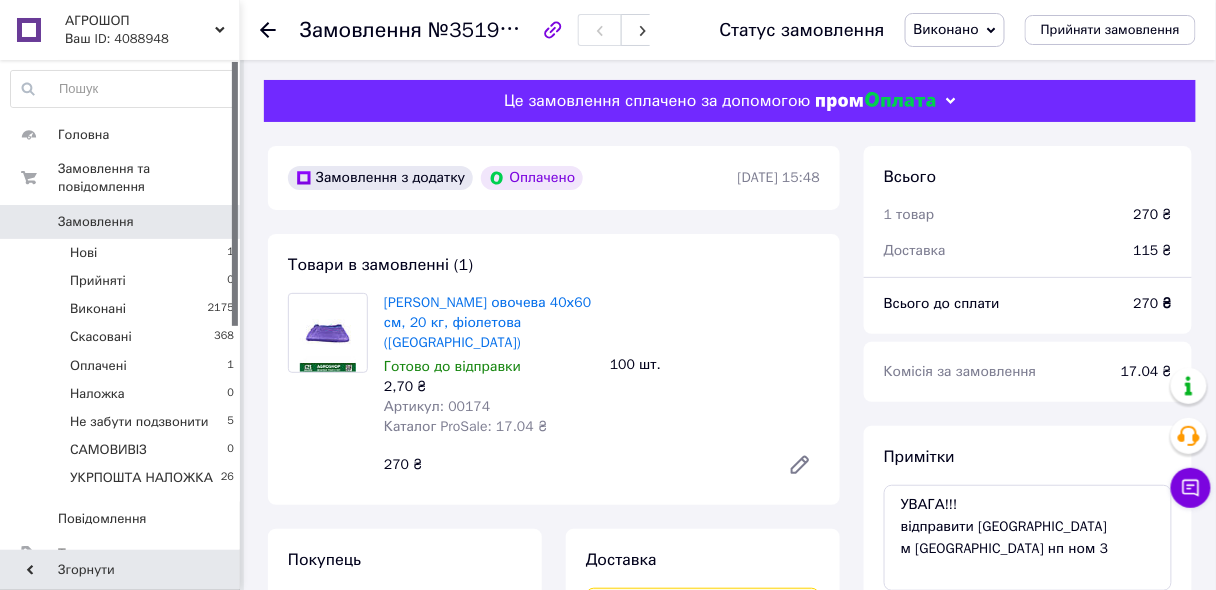 scroll, scrollTop: 46, scrollLeft: 0, axis: vertical 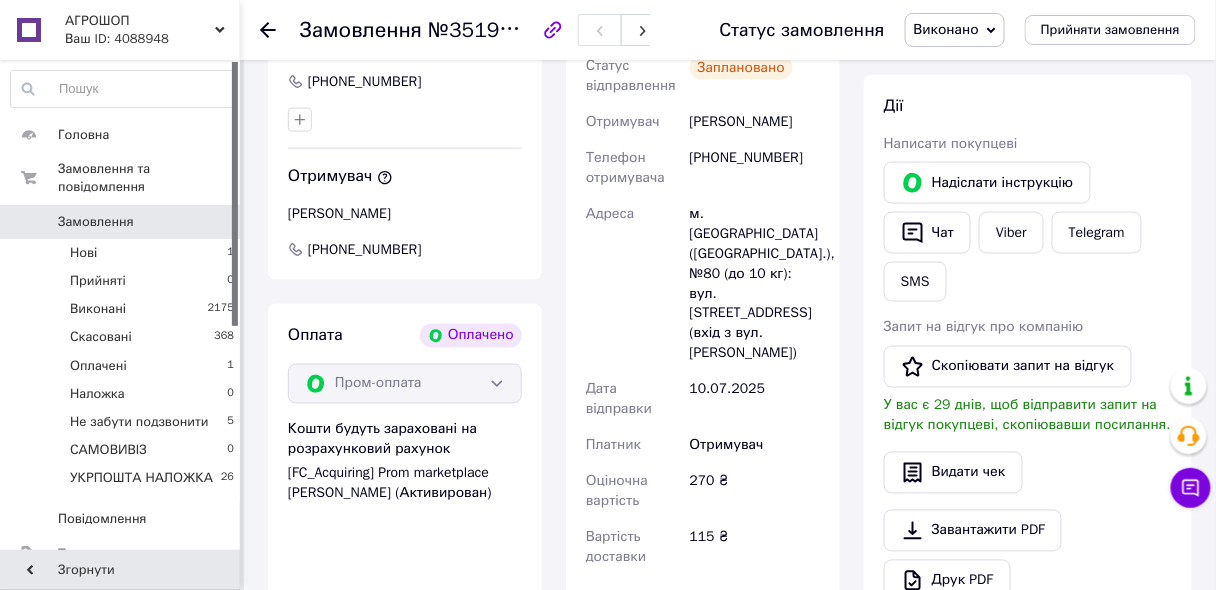 click on "Пром-оплата" at bounding box center [405, 384] 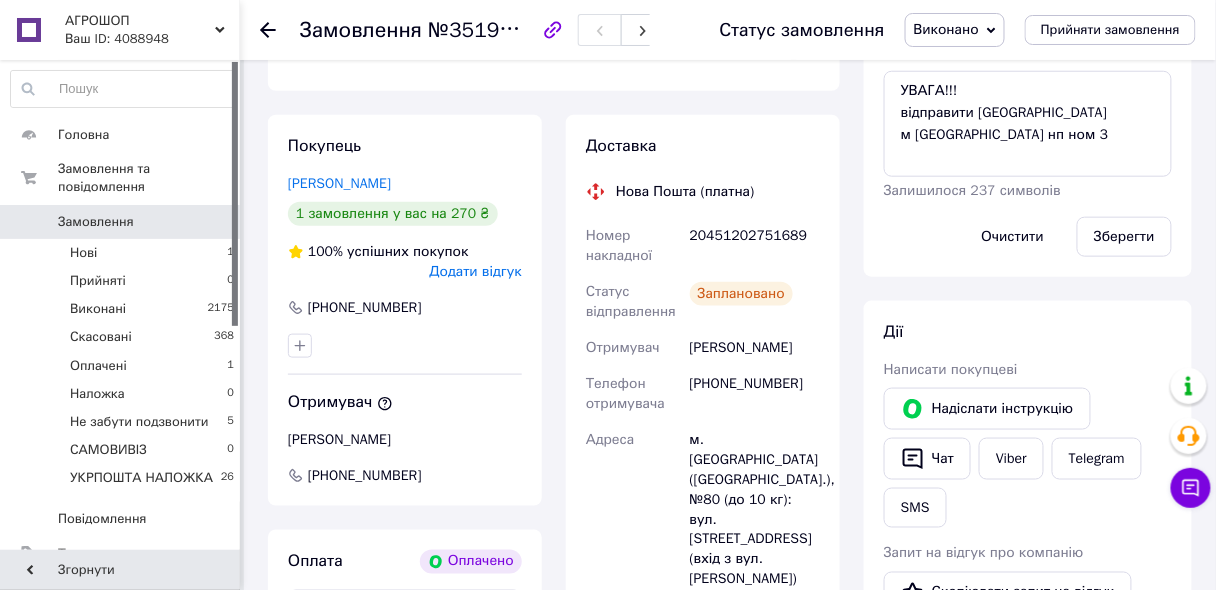 scroll, scrollTop: 320, scrollLeft: 0, axis: vertical 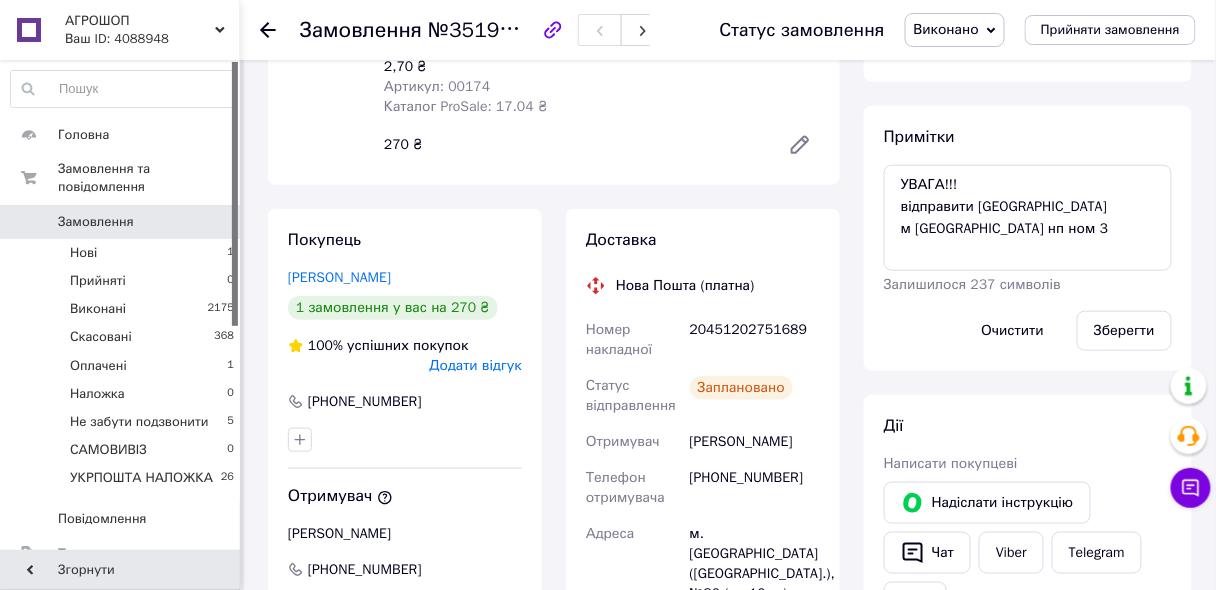 click on "Виконано" at bounding box center (946, 29) 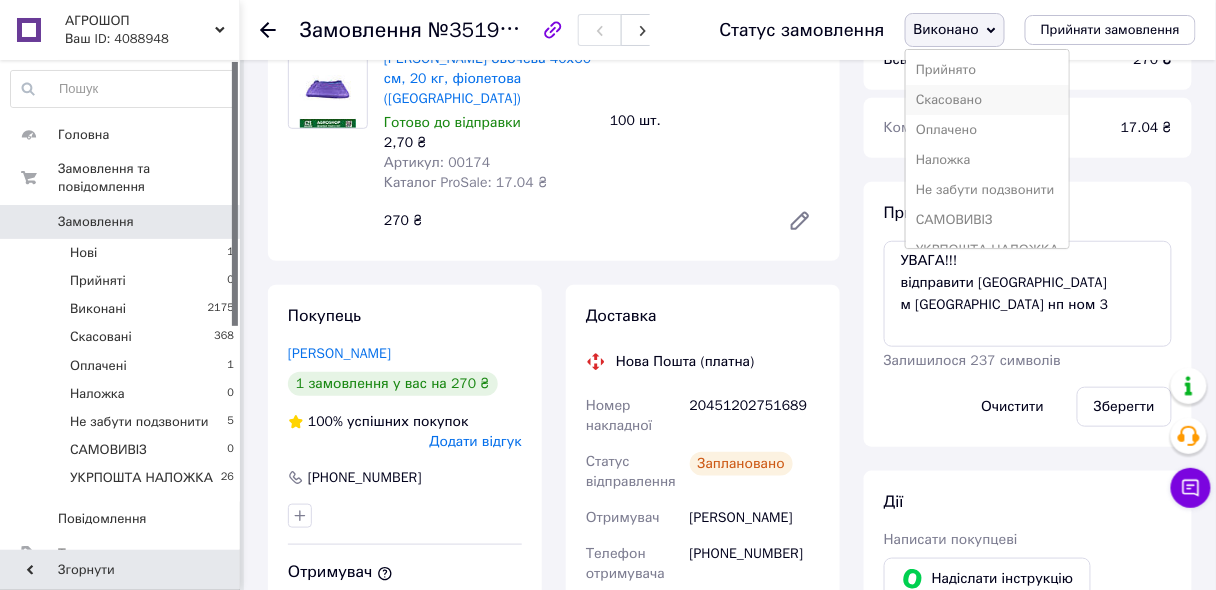 scroll, scrollTop: 240, scrollLeft: 0, axis: vertical 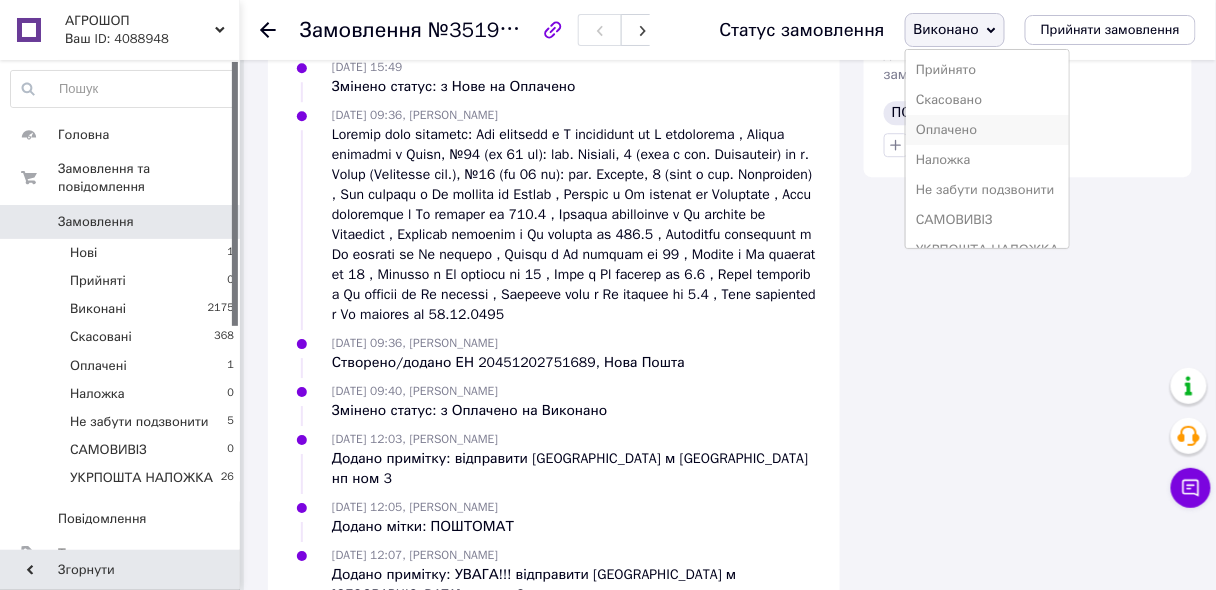 click on "Оплачено" at bounding box center [987, 130] 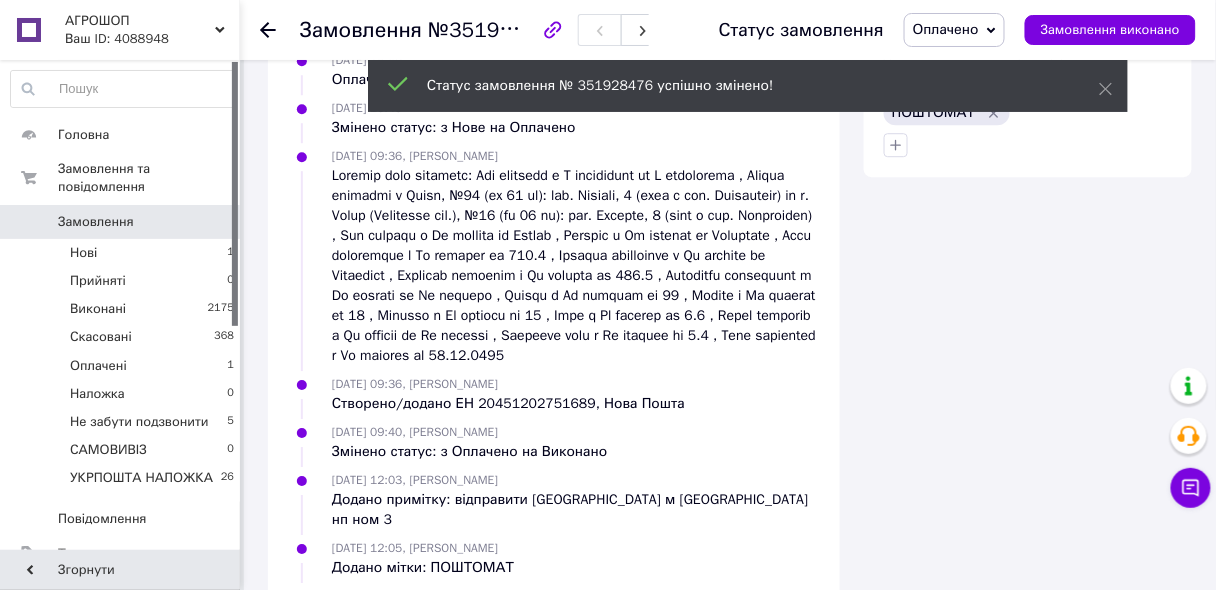 scroll, scrollTop: 0, scrollLeft: 0, axis: both 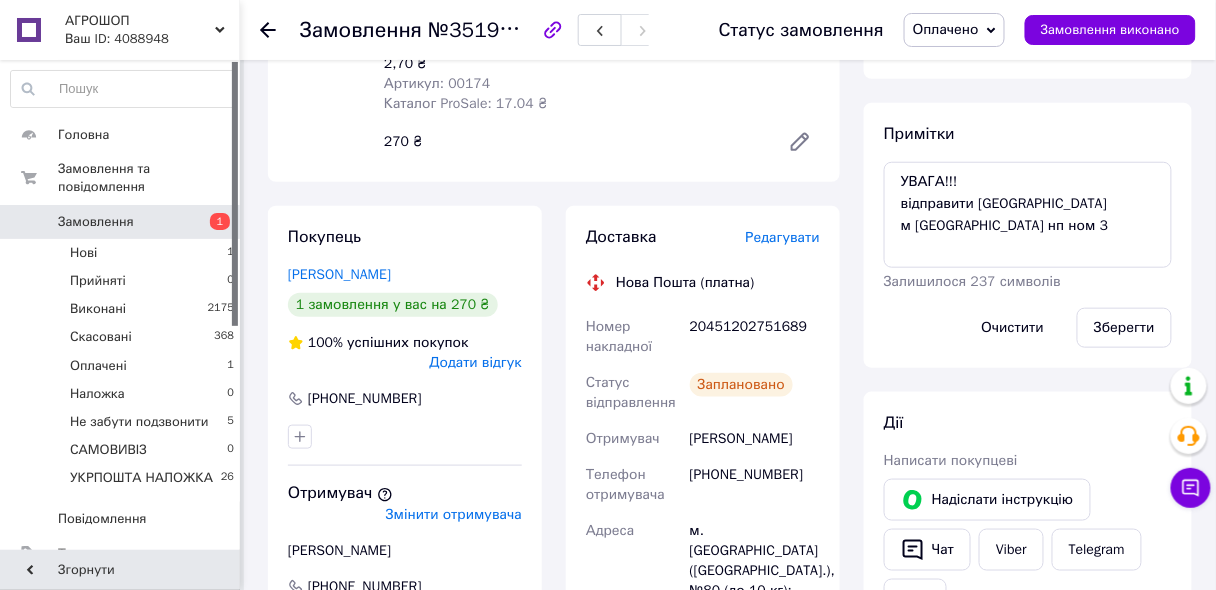 click on "Редагувати" at bounding box center (783, 237) 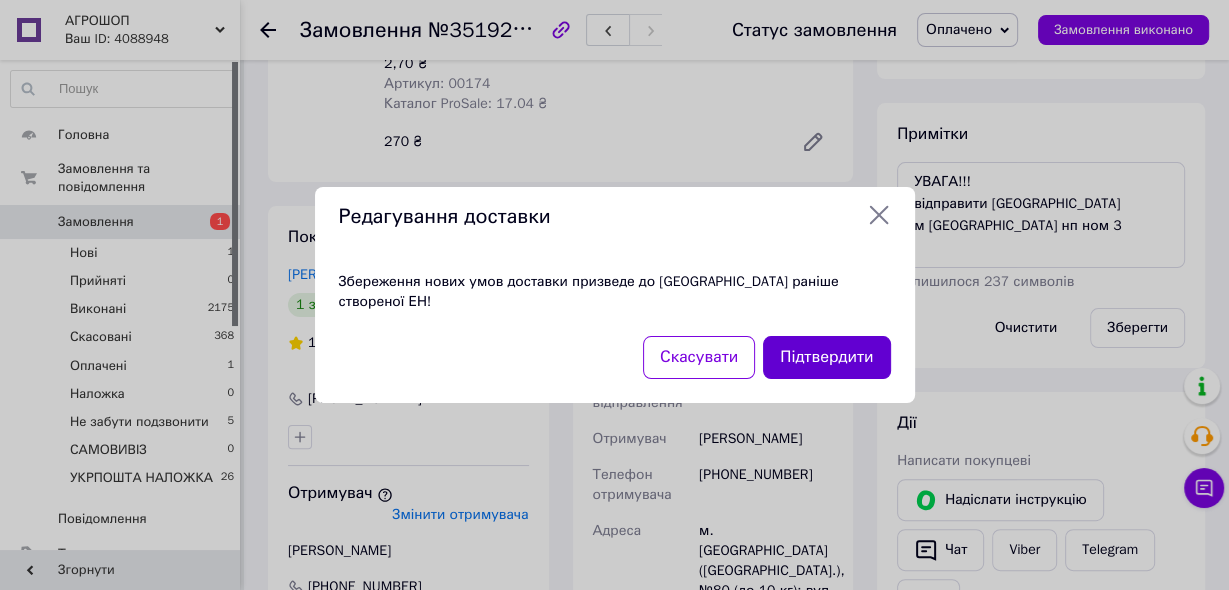 click on "Підтвердити" at bounding box center [826, 357] 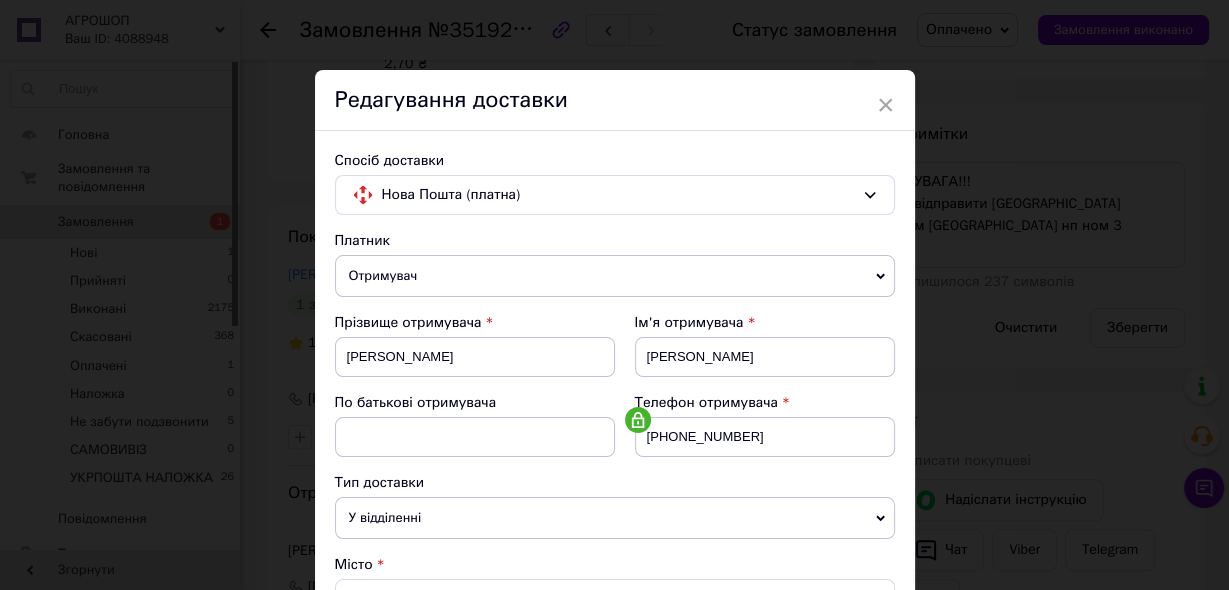 drag, startPoint x: 811, startPoint y: 98, endPoint x: 700, endPoint y: 92, distance: 111.16204 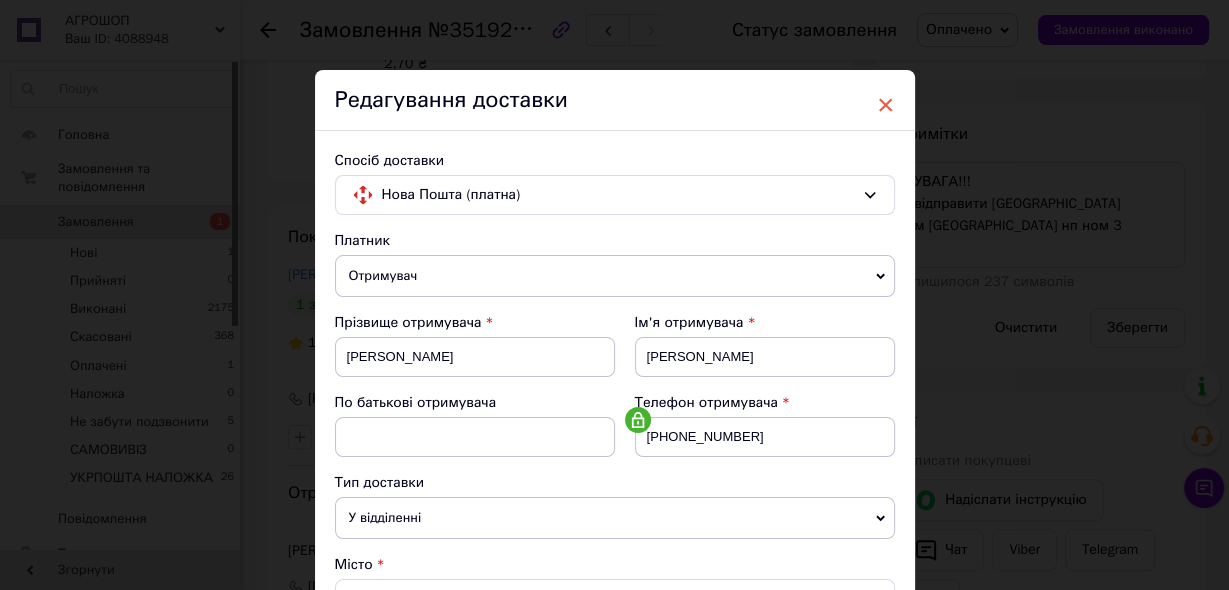 click on "×" at bounding box center [886, 105] 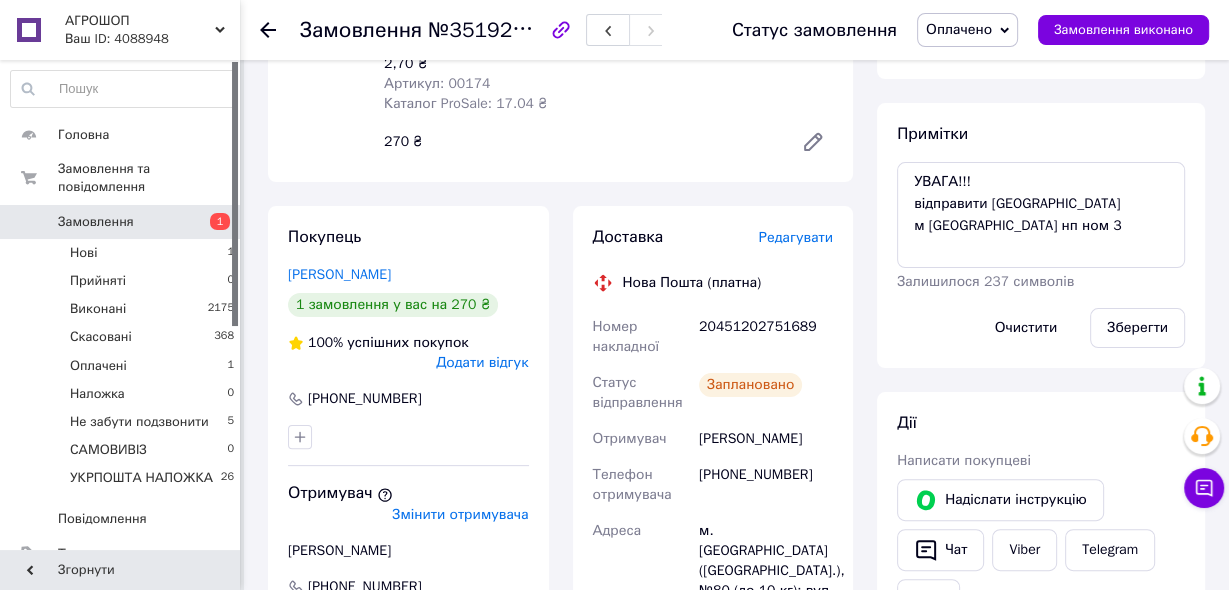 scroll, scrollTop: 95, scrollLeft: 0, axis: vertical 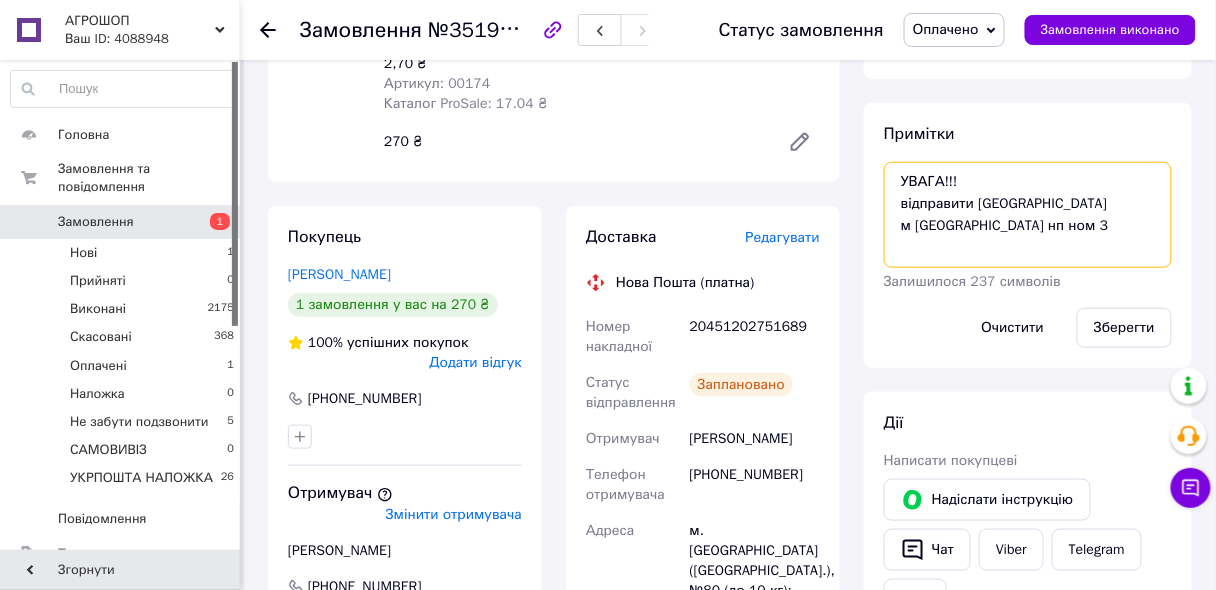 drag, startPoint x: 1082, startPoint y: 224, endPoint x: 979, endPoint y: 202, distance: 105.32331 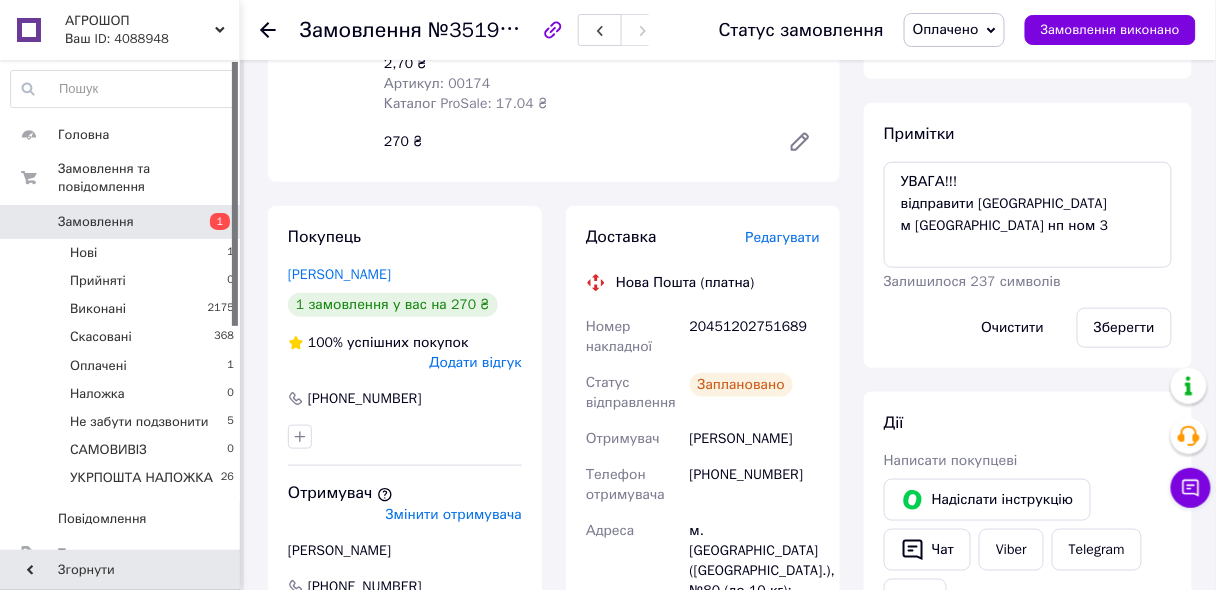 click on "Редагувати" at bounding box center [783, 237] 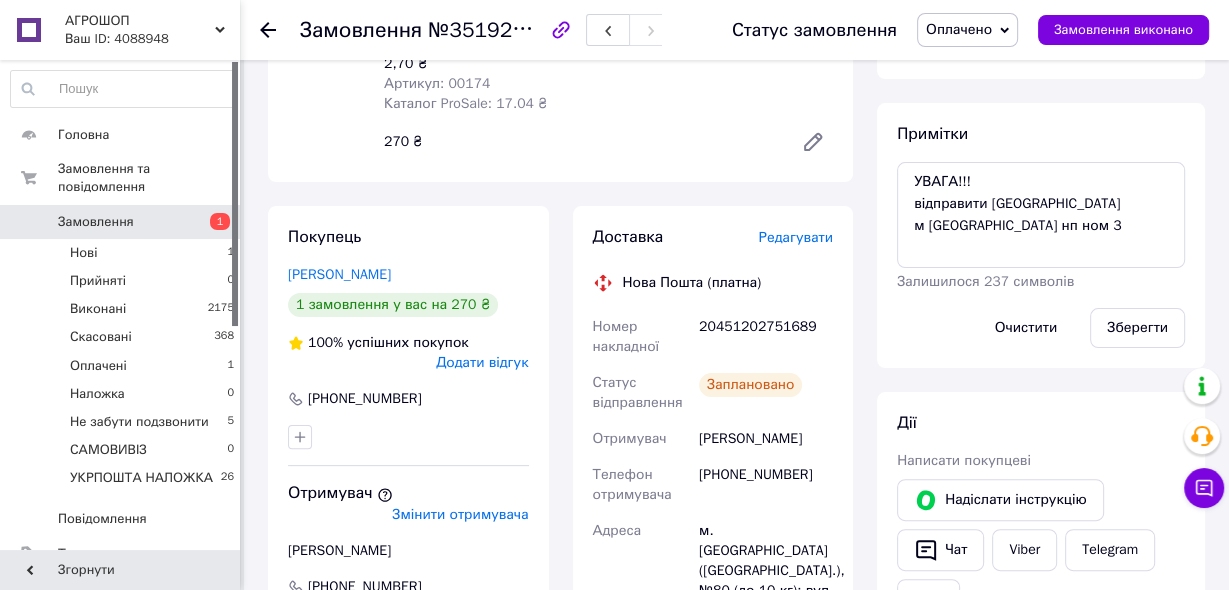scroll, scrollTop: 75, scrollLeft: 0, axis: vertical 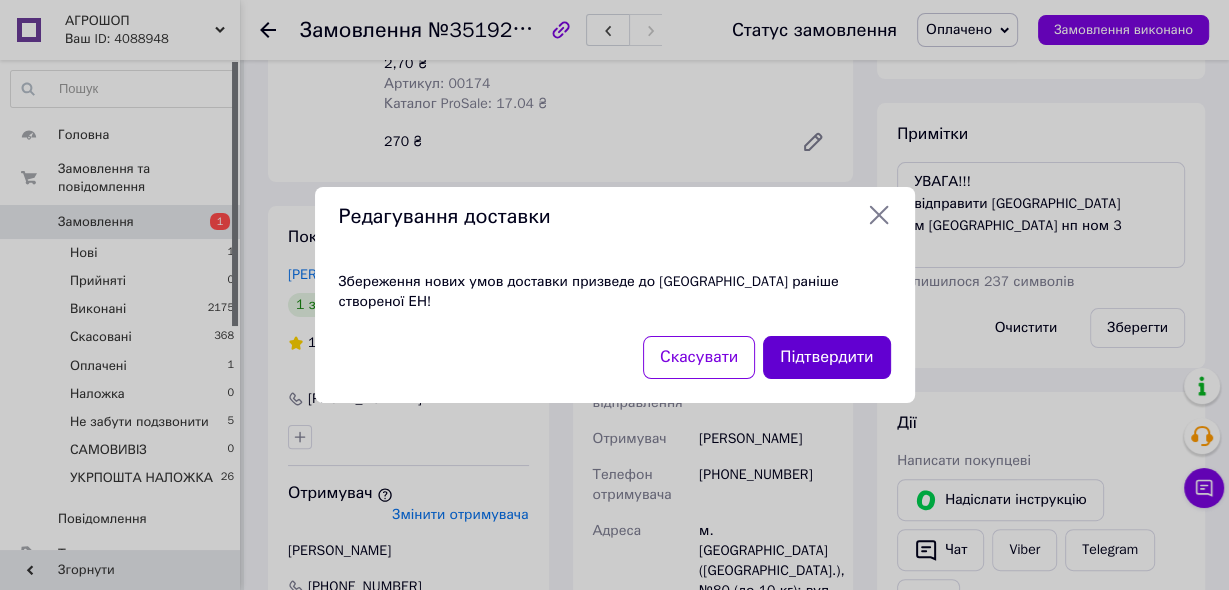 click on "Підтвердити" at bounding box center (826, 357) 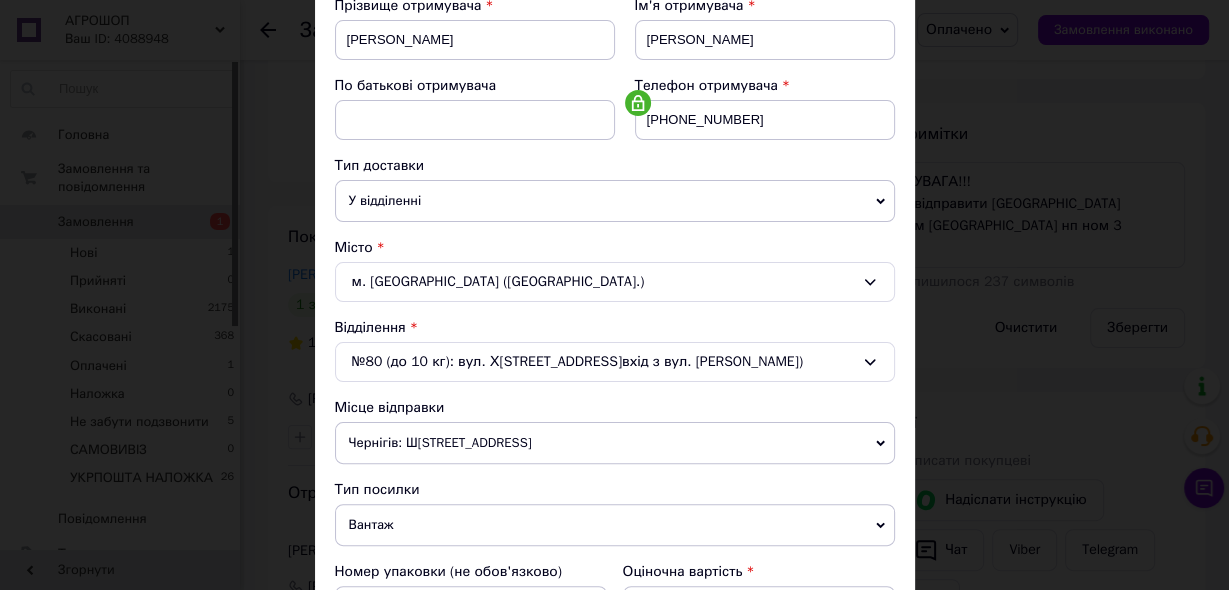 scroll, scrollTop: 320, scrollLeft: 0, axis: vertical 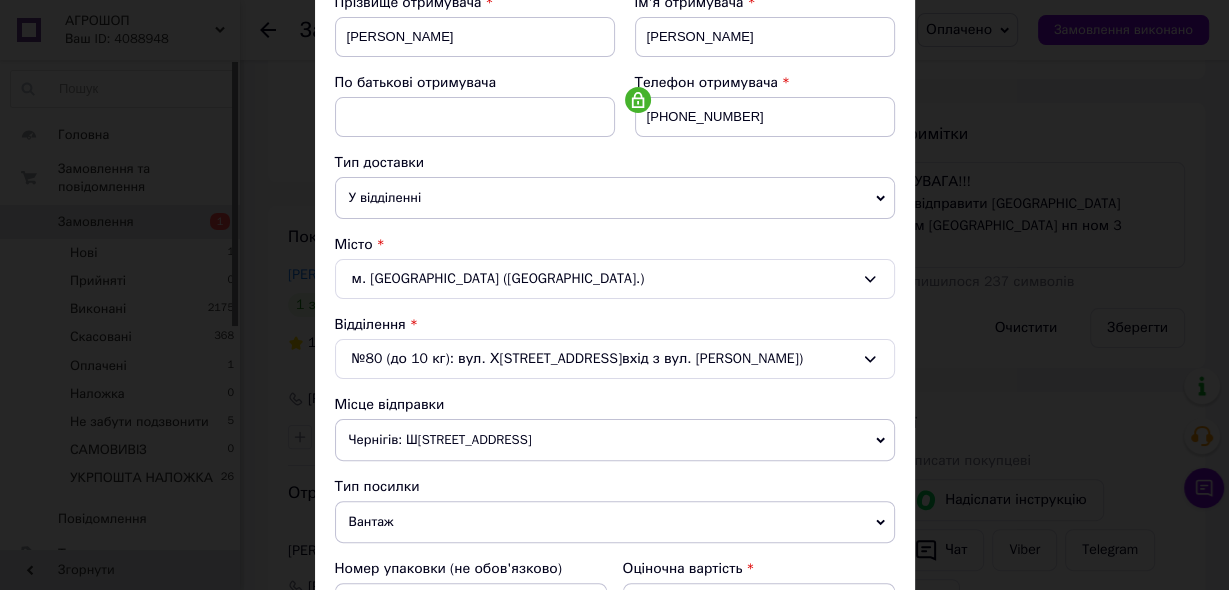 click on "м. [GEOGRAPHIC_DATA] ([GEOGRAPHIC_DATA].)" at bounding box center (615, 279) 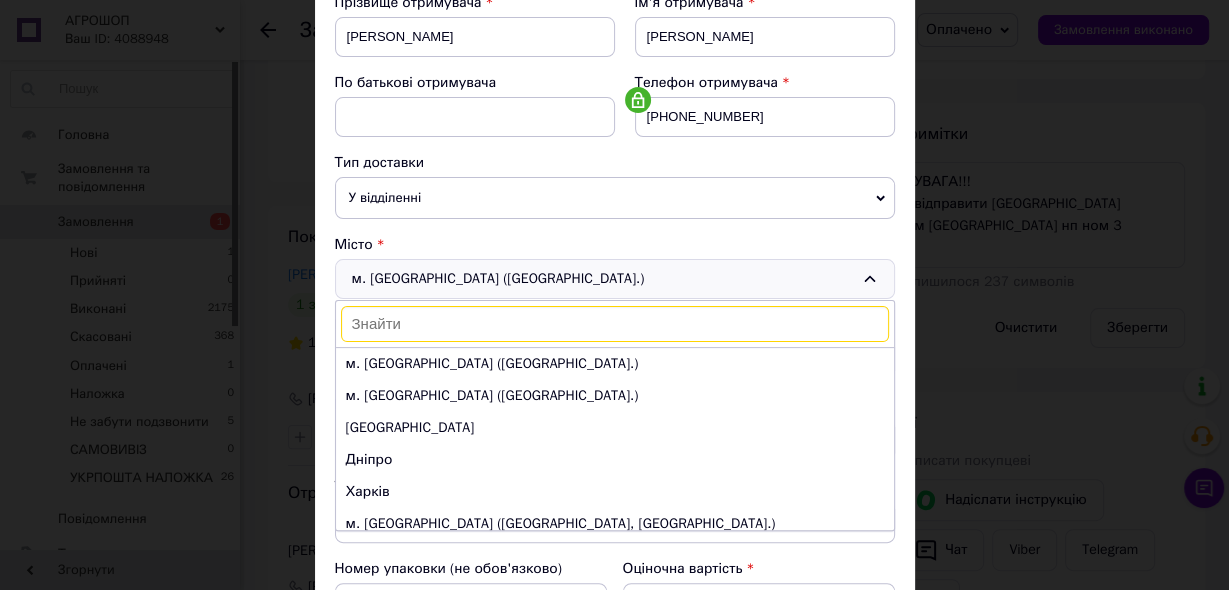 click at bounding box center [615, 324] 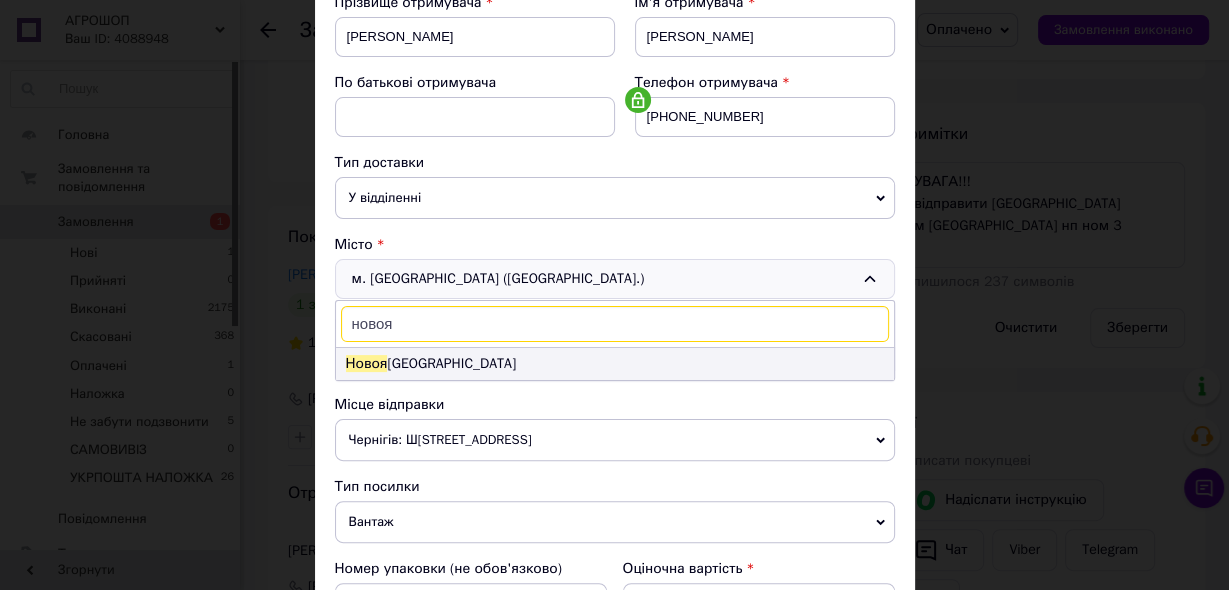 type on "новоя" 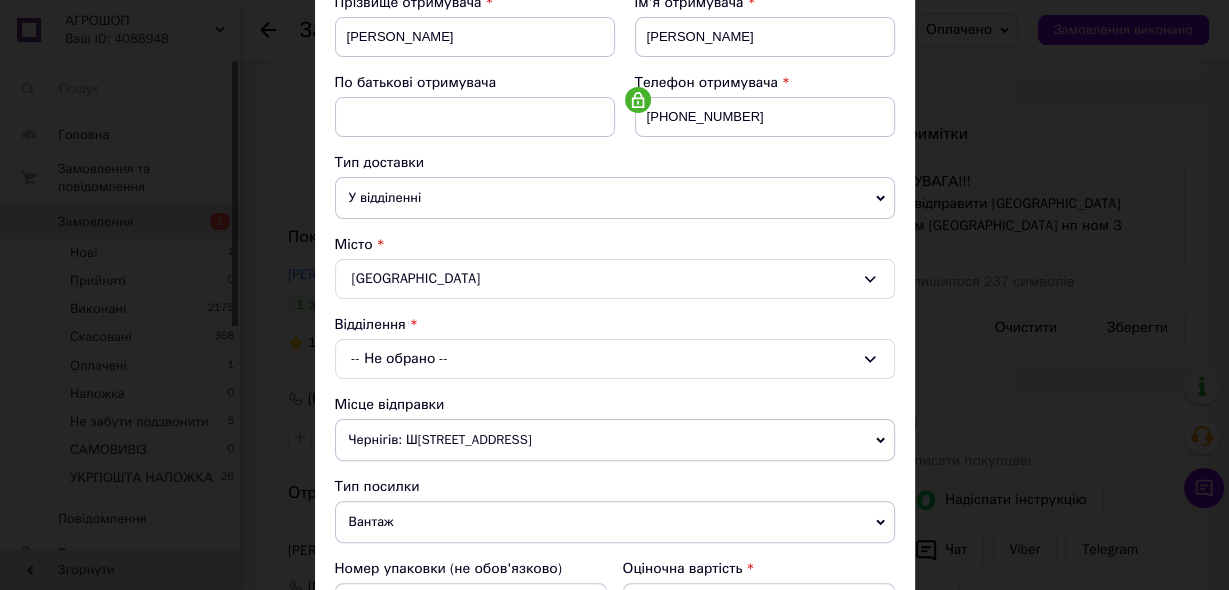 click on "-- Не обрано --" at bounding box center [615, 359] 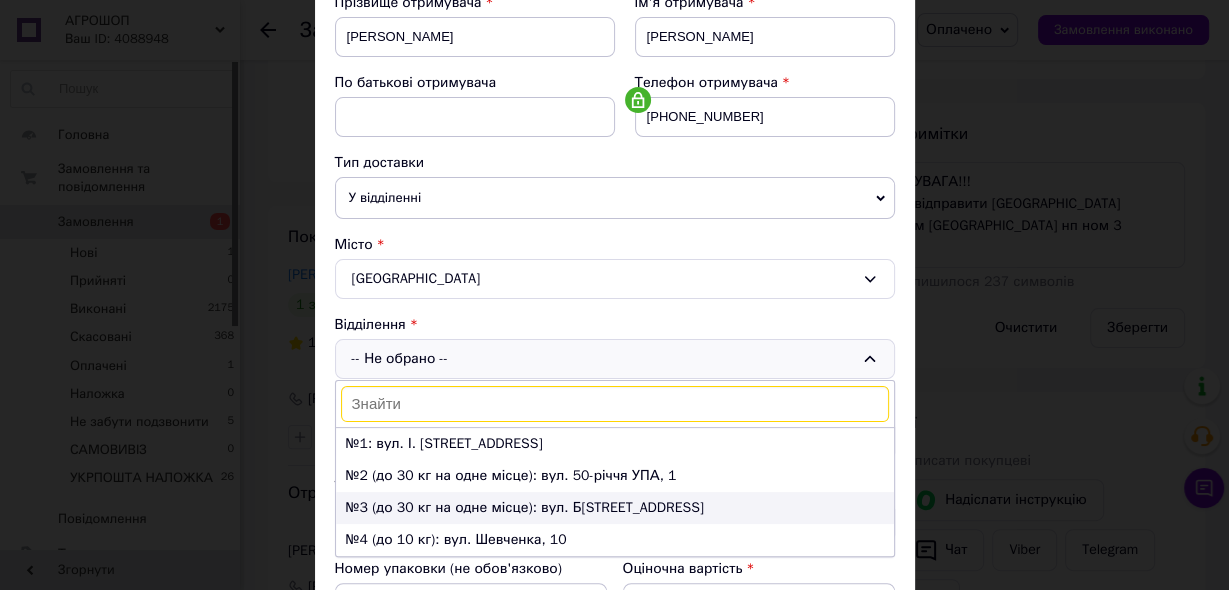 click on "№3 (до 30 кг на одне місце): вул. Б[STREET_ADDRESS]" at bounding box center [615, 508] 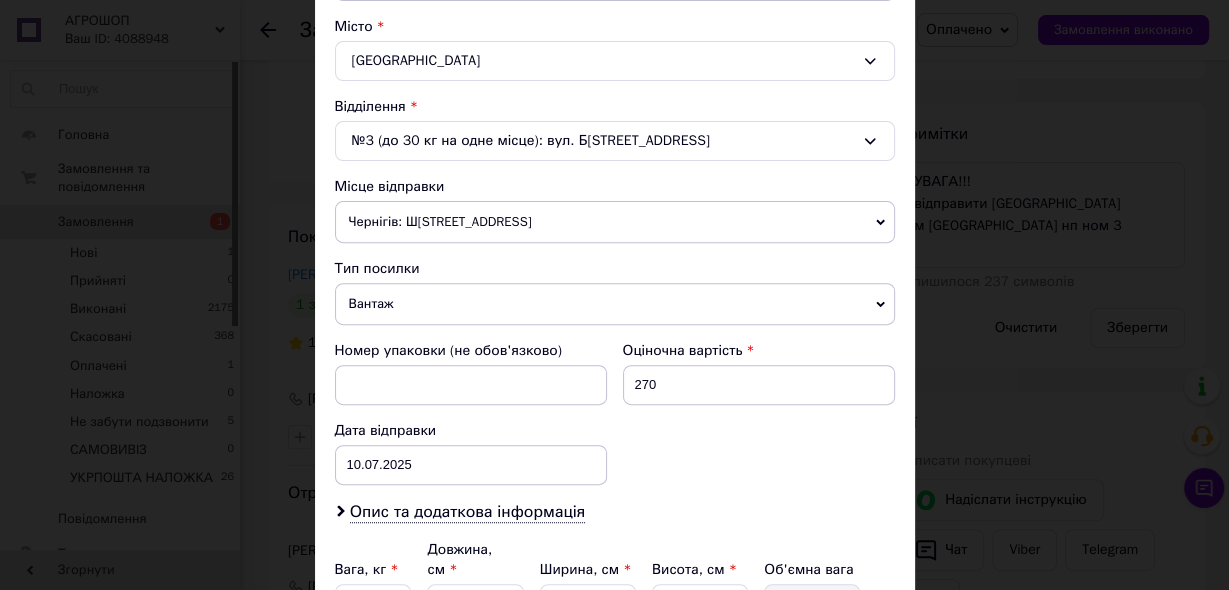 scroll, scrollTop: 560, scrollLeft: 0, axis: vertical 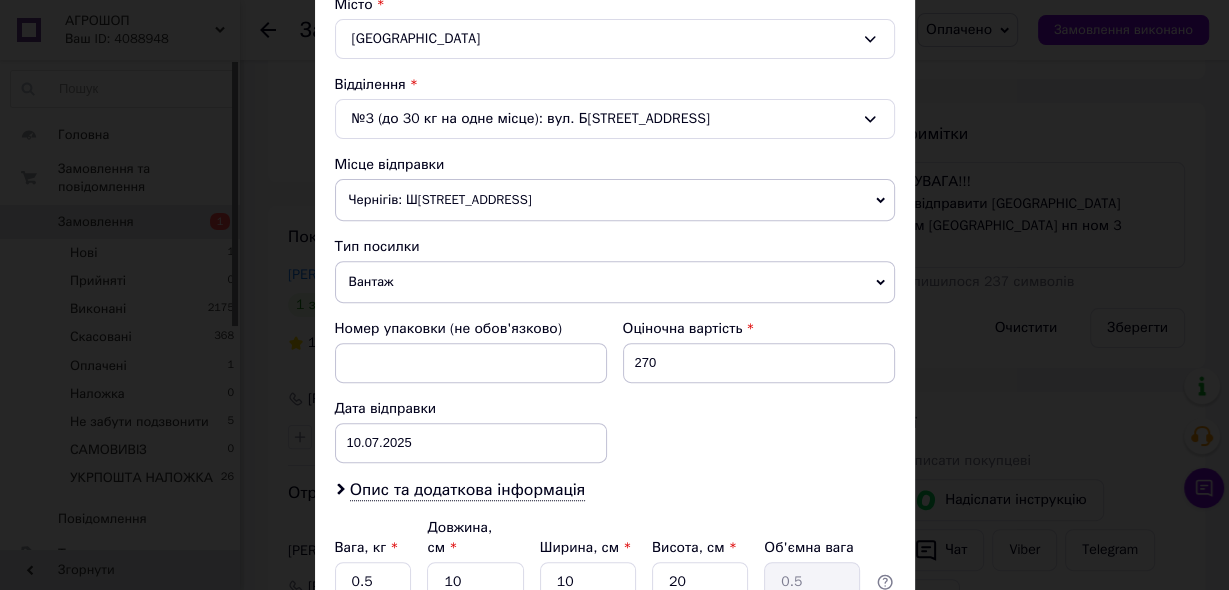 click on "Чернігів: Ш[STREET_ADDRESS]" at bounding box center [615, 200] 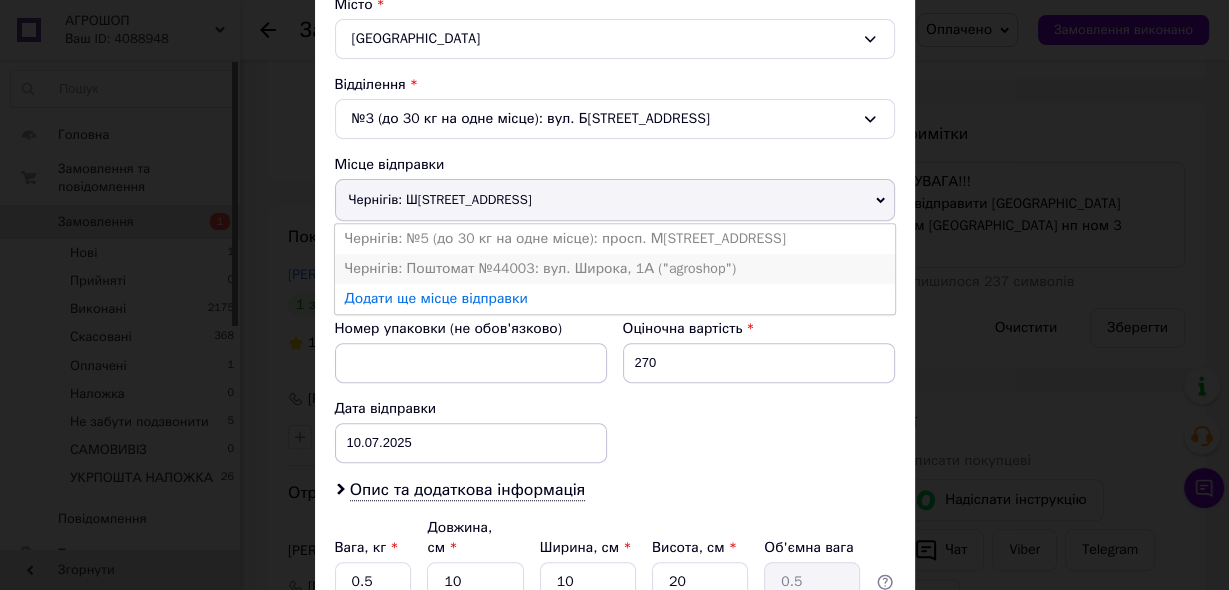 click on "Чернігів: Поштомат №44003: вул. Широка, 1А ("agroshop")" at bounding box center [615, 269] 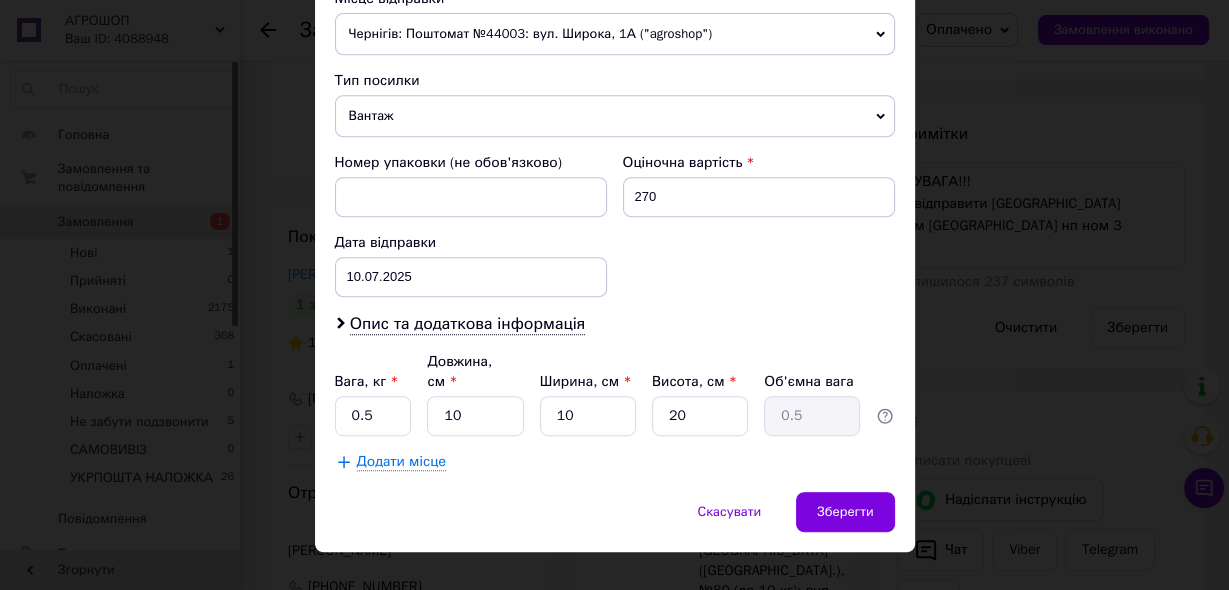 scroll, scrollTop: 728, scrollLeft: 0, axis: vertical 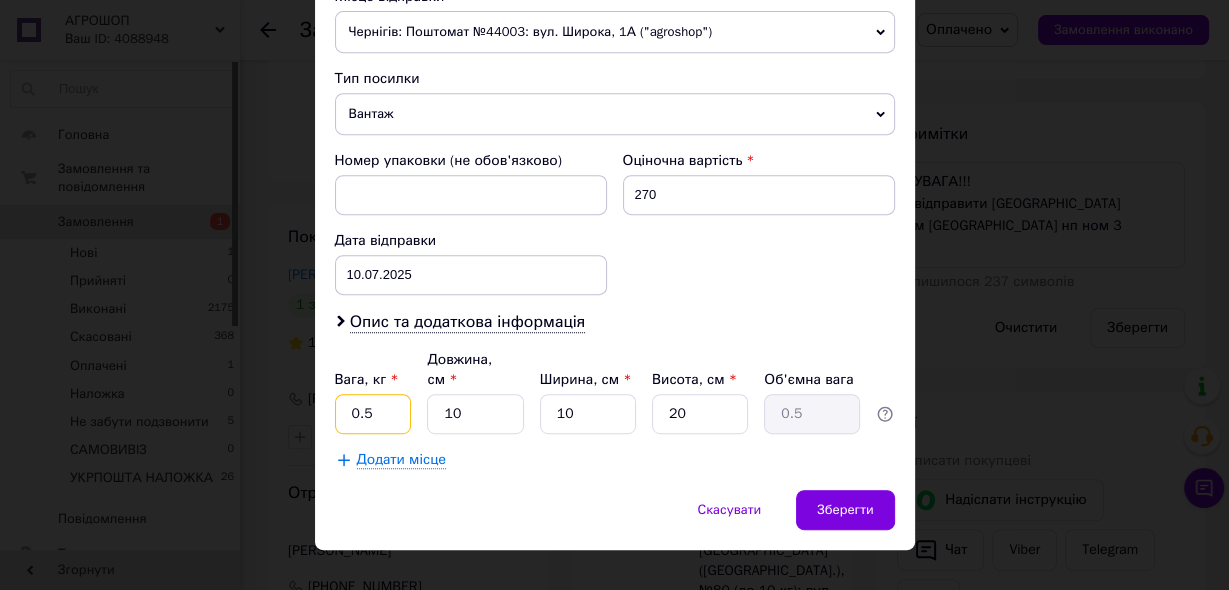 click on "0.5" at bounding box center [373, 414] 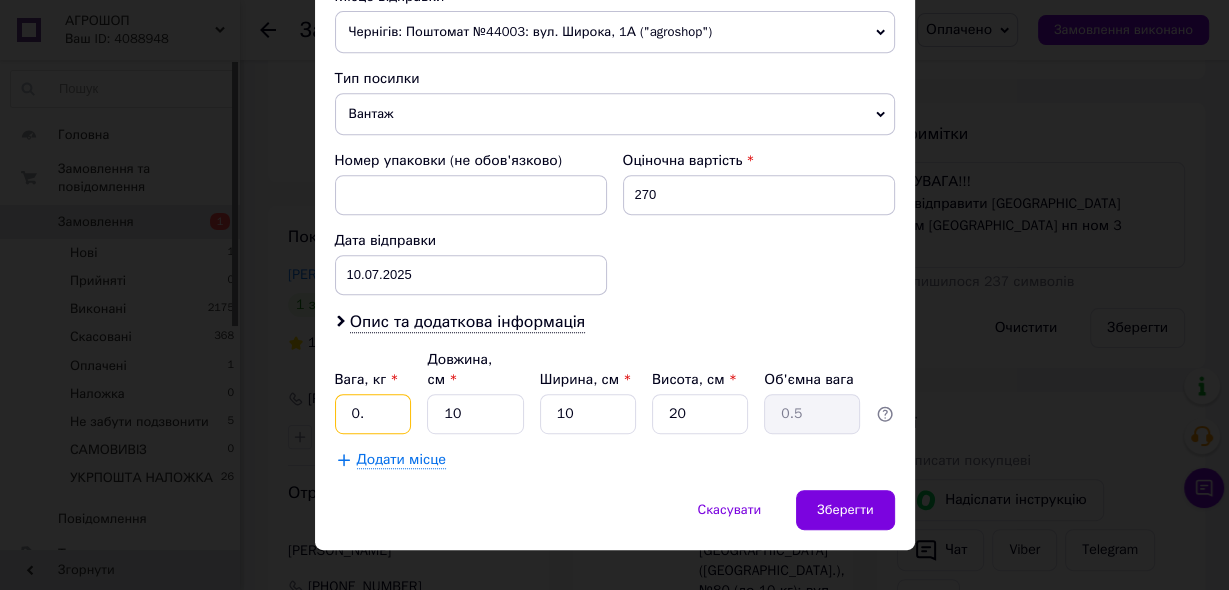 type on "0" 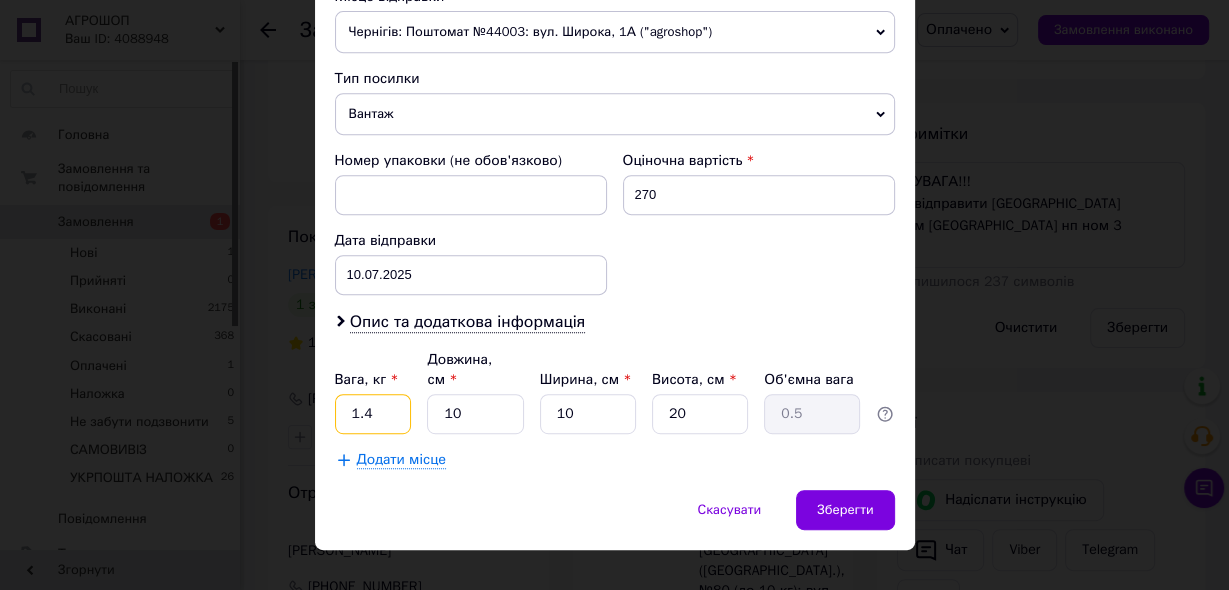type on "1.4" 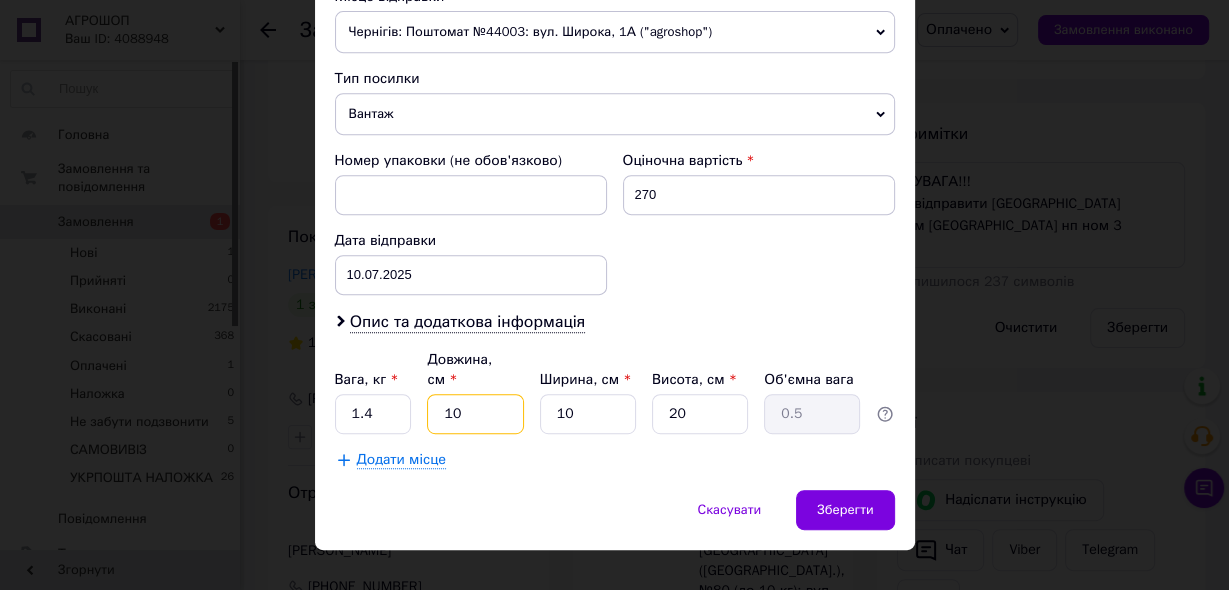 click on "10" at bounding box center (475, 414) 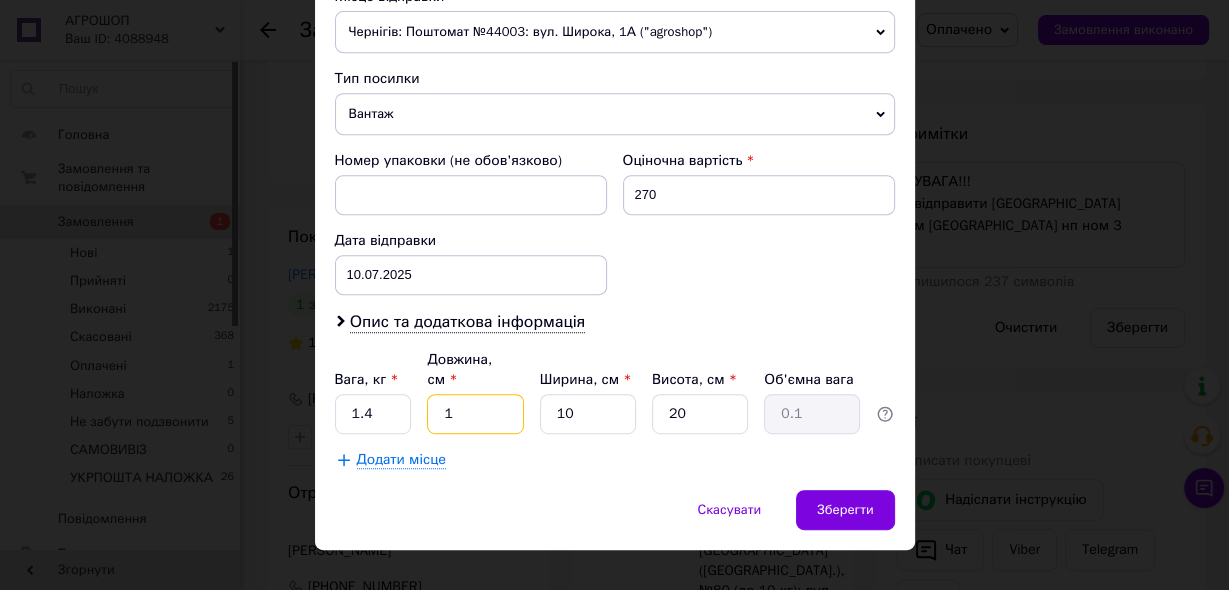 type 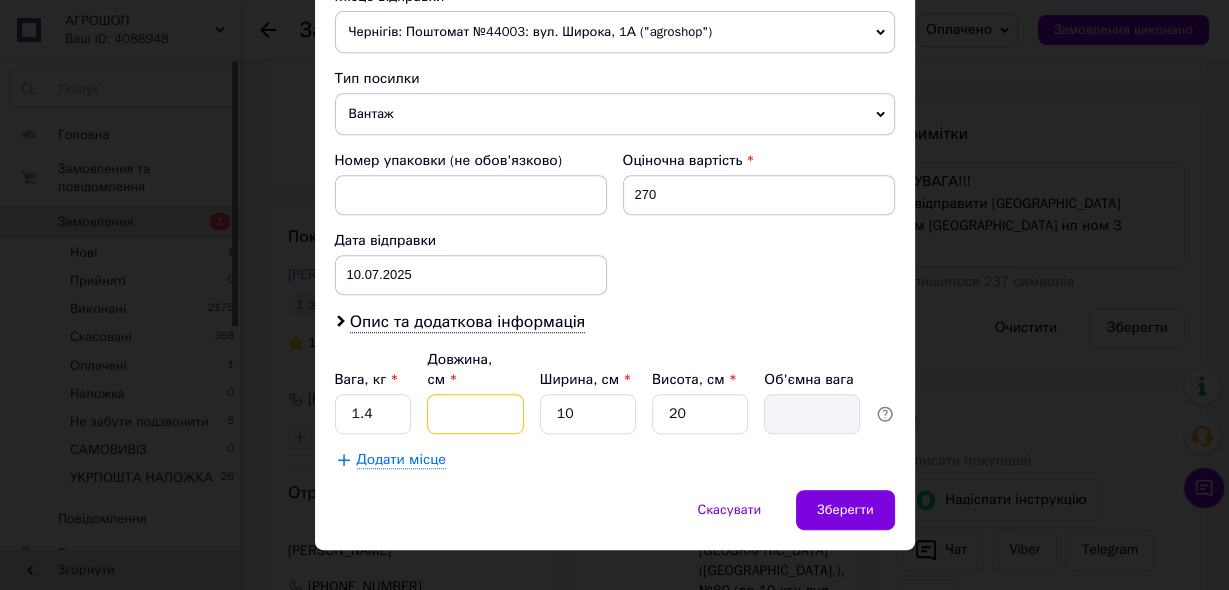 type on "1" 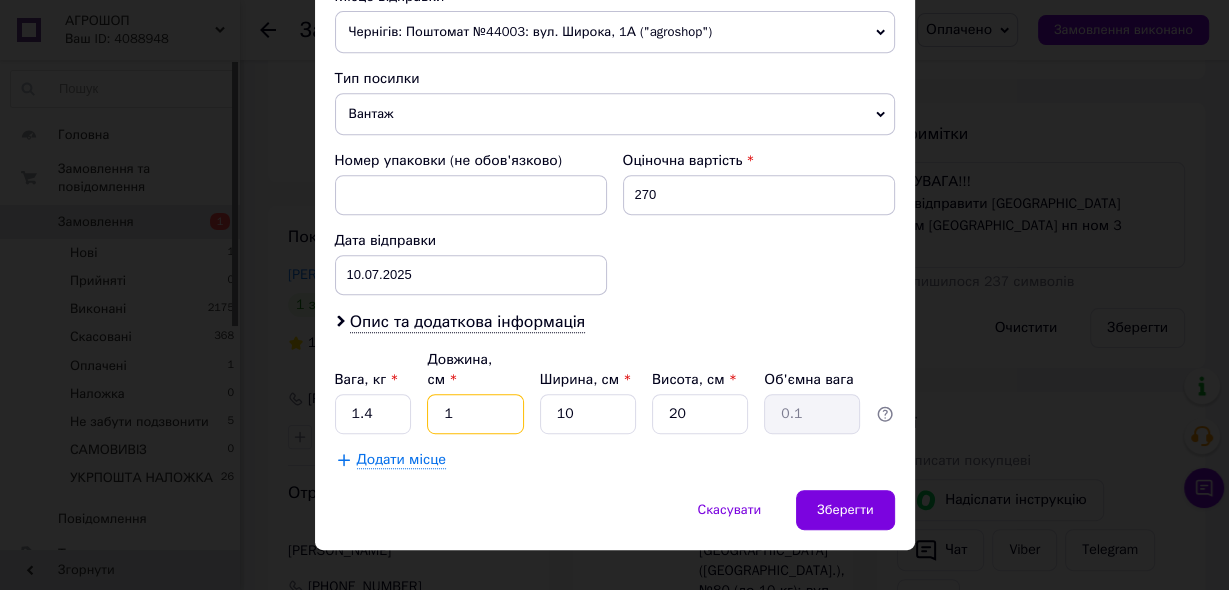 type on "12" 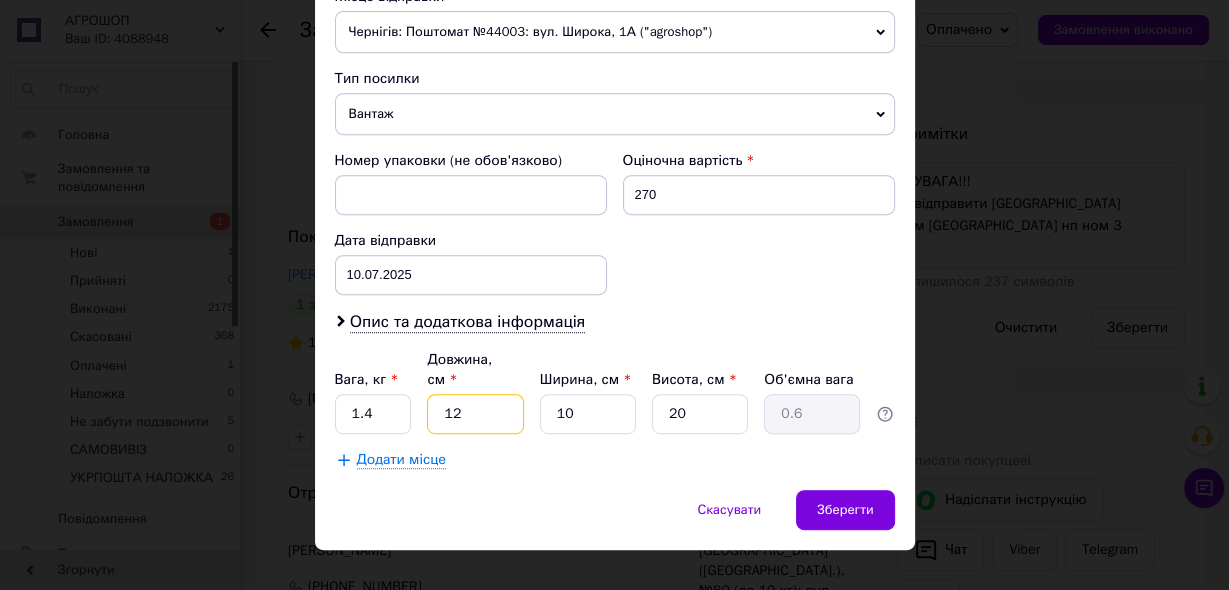 type on "12" 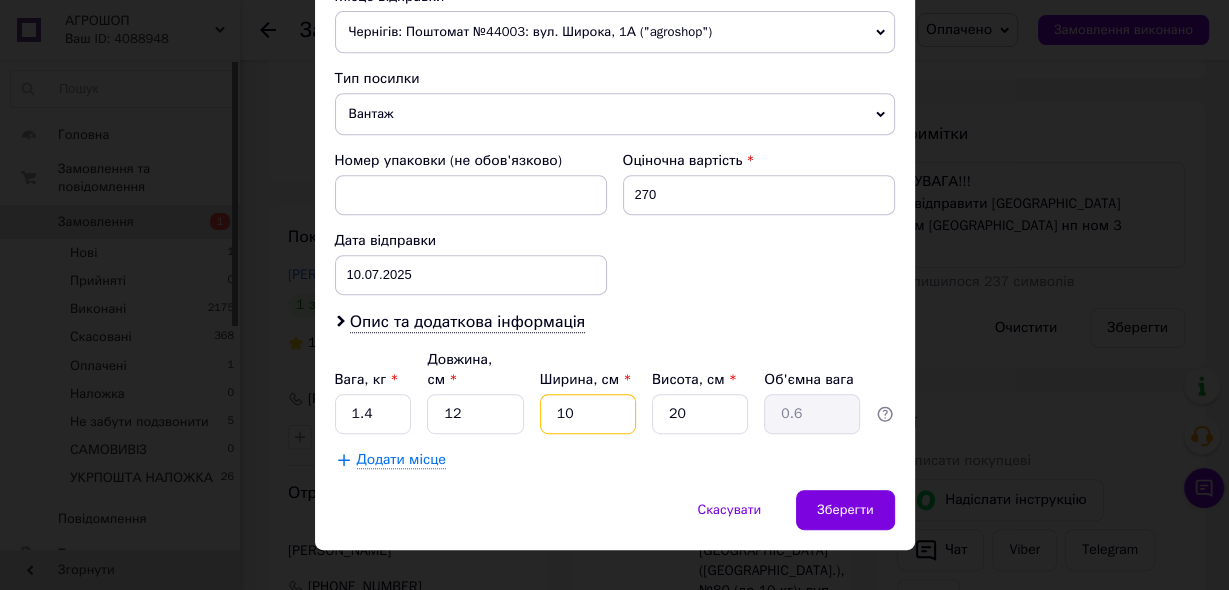 click on "10" at bounding box center (588, 414) 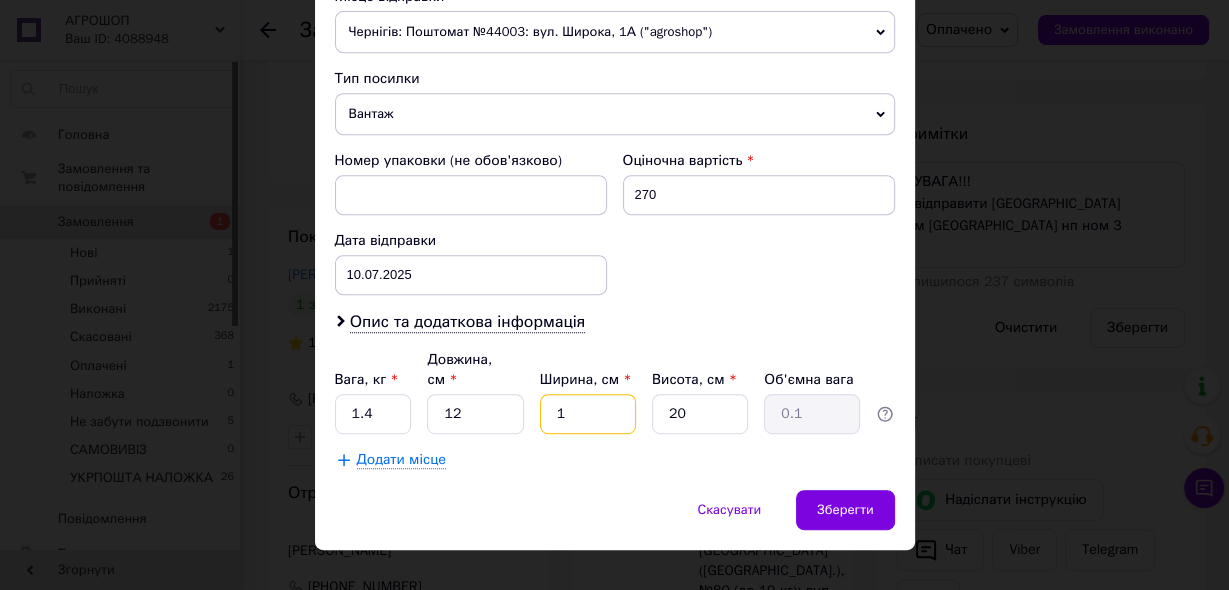 type 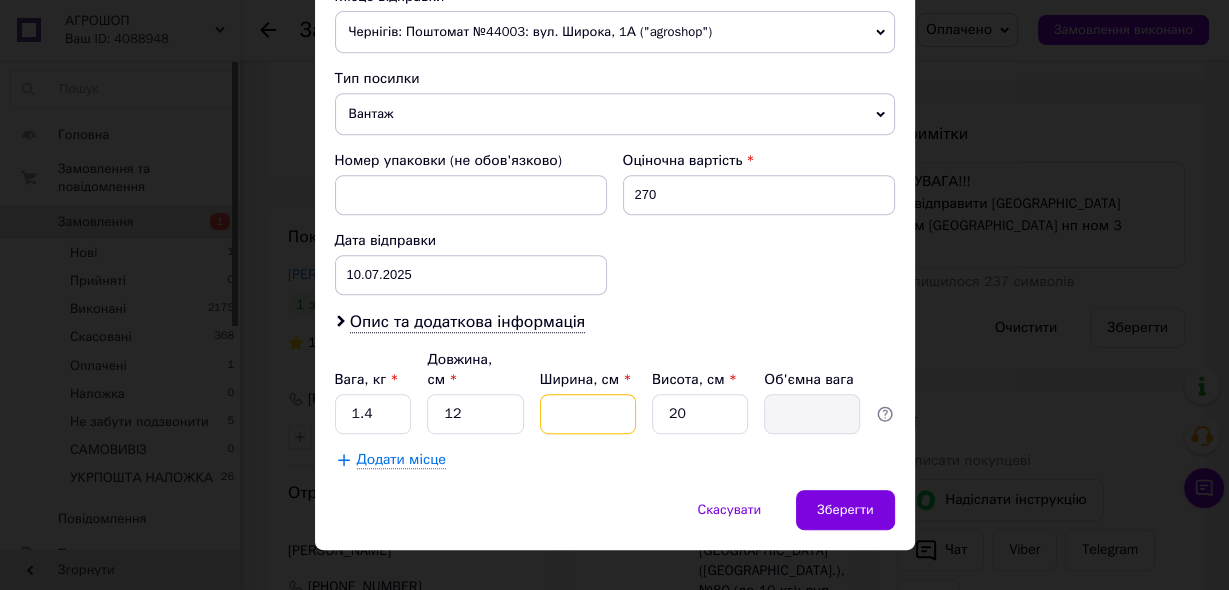type on "1" 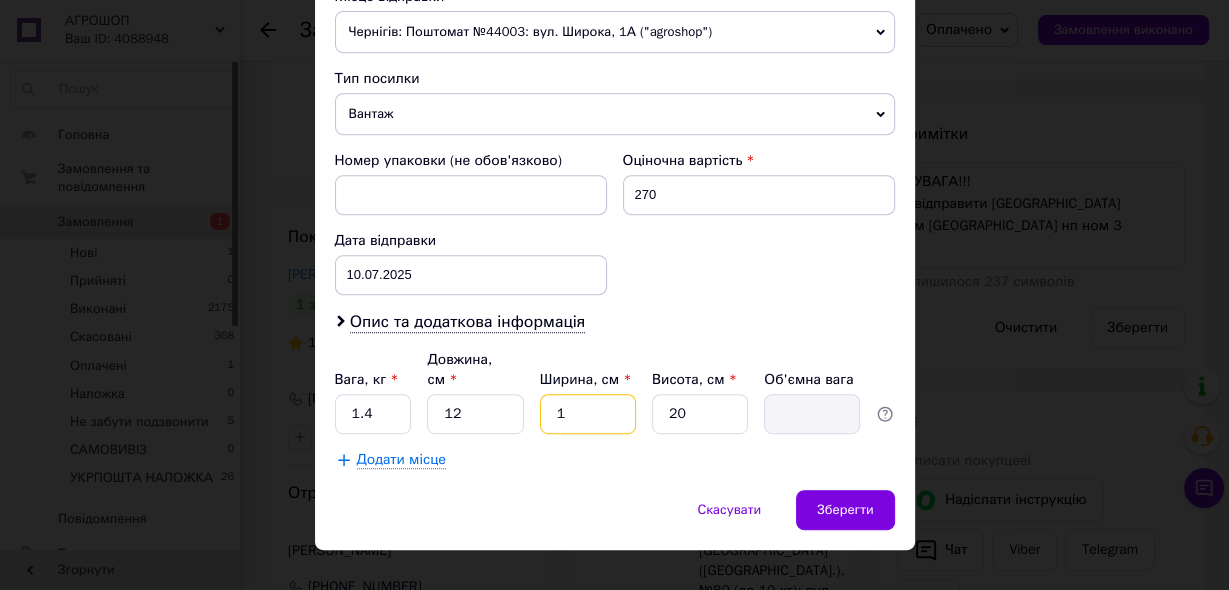 type on "0.1" 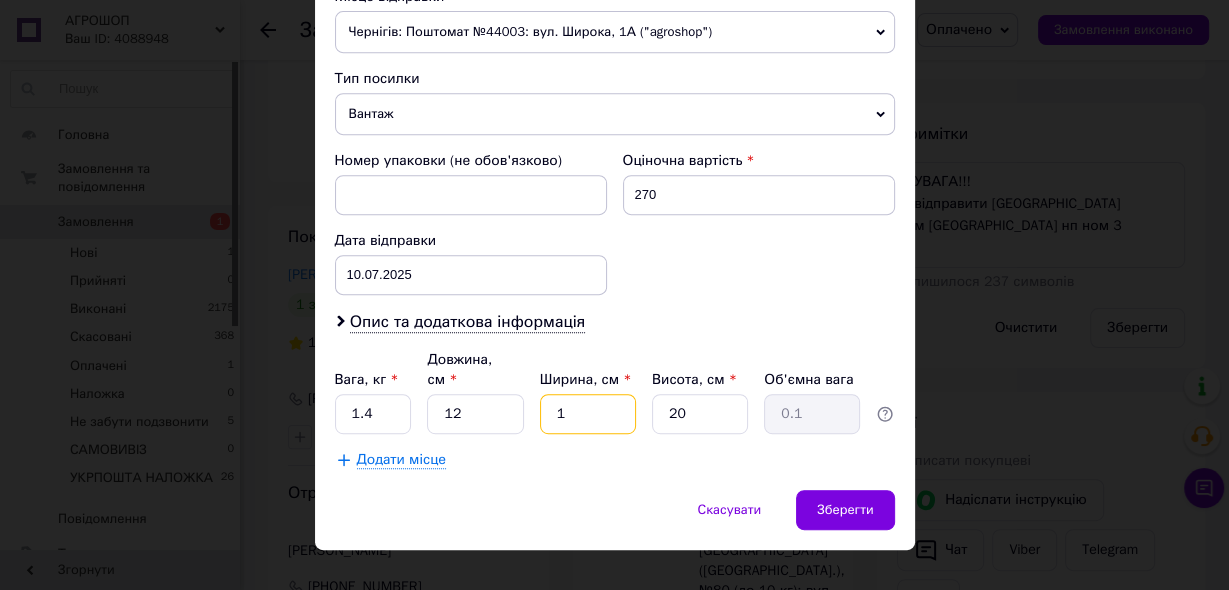 type on "15" 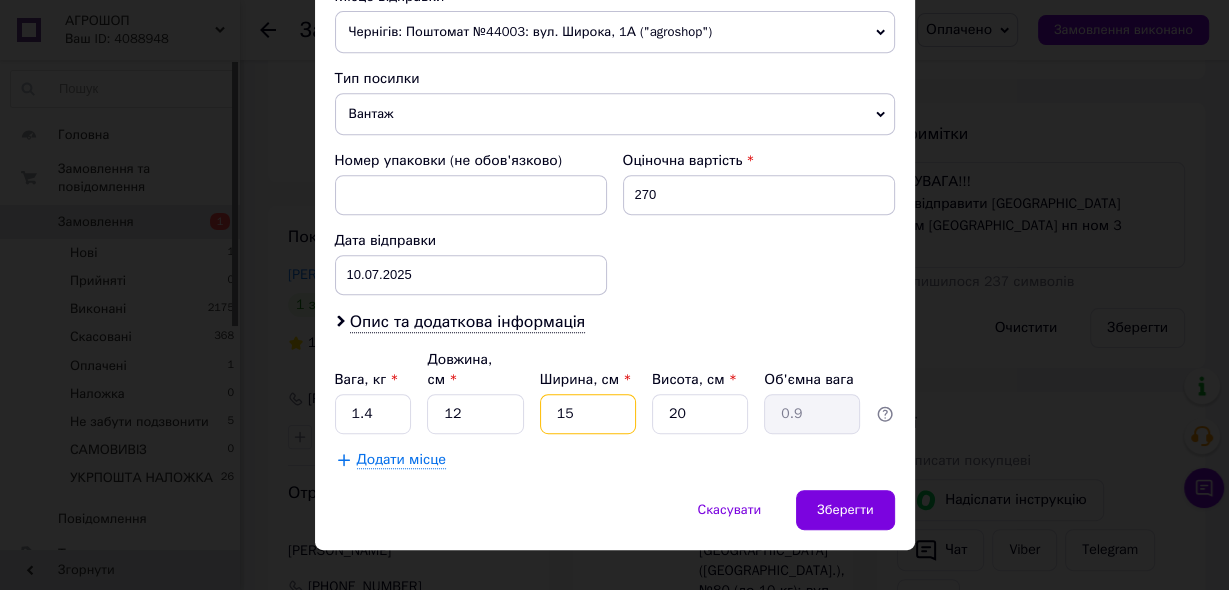 type on "1" 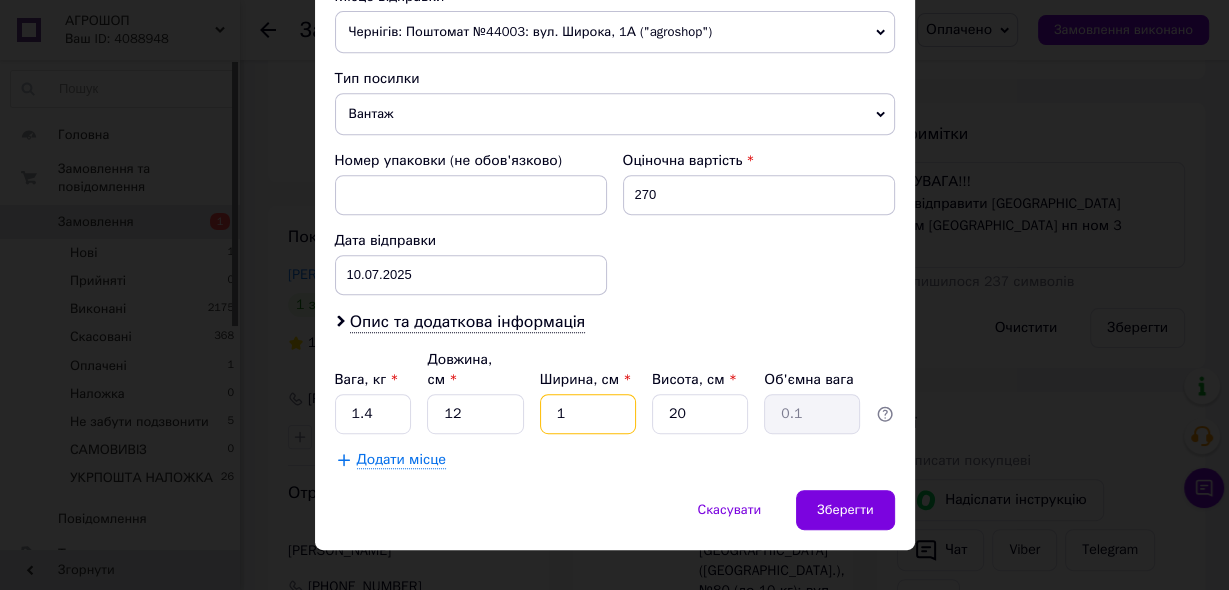 type 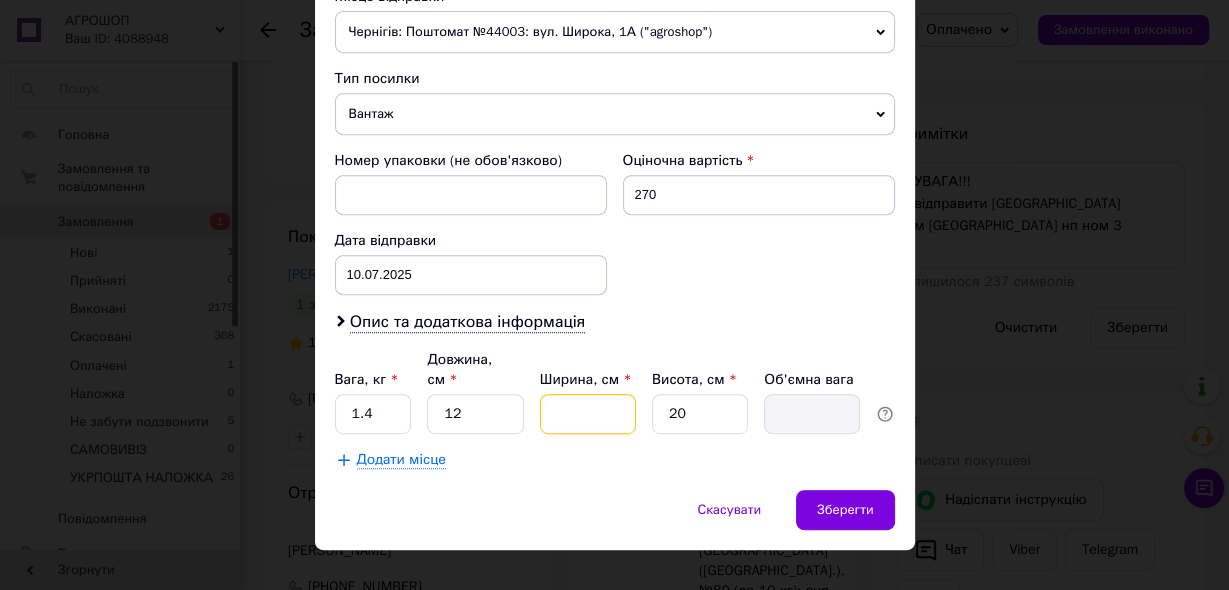 type on "2" 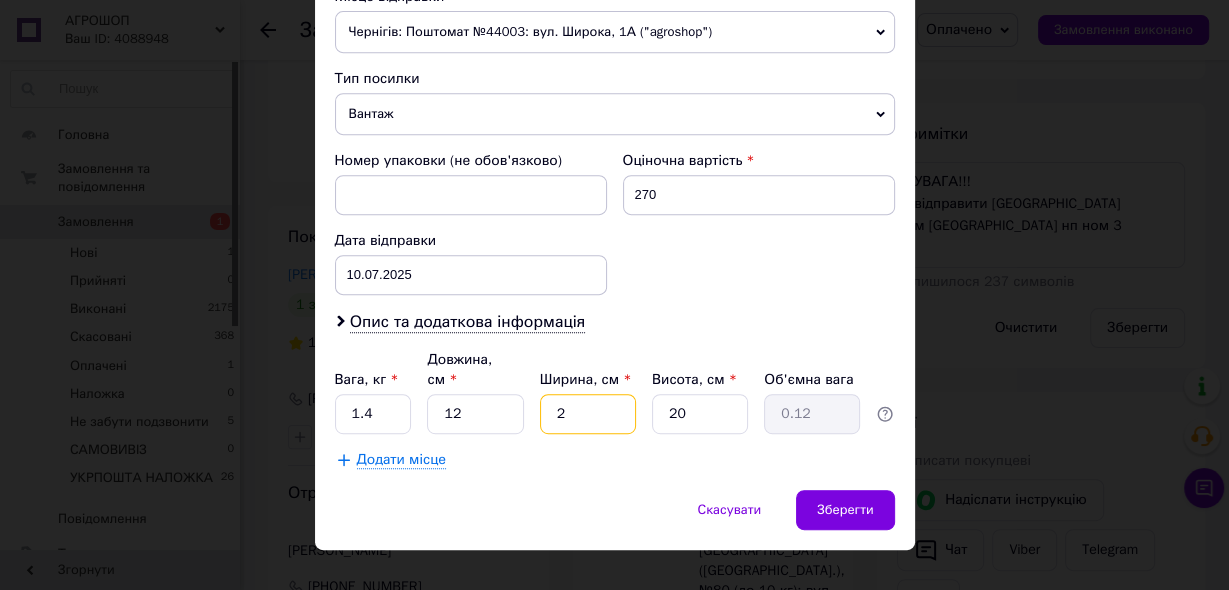 type on "20" 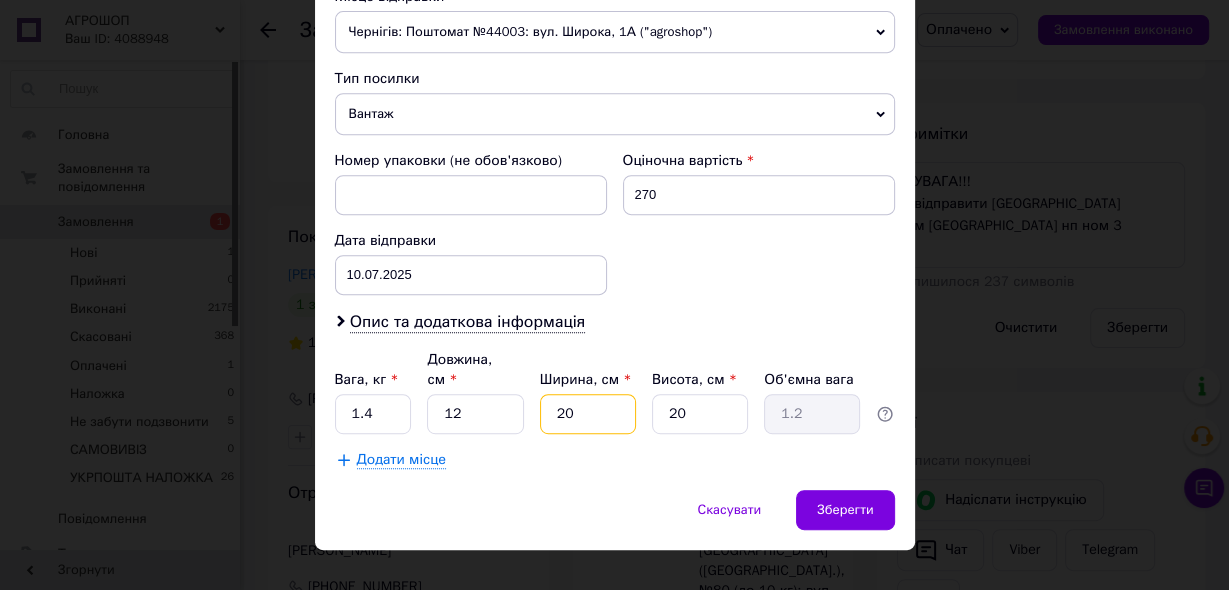 type on "20" 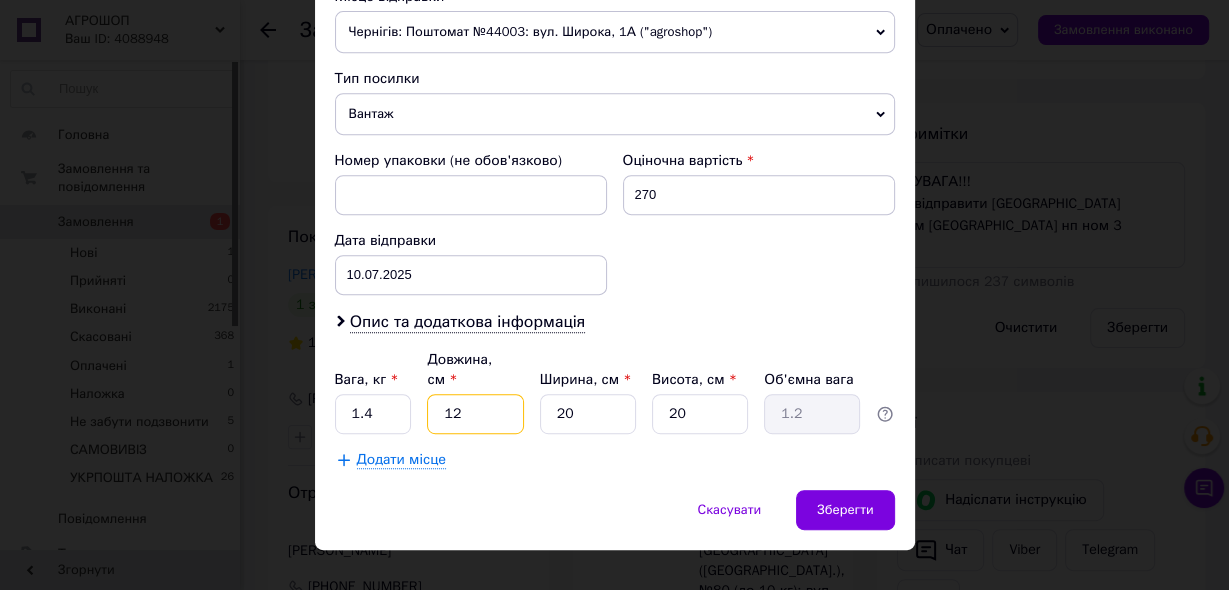 click on "12" at bounding box center (475, 414) 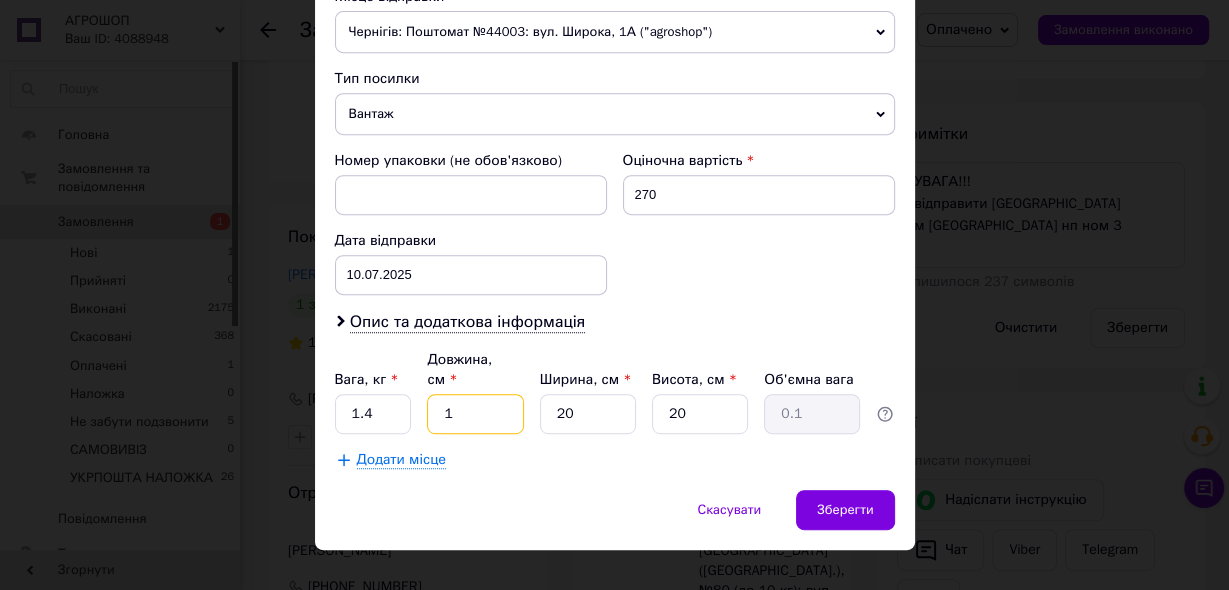 type on "14" 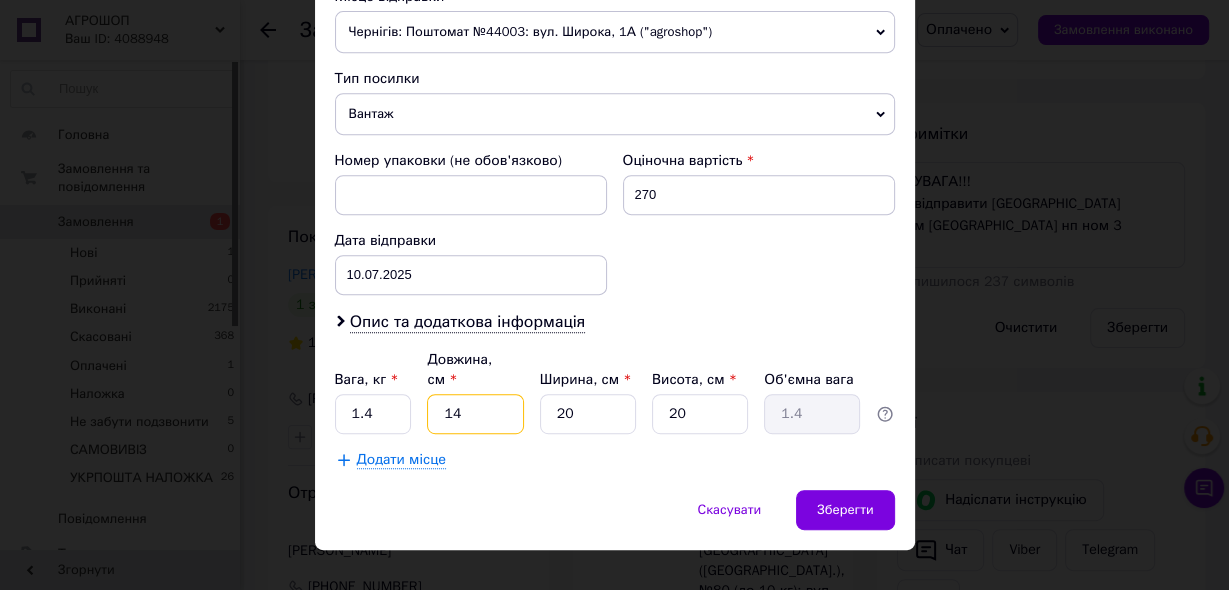 type on "14" 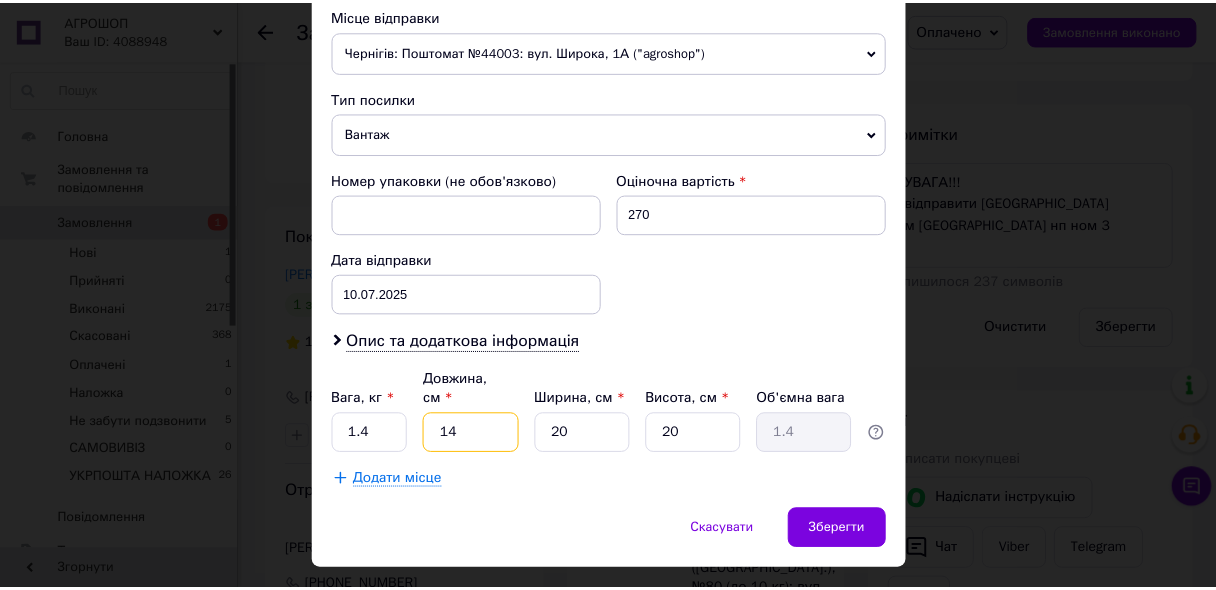 scroll, scrollTop: 728, scrollLeft: 0, axis: vertical 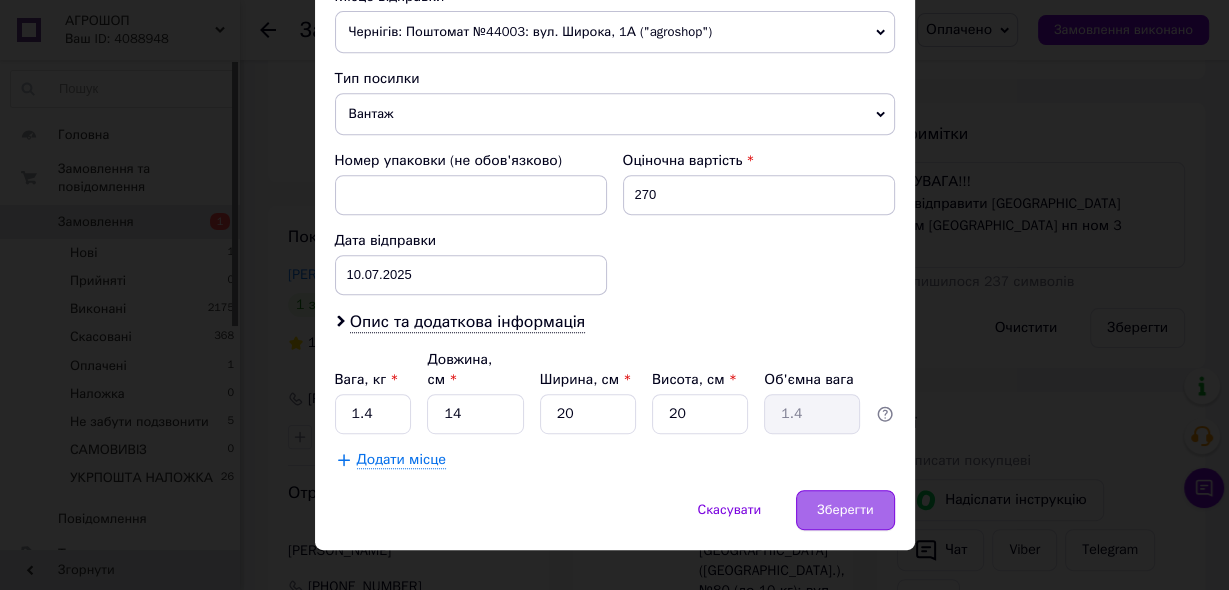click on "Зберегти" at bounding box center (845, 510) 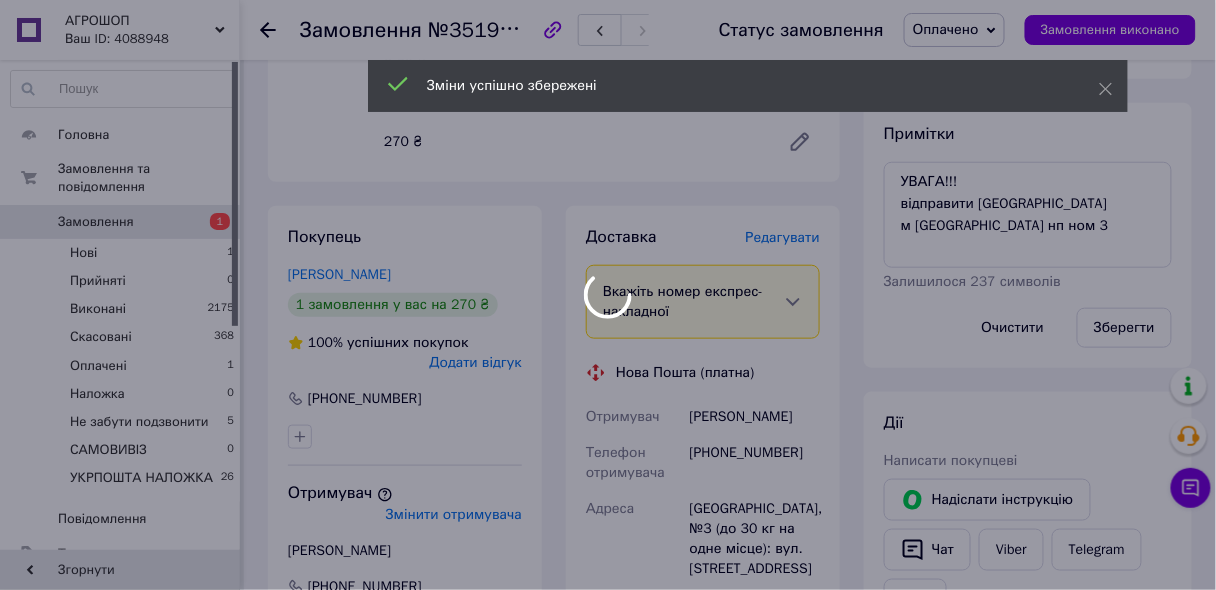 scroll, scrollTop: 272, scrollLeft: 0, axis: vertical 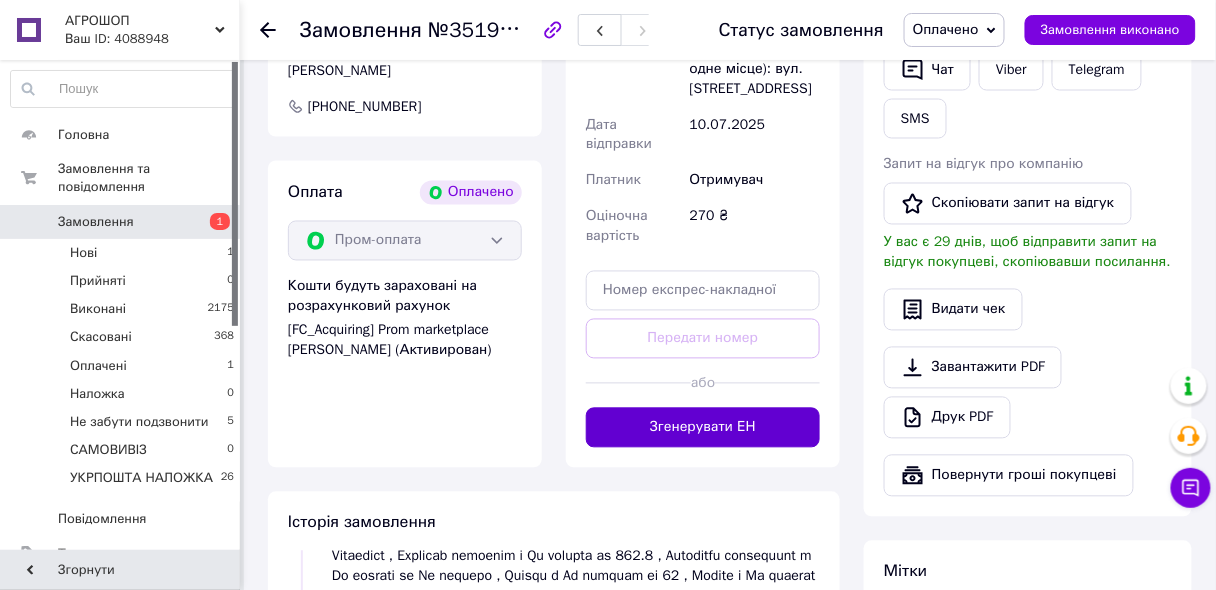 click on "Згенерувати ЕН" at bounding box center [703, 428] 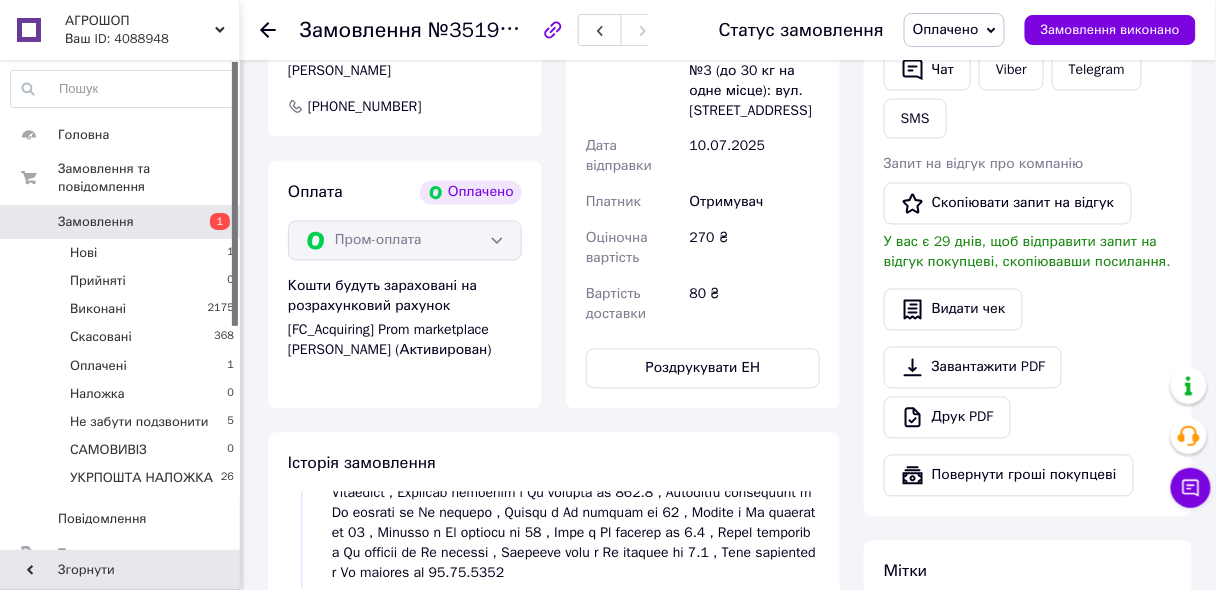 scroll, scrollTop: 320, scrollLeft: 0, axis: vertical 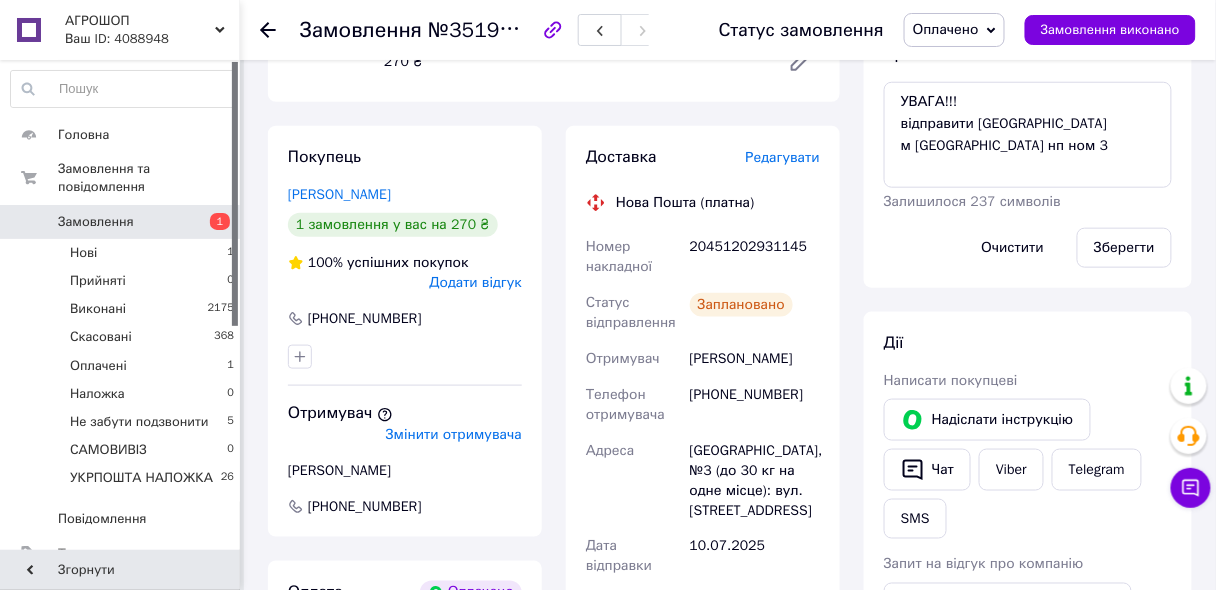 click on "20451202931145" at bounding box center (755, 257) 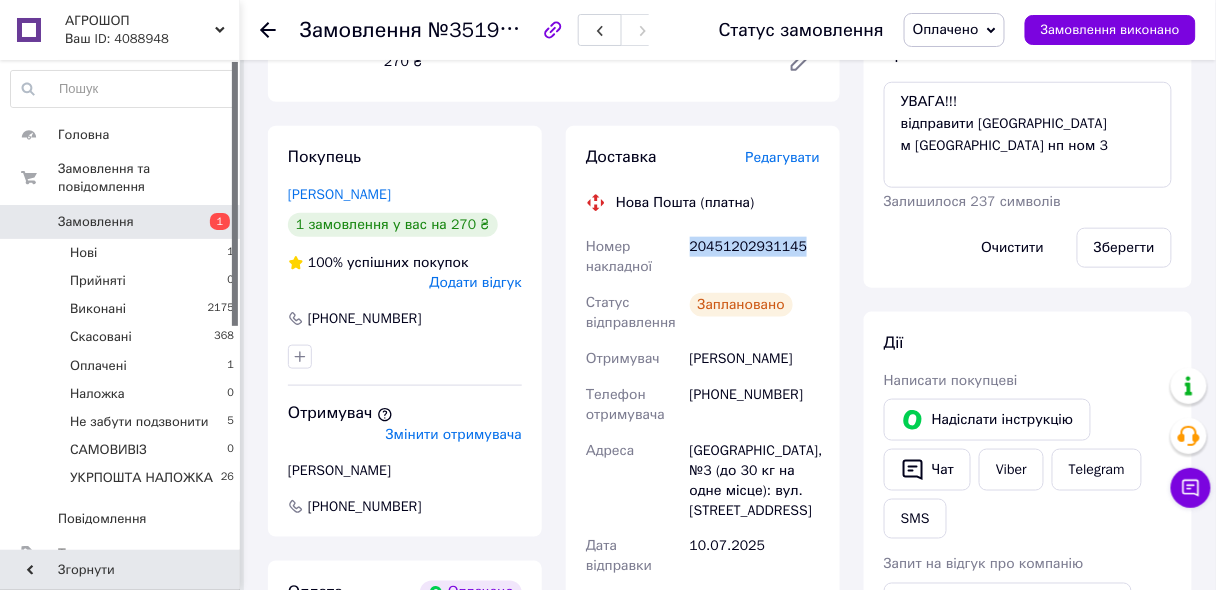 click on "20451202931145" at bounding box center [755, 257] 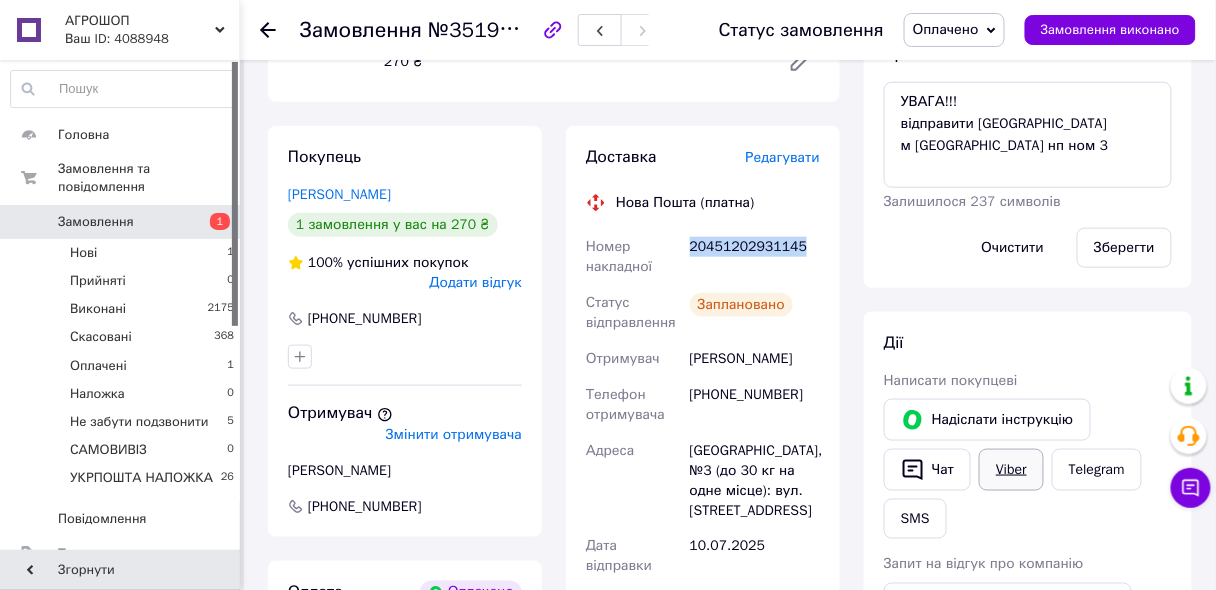 click on "Viber" at bounding box center (1011, 470) 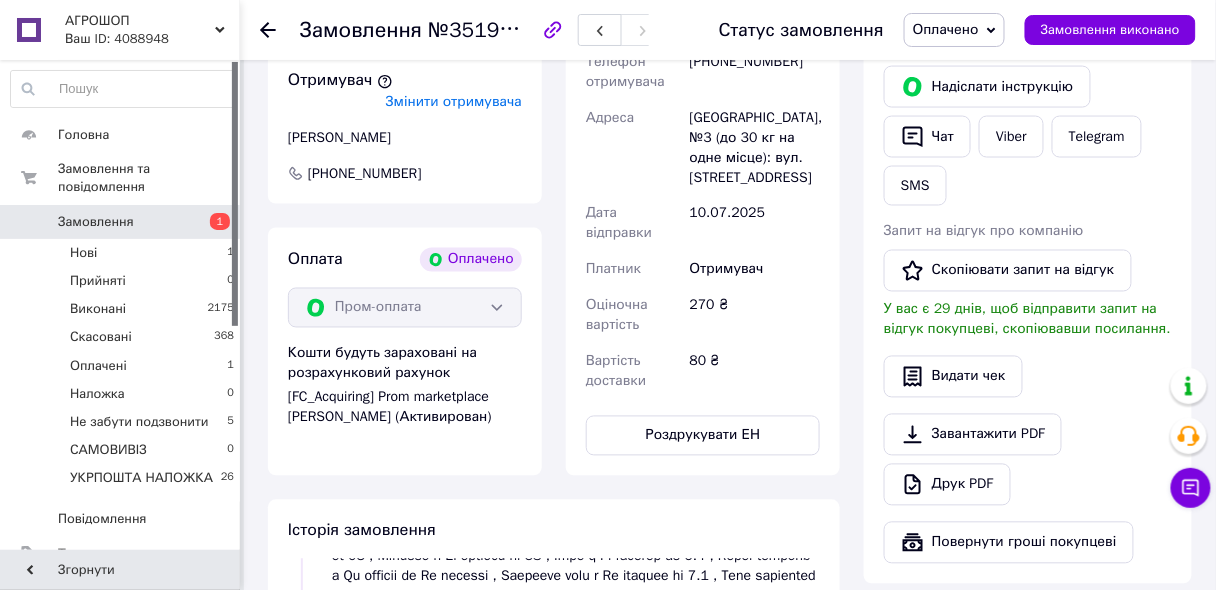 scroll, scrollTop: 803, scrollLeft: 0, axis: vertical 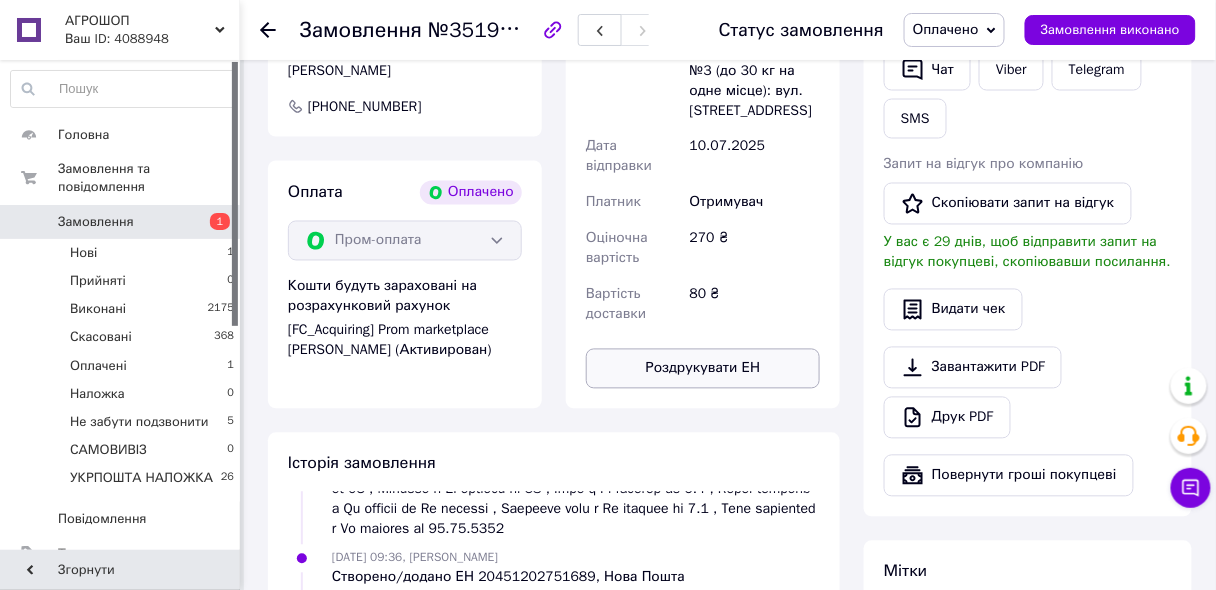 click on "Роздрукувати ЕН" at bounding box center [703, 369] 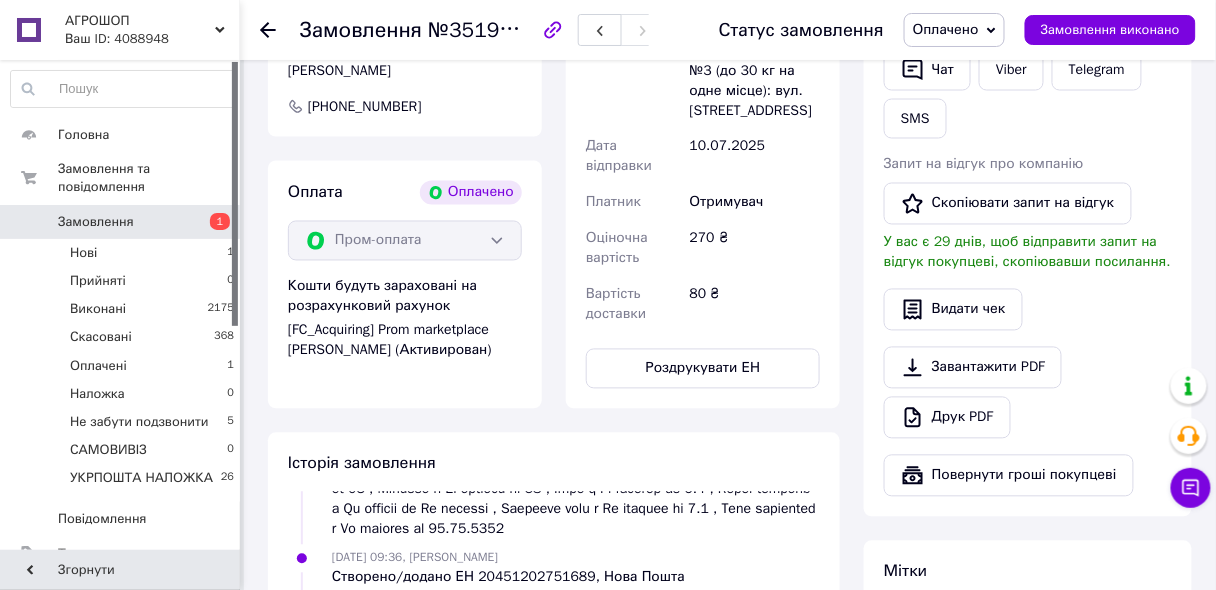 scroll, scrollTop: 728, scrollLeft: 0, axis: vertical 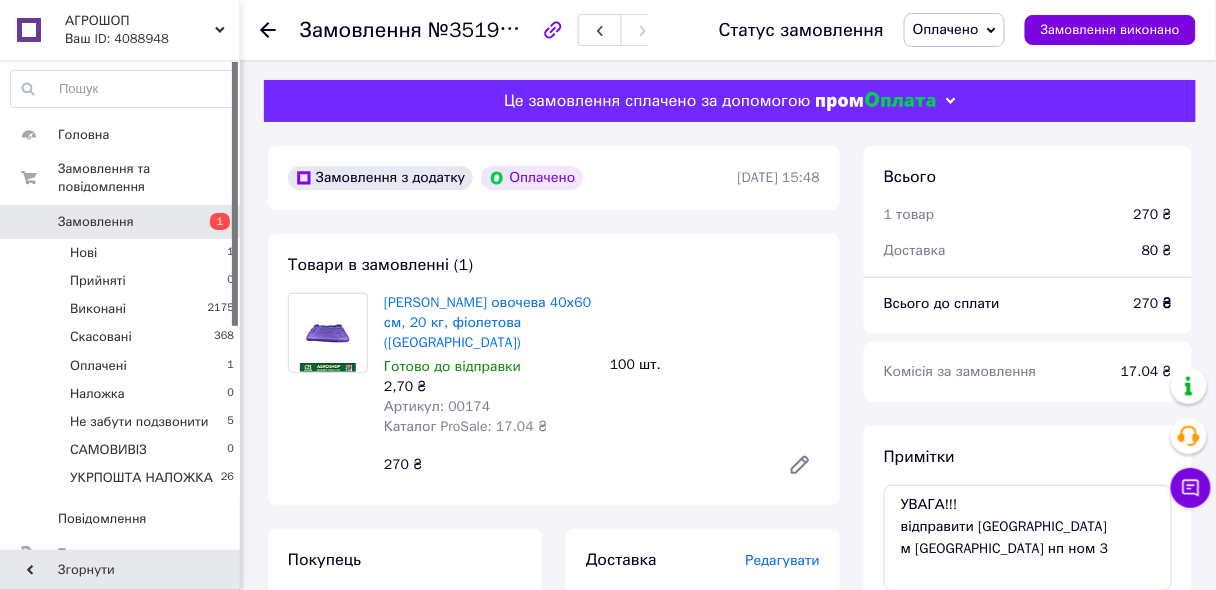 click on "Оплачено" at bounding box center [946, 29] 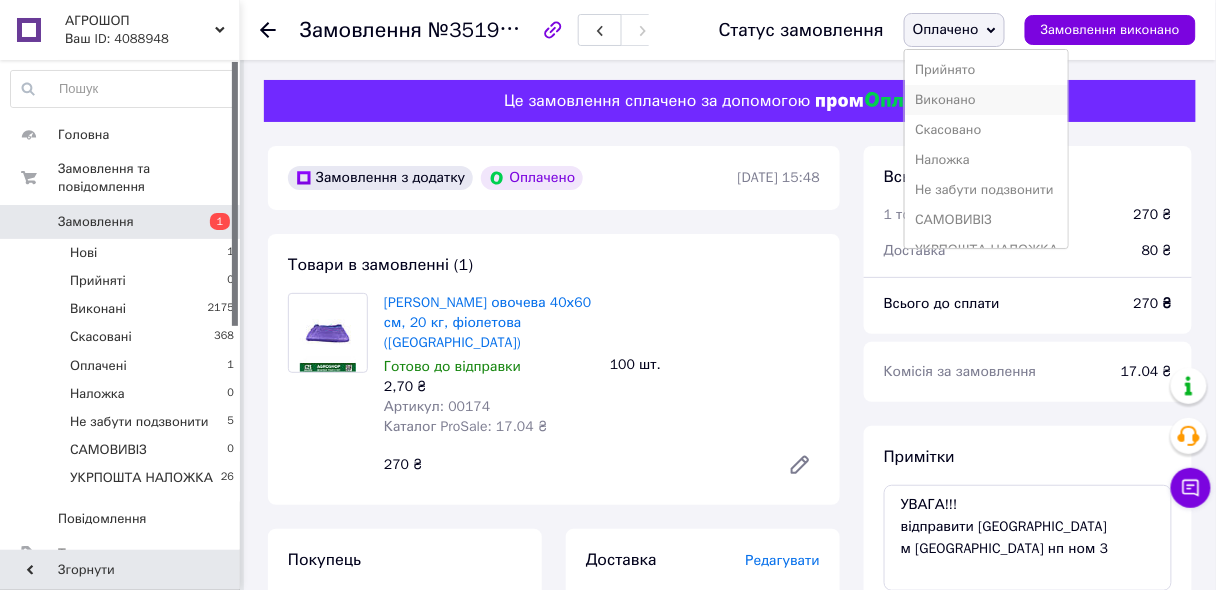 click on "Виконано" at bounding box center [986, 100] 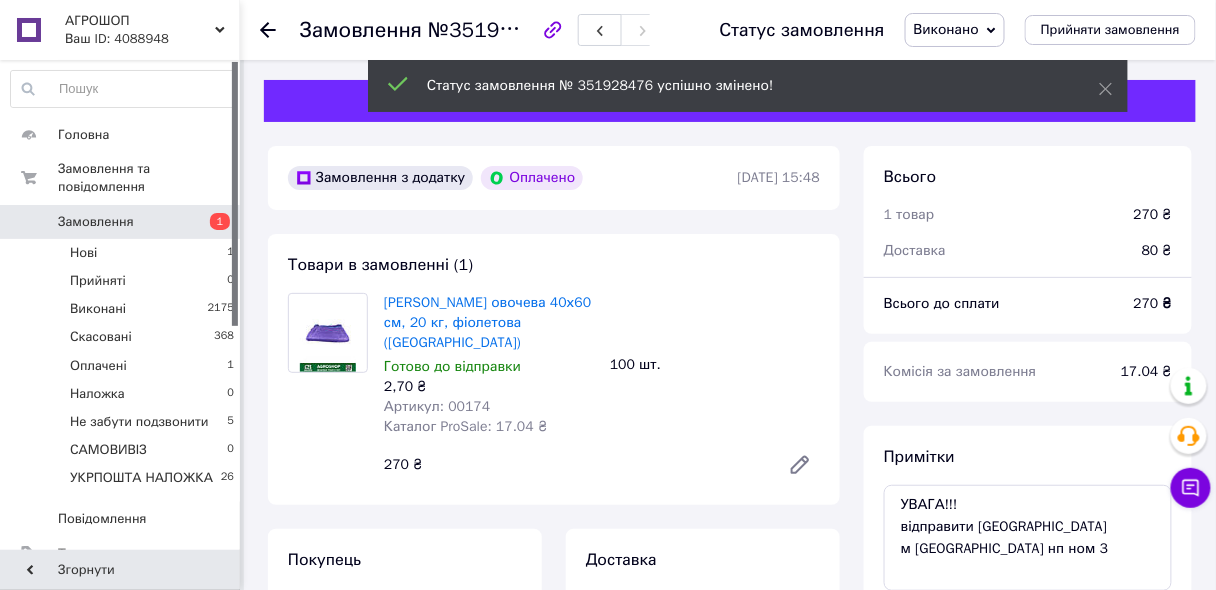 scroll, scrollTop: 368, scrollLeft: 0, axis: vertical 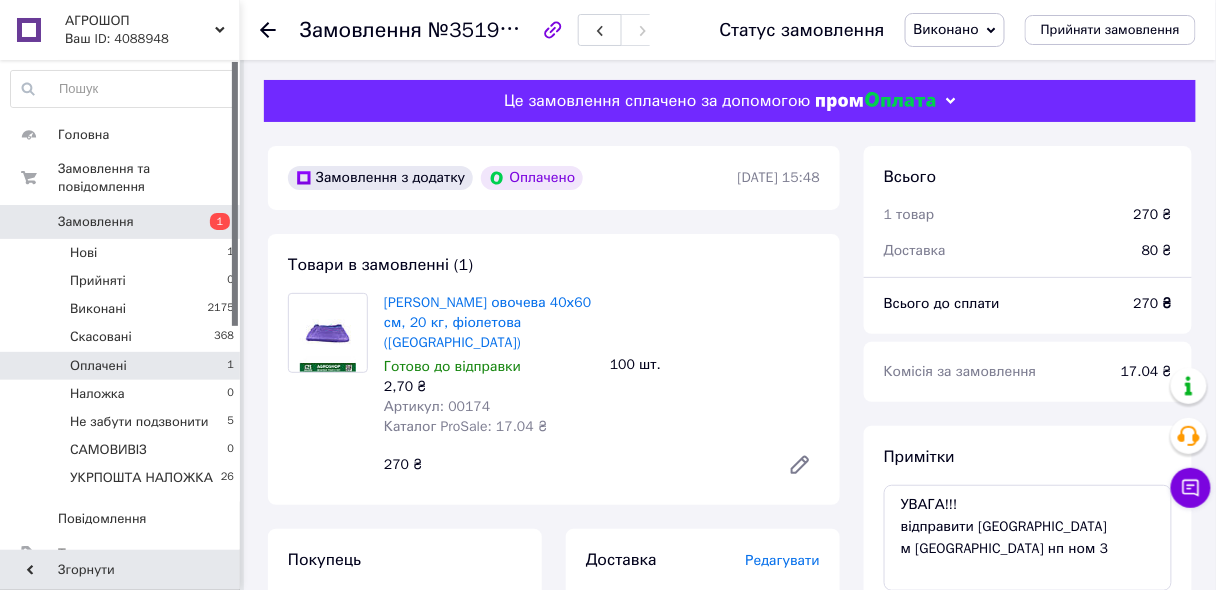 click on "Оплачені" at bounding box center (98, 366) 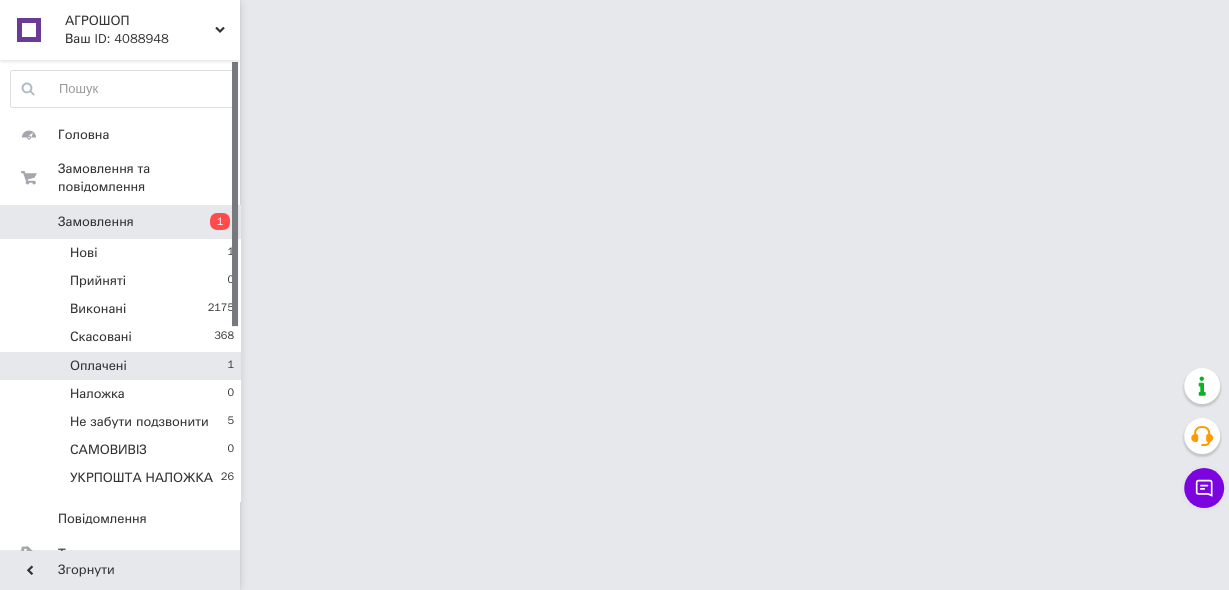 click on "Оплачені" at bounding box center (98, 366) 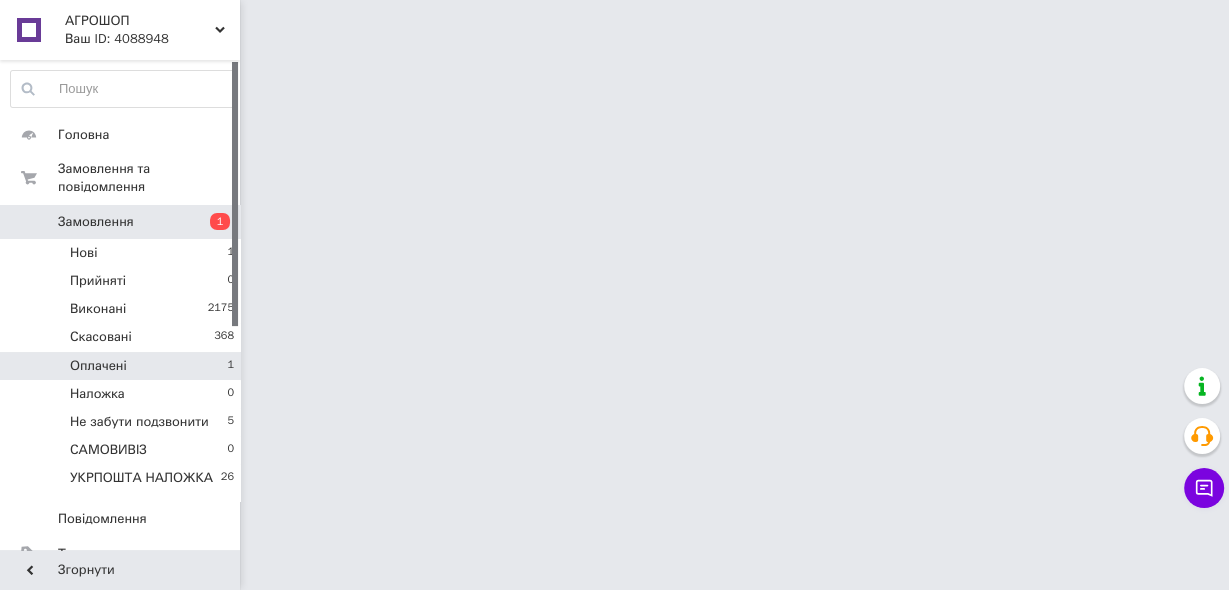 click on "Оплачені" at bounding box center [98, 366] 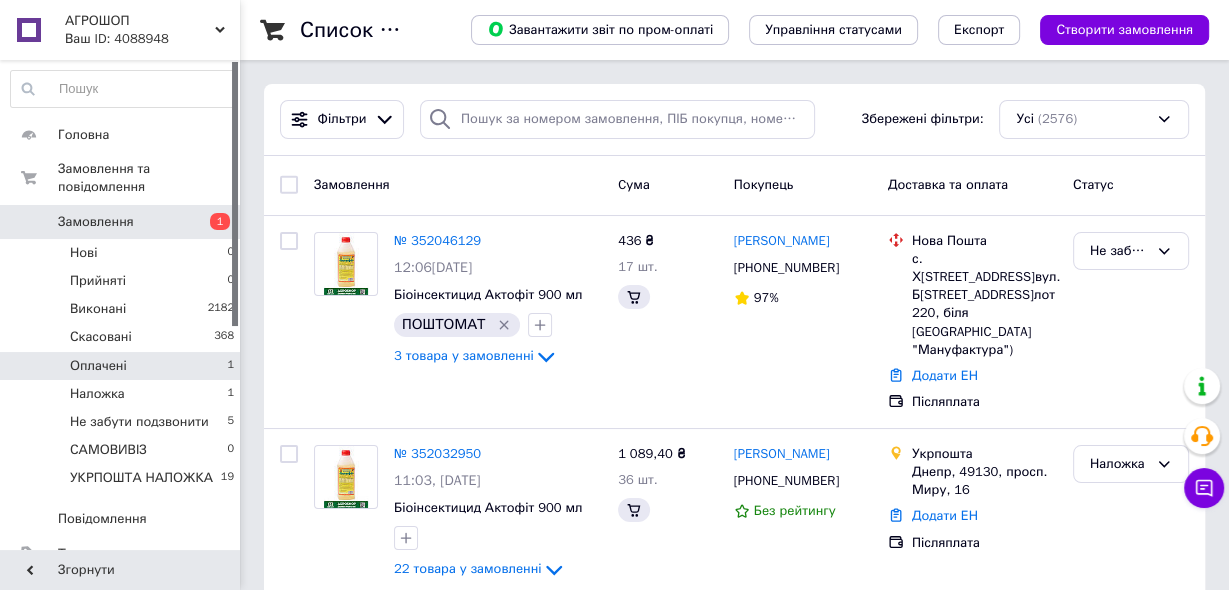 click on "Оплачені" at bounding box center [98, 366] 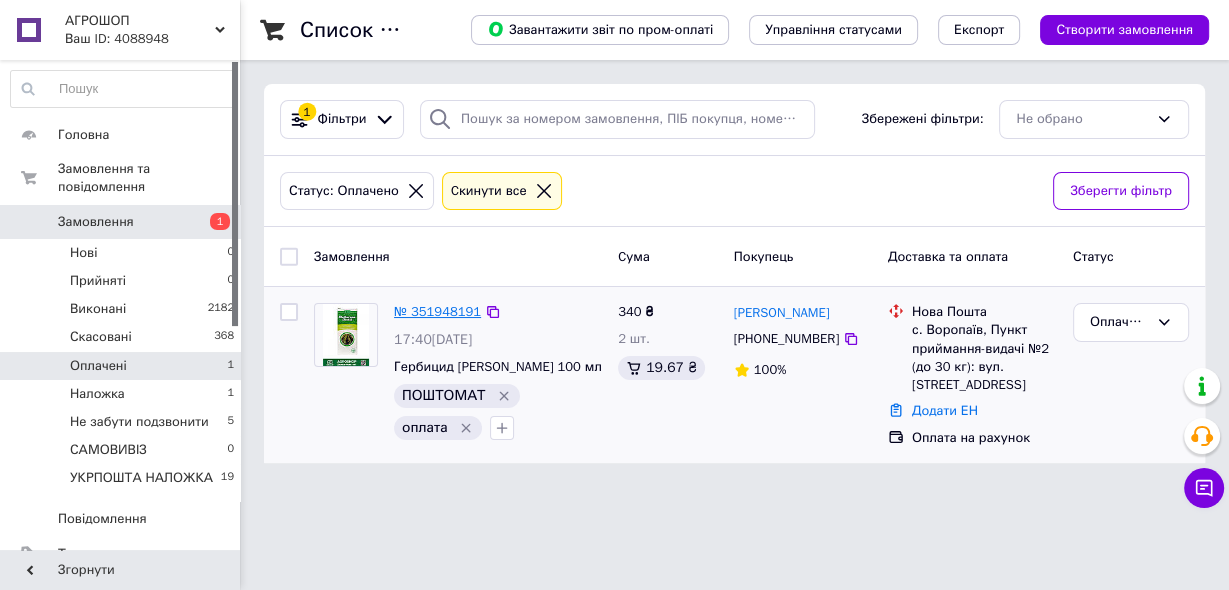 click on "№ 351948191" at bounding box center [437, 311] 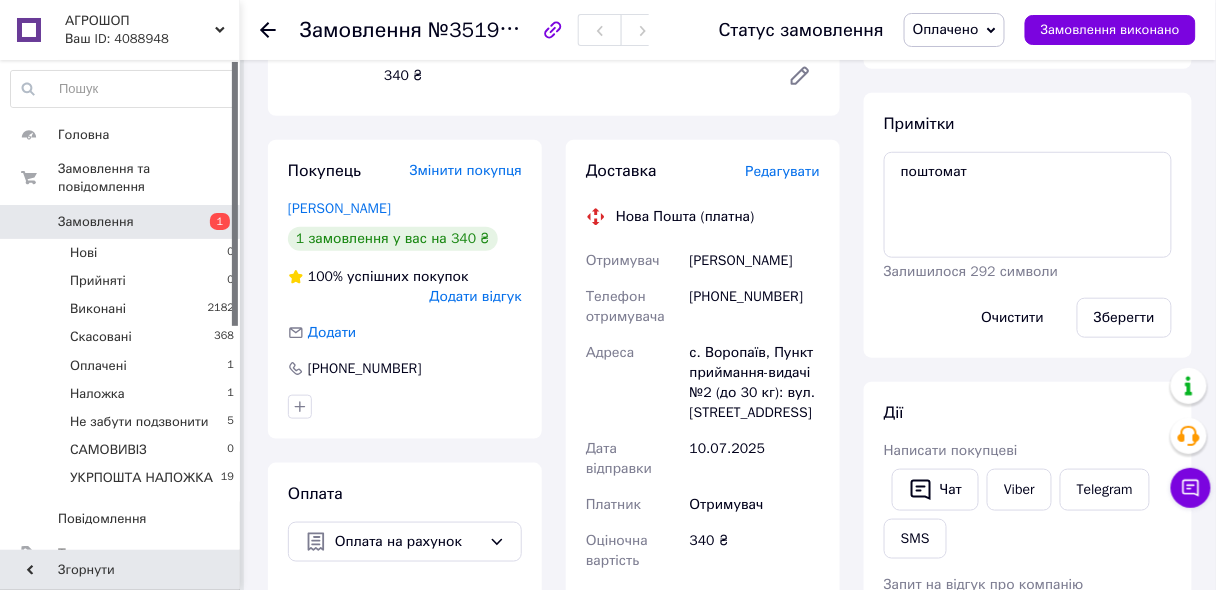 scroll, scrollTop: 240, scrollLeft: 0, axis: vertical 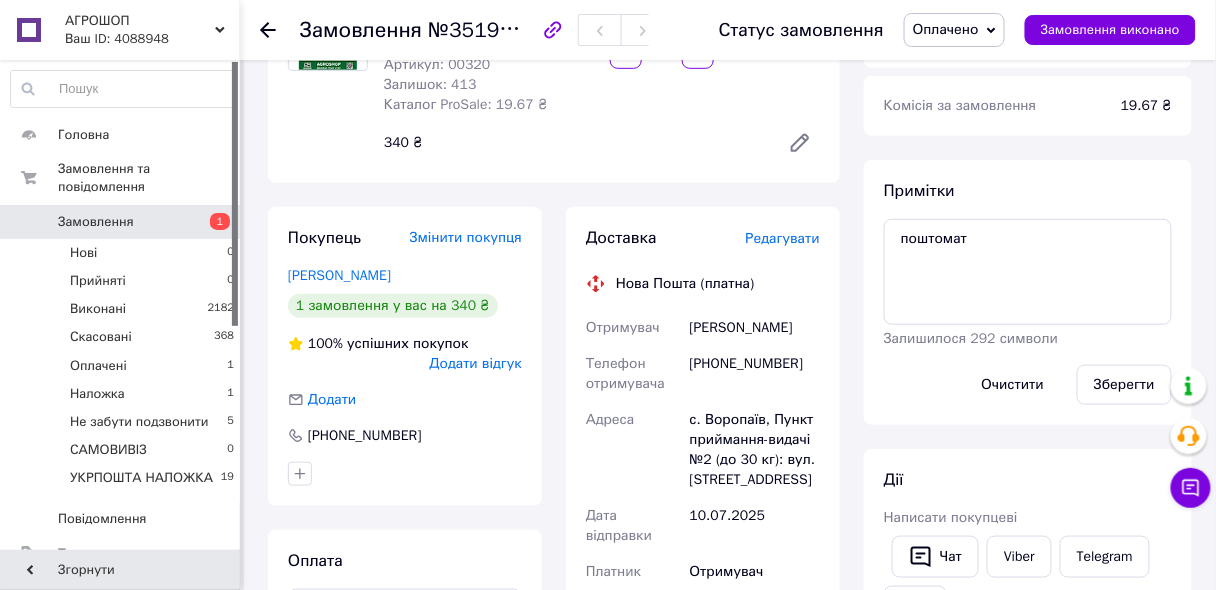 drag, startPoint x: 759, startPoint y: 366, endPoint x: 693, endPoint y: 327, distance: 76.66159 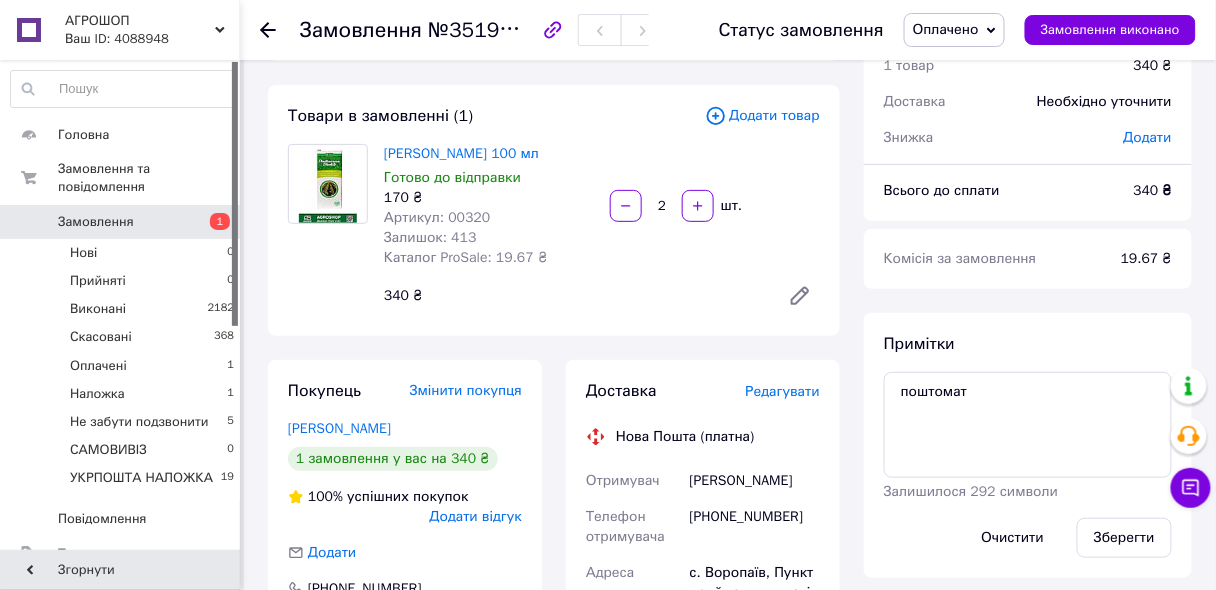 scroll, scrollTop: 0, scrollLeft: 0, axis: both 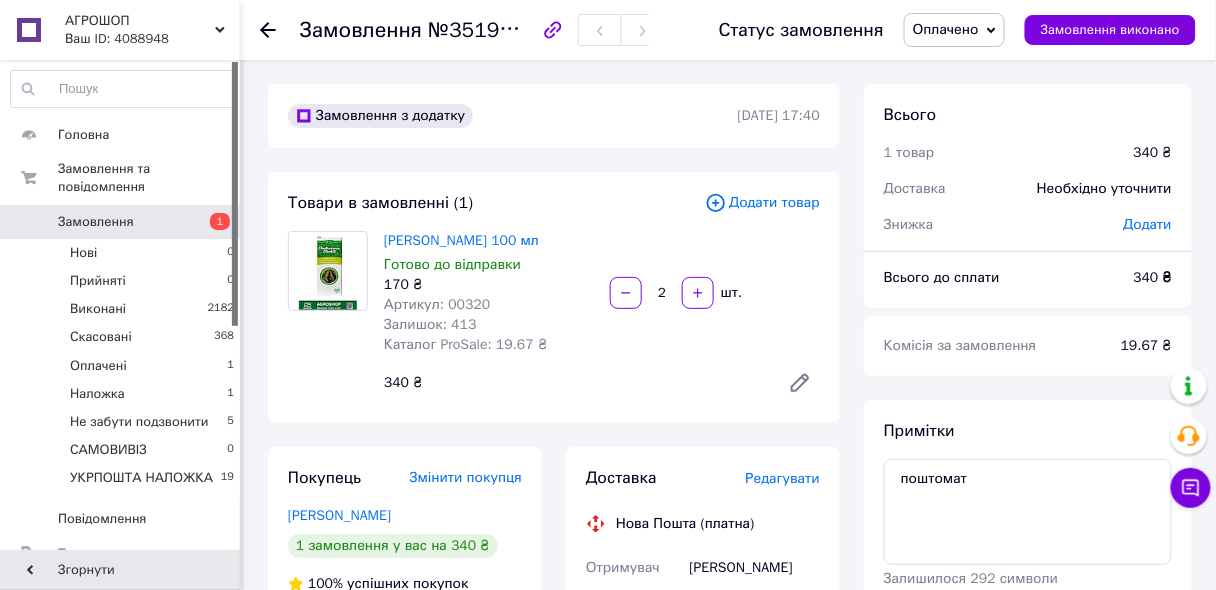 click on "Артикул: 00320" at bounding box center [437, 304] 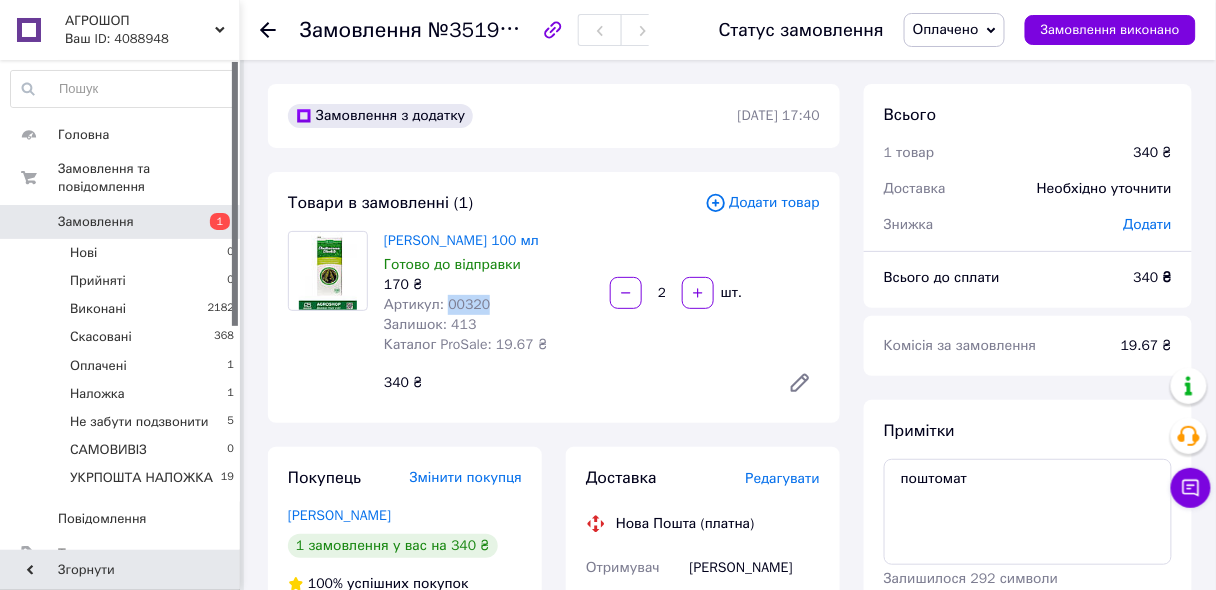 click on "Артикул: 00320" at bounding box center (437, 304) 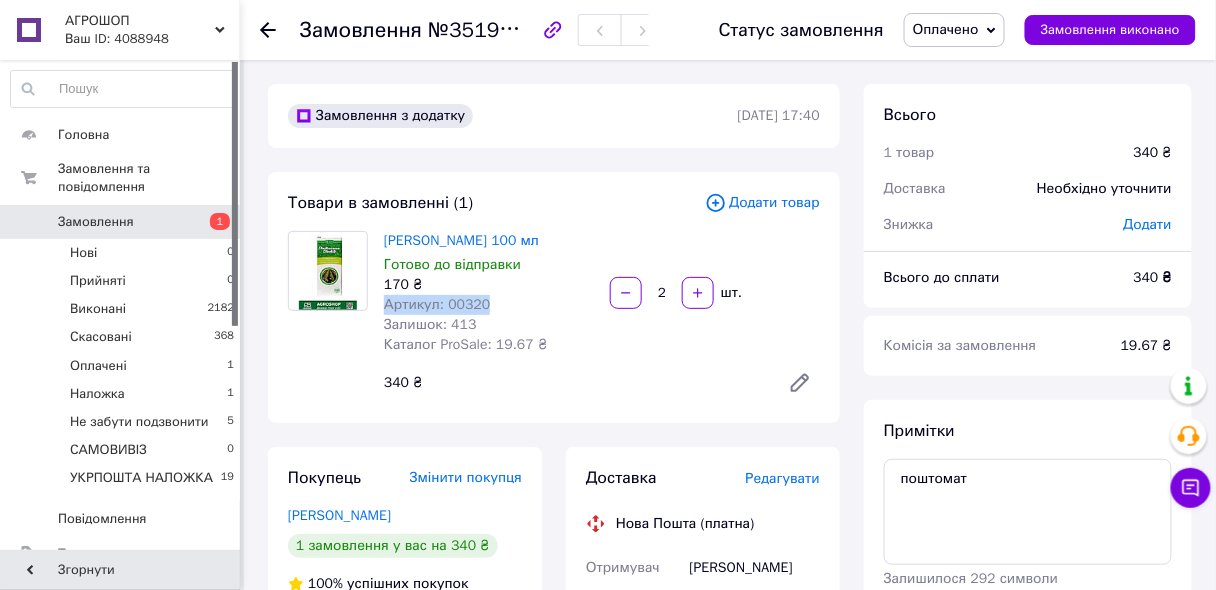click on "Артикул: 00320" at bounding box center [437, 304] 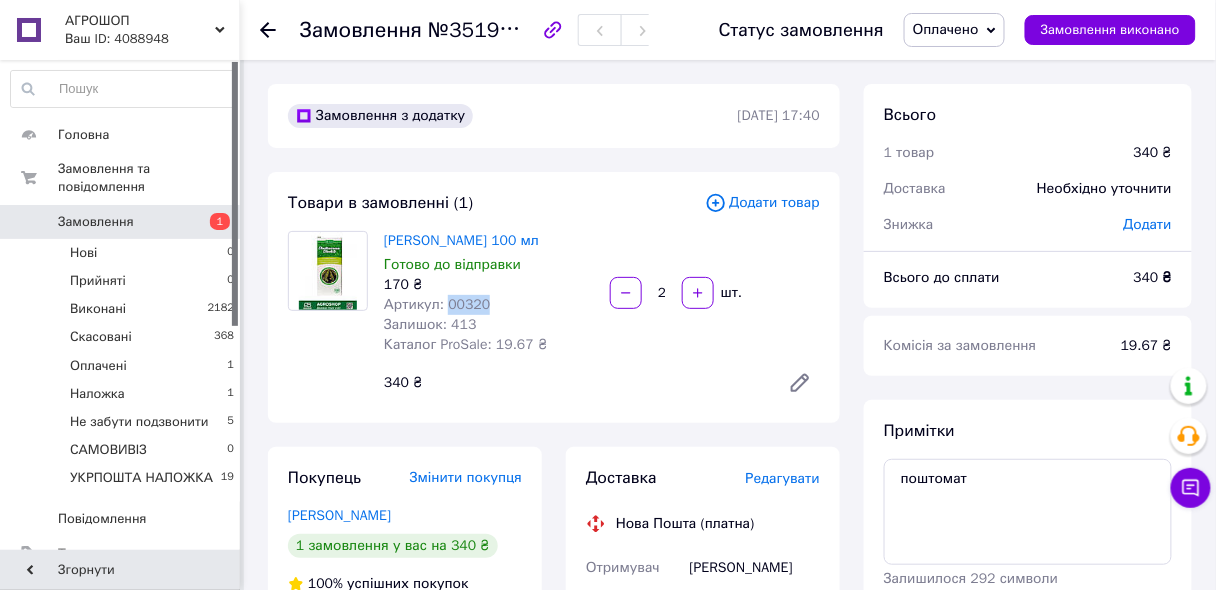 click on "Артикул: 00320" at bounding box center (437, 304) 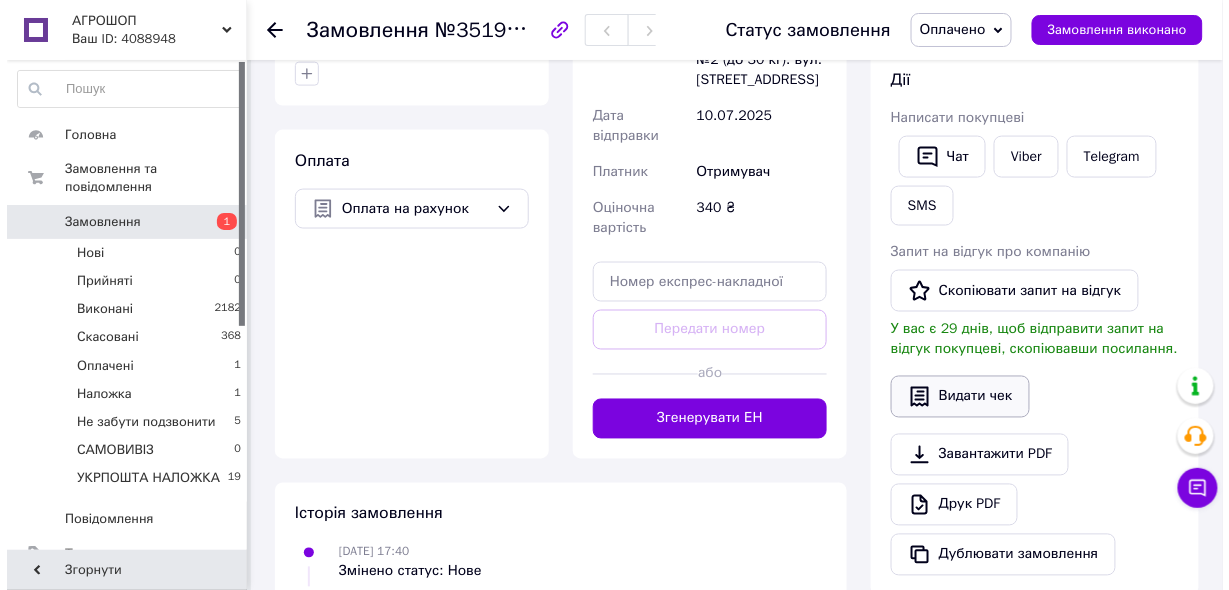 scroll, scrollTop: 240, scrollLeft: 0, axis: vertical 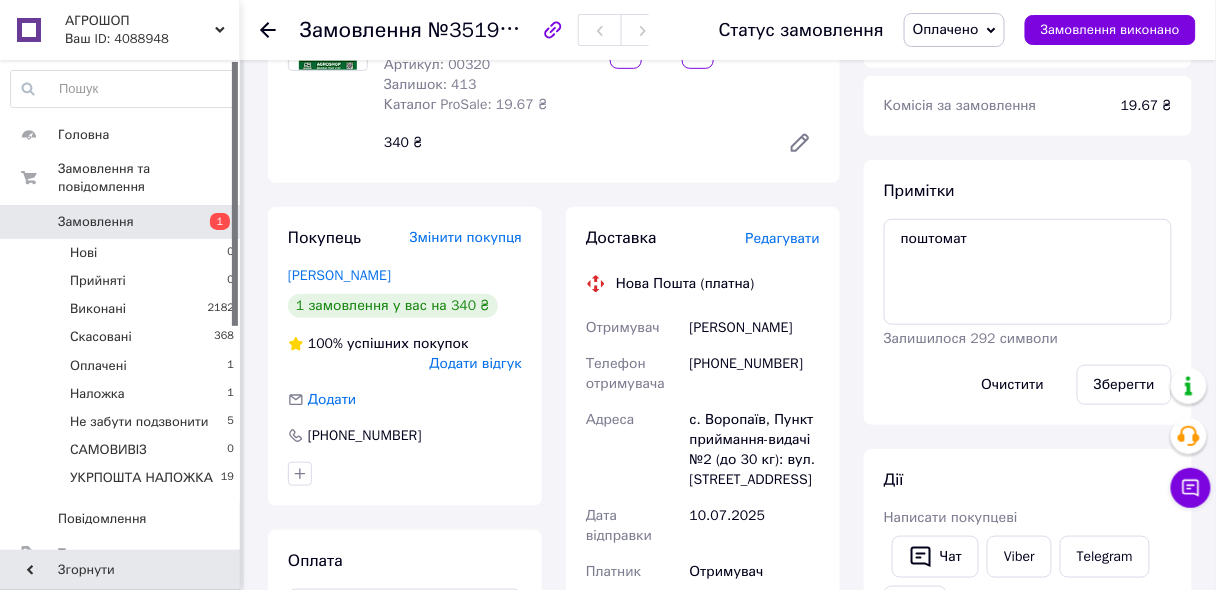 click on "Редагувати" at bounding box center (783, 238) 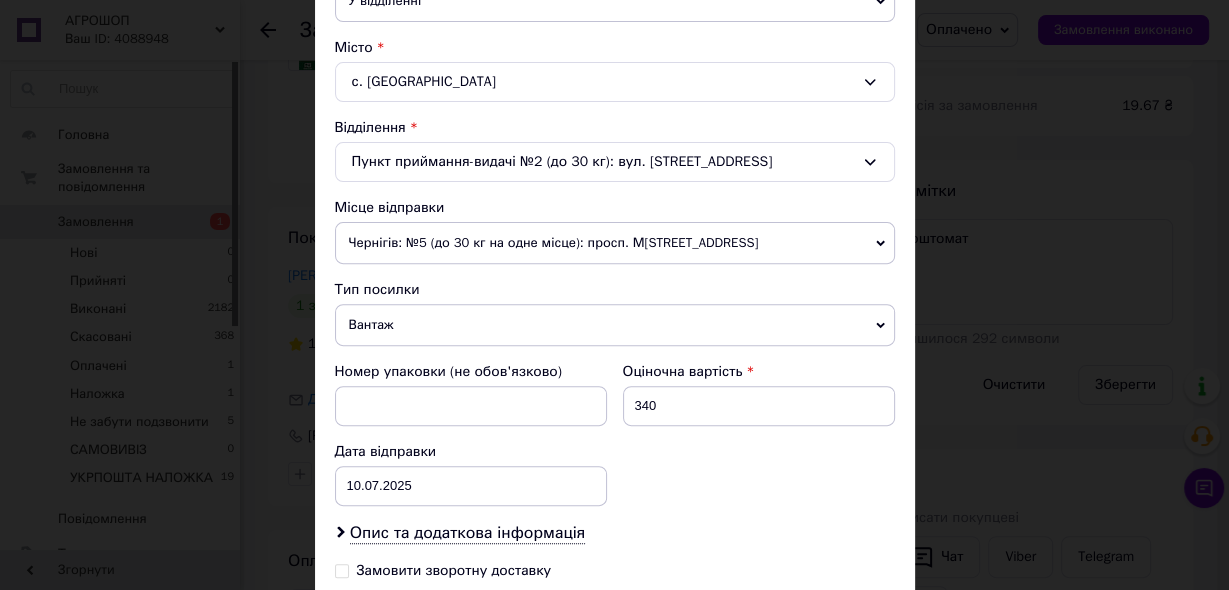 scroll, scrollTop: 640, scrollLeft: 0, axis: vertical 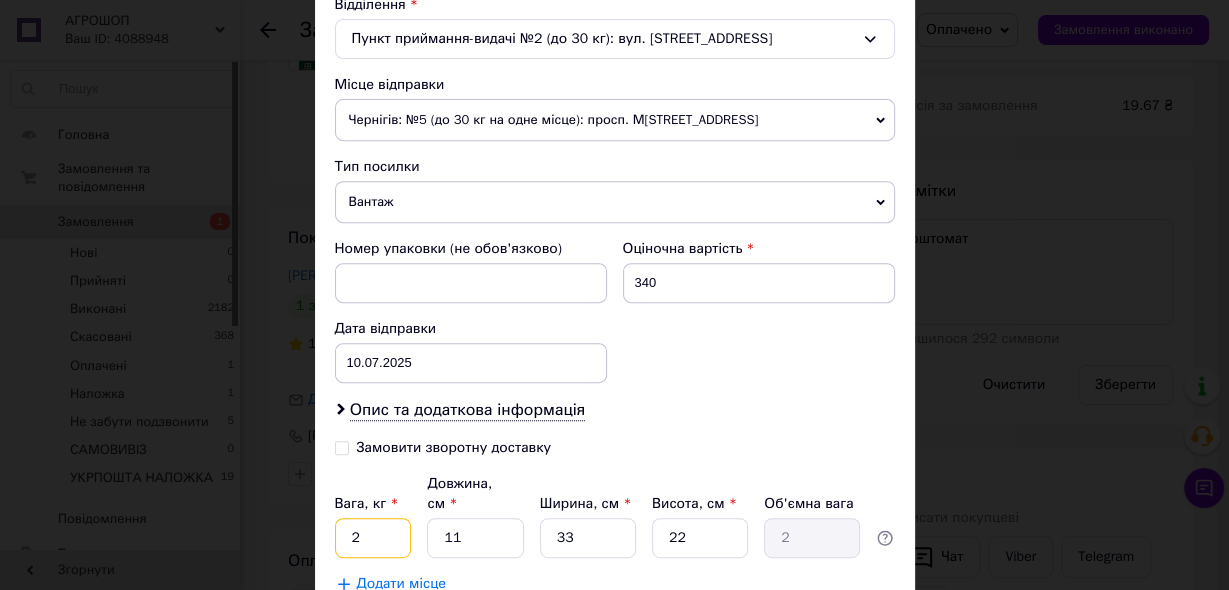 click on "2" at bounding box center (373, 538) 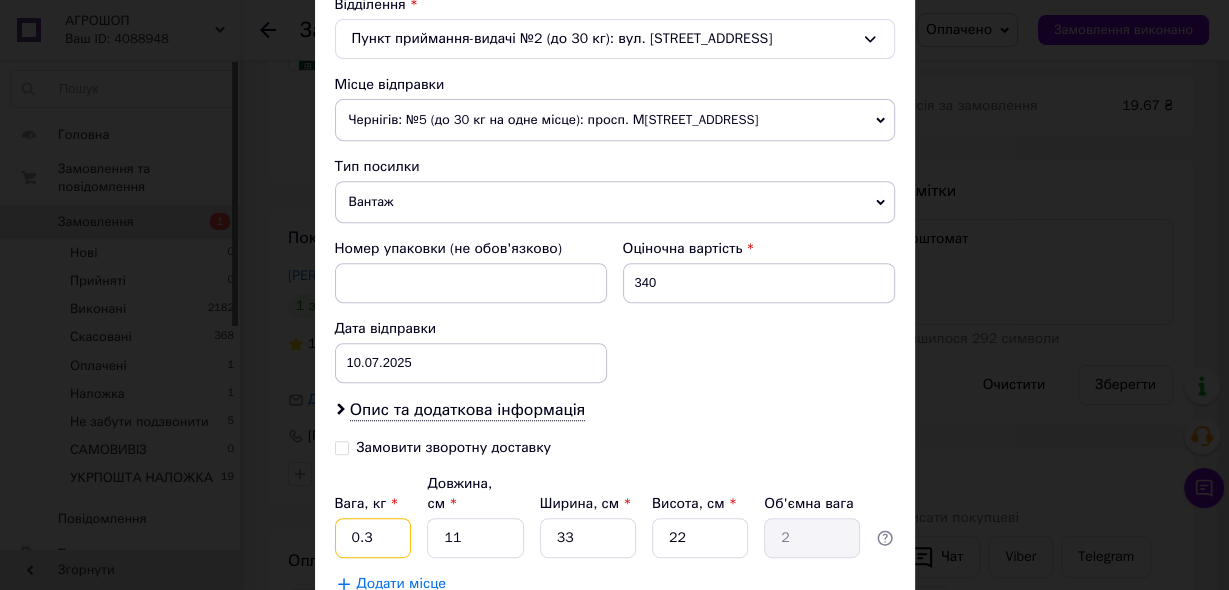 type on "0.3" 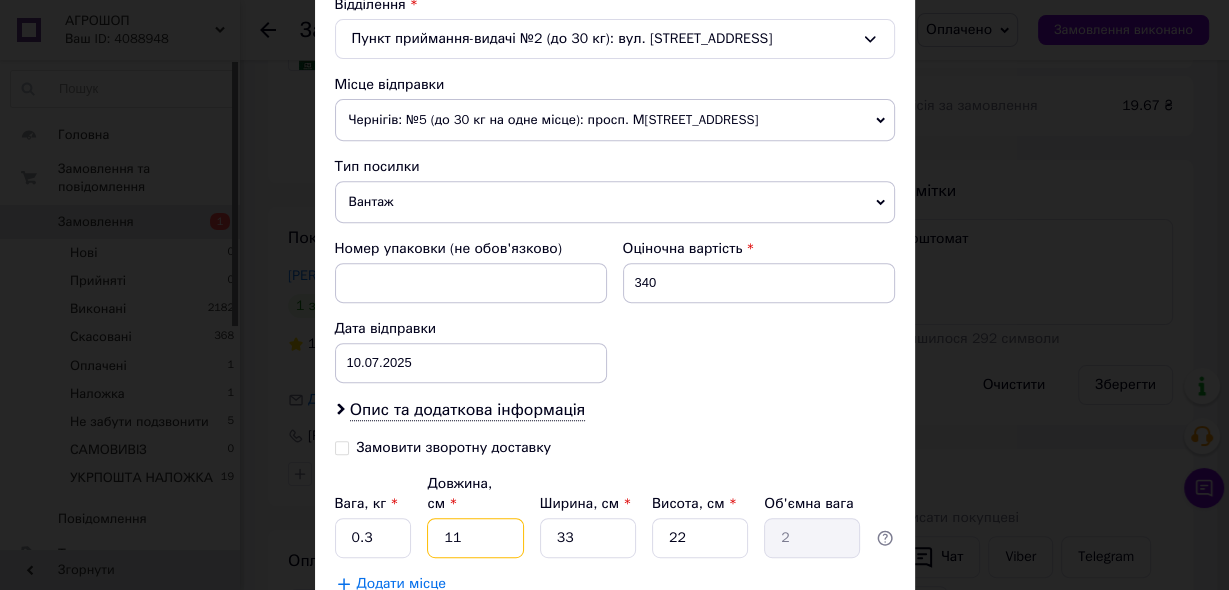 click on "11" at bounding box center (475, 538) 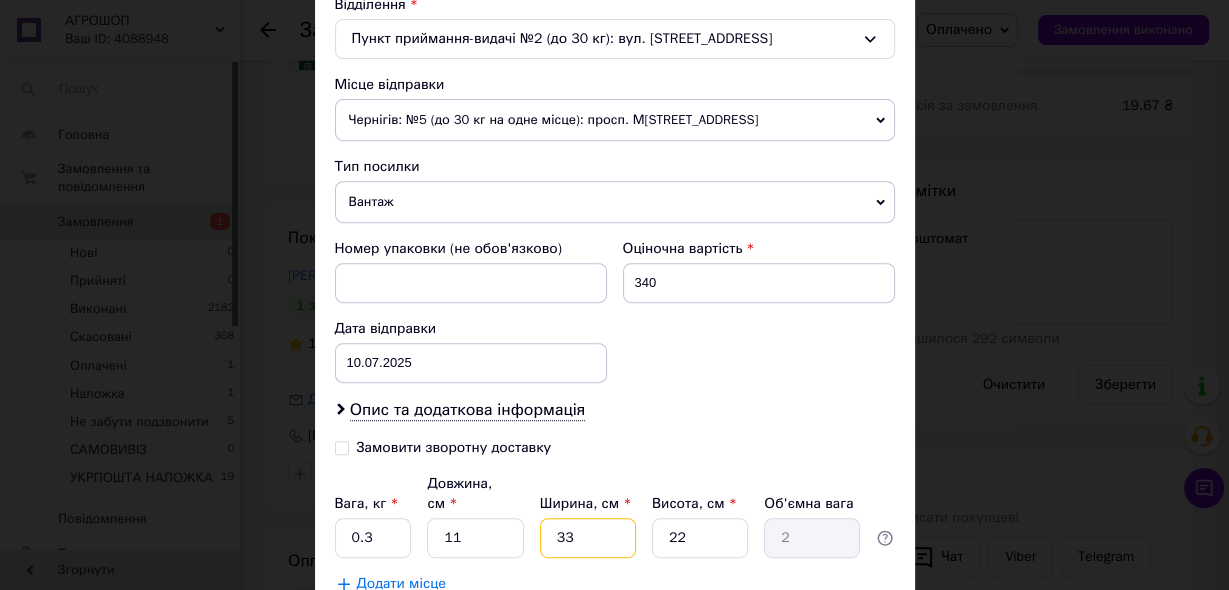 click on "33" at bounding box center [588, 538] 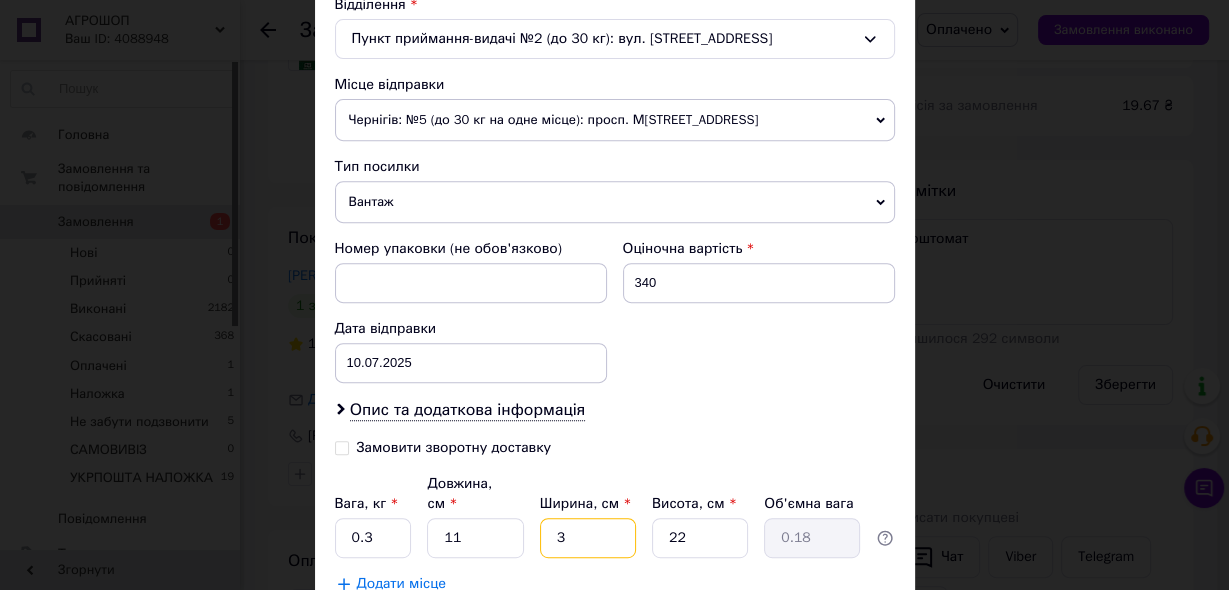 type on "30" 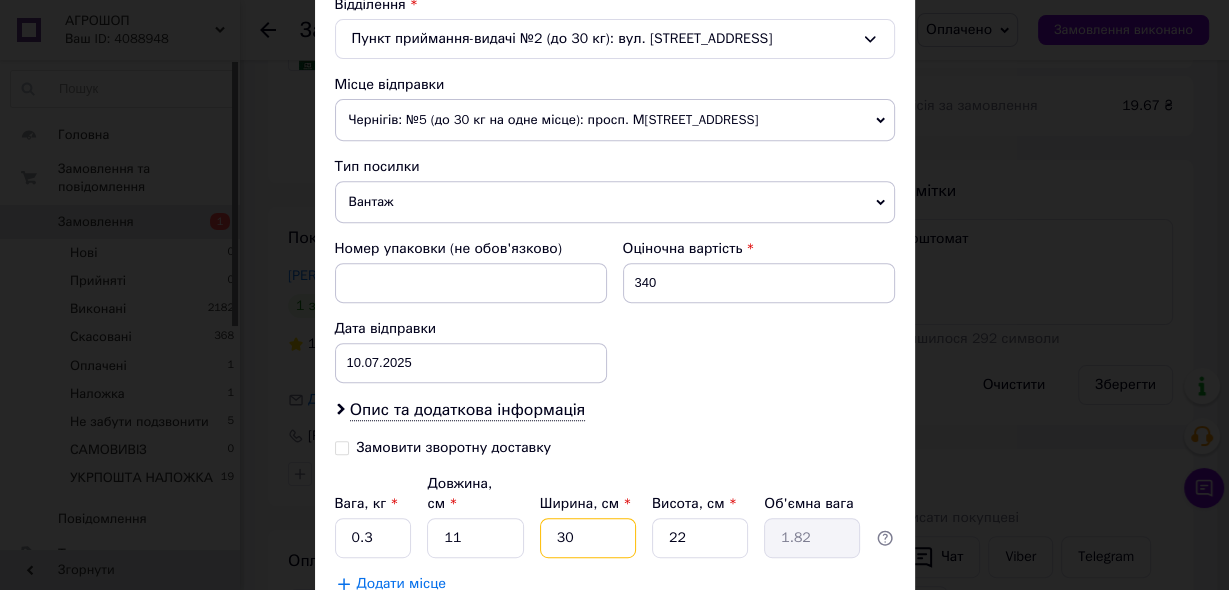 type on "3" 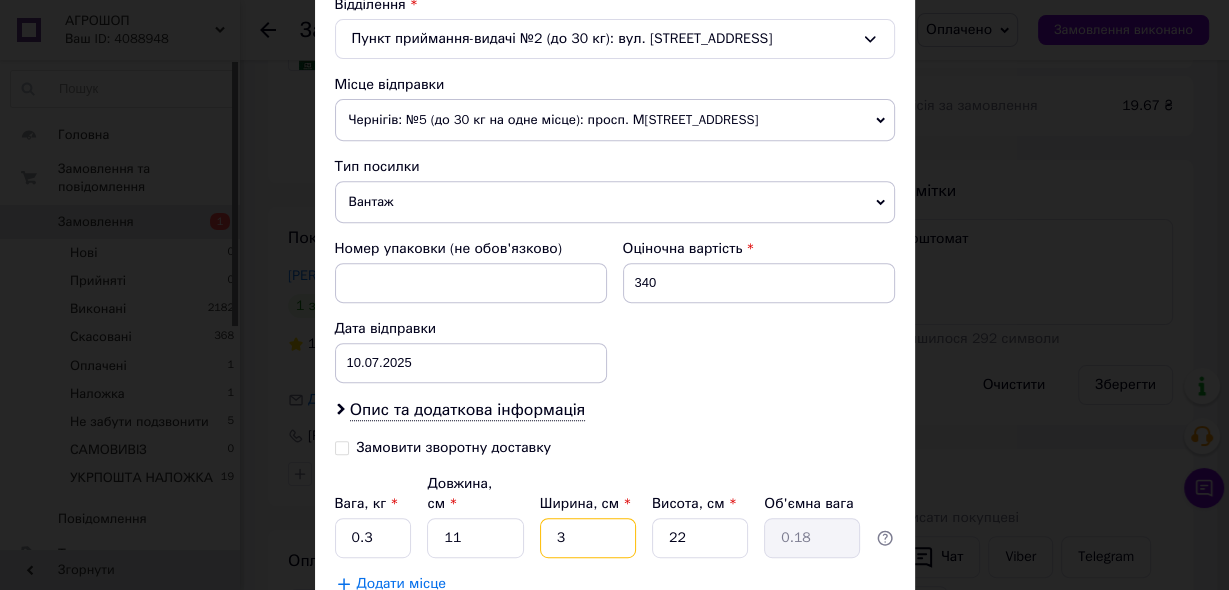 type 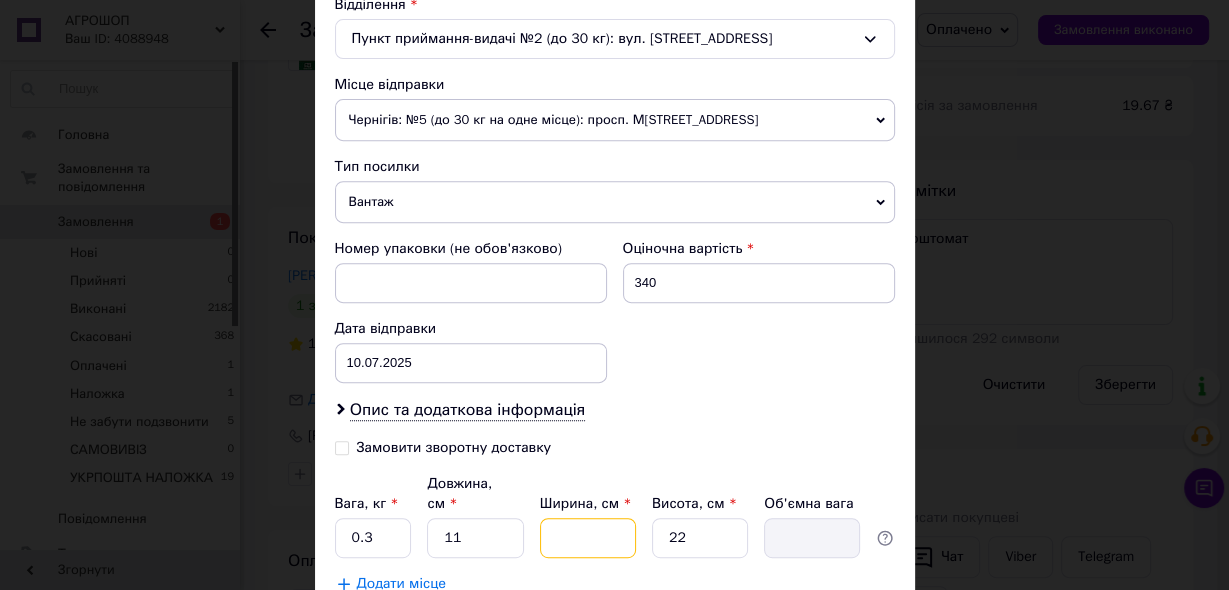 type on "1" 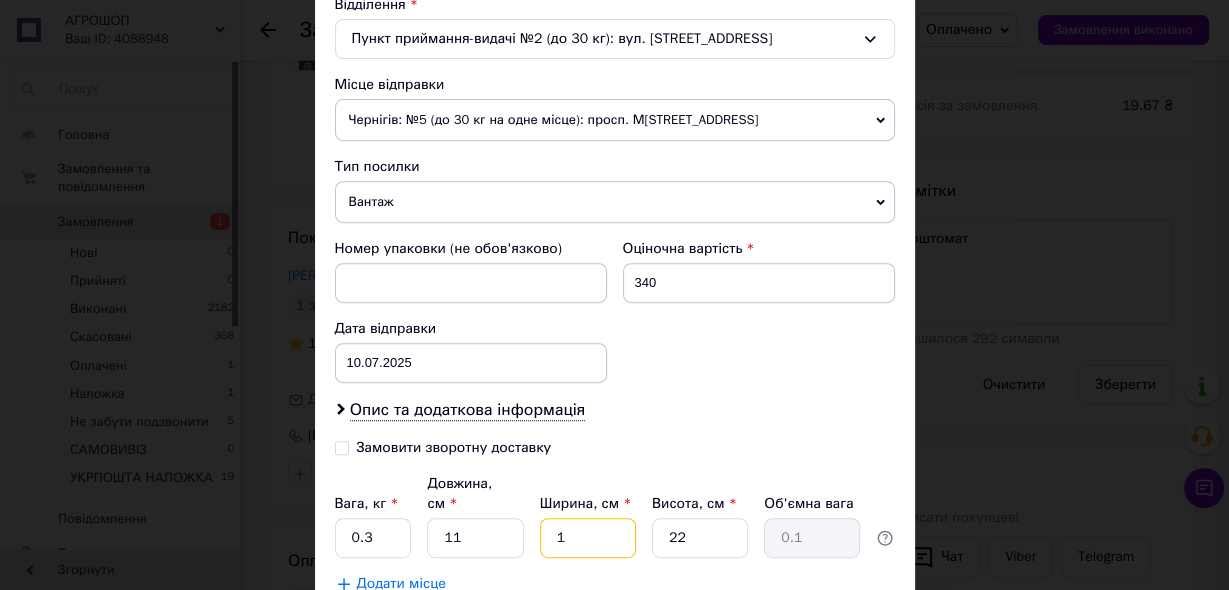 type on "10" 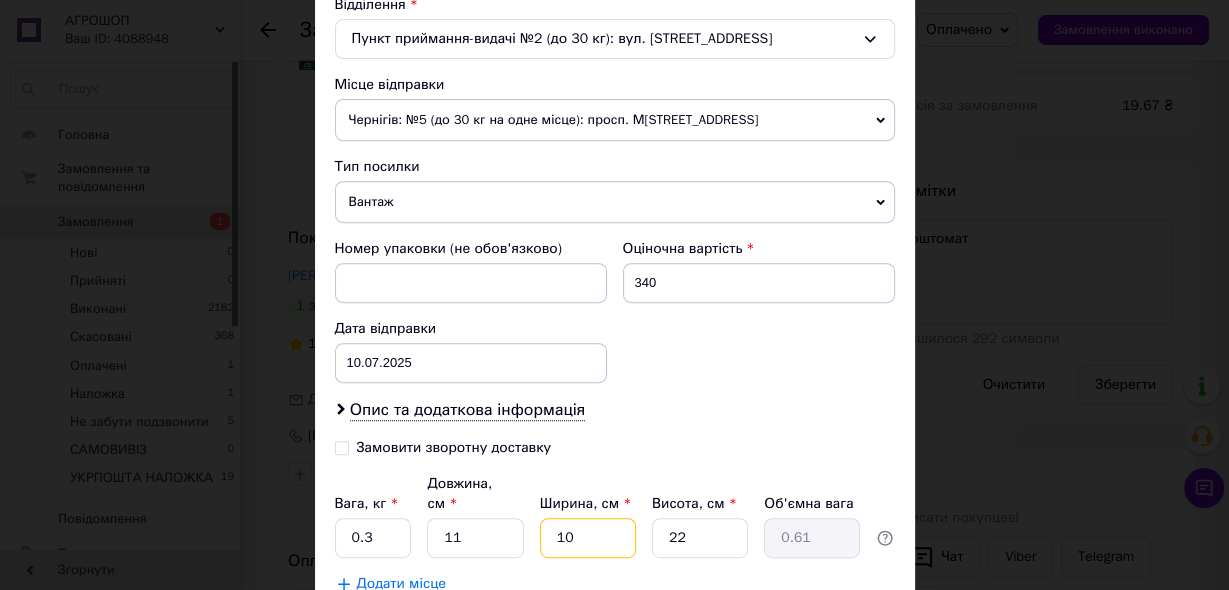 type on "10" 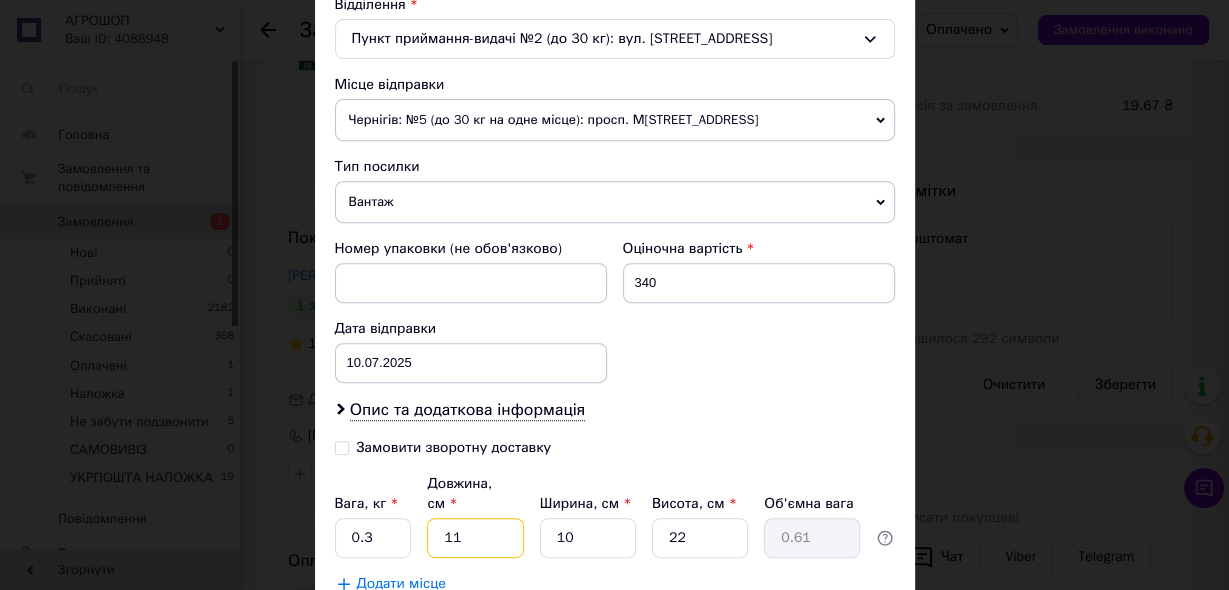 click on "11" at bounding box center (475, 538) 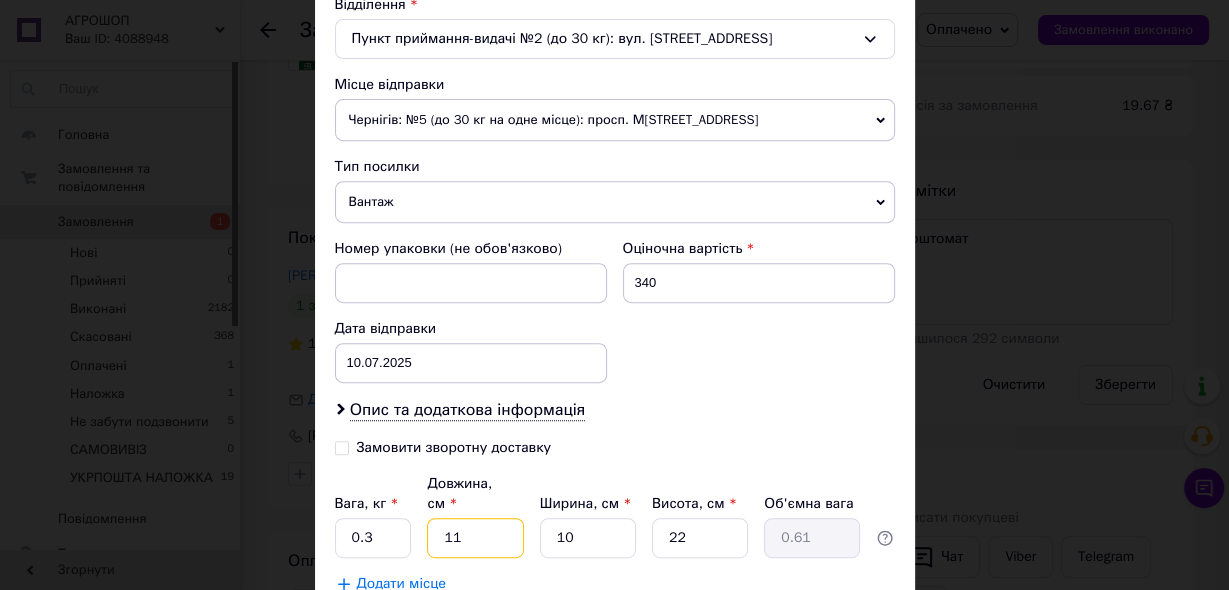 type on "1" 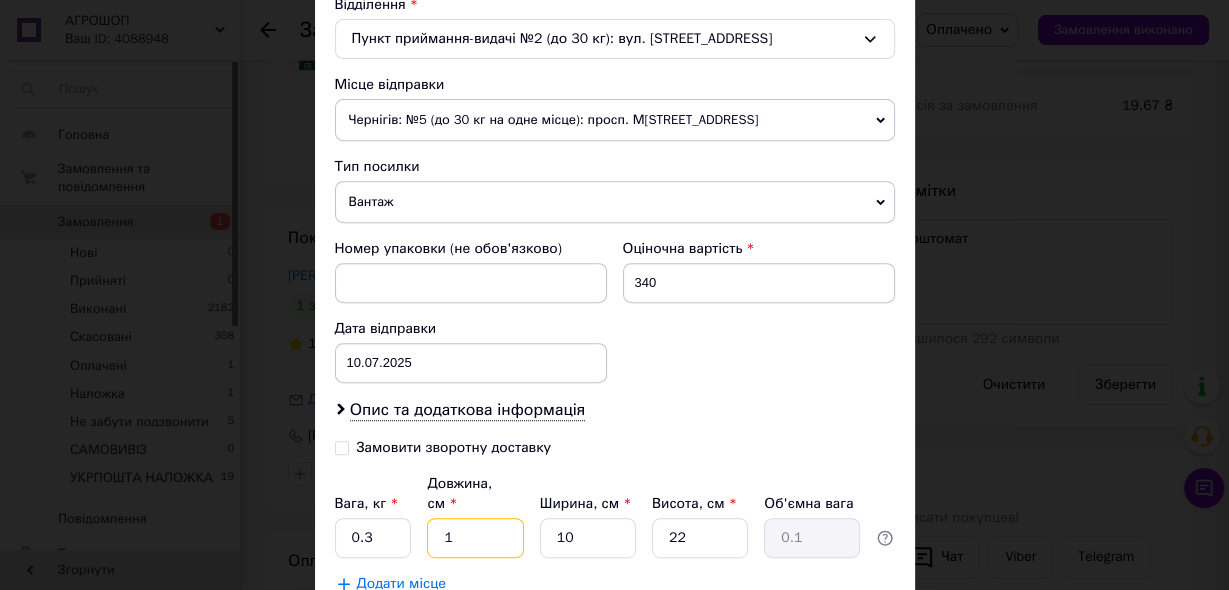 type on "10" 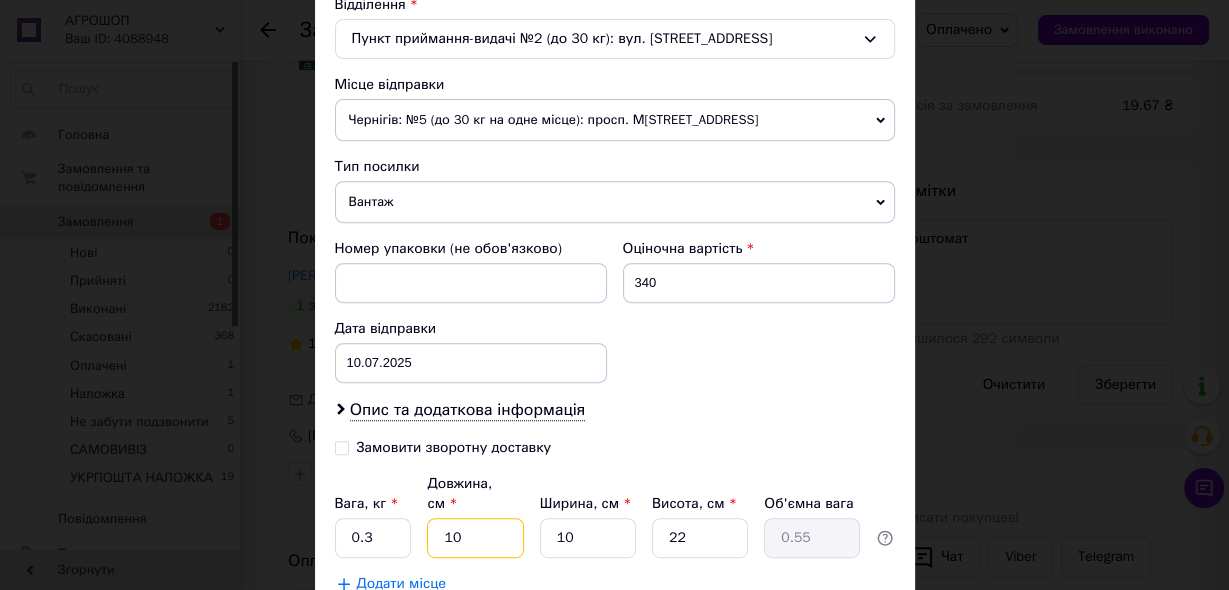type on "10" 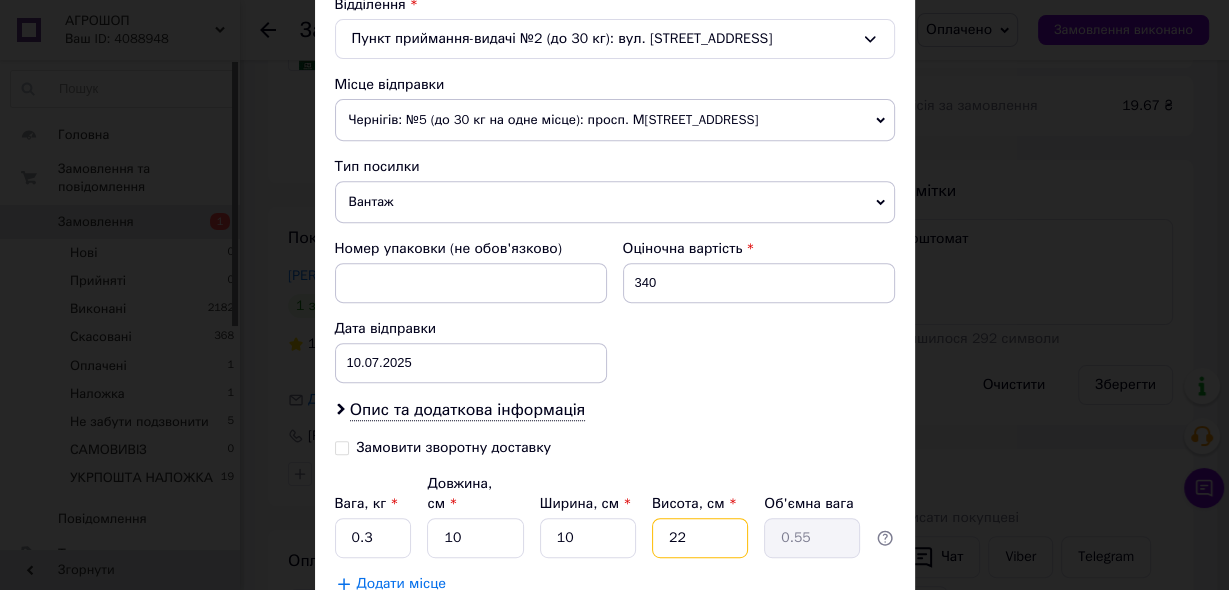type on "1" 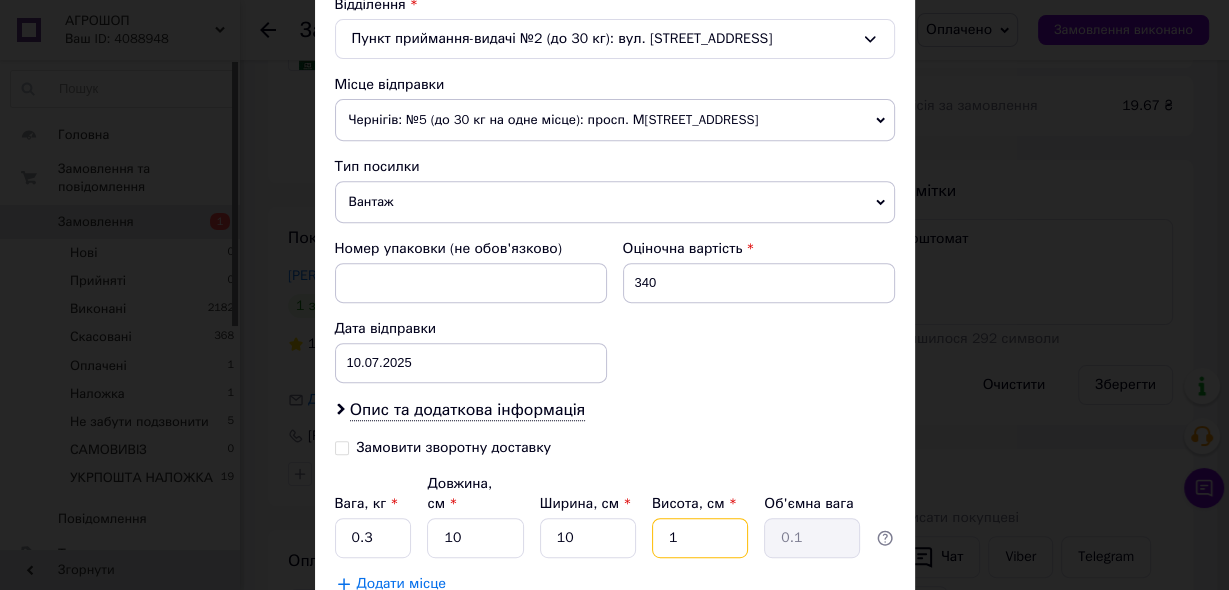 type on "10" 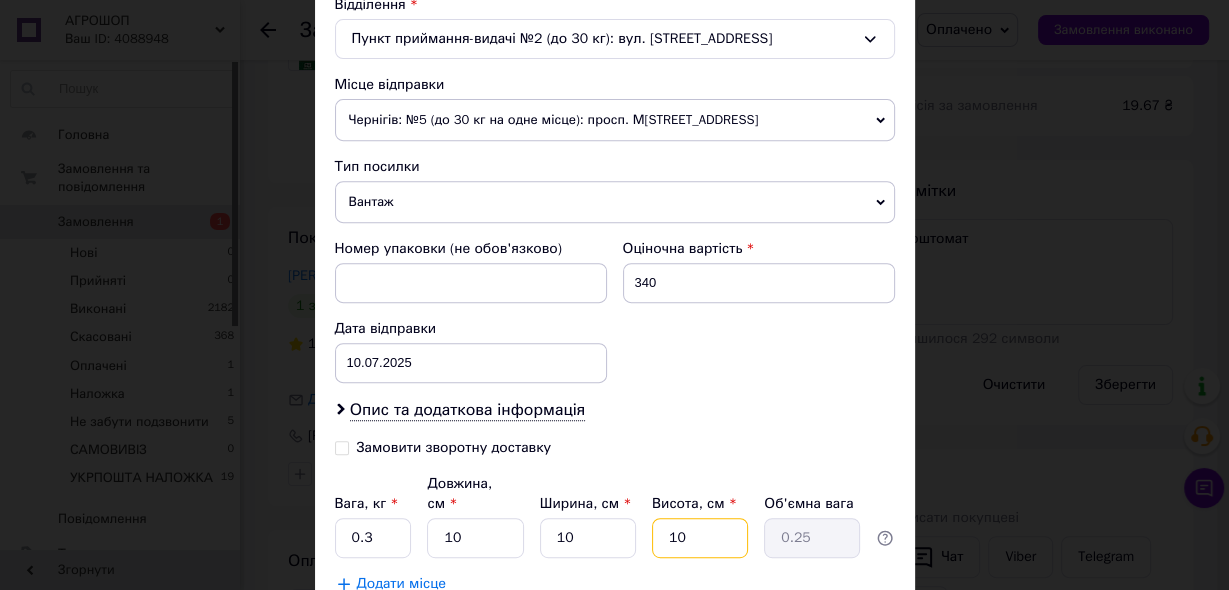 type on "1" 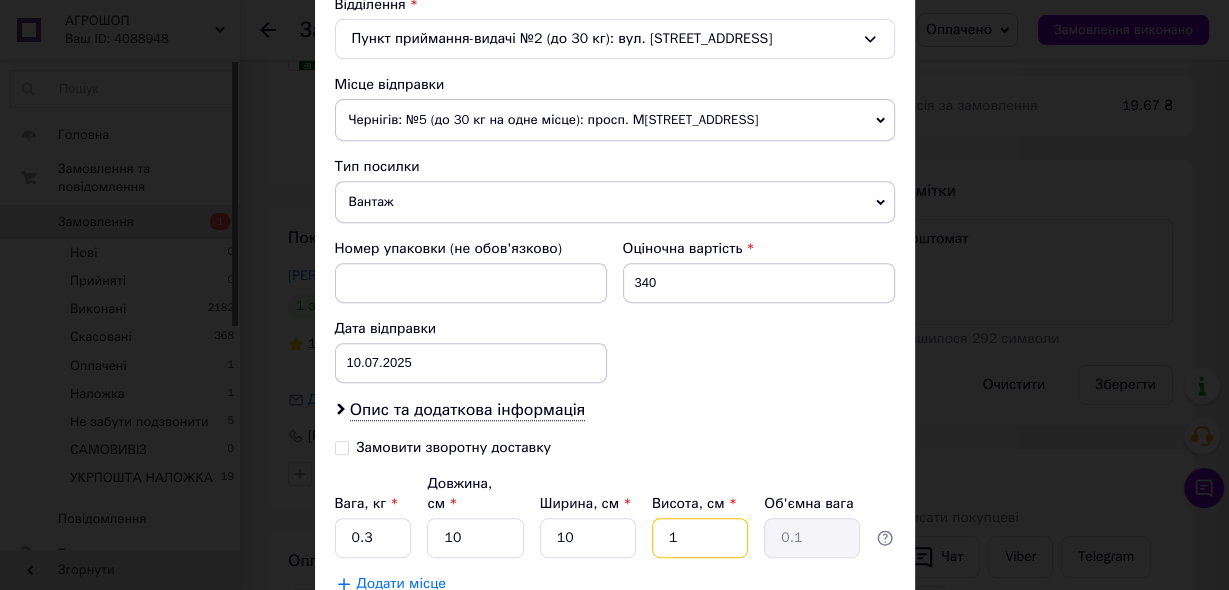 type on "12" 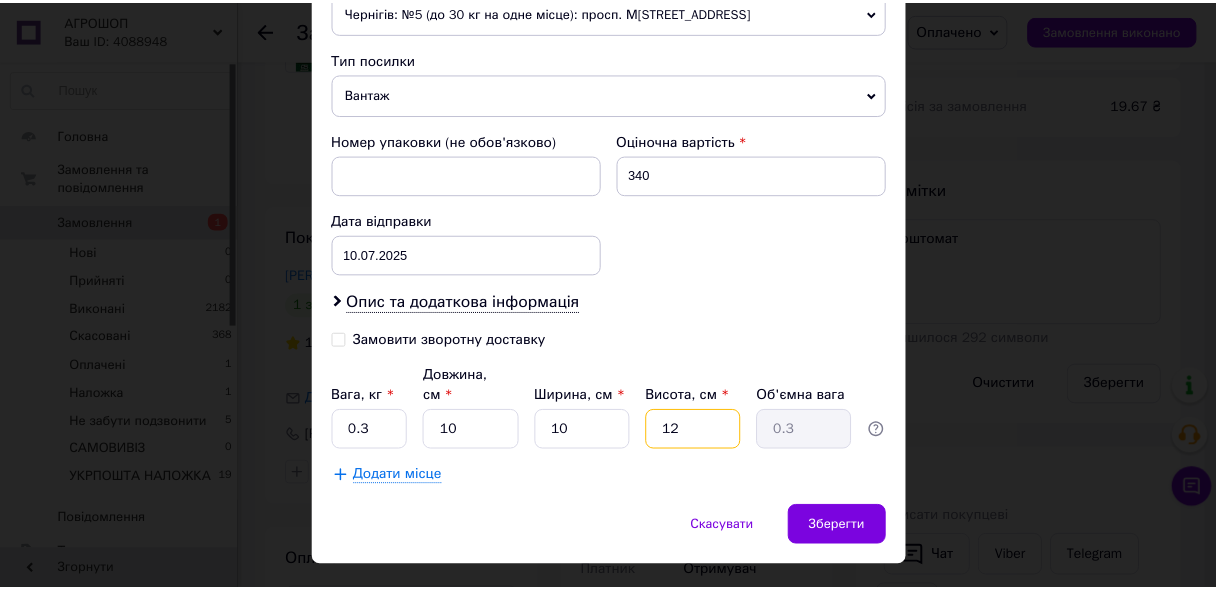 scroll, scrollTop: 764, scrollLeft: 0, axis: vertical 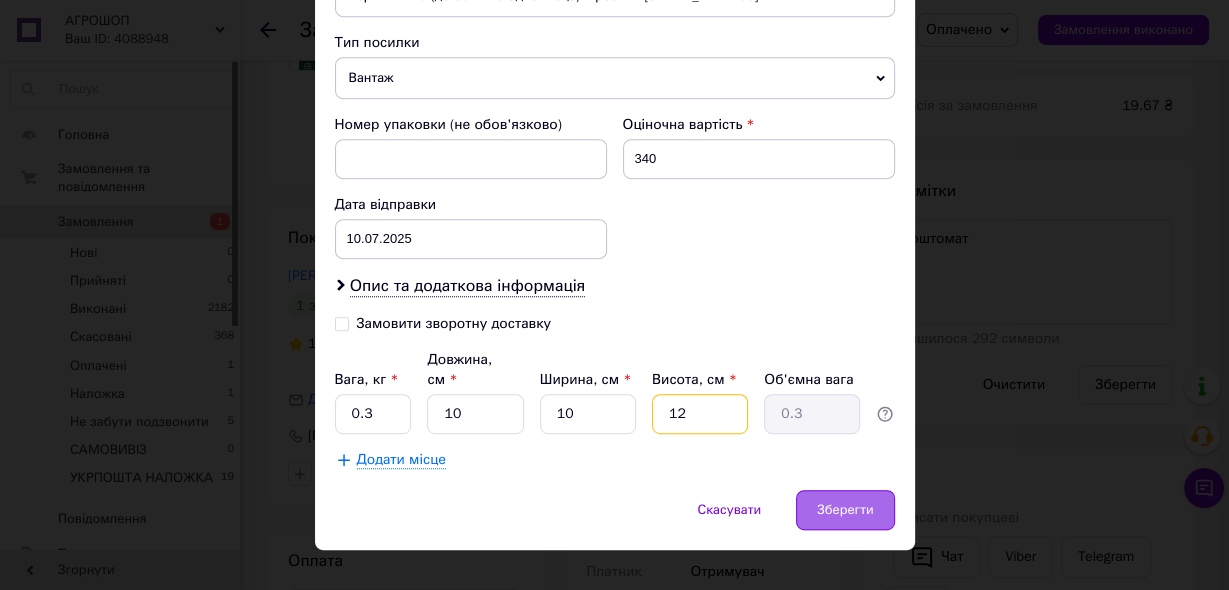 type on "12" 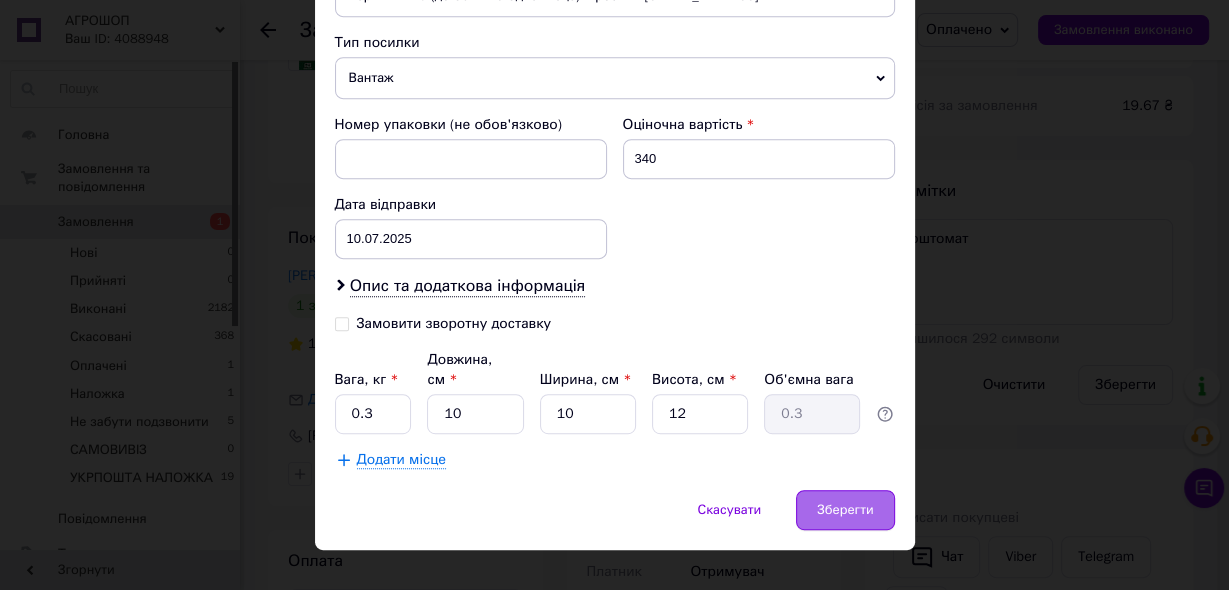 click on "Зберегти" at bounding box center [845, 510] 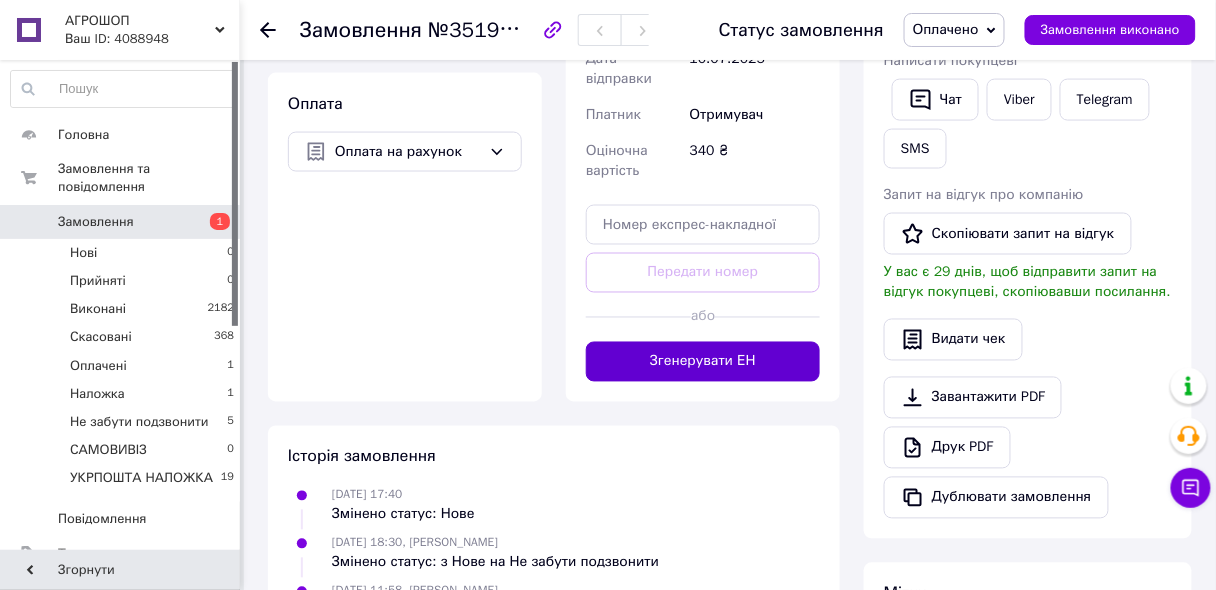 scroll, scrollTop: 720, scrollLeft: 0, axis: vertical 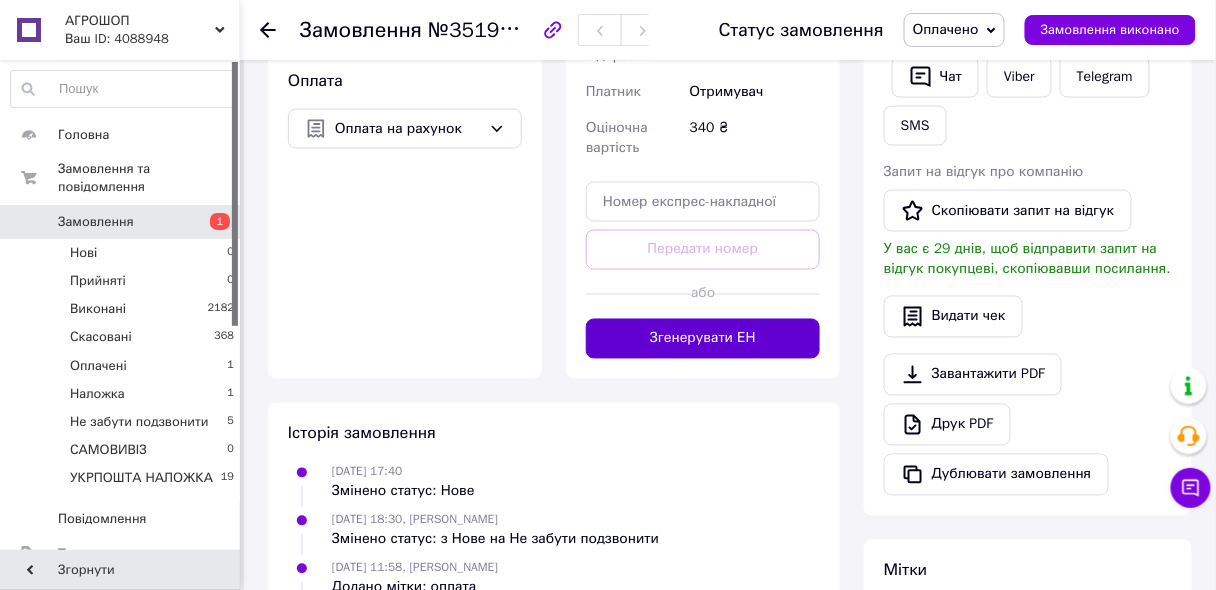 click on "Згенерувати ЕН" at bounding box center (703, 339) 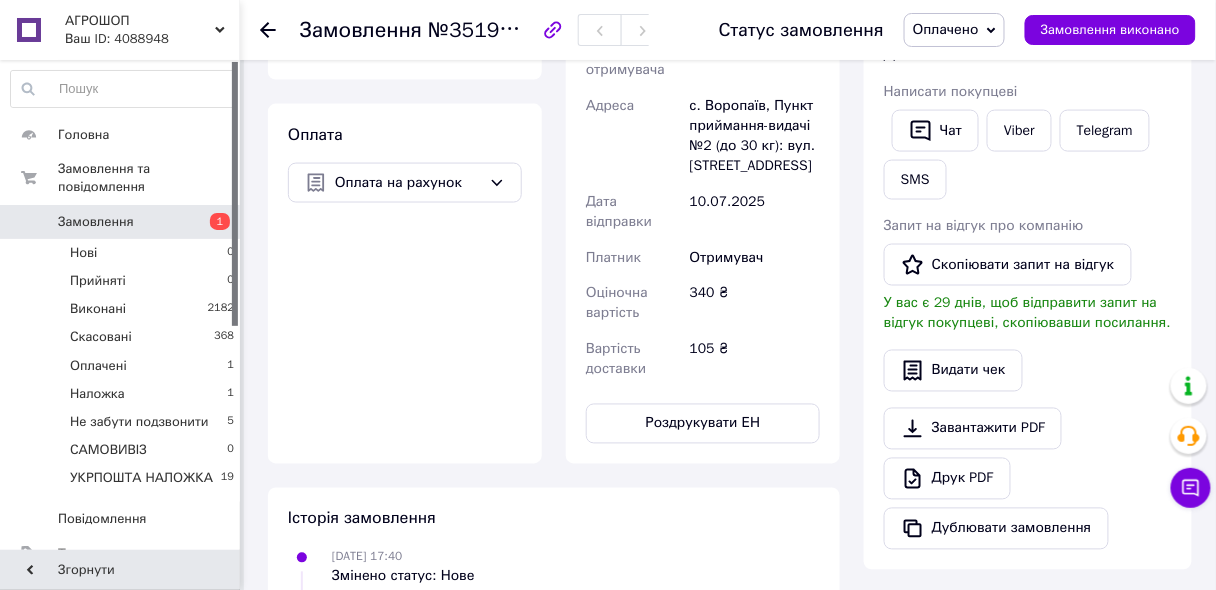 scroll, scrollTop: 720, scrollLeft: 0, axis: vertical 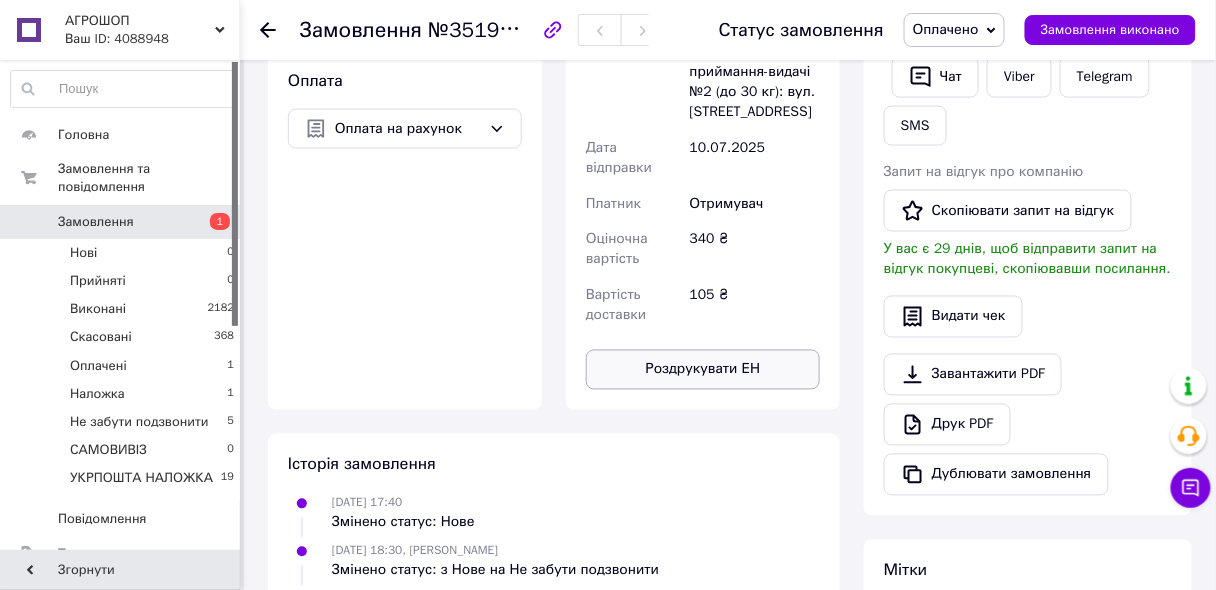 click on "Роздрукувати ЕН" at bounding box center [703, 370] 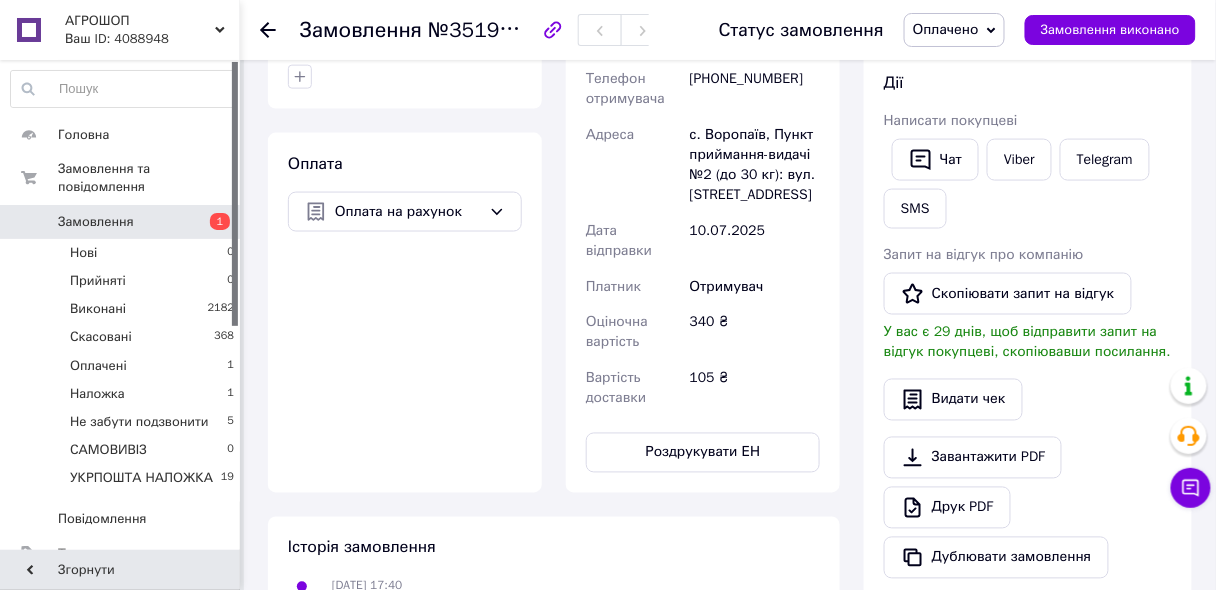 scroll, scrollTop: 720, scrollLeft: 0, axis: vertical 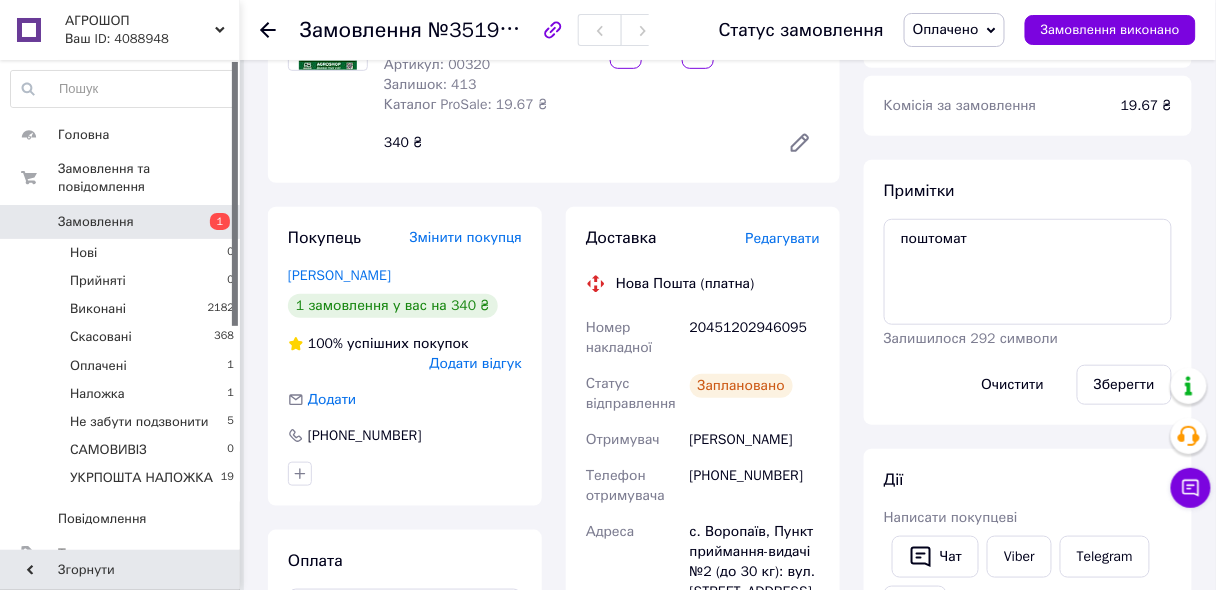 click on "Редагувати" at bounding box center [783, 238] 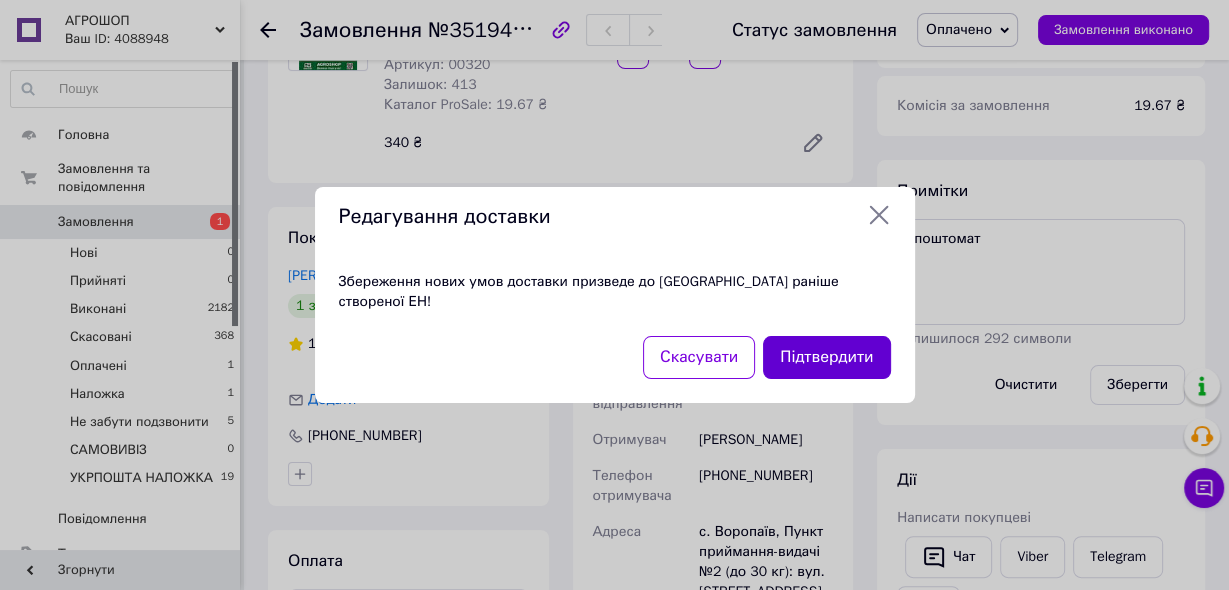click on "Підтвердити" at bounding box center [826, 357] 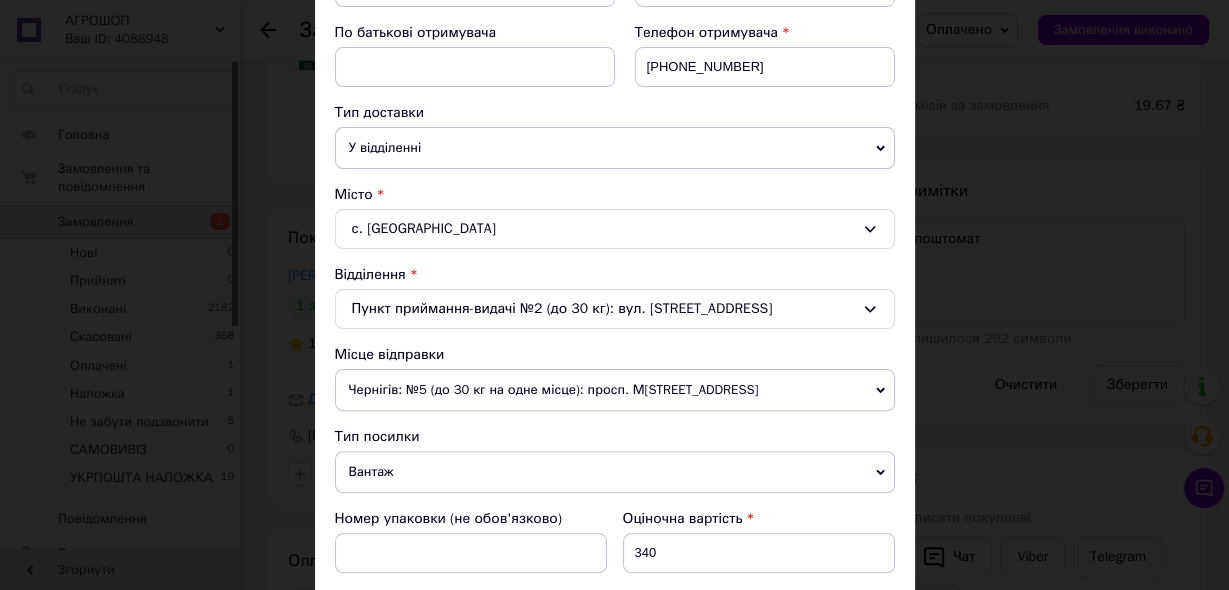 scroll, scrollTop: 480, scrollLeft: 0, axis: vertical 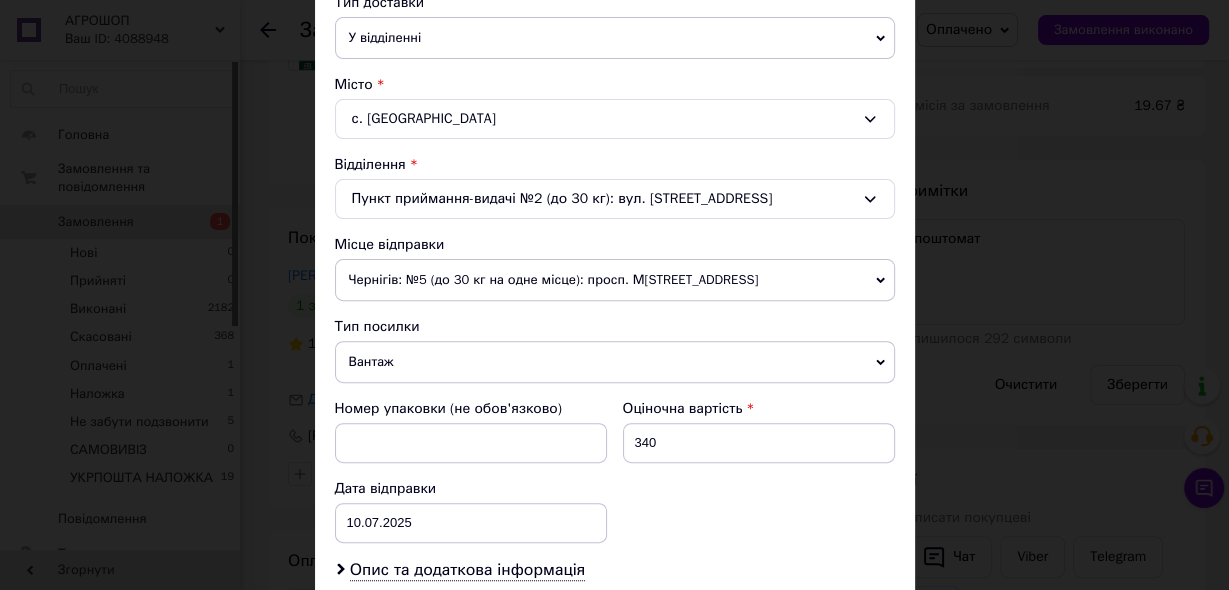 click on "Чернігів: №5 (до 30 кг на одне місце): просп. М[STREET_ADDRESS]" at bounding box center (615, 280) 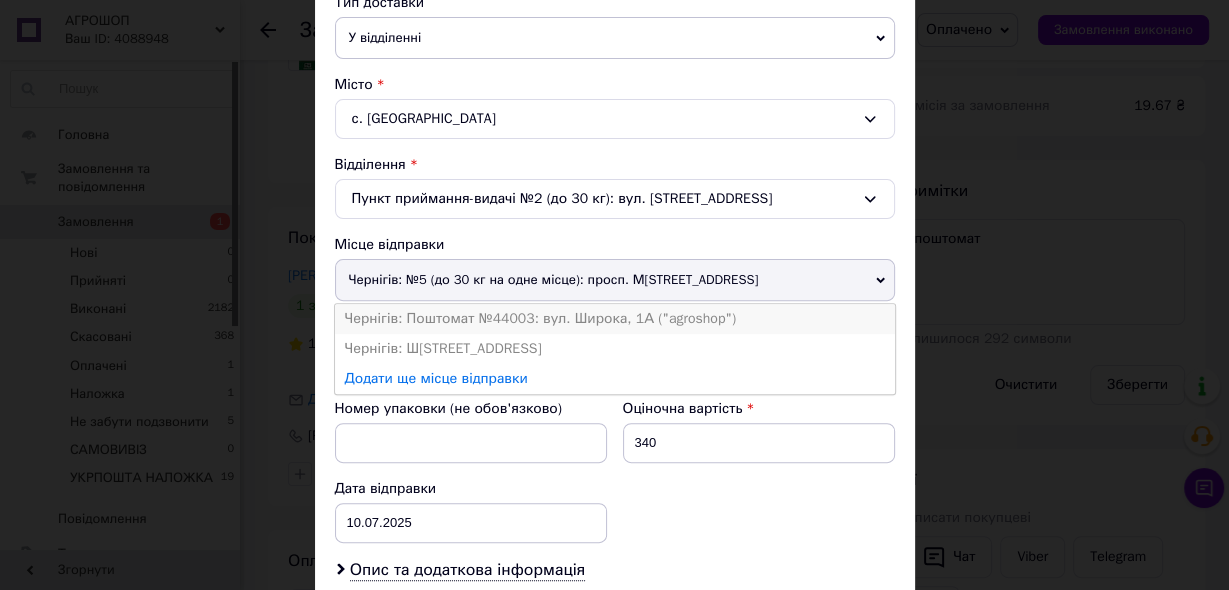 click on "Чернігів: Поштомат №44003: вул. Широка, 1А ("agroshop")" at bounding box center (615, 319) 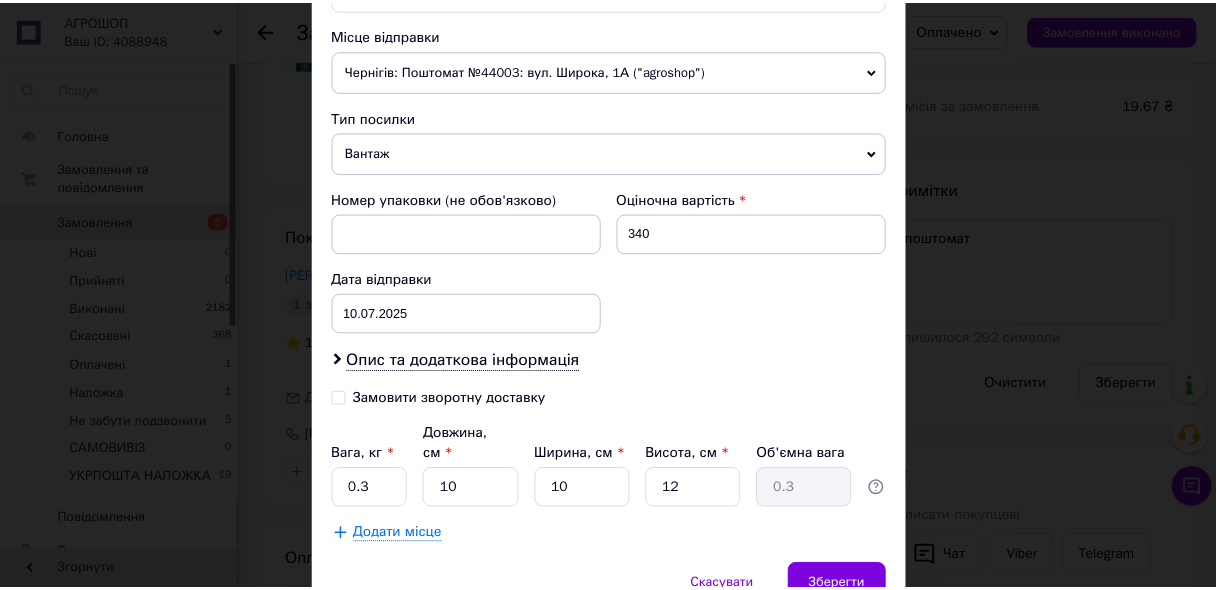 scroll, scrollTop: 764, scrollLeft: 0, axis: vertical 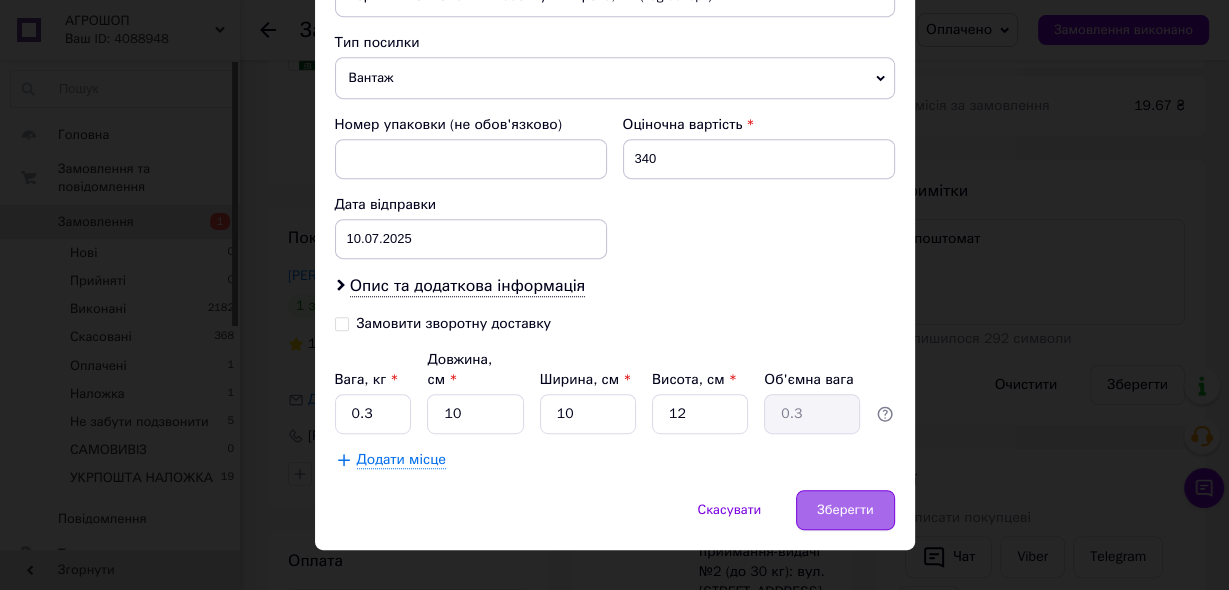 click on "Зберегти" at bounding box center (845, 510) 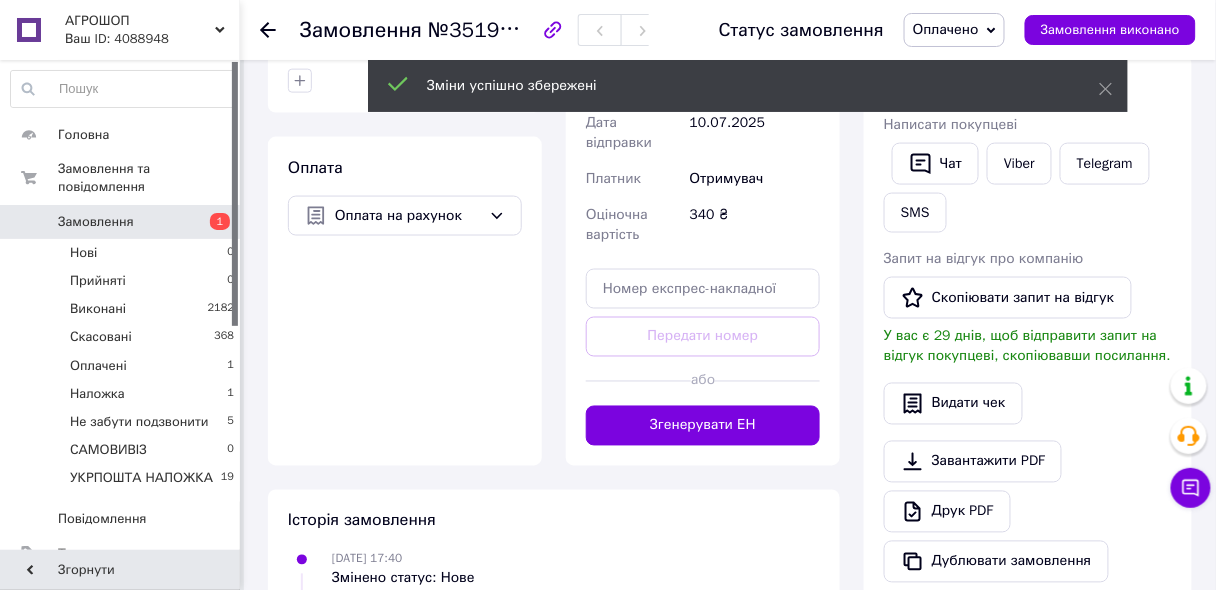 scroll, scrollTop: 640, scrollLeft: 0, axis: vertical 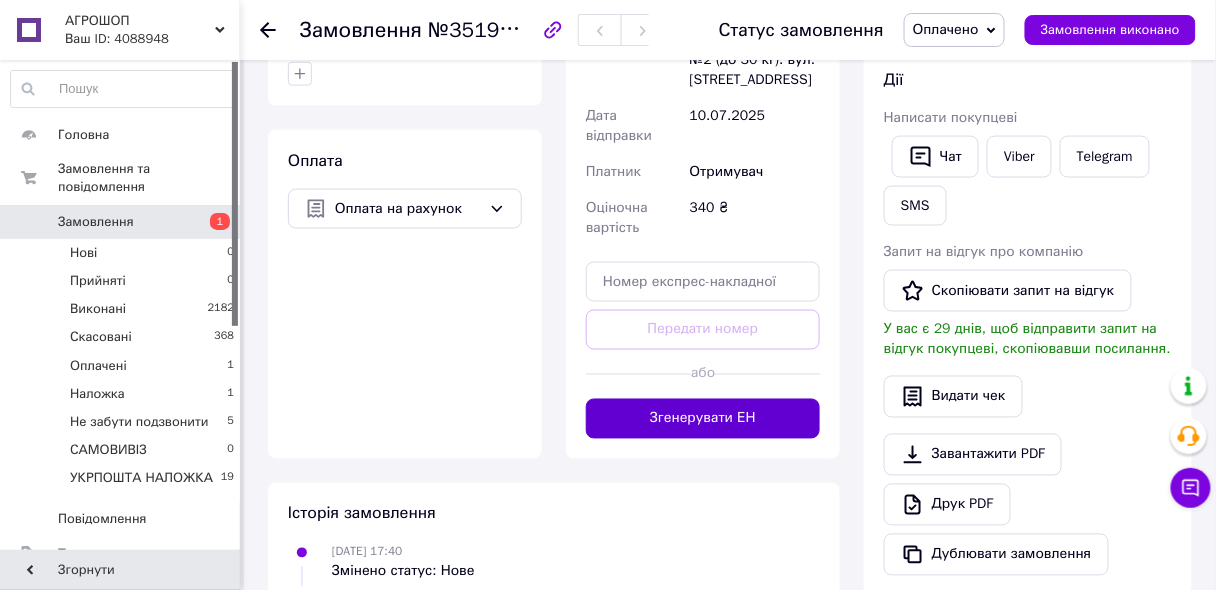 click on "Згенерувати ЕН" at bounding box center (703, 419) 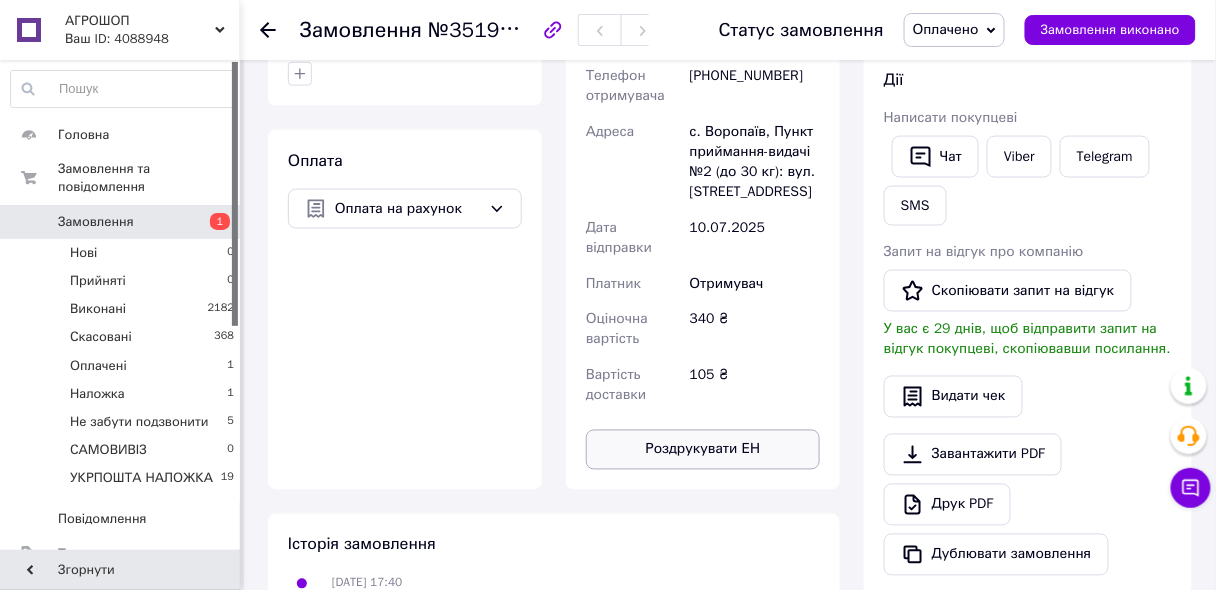 click on "Роздрукувати ЕН" at bounding box center (703, 450) 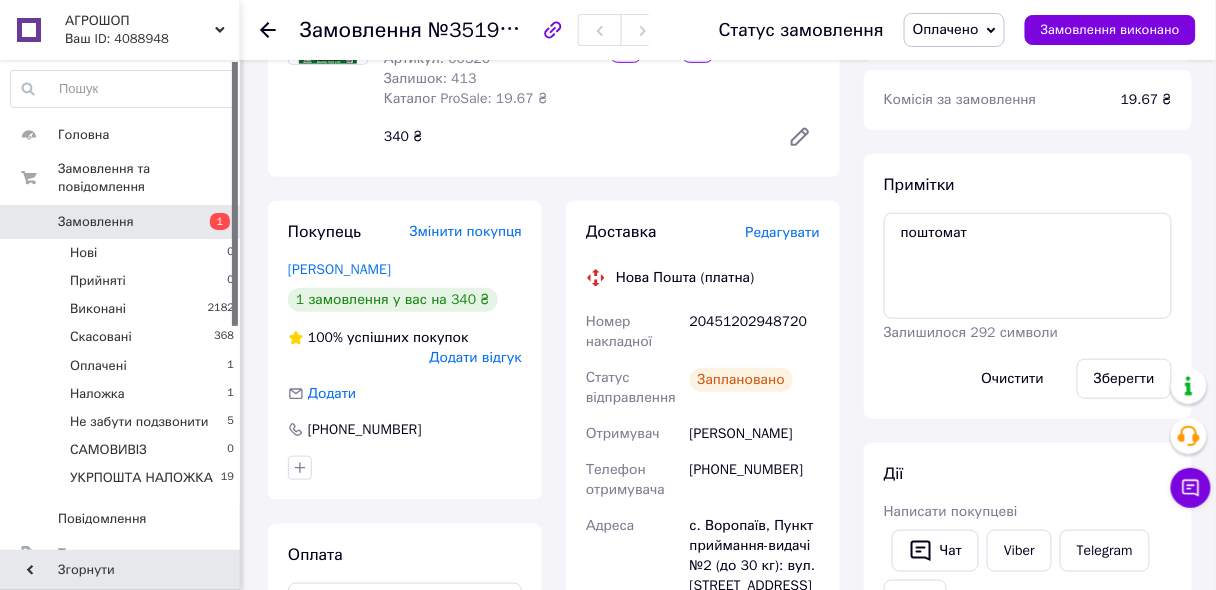 scroll, scrollTop: 240, scrollLeft: 0, axis: vertical 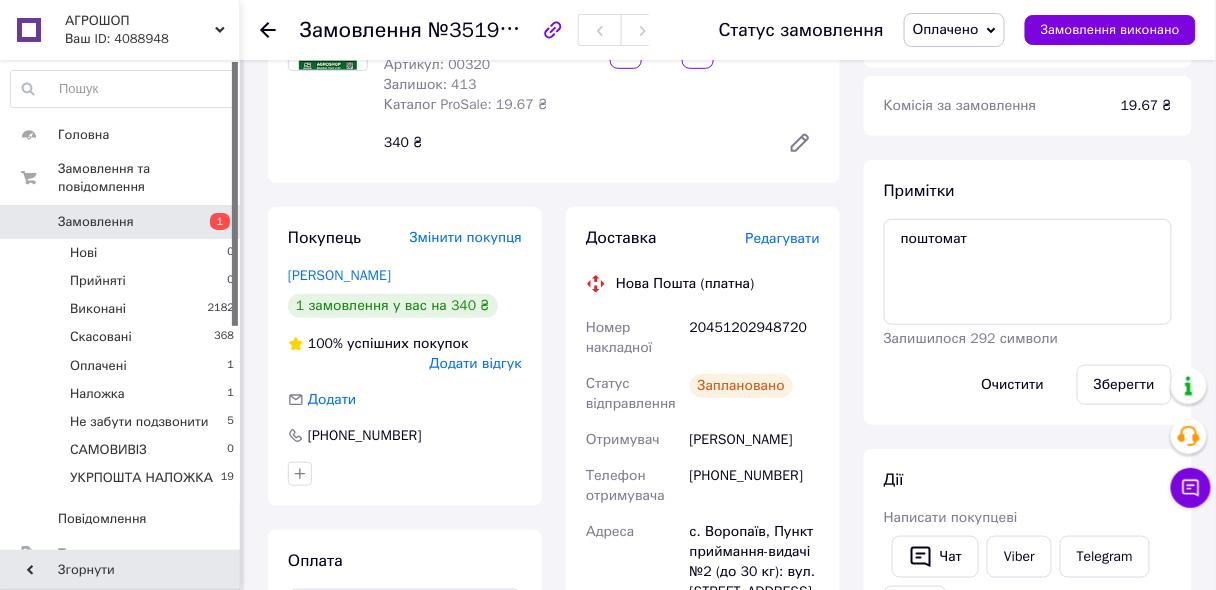 click on "20451202948720" at bounding box center [755, 338] 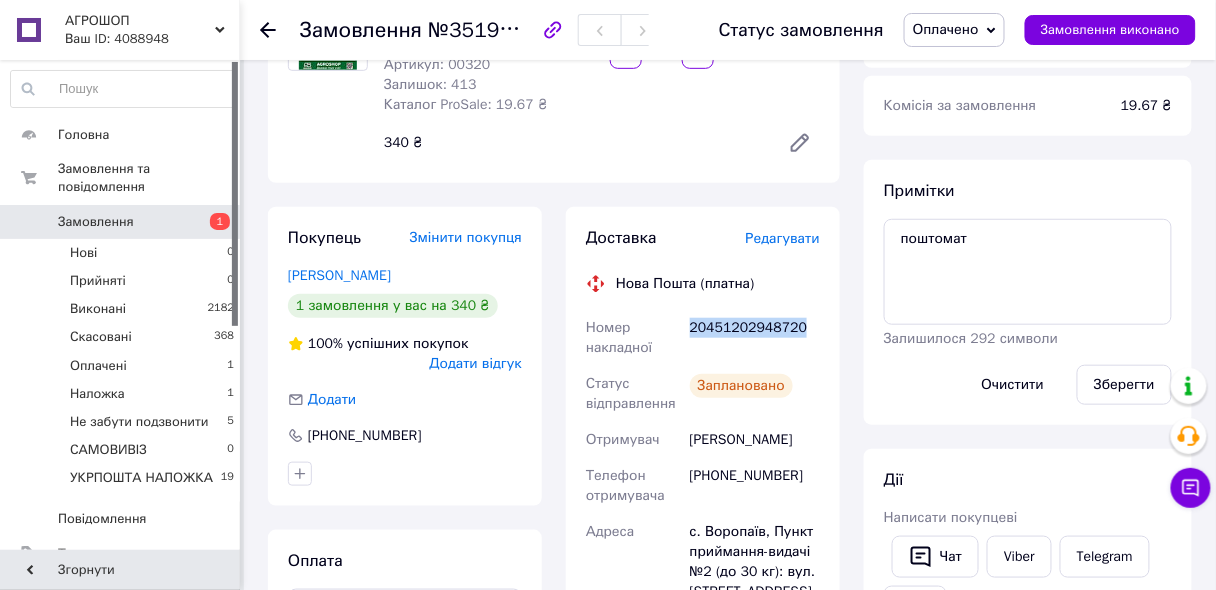 click on "20451202948720" at bounding box center (755, 338) 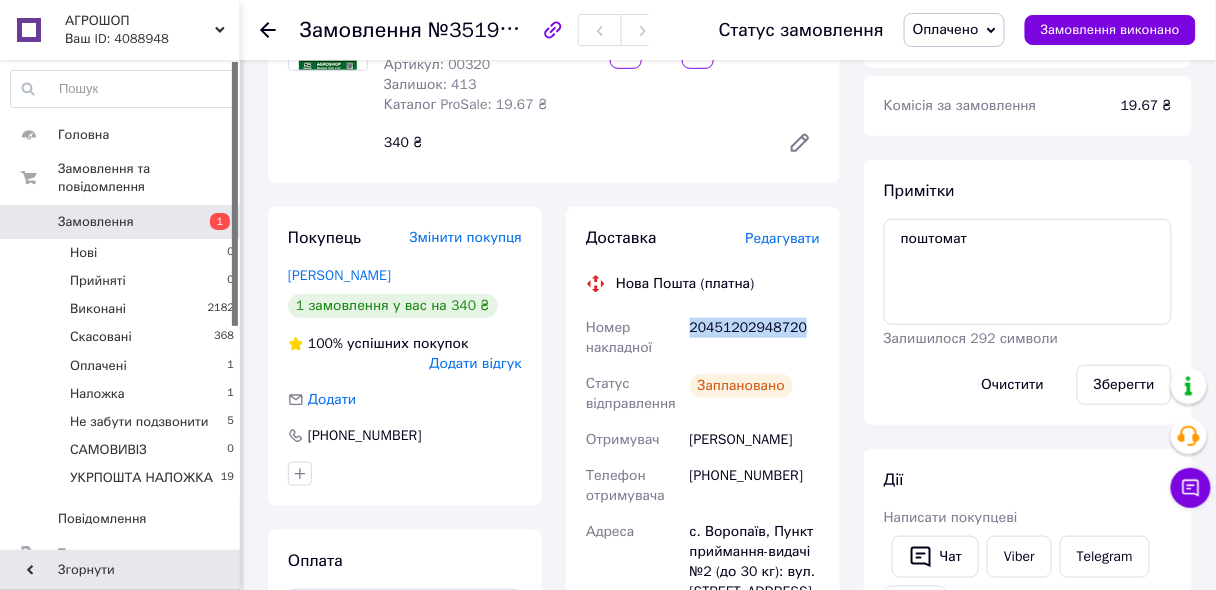 copy on "20451202948720" 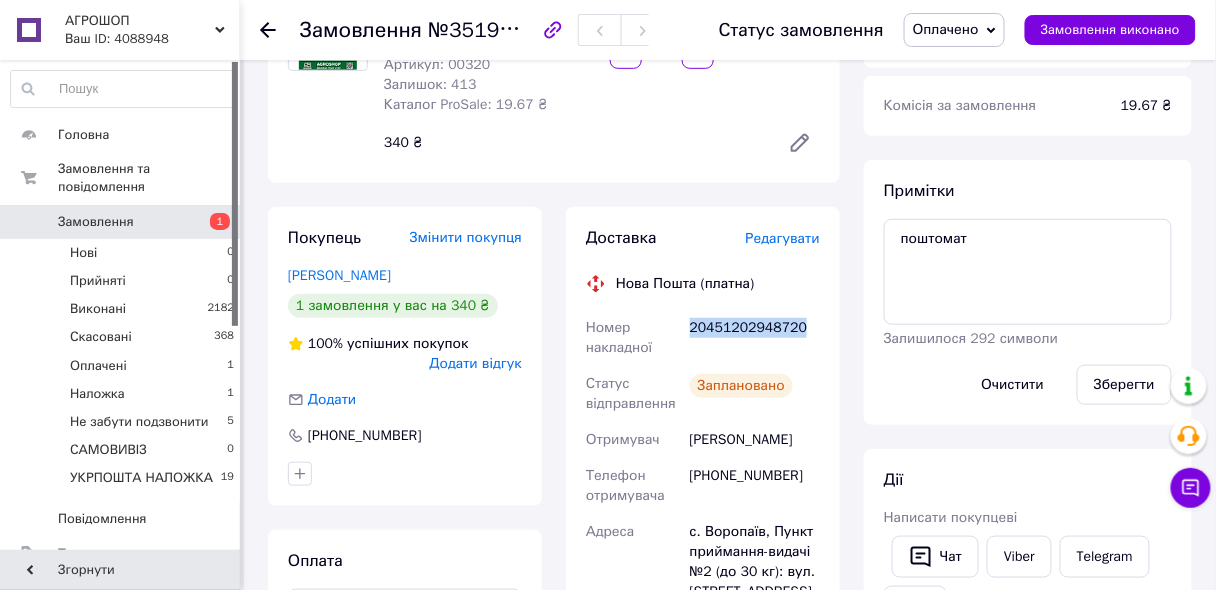 copy on "20451202948720" 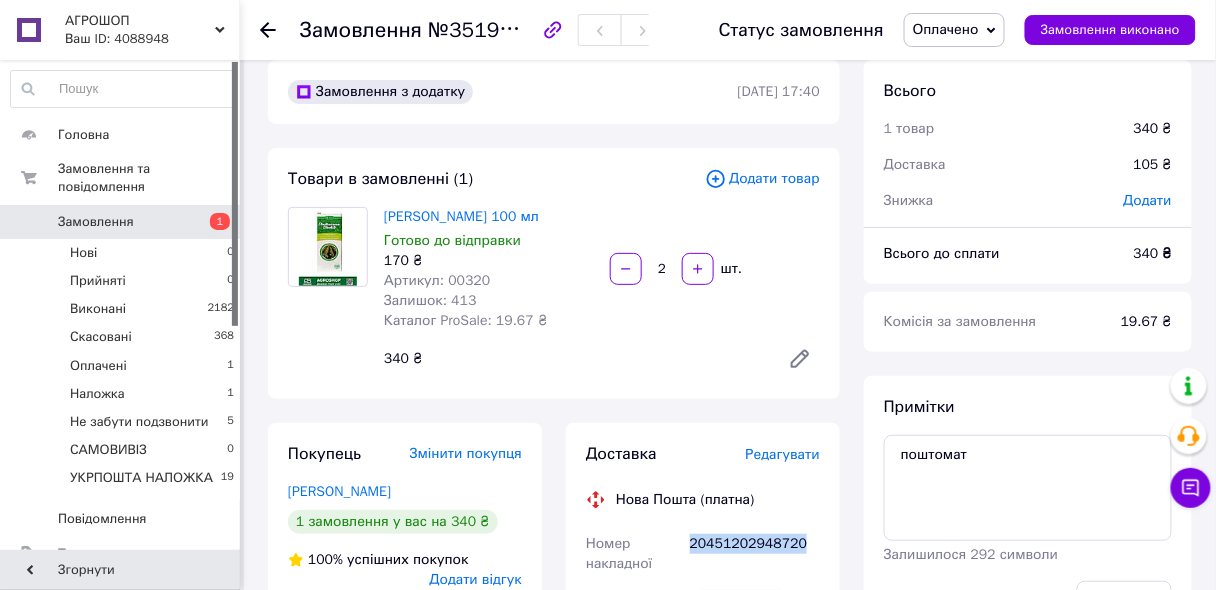 scroll, scrollTop: 560, scrollLeft: 0, axis: vertical 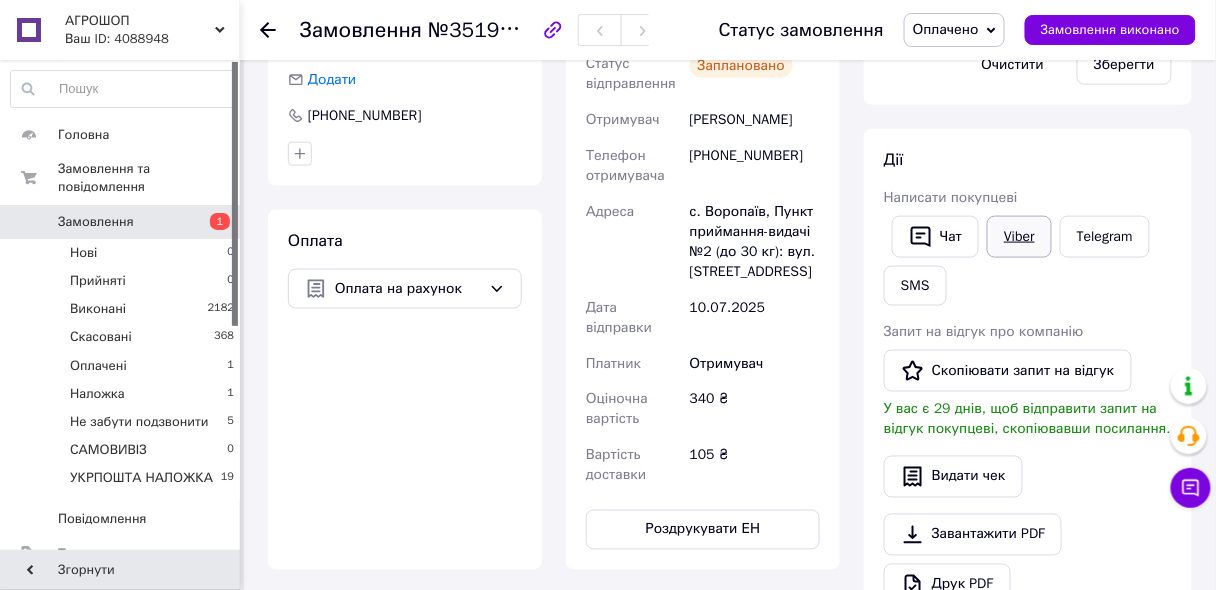 click on "Viber" at bounding box center (1019, 237) 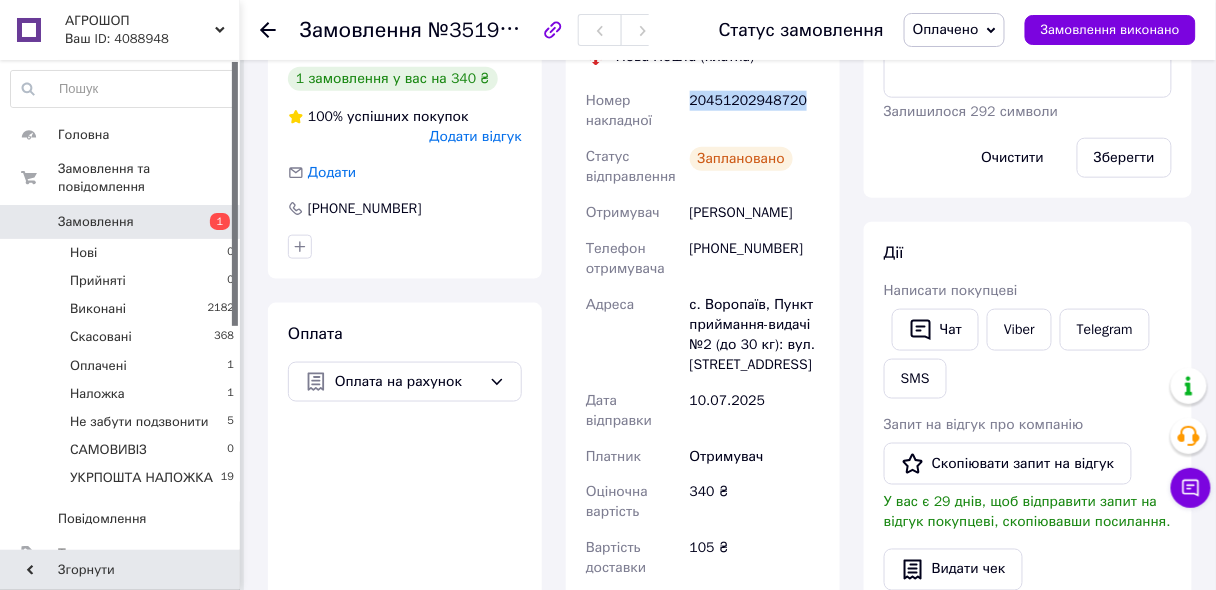 scroll, scrollTop: 400, scrollLeft: 0, axis: vertical 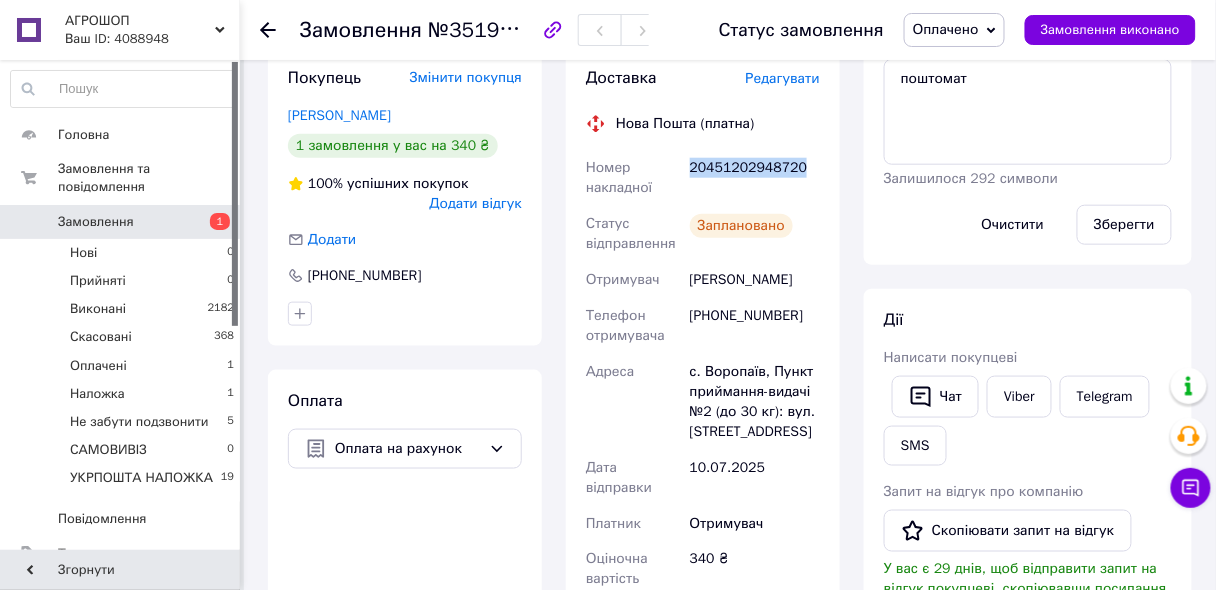 click on "Оплачено" at bounding box center (946, 29) 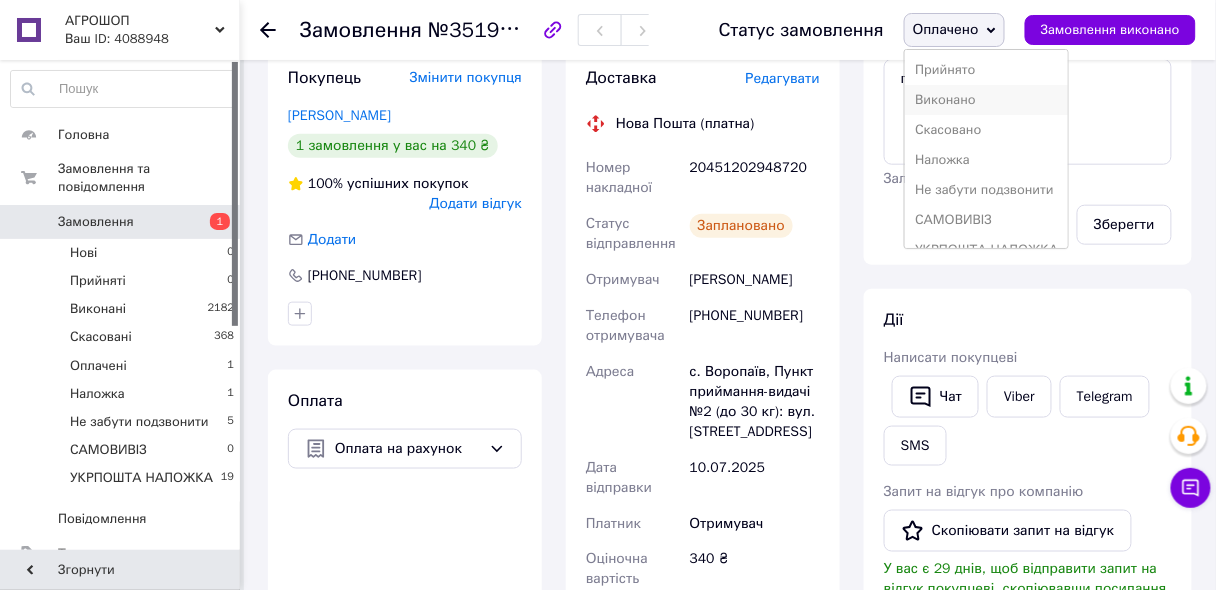 click on "Виконано" at bounding box center [986, 100] 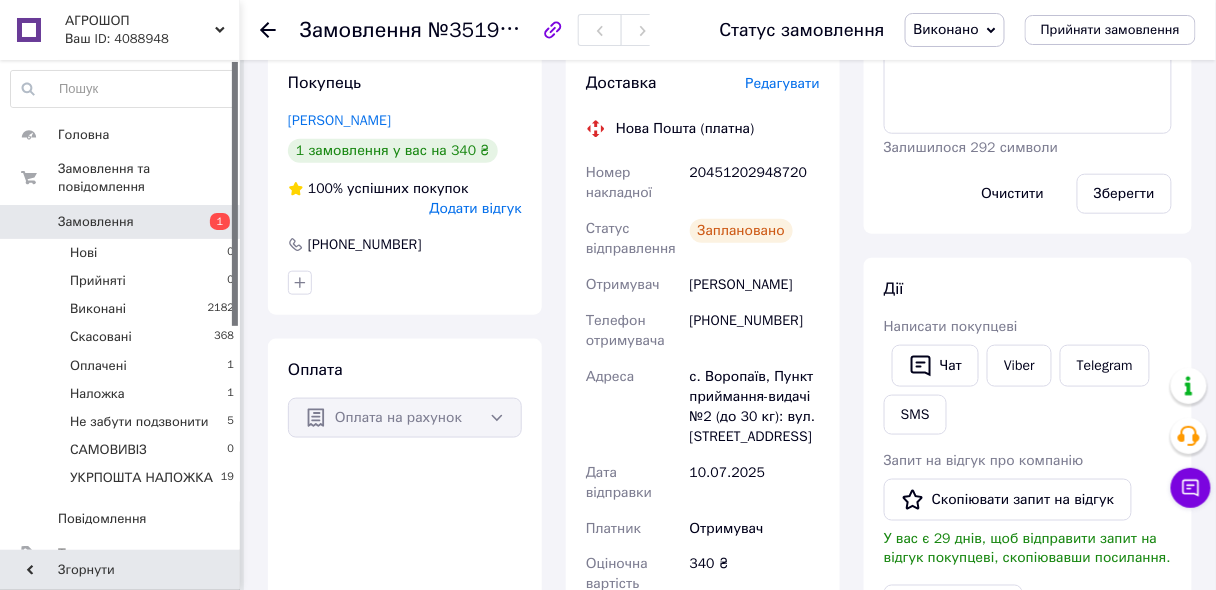 scroll, scrollTop: 80, scrollLeft: 0, axis: vertical 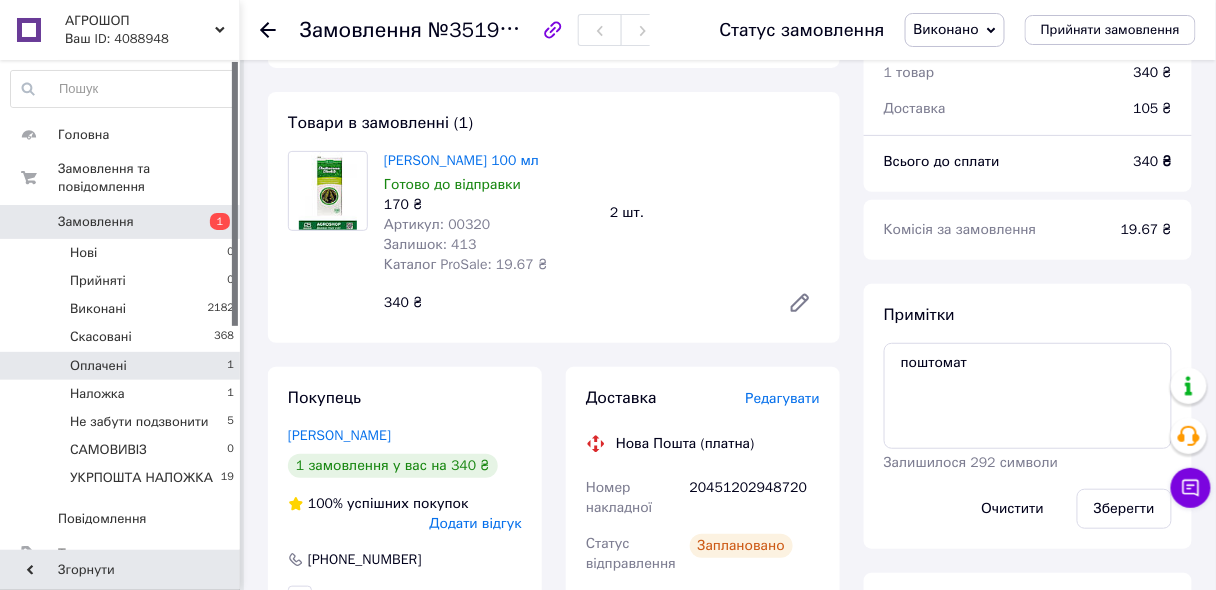 click on "Оплачені" at bounding box center (98, 366) 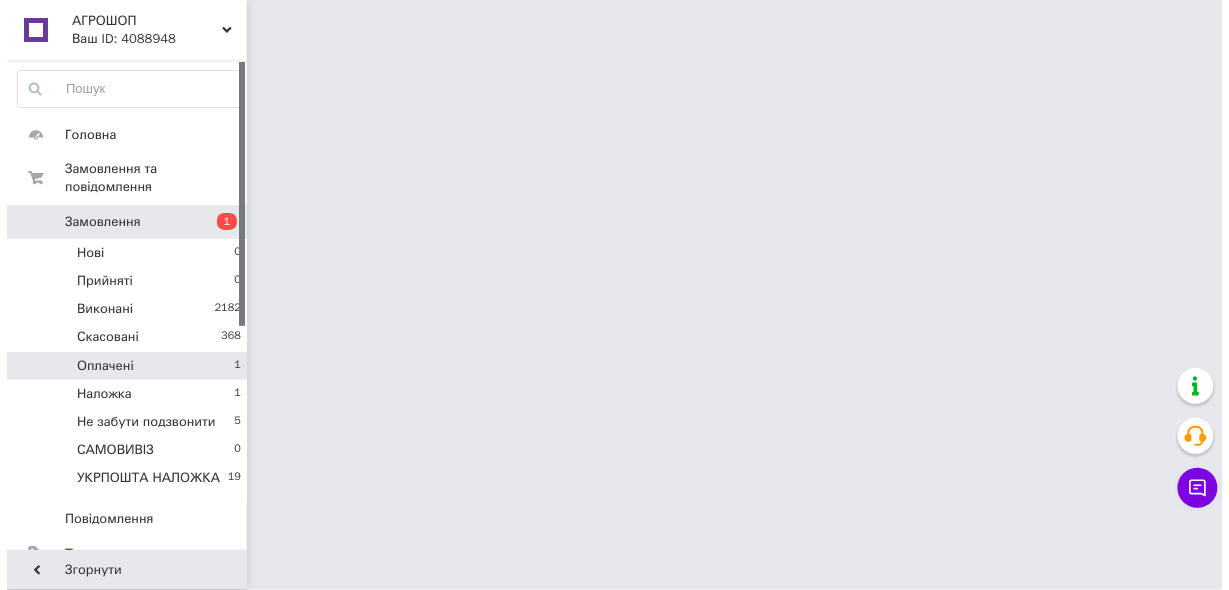 scroll, scrollTop: 0, scrollLeft: 0, axis: both 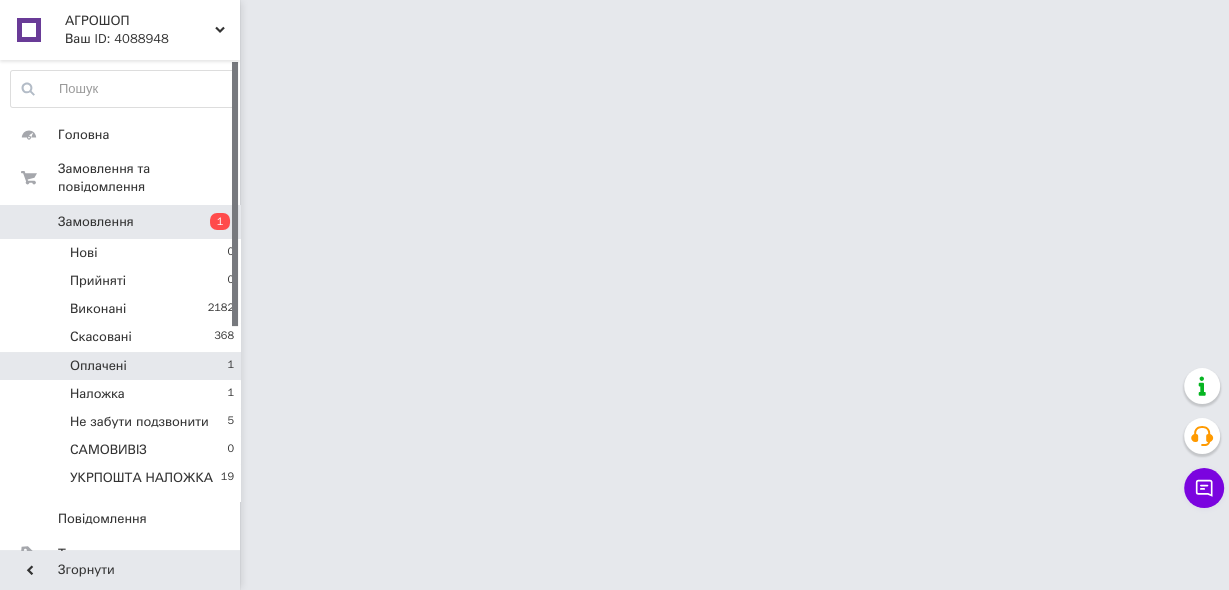 click on "Оплачені" at bounding box center (98, 366) 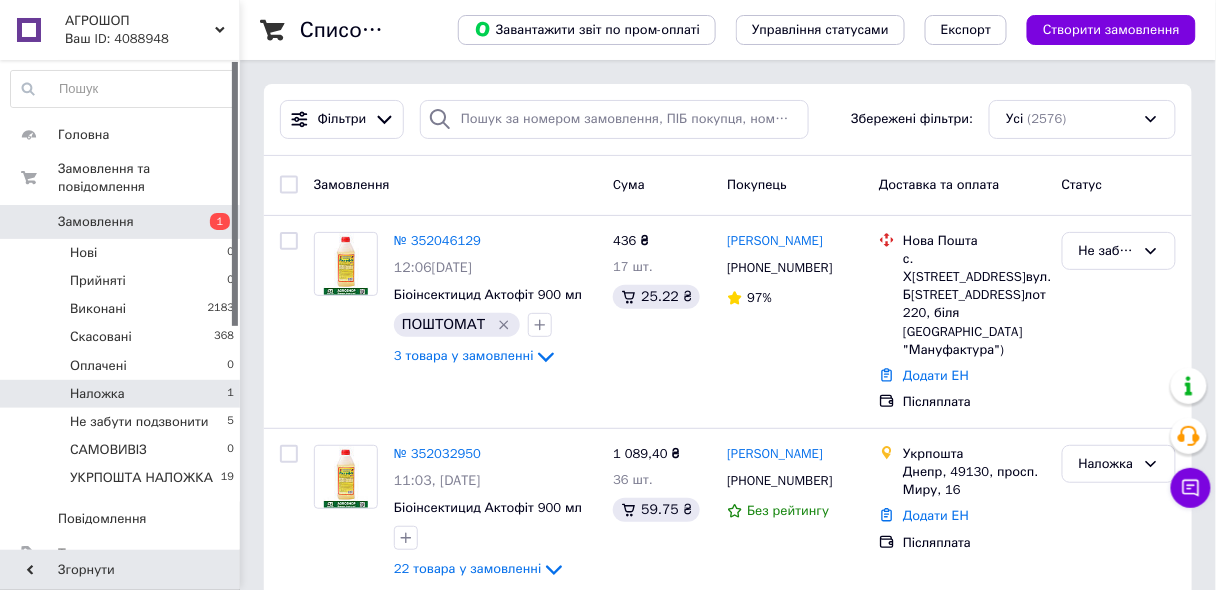 click on "Наложка" at bounding box center [97, 394] 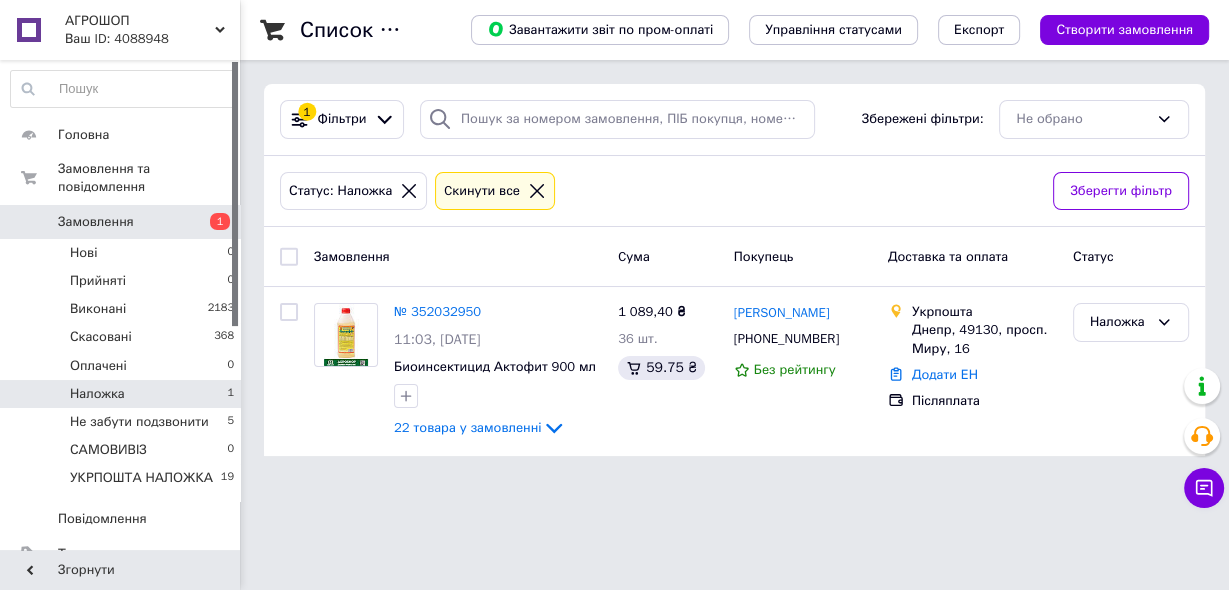 click 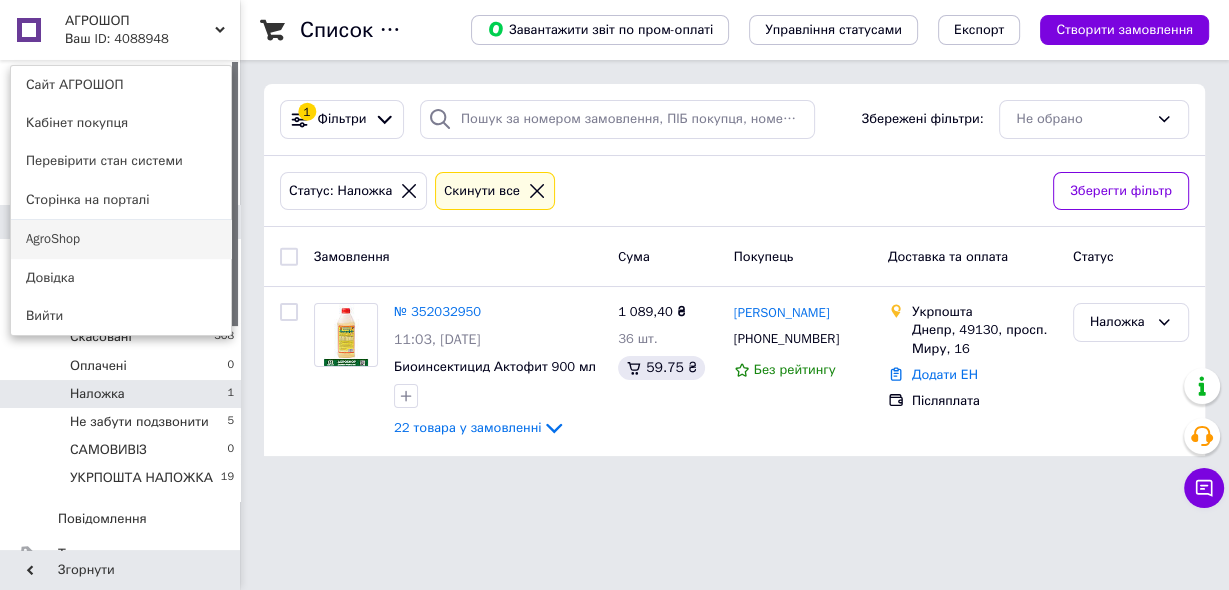 click on "AgroShop" at bounding box center [121, 239] 